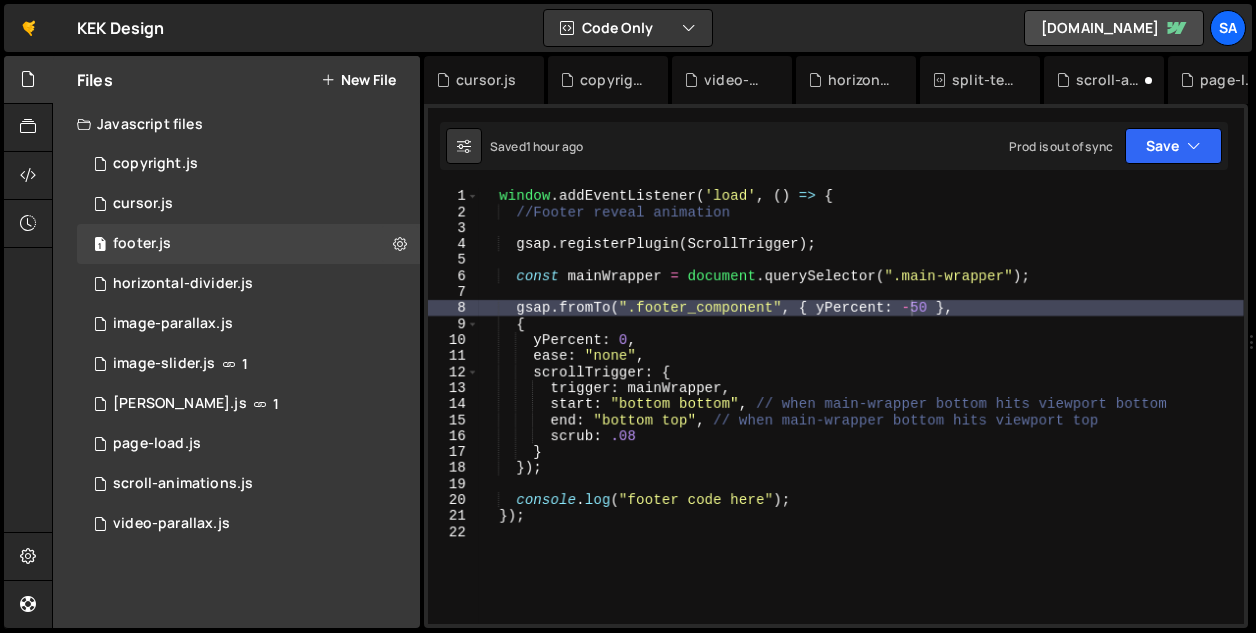 scroll, scrollTop: 0, scrollLeft: 0, axis: both 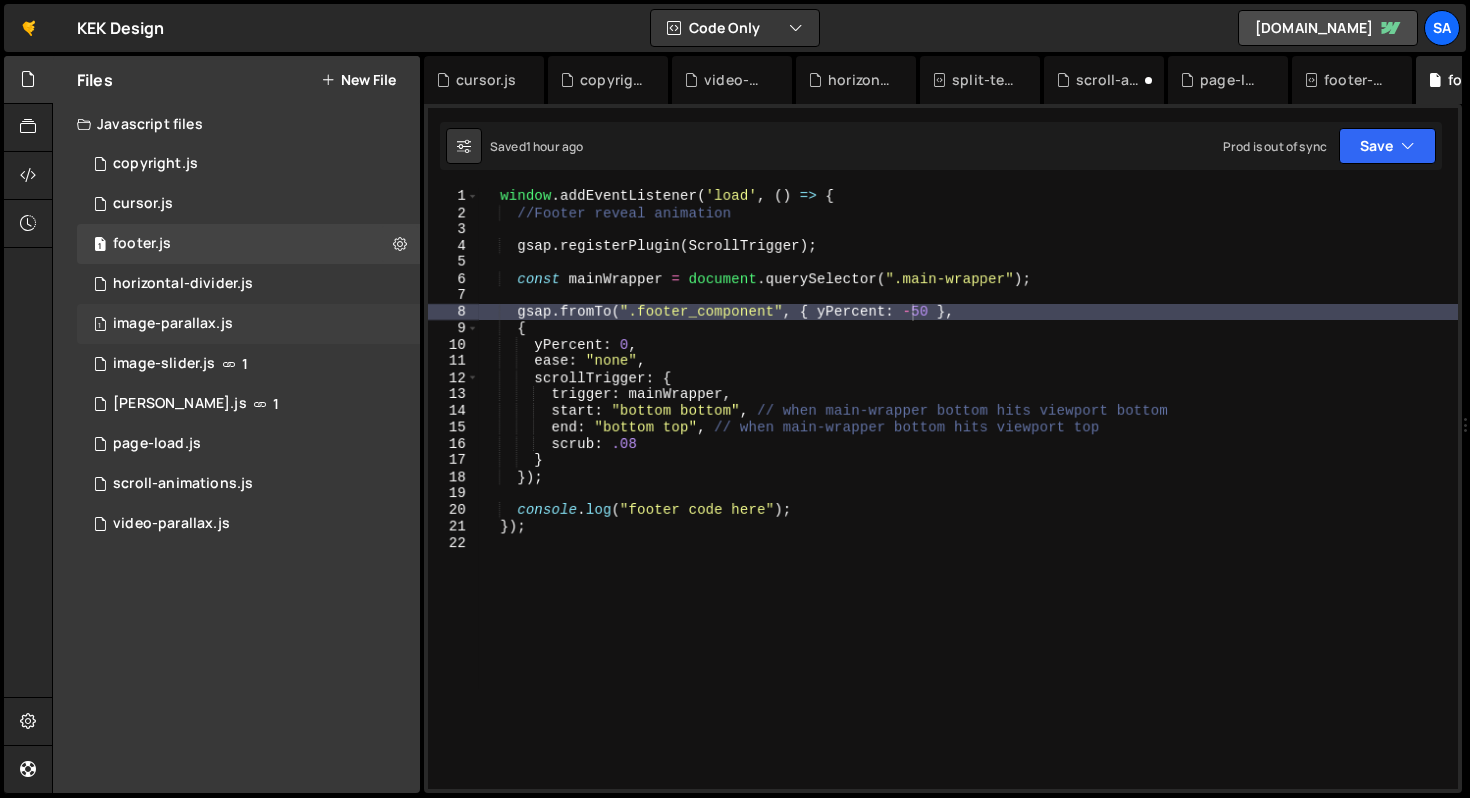 click on "image-parallax.js" at bounding box center [173, 324] 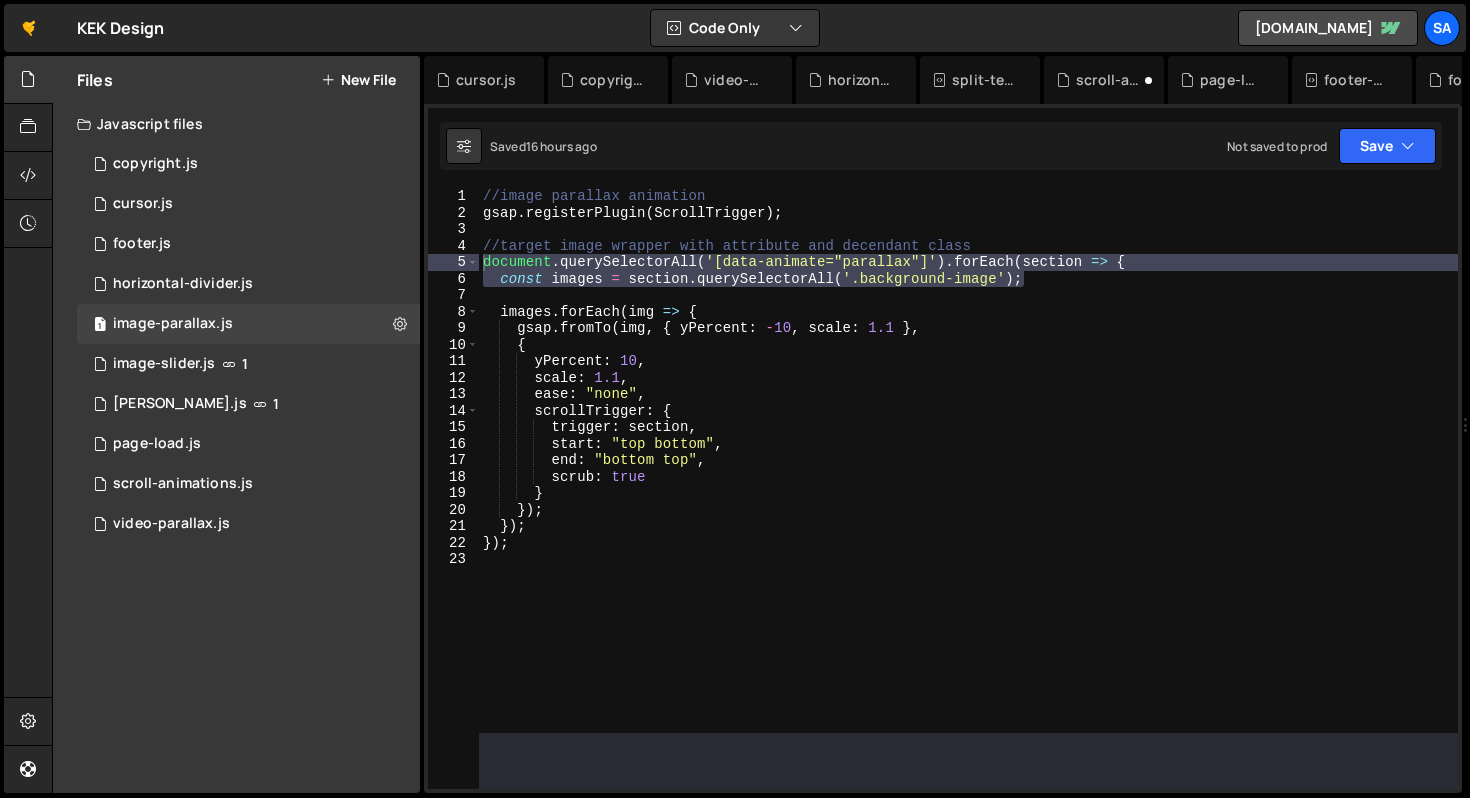 click on "//image parallax animation  gsap . registerPlugin ( ScrollTrigger ) ; //target image wrapper with attribute and decendant class document . querySelectorAll ( '[data-animate="parallax"]' ) . forEach ( section   =>   {    const   images   =   section . querySelectorAll ( '.background-image' ) ;    images . forEach ( img   =>   {       gsap . fromTo ( img ,   {   yPercent :   - 10 ,   scale :   1.1   } ,       {          yPercent :   10 ,          scale :   1.1 ,          ease :   "none" ,          scrollTrigger :   {             trigger :   section ,             start :   "top bottom" ,             end :   "bottom top" ,             scrub :   true          }       }) ;    }) ; }) ;" at bounding box center [968, 460] 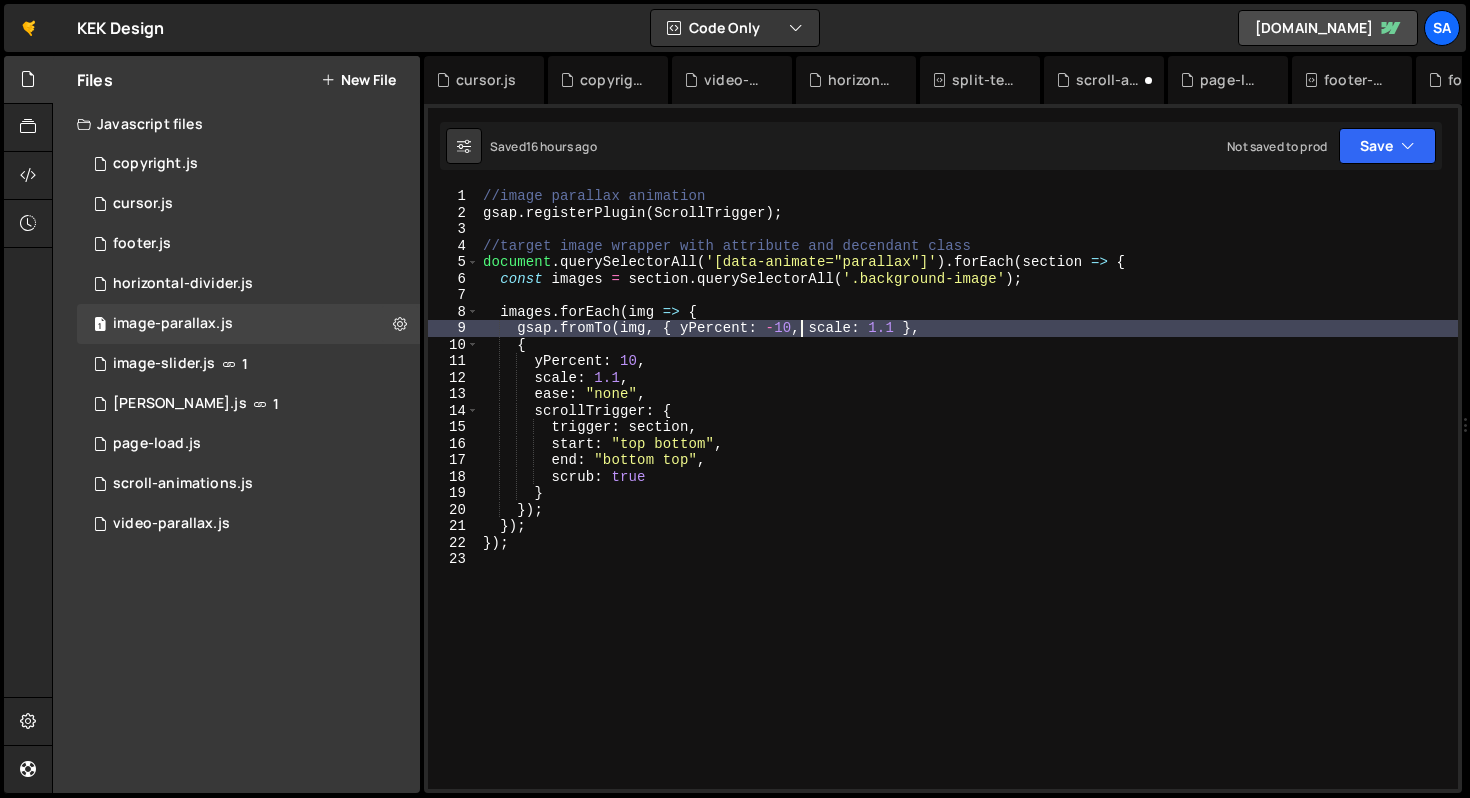 drag, startPoint x: 792, startPoint y: 325, endPoint x: 803, endPoint y: 314, distance: 15.556349 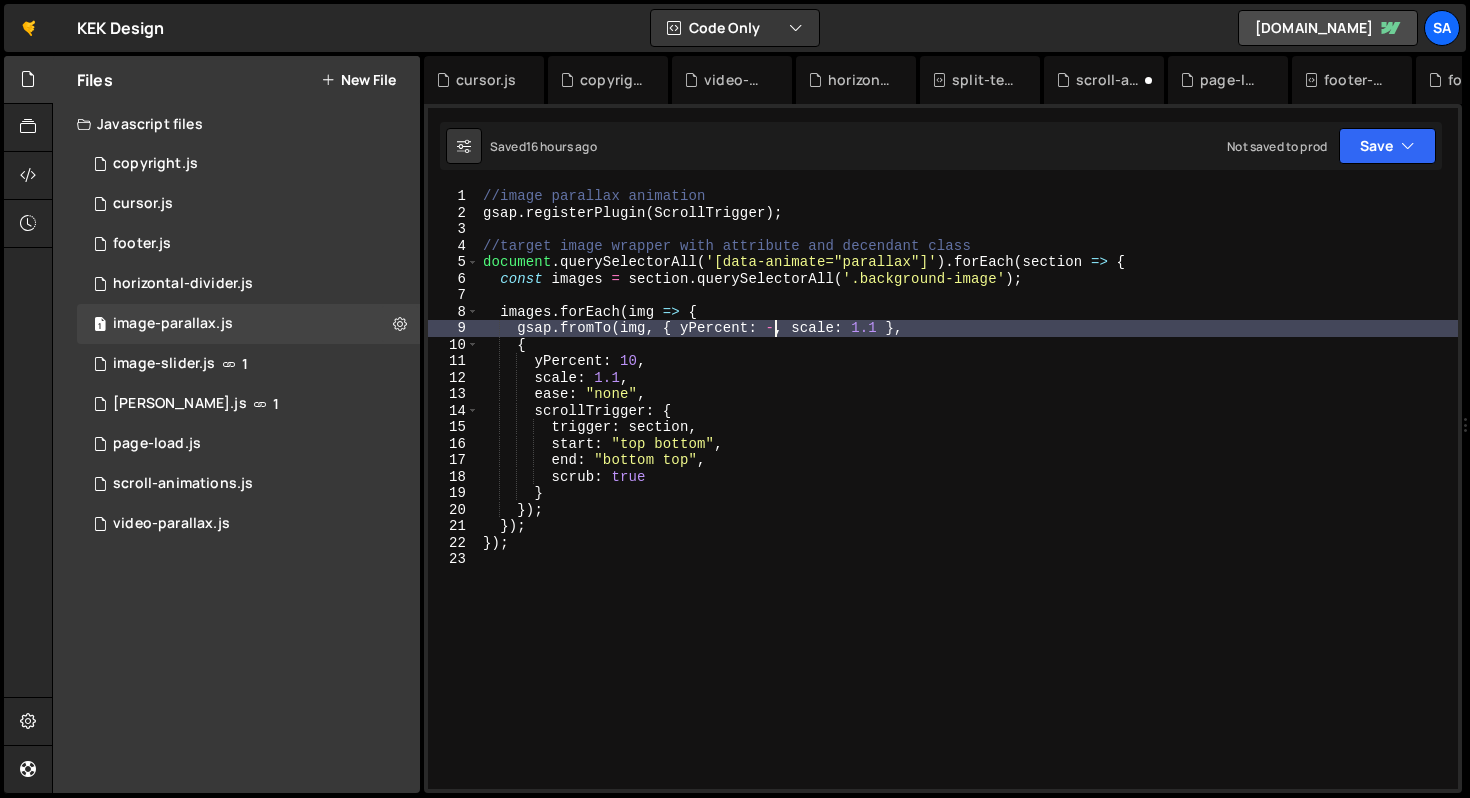 scroll, scrollTop: 0, scrollLeft: 20, axis: horizontal 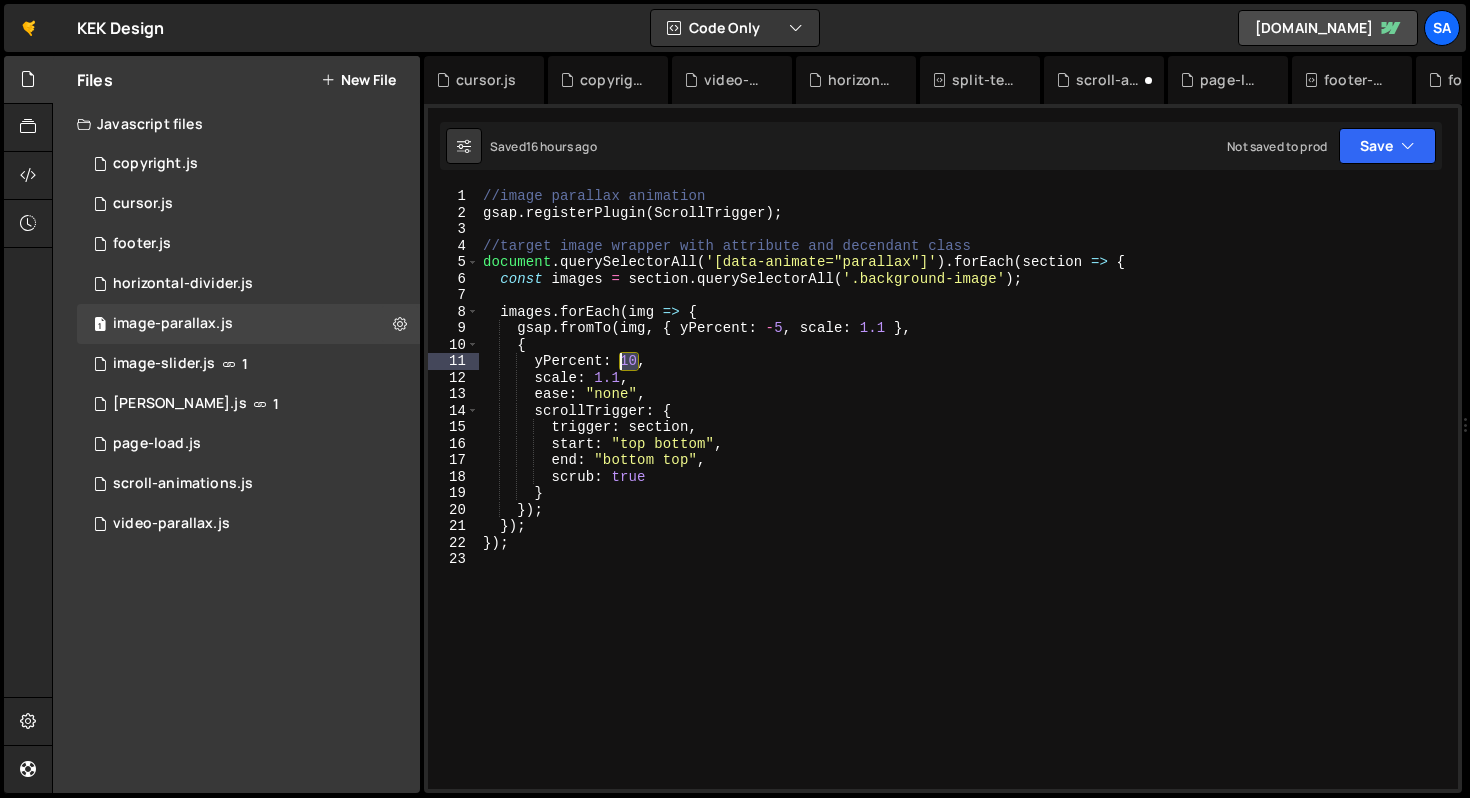 drag, startPoint x: 639, startPoint y: 362, endPoint x: 622, endPoint y: 362, distance: 17 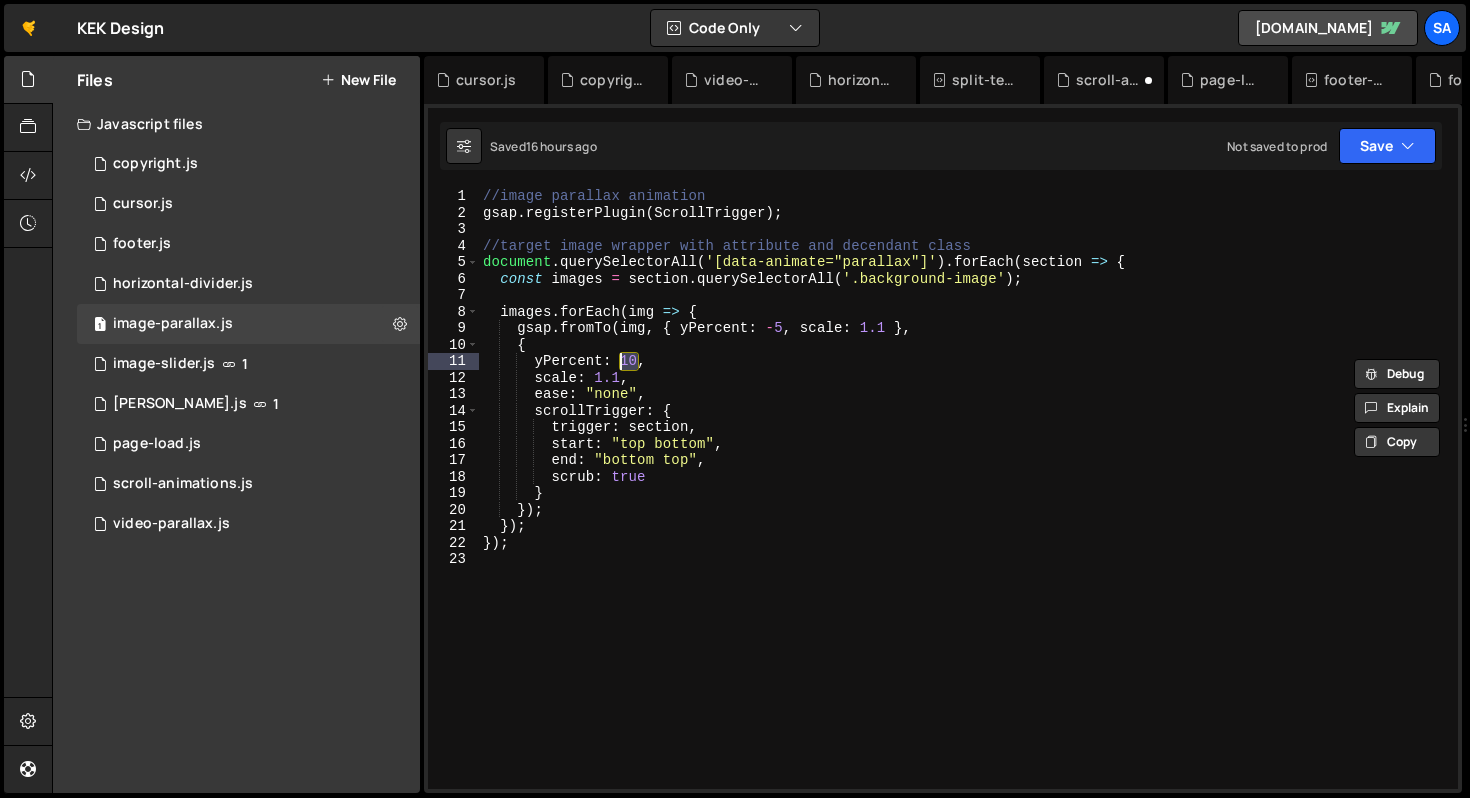 scroll, scrollTop: 0, scrollLeft: 10, axis: horizontal 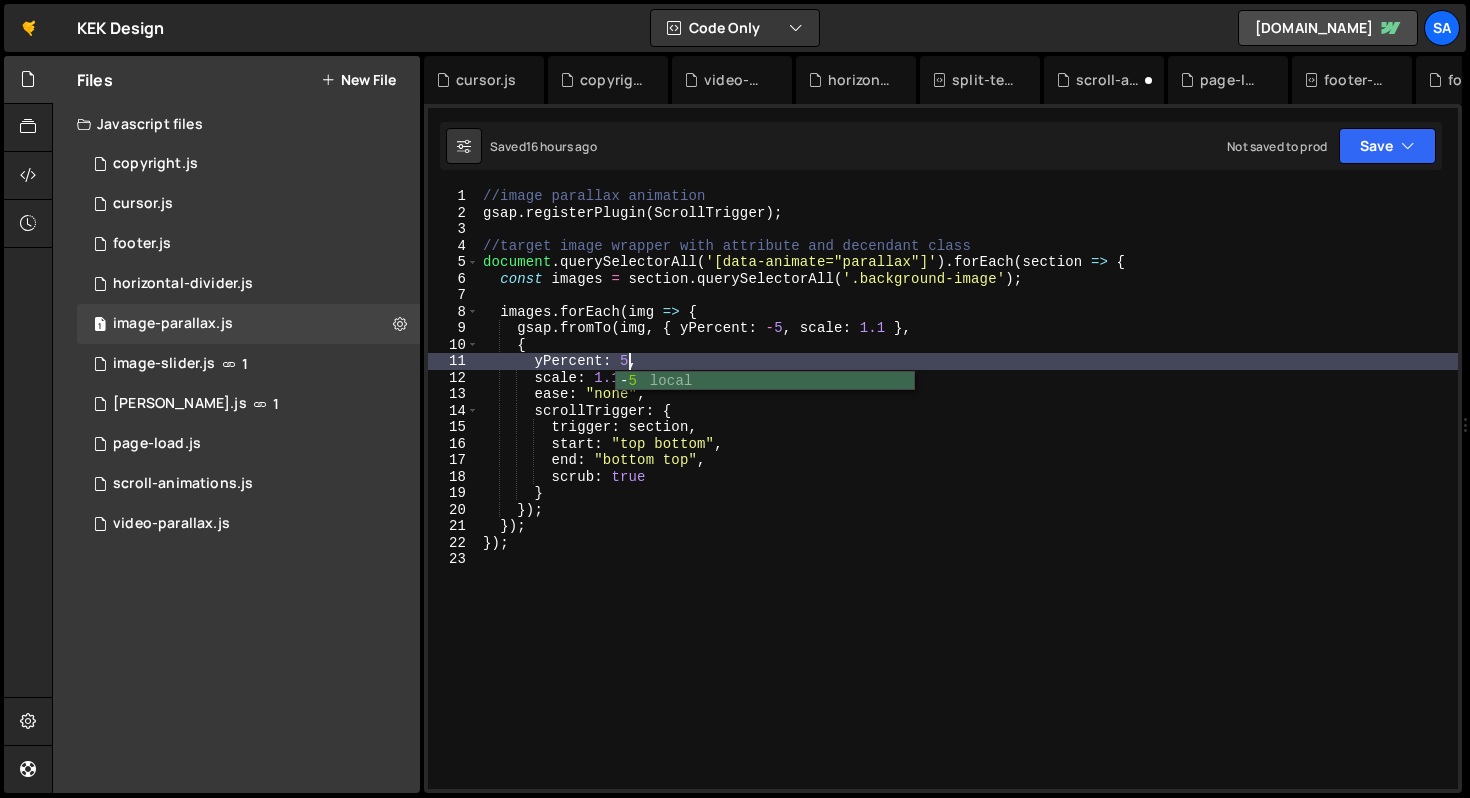 type on "yPercent: 5," 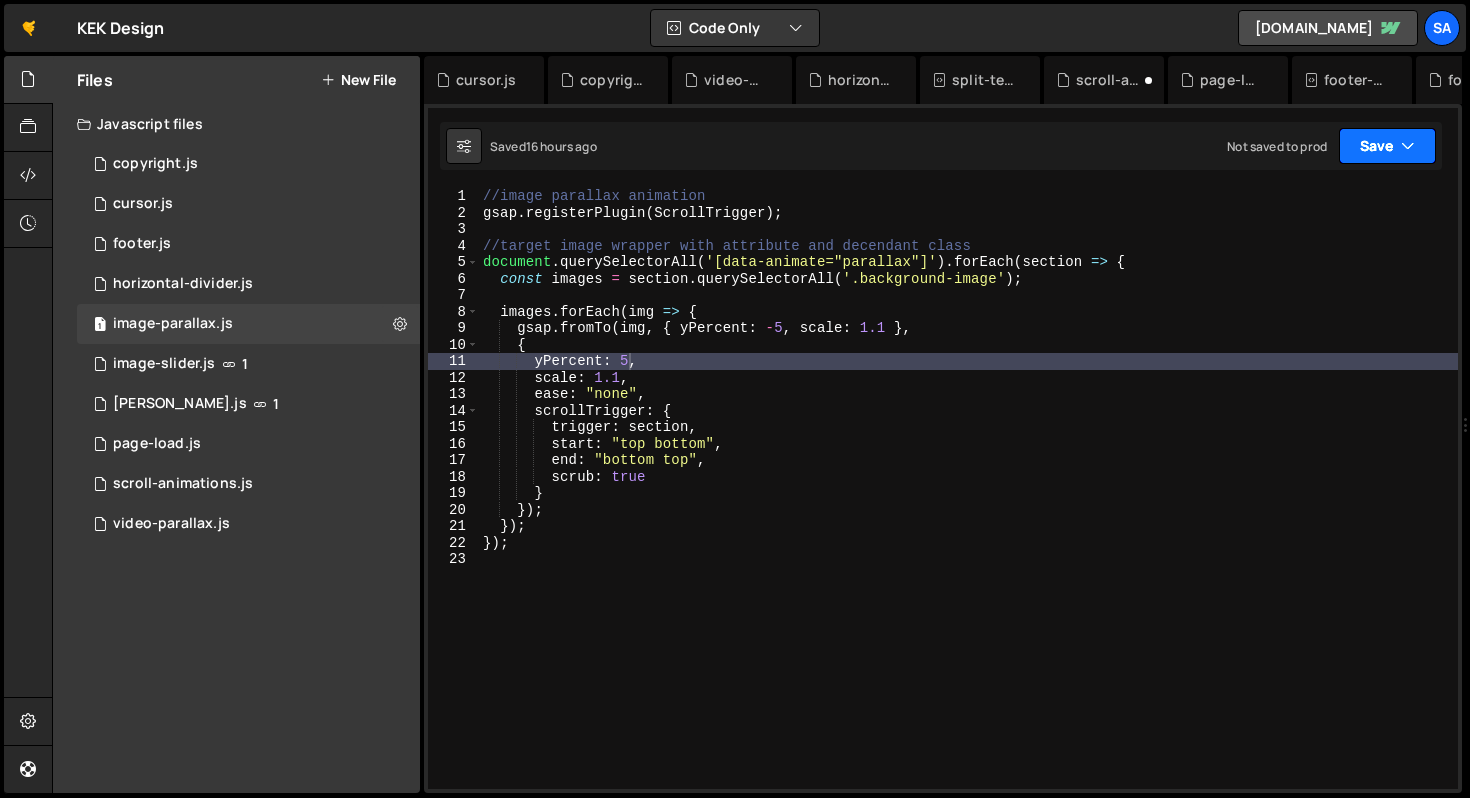click on "Save" at bounding box center [1387, 146] 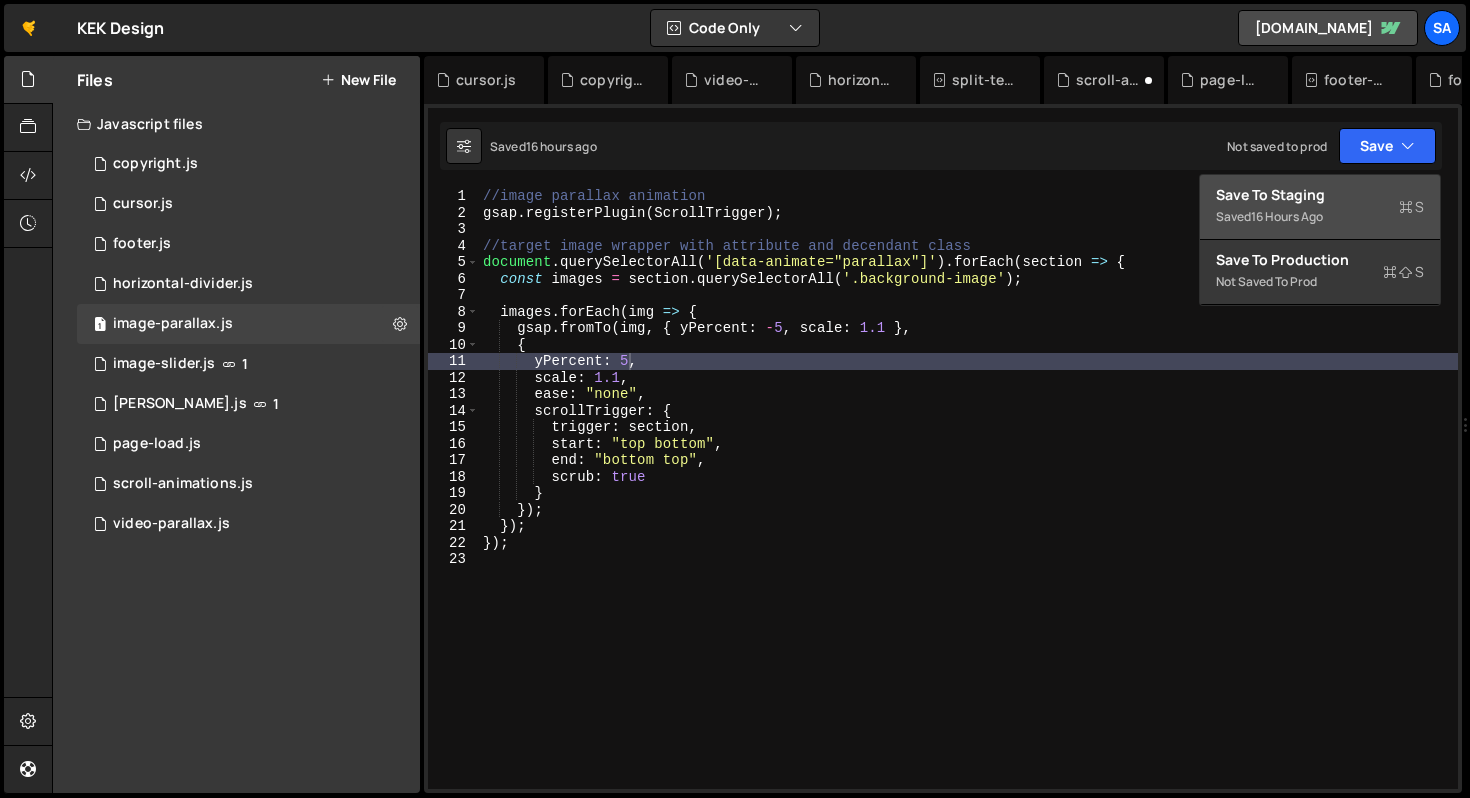 click on "Saved  16 hours ago" at bounding box center [1320, 217] 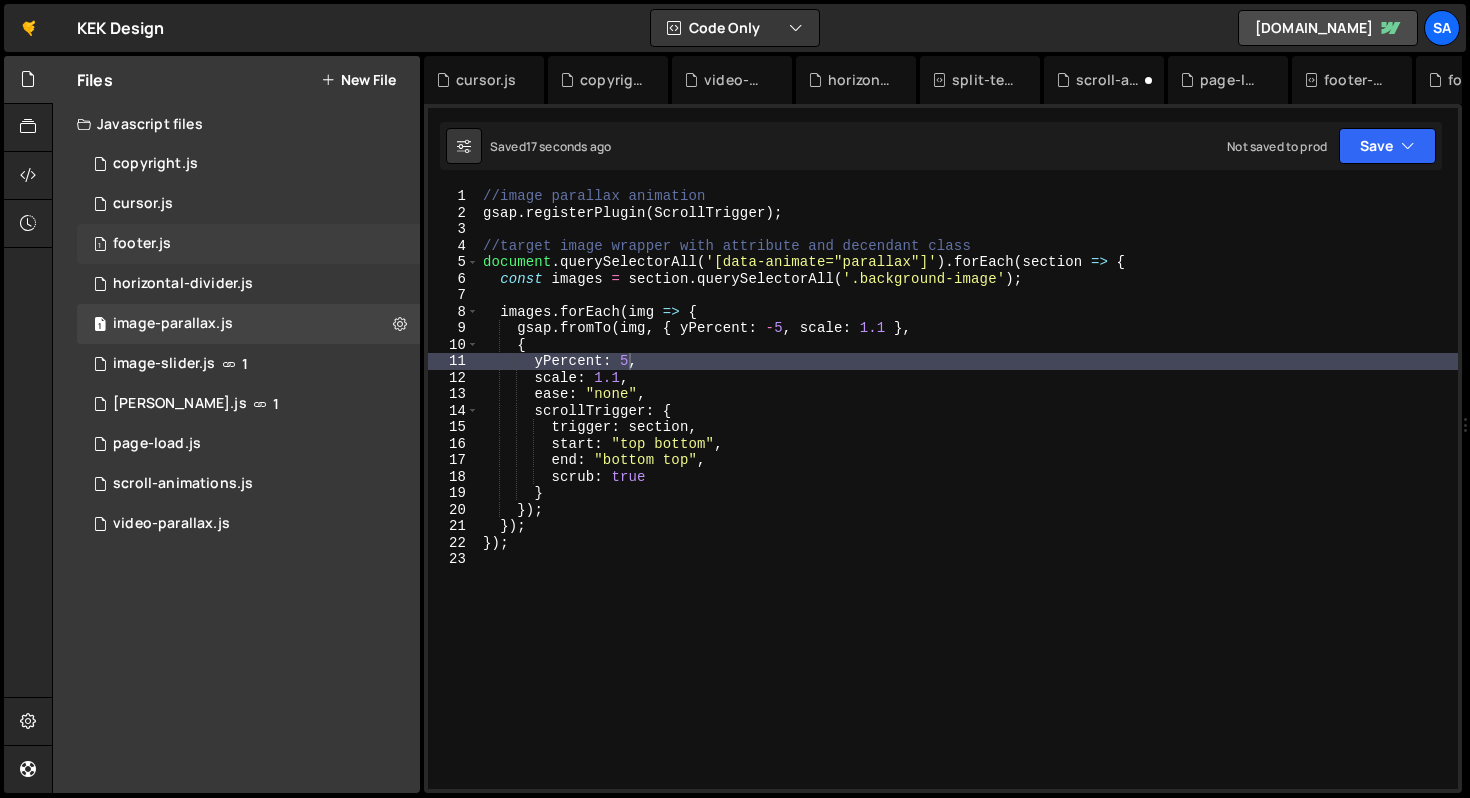 click on "1
footer.js
0" at bounding box center (248, 244) 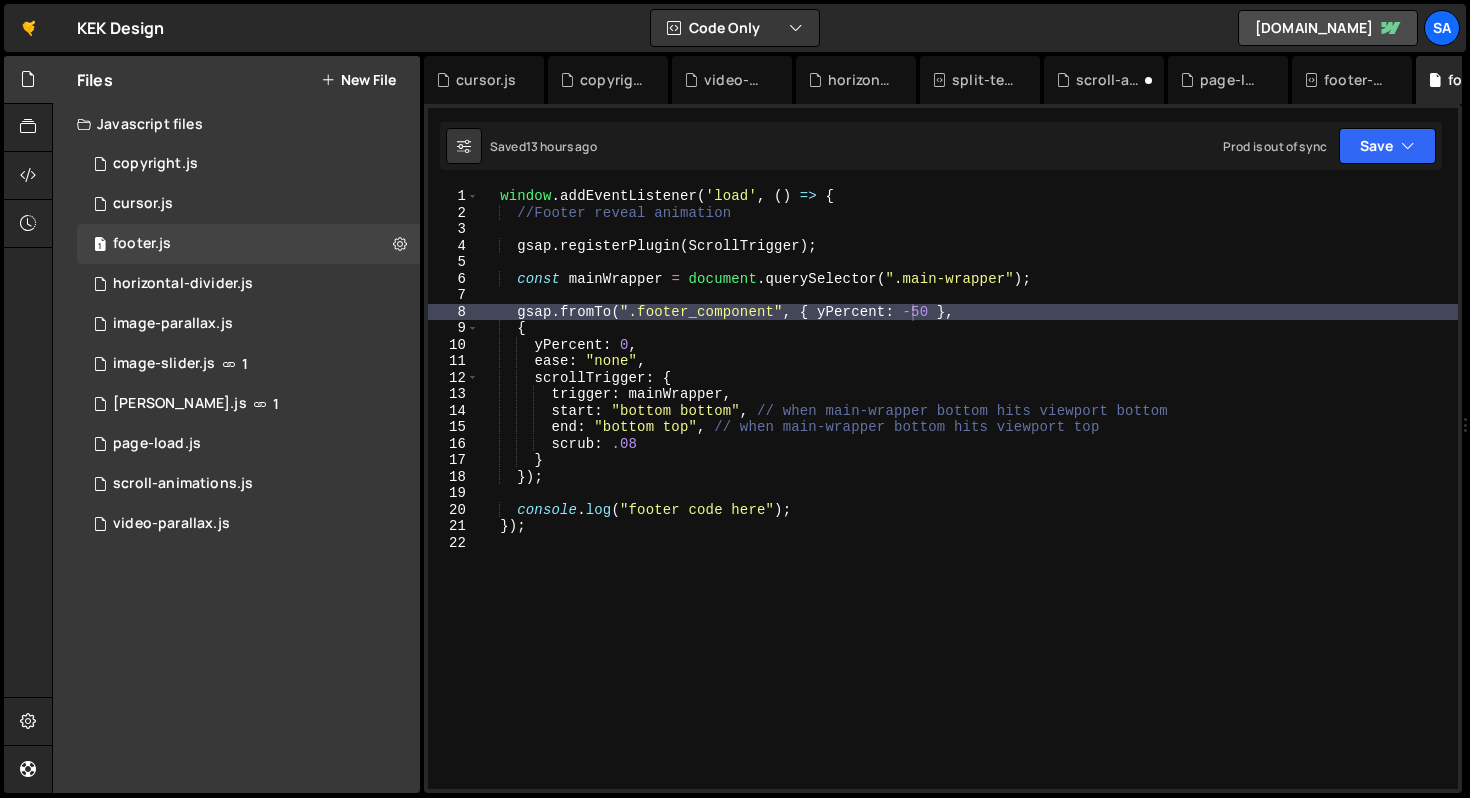 click on "window . addEventListener ( 'load' ,   ( )   =>   {       //Footer reveal animation       gsap . registerPlugin ( ScrollTrigger ) ;       const   mainWrapper   =   document . querySelector ( ".main-wrapper" ) ;       gsap . fromTo ( ".footer_component" ,   {   yPercent :   - 50   } ,       {          yPercent :   0 ,          ease :   "none" ,          scrollTrigger :   {             trigger :   mainWrapper ,             start :   "bottom bottom" ,   // when main-wrapper bottom hits viewport bottom             end :   "bottom top" ,   // when main-wrapper bottom hits viewport top             scrub :   .08          }       }) ;       console . log ( "footer code here" ) ;    }) ;" at bounding box center [968, 505] 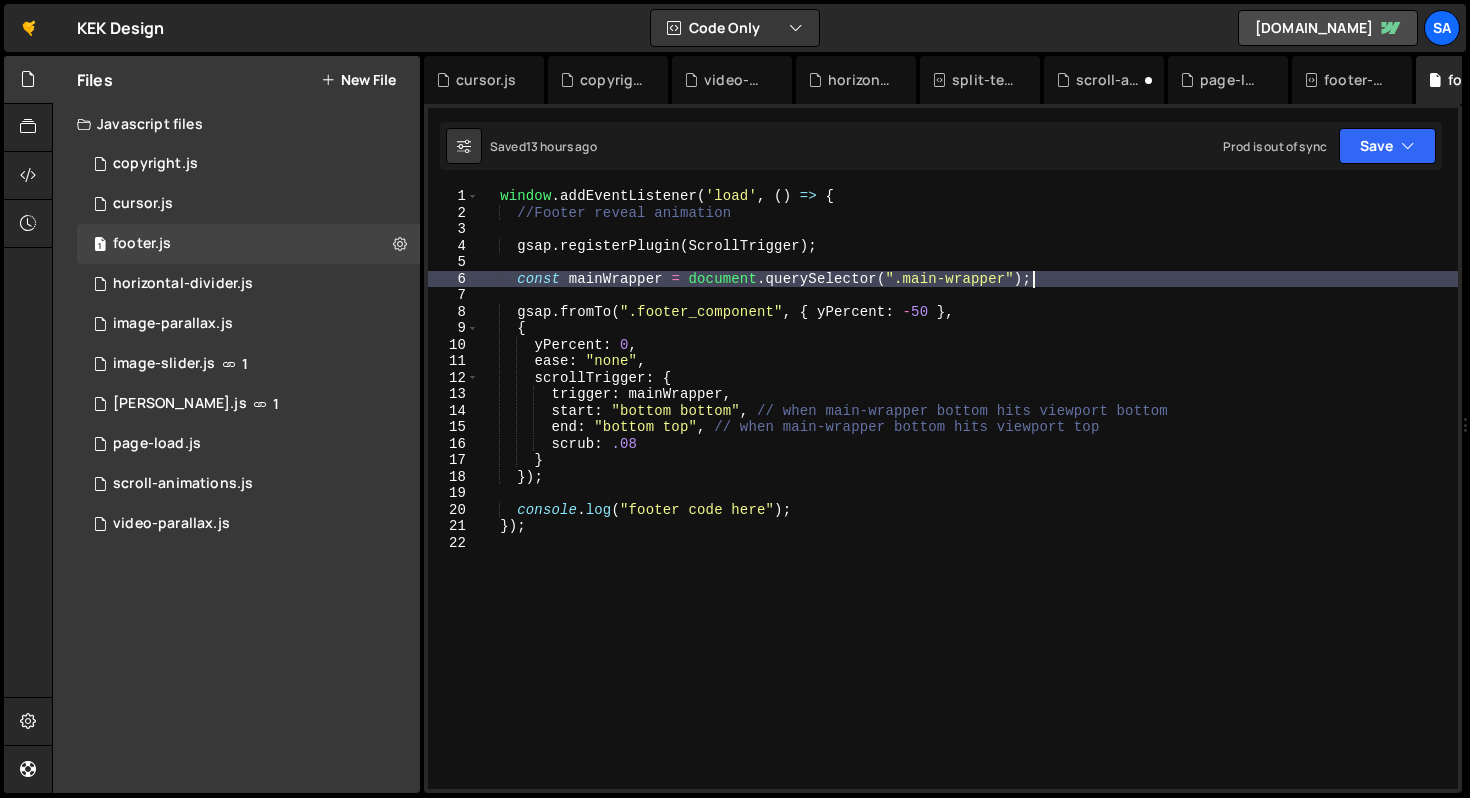 click on "window . addEventListener ( 'load' ,   ( )   =>   {       //Footer reveal animation       gsap . registerPlugin ( ScrollTrigger ) ;       const   mainWrapper   =   document . querySelector ( ".main-wrapper" ) ;       gsap . fromTo ( ".footer_component" ,   {   yPercent :   - 50   } ,       {          yPercent :   0 ,          ease :   "none" ,          scrollTrigger :   {             trigger :   mainWrapper ,             start :   "bottom bottom" ,   // when main-wrapper bottom hits viewport bottom             end :   "bottom top" ,   // when main-wrapper bottom hits viewport top             scrub :   .08          }       }) ;       console . log ( "footer code here" ) ;    }) ;" at bounding box center (968, 505) 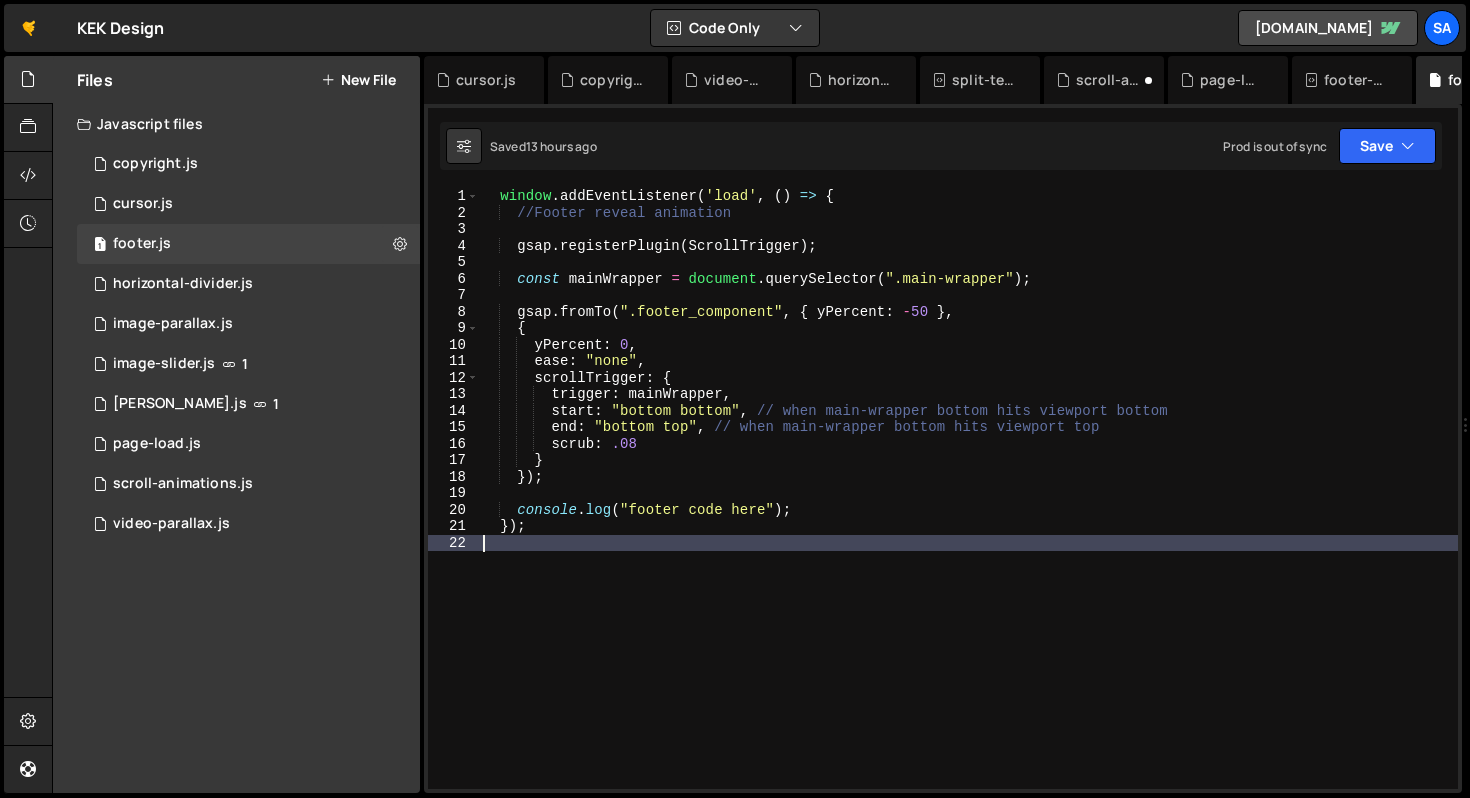 click on "window . addEventListener ( 'load' ,   ( )   =>   {       //Footer reveal animation       gsap . registerPlugin ( ScrollTrigger ) ;       const   mainWrapper   =   document . querySelector ( ".main-wrapper" ) ;       gsap . fromTo ( ".footer_component" ,   {   yPercent :   - 50   } ,       {          yPercent :   0 ,          ease :   "none" ,          scrollTrigger :   {             trigger :   mainWrapper ,             start :   "bottom bottom" ,   // when main-wrapper bottom hits viewport bottom             end :   "bottom top" ,   // when main-wrapper bottom hits viewport top             scrub :   .08          }       }) ;       console . log ( "footer code here" ) ;    }) ;" at bounding box center (968, 505) 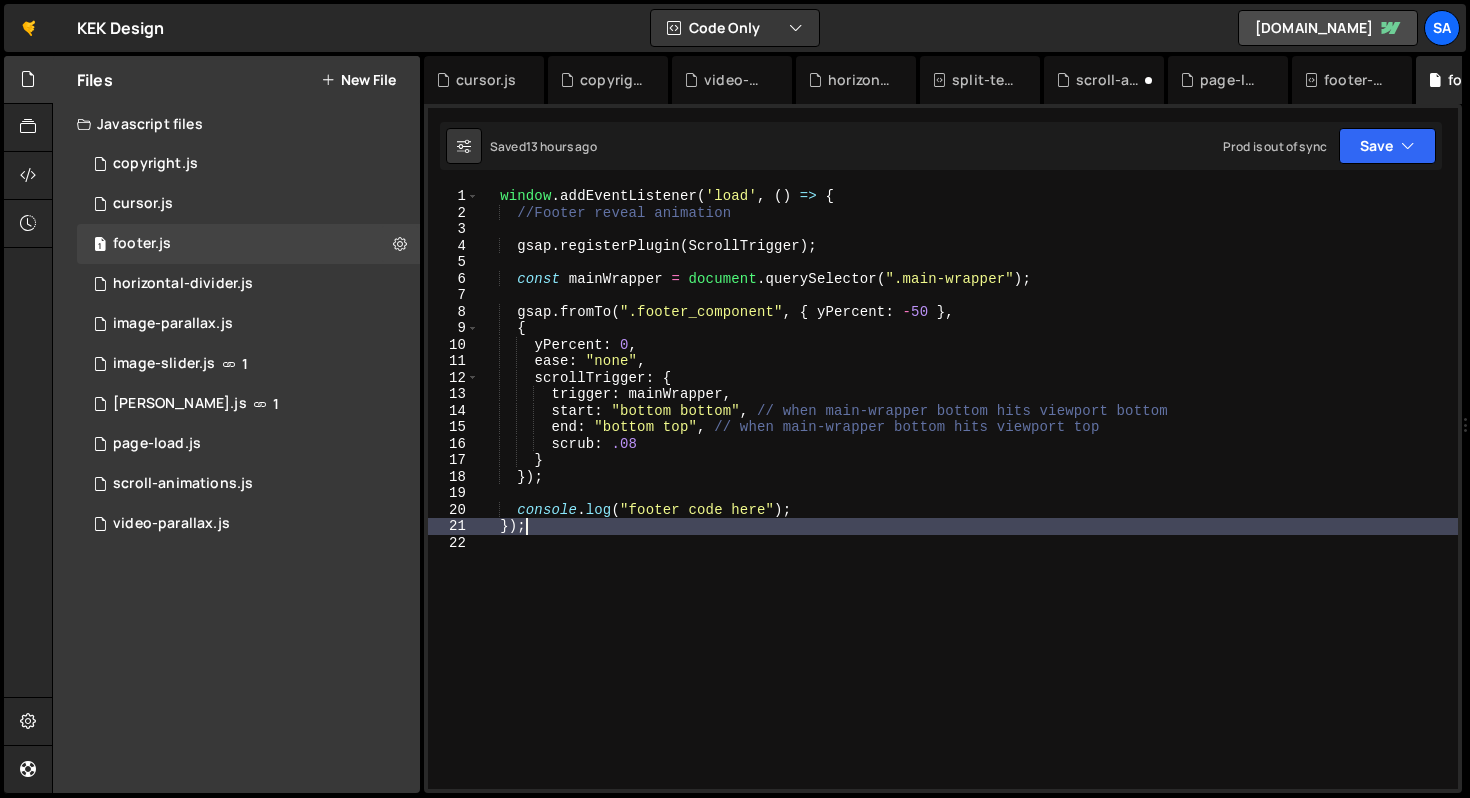 click on "window . addEventListener ( 'load' ,   ( )   =>   {       //Footer reveal animation       gsap . registerPlugin ( ScrollTrigger ) ;       const   mainWrapper   =   document . querySelector ( ".main-wrapper" ) ;       gsap . fromTo ( ".footer_component" ,   {   yPercent :   - 50   } ,       {          yPercent :   0 ,          ease :   "none" ,          scrollTrigger :   {             trigger :   mainWrapper ,             start :   "bottom bottom" ,   // when main-wrapper bottom hits viewport bottom             end :   "bottom top" ,   // when main-wrapper bottom hits viewport top             scrub :   .08          }       }) ;       console . log ( "footer code here" ) ;    }) ;" at bounding box center [968, 505] 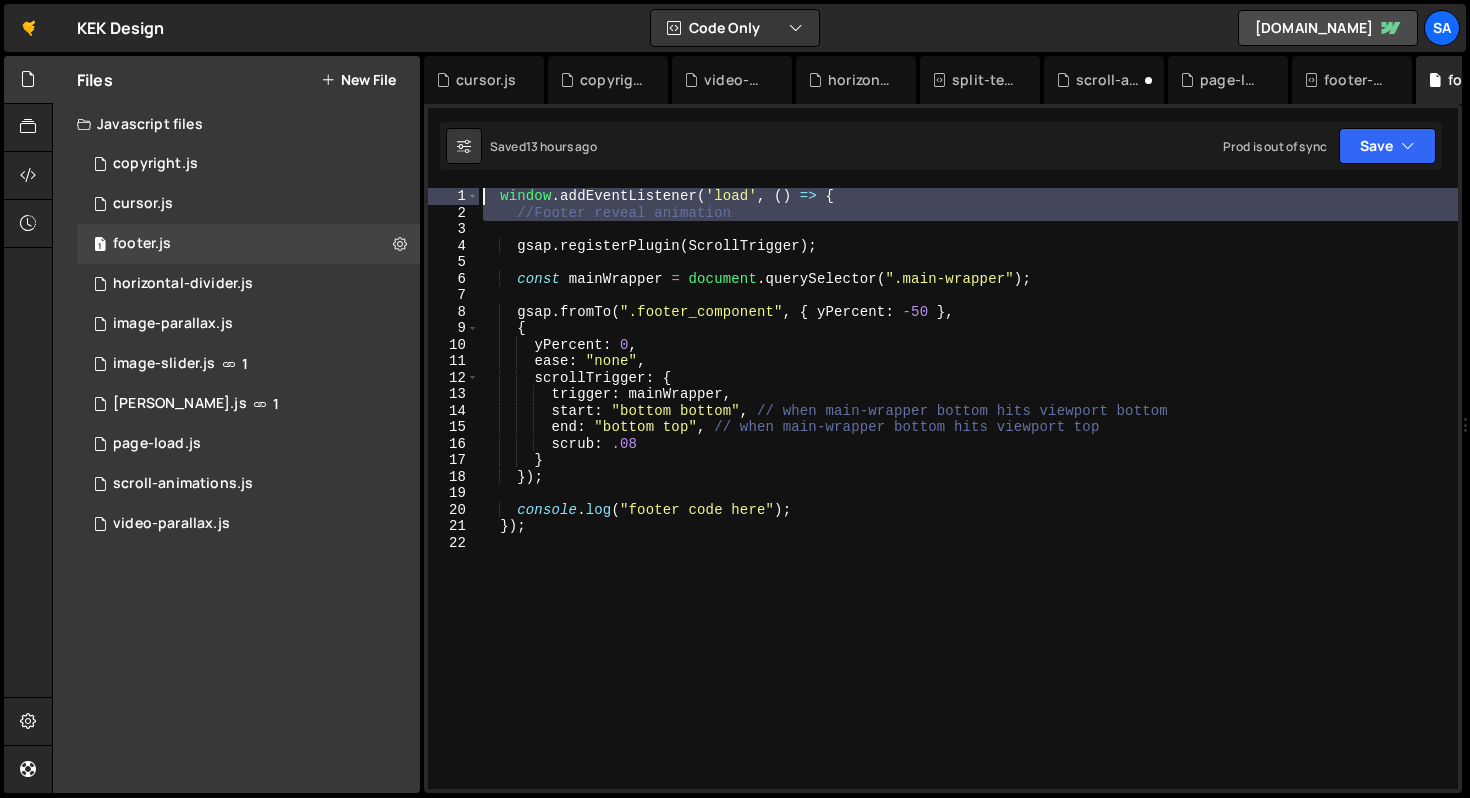 drag, startPoint x: 846, startPoint y: 221, endPoint x: 472, endPoint y: 167, distance: 377.8783 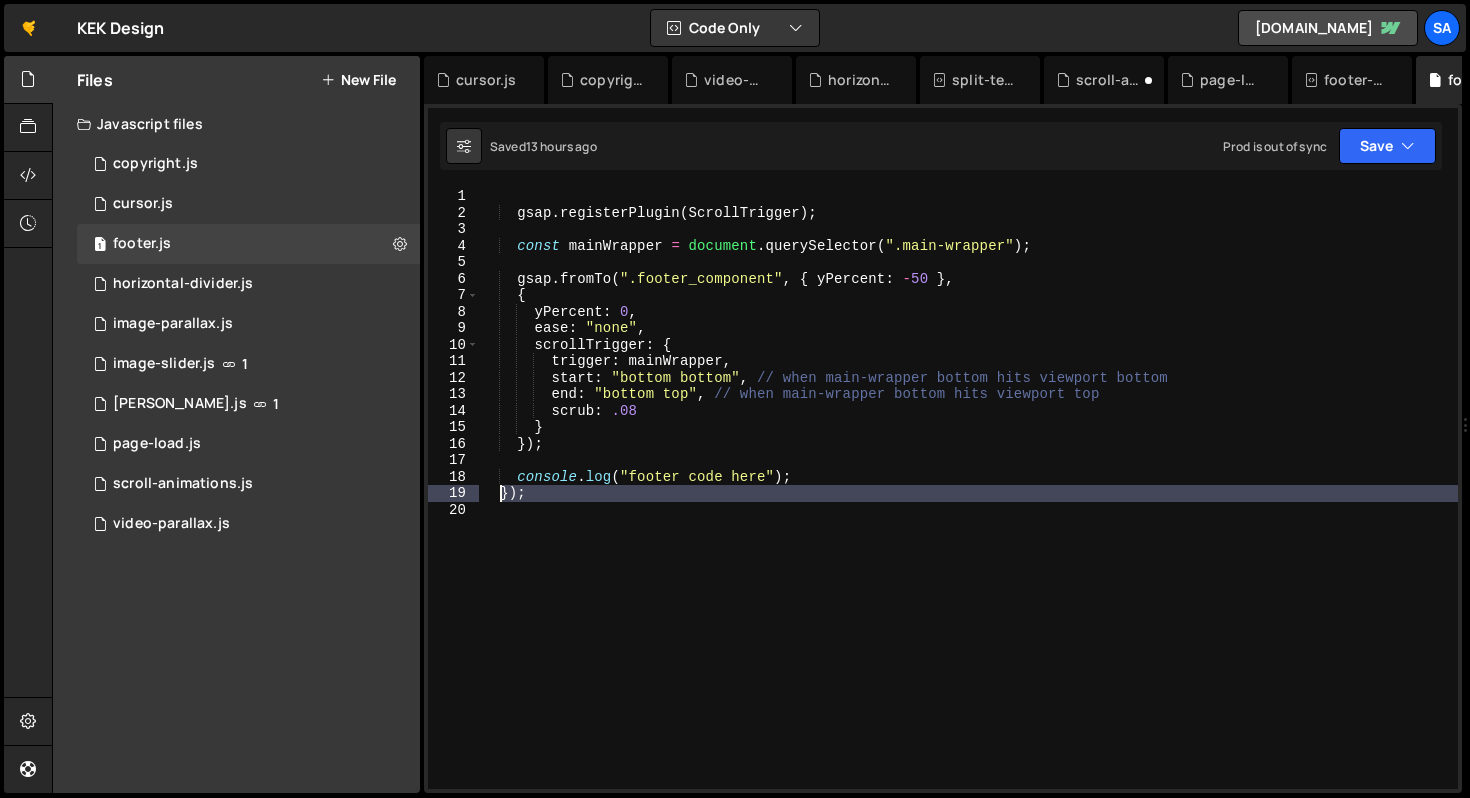 drag, startPoint x: 594, startPoint y: 511, endPoint x: 498, endPoint y: 490, distance: 98.270035 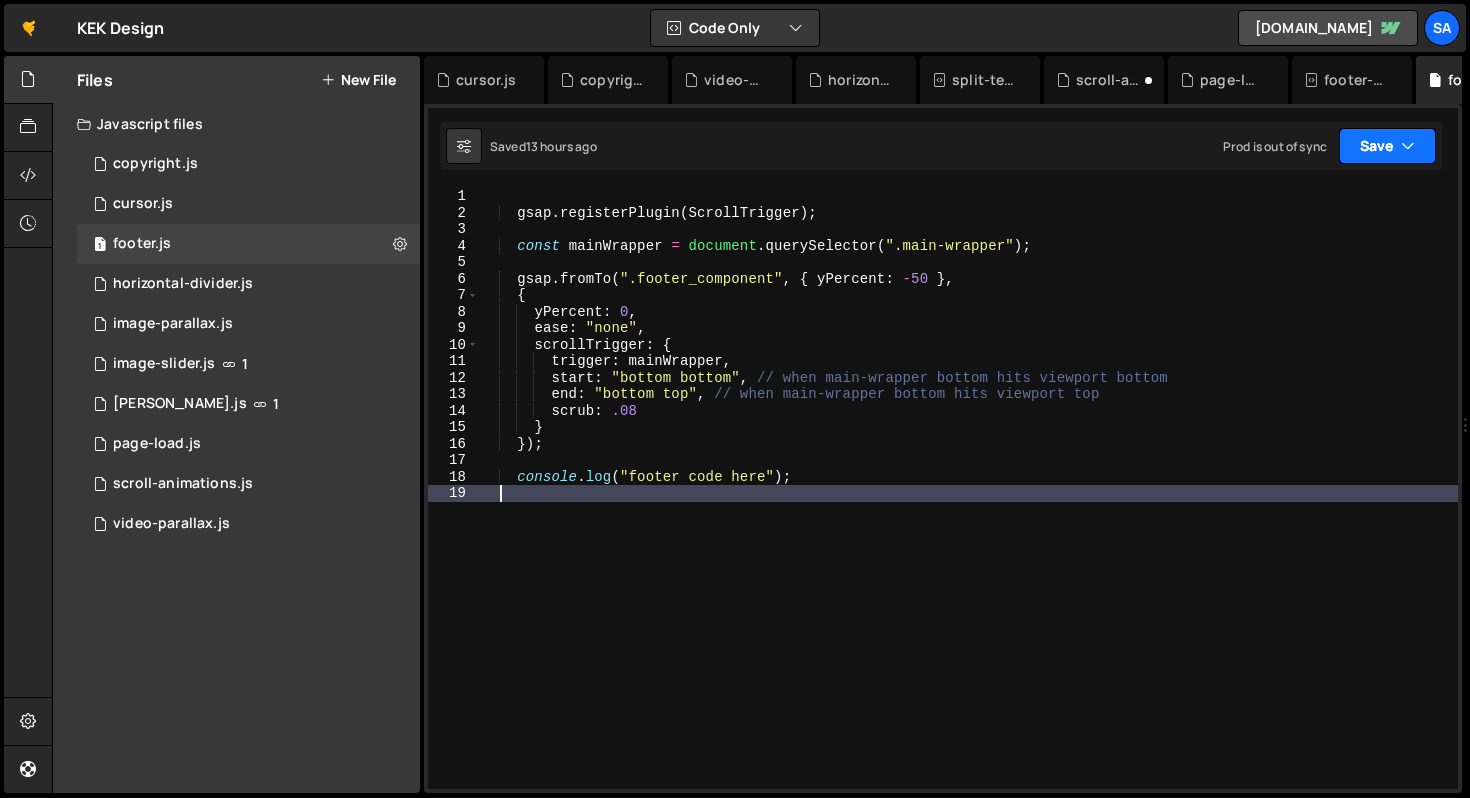 click on "Save" at bounding box center [1387, 146] 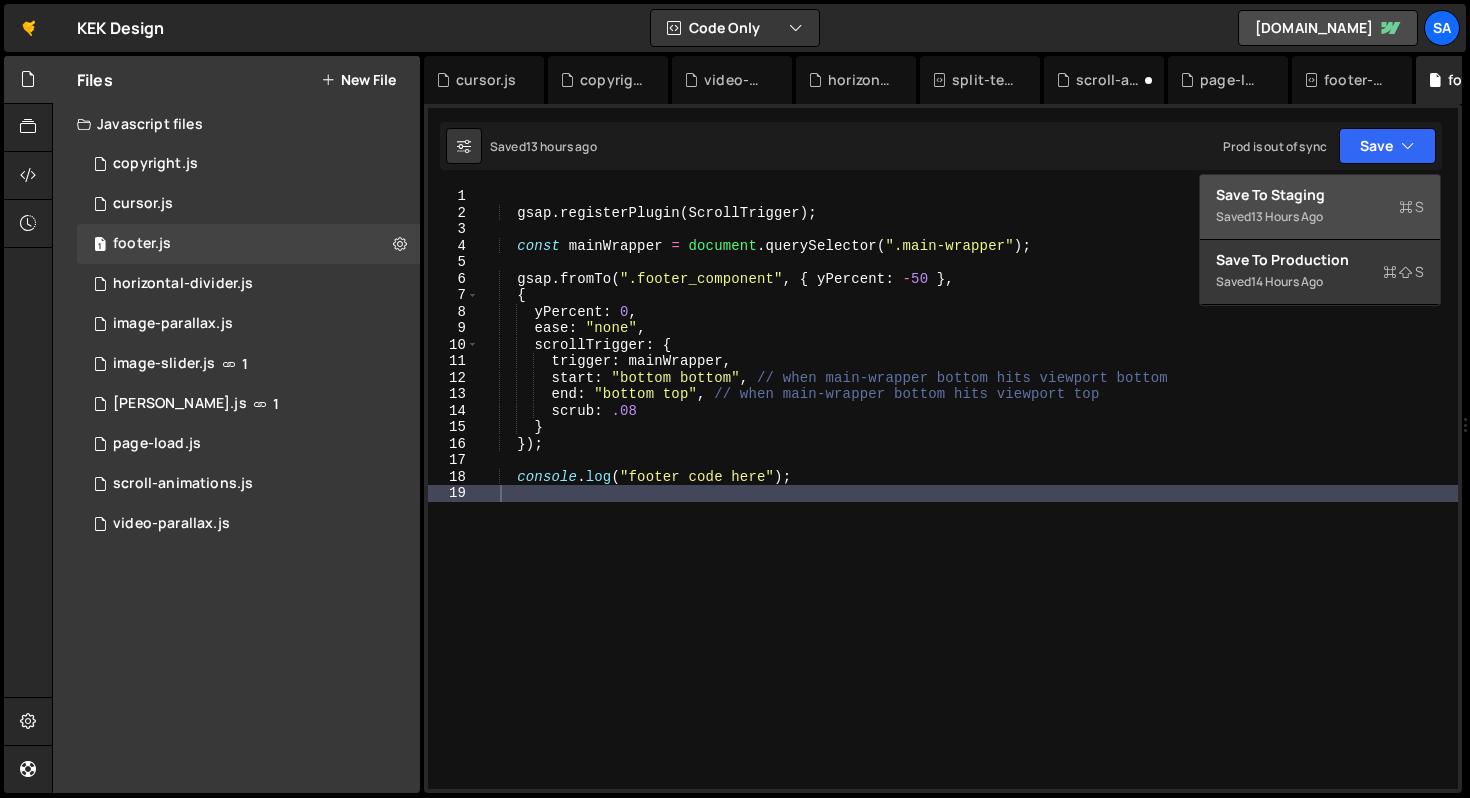 click on "Save to Staging
S" at bounding box center [1320, 195] 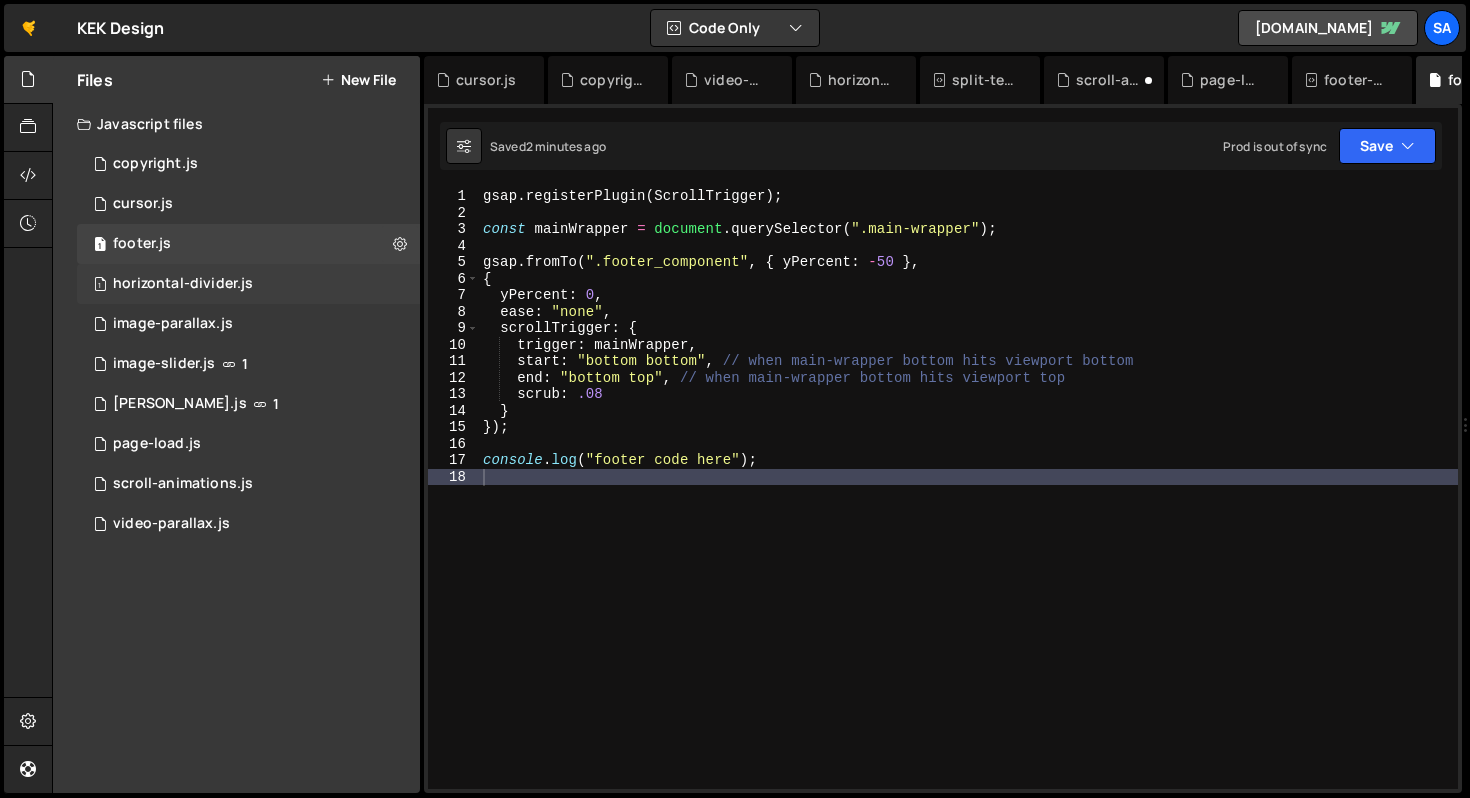 click on "1
horizontal-divider.js
0" at bounding box center (248, 284) 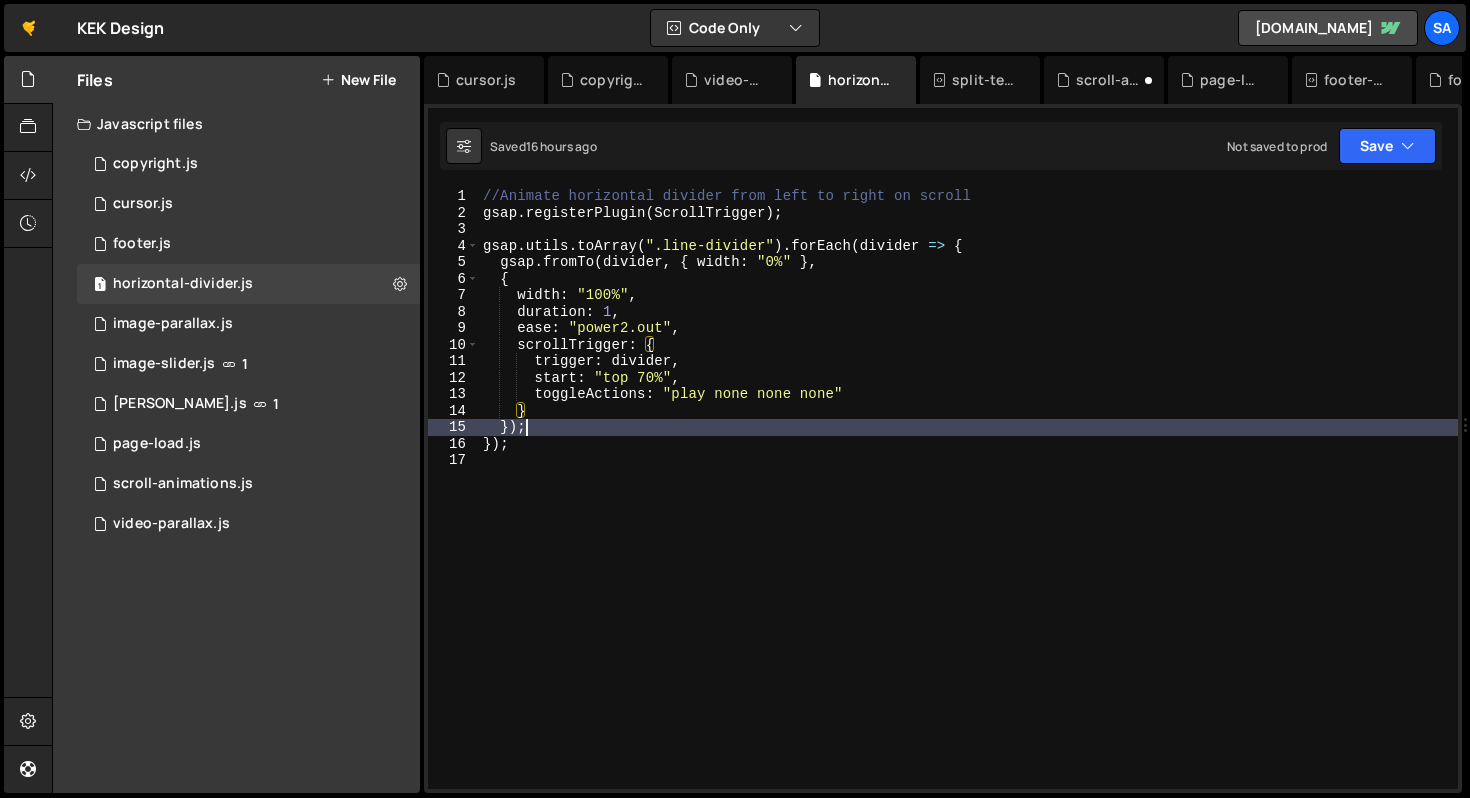 click on "//Animate horizontal divider from left to right on scroll gsap . registerPlugin ( ScrollTrigger ) ; gsap . utils . toArray ( ".line-divider" ) . forEach ( divider   =>   {    gsap . fromTo ( divider ,   {   width :   "0%"   } ,    {       width :   "100%" ,       duration :   1 ,       ease :   "power2.out" ,       scrollTrigger :   {          trigger :   divider ,          start :   "top 70%" ,          toggleActions :   "play none none none"       }    }) ; }) ;" at bounding box center (968, 505) 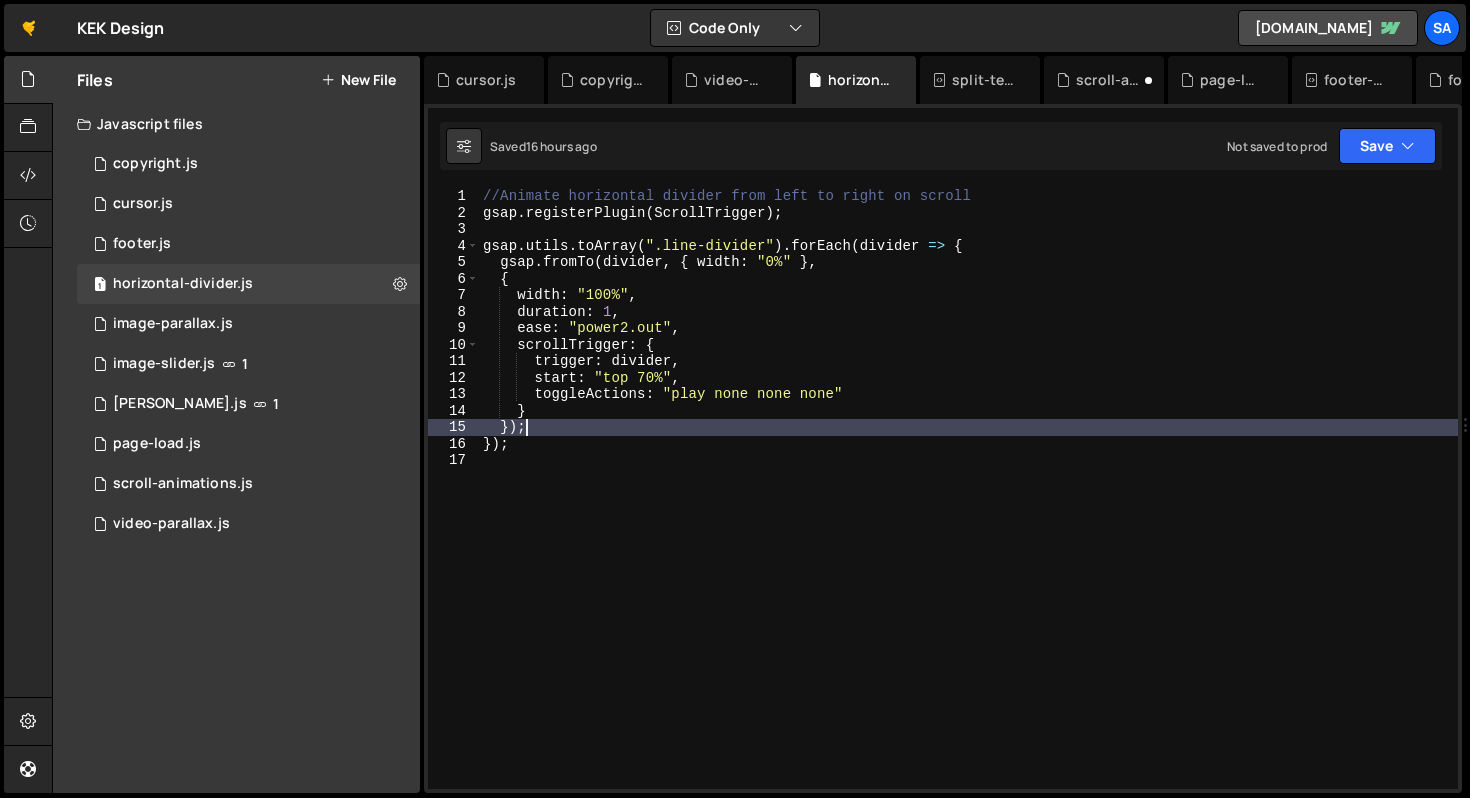 click on "//Animate horizontal divider from left to right on scroll gsap . registerPlugin ( ScrollTrigger ) ; gsap . utils . toArray ( ".line-divider" ) . forEach ( divider   =>   {    gsap . fromTo ( divider ,   {   width :   "0%"   } ,    {       width :   "100%" ,       duration :   1 ,       ease :   "power2.out" ,       scrollTrigger :   {          trigger :   divider ,          start :   "top 70%" ,          toggleActions :   "play none none none"       }    }) ; }) ;" at bounding box center (968, 505) 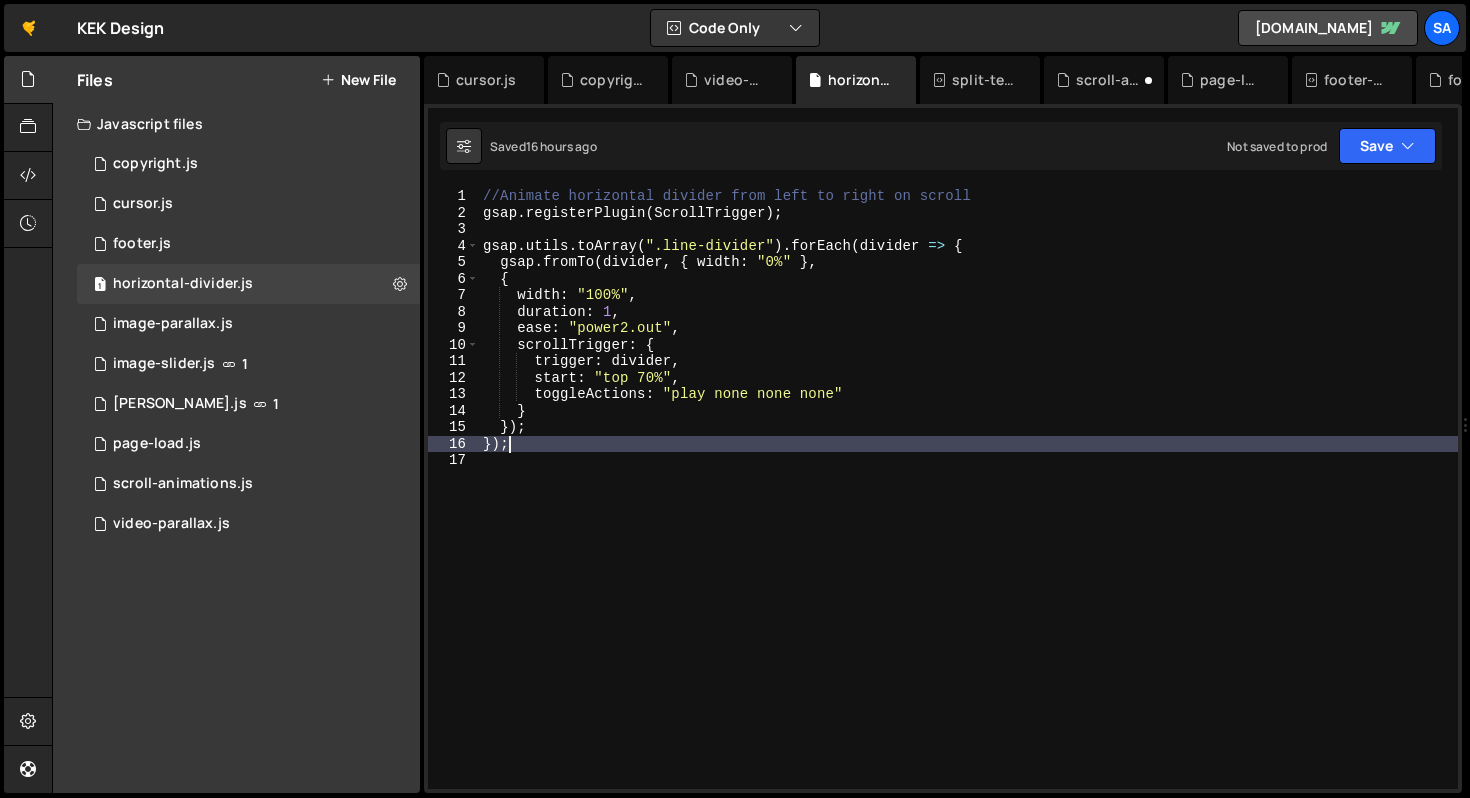scroll, scrollTop: 0, scrollLeft: 1, axis: horizontal 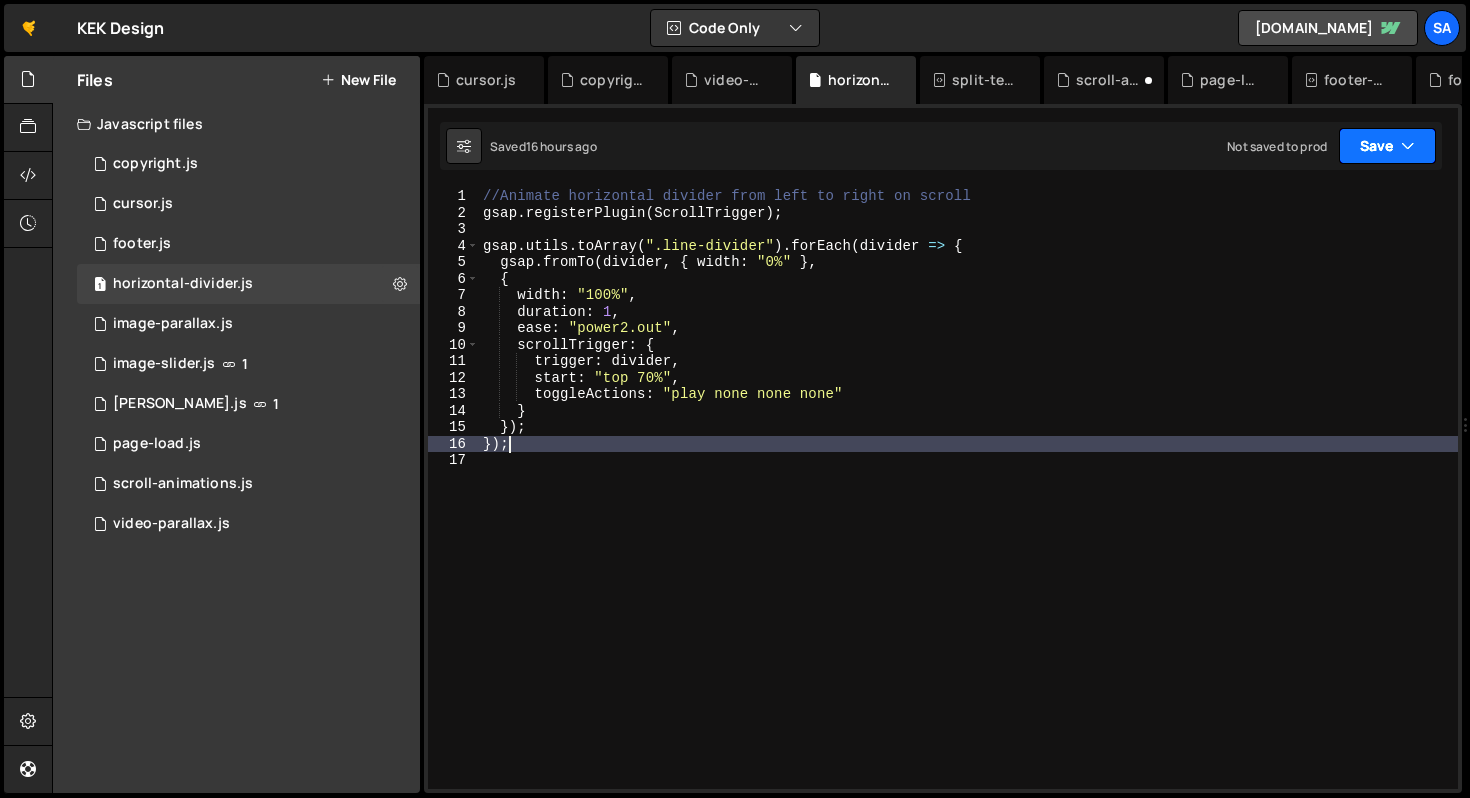 click on "Save" at bounding box center [1387, 146] 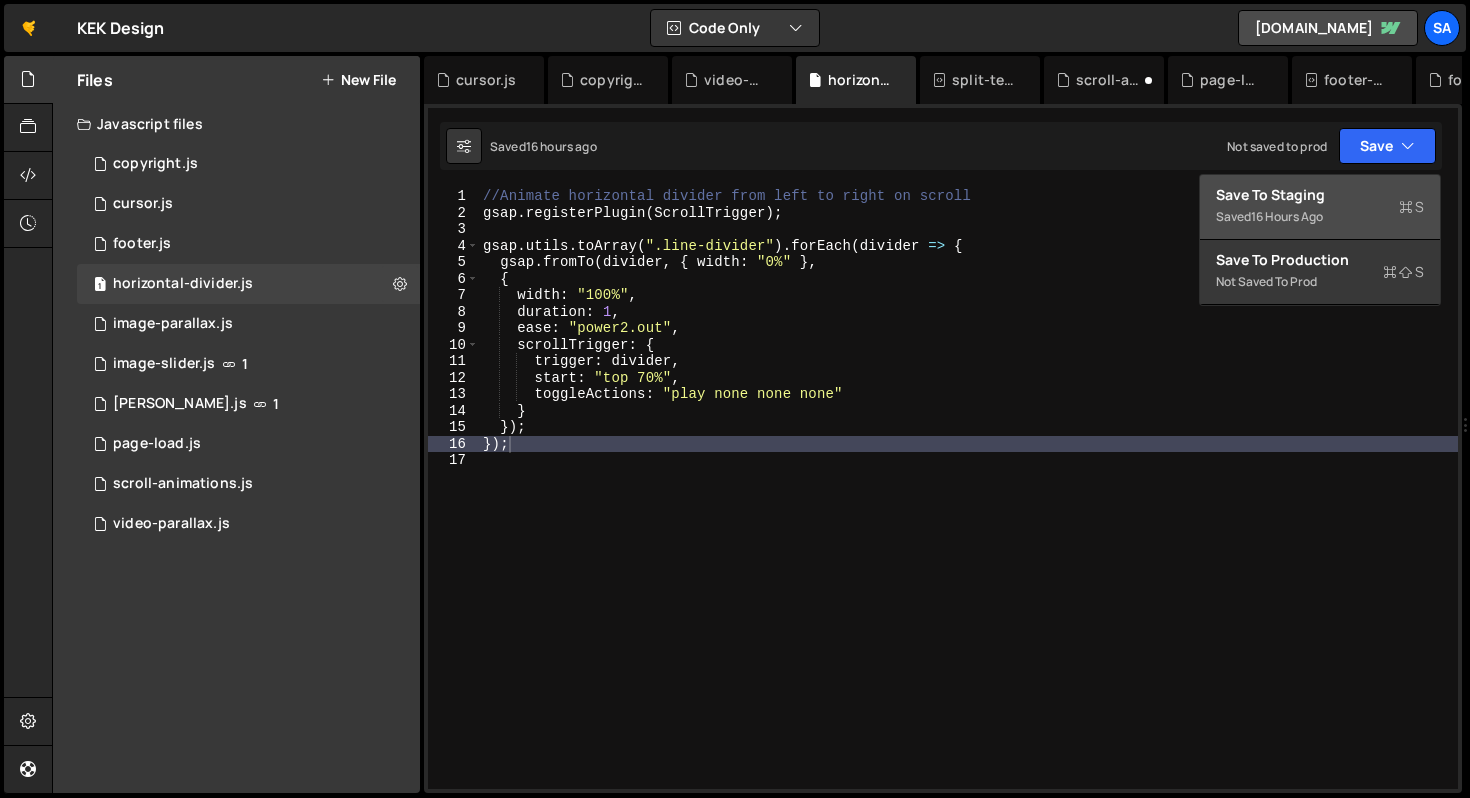 click on "Save to Staging
S
Saved  16 hours ago" at bounding box center [1320, 207] 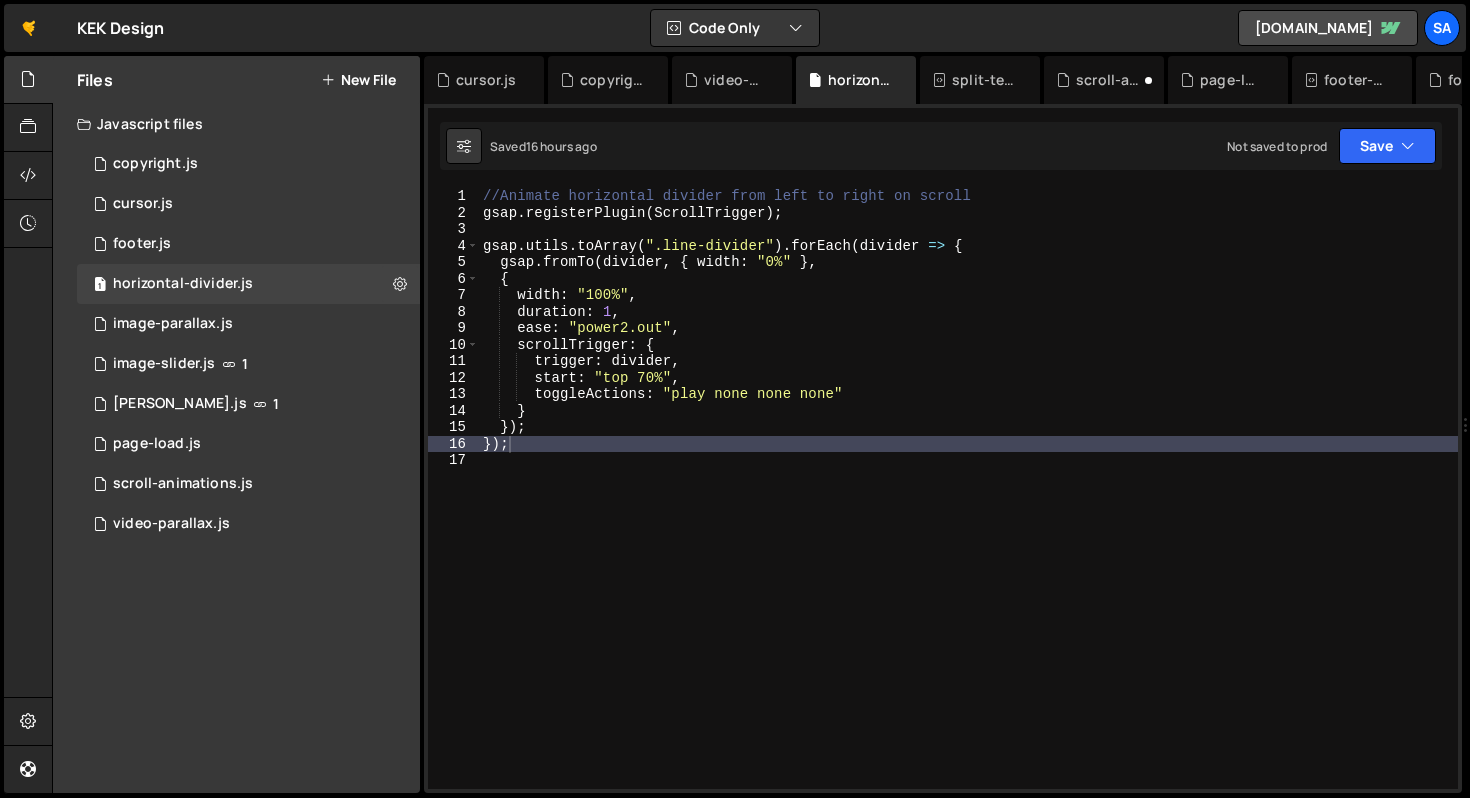 type on "gsap.fromTo(divider, { width: "0%" }," 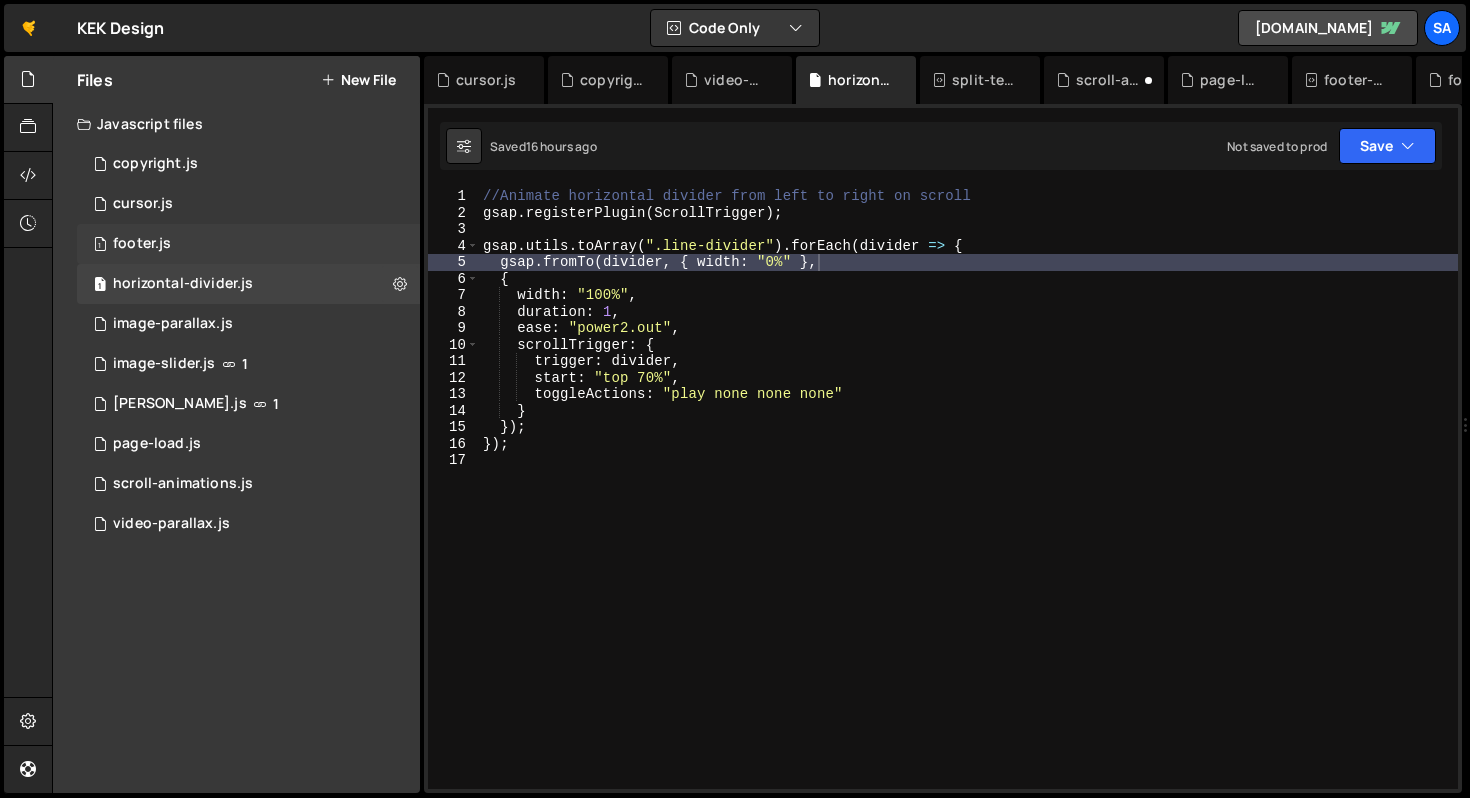 click on "footer.js" at bounding box center (142, 244) 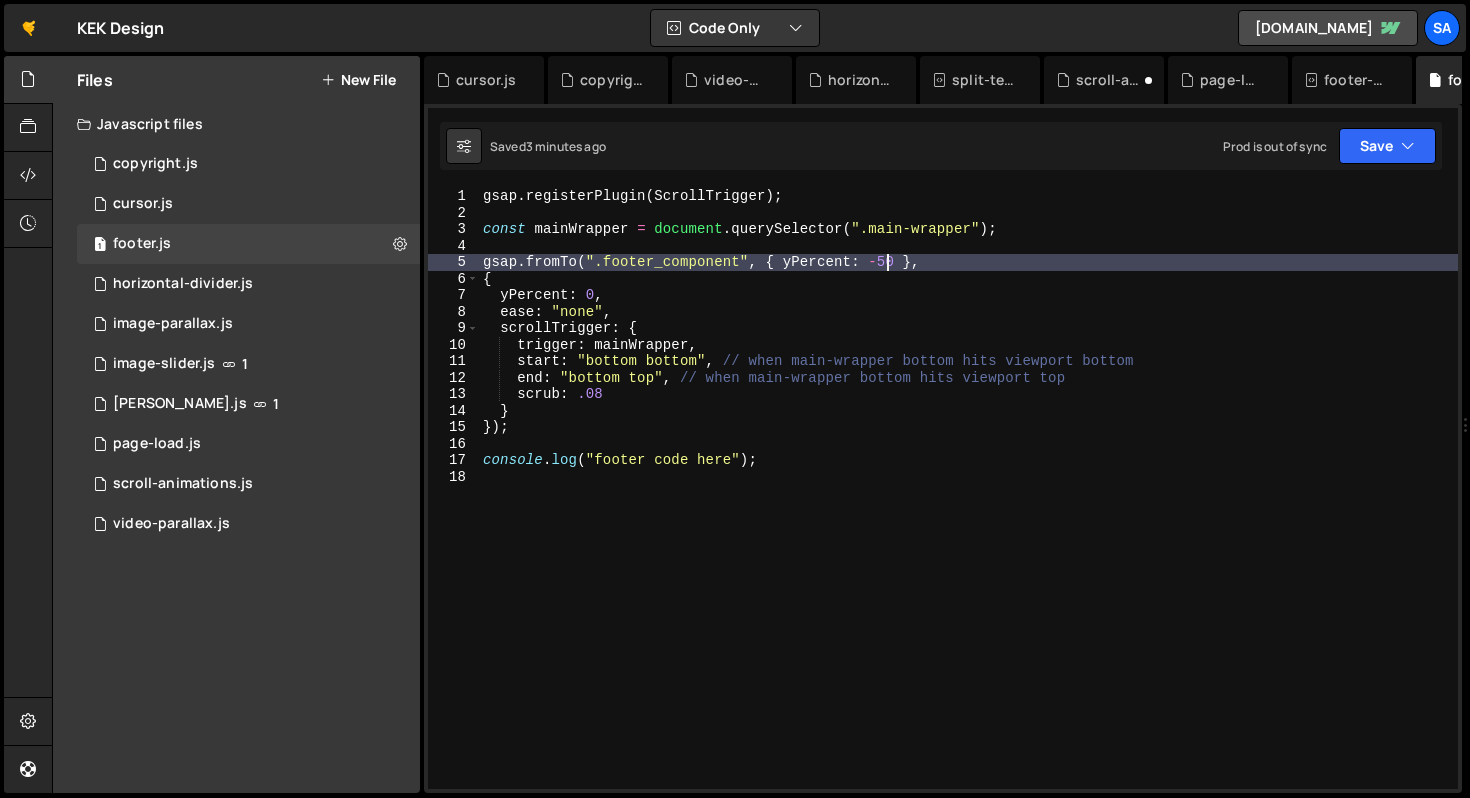 click on "gsap . registerPlugin ( ScrollTrigger ) ; const   mainWrapper   =   document . querySelector ( ".main-wrapper" ) ; gsap . fromTo ( ".footer_component" ,   {   yPercent :   - 50   } , {    yPercent :   0 ,    ease :   "none" ,    scrollTrigger :   {       trigger :   mainWrapper ,       start :   "bottom bottom" ,   // when main-wrapper bottom hits viewport bottom       end :   "bottom top" ,   // when main-wrapper bottom hits viewport top       scrub :   .08    } }) ; console . log ( "footer code here" ) ;" at bounding box center (968, 505) 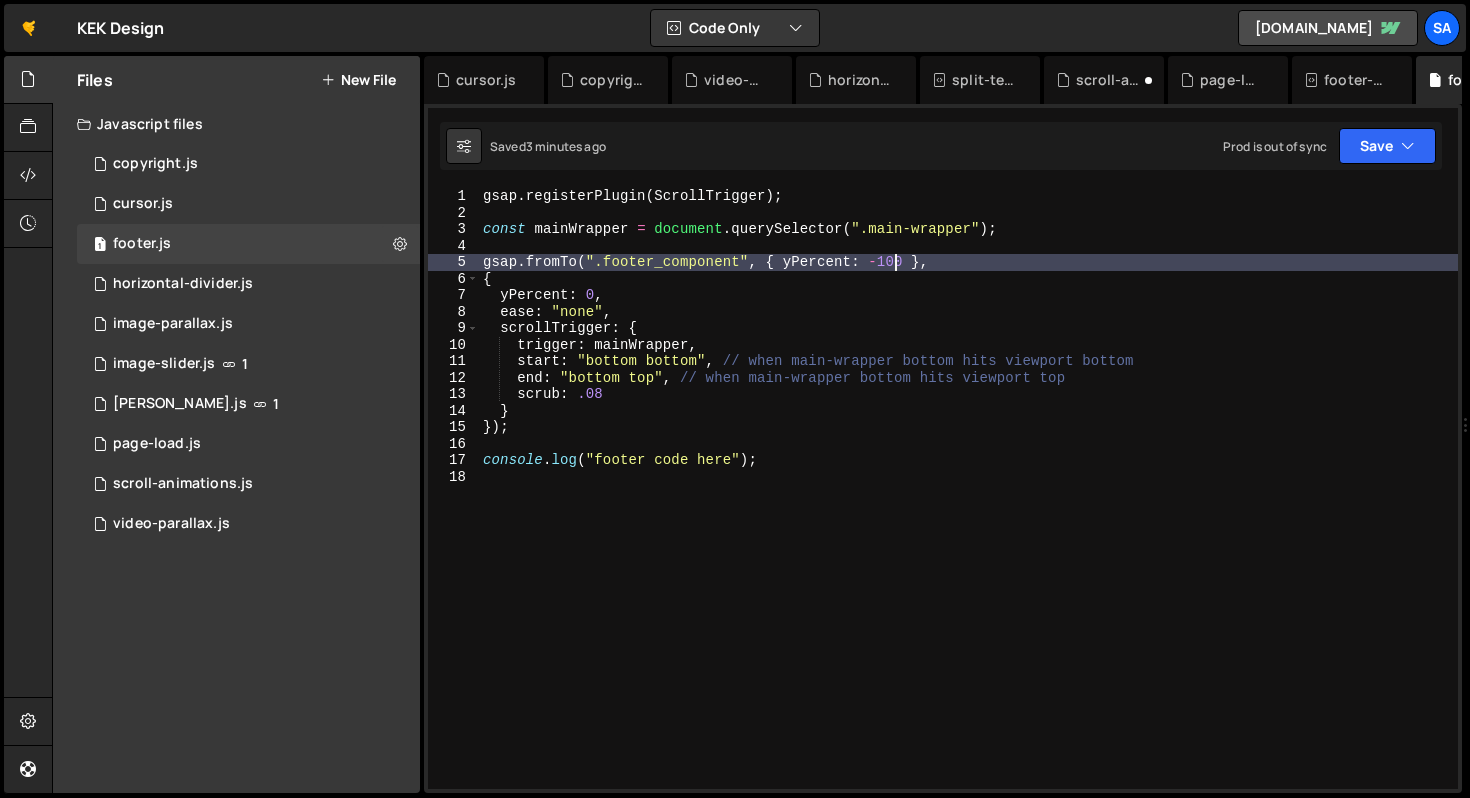 scroll, scrollTop: 0, scrollLeft: 28, axis: horizontal 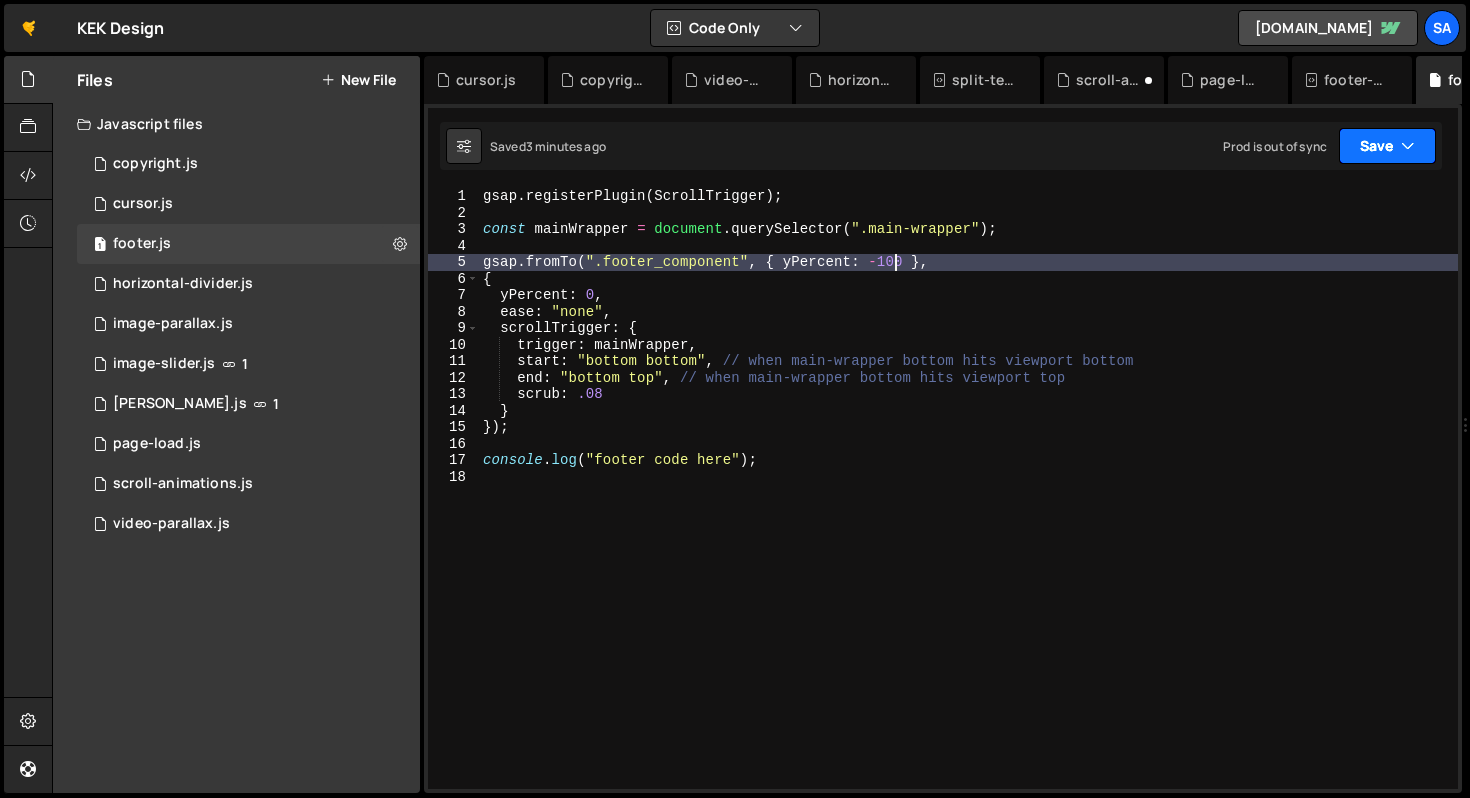 click on "Save" at bounding box center [1387, 146] 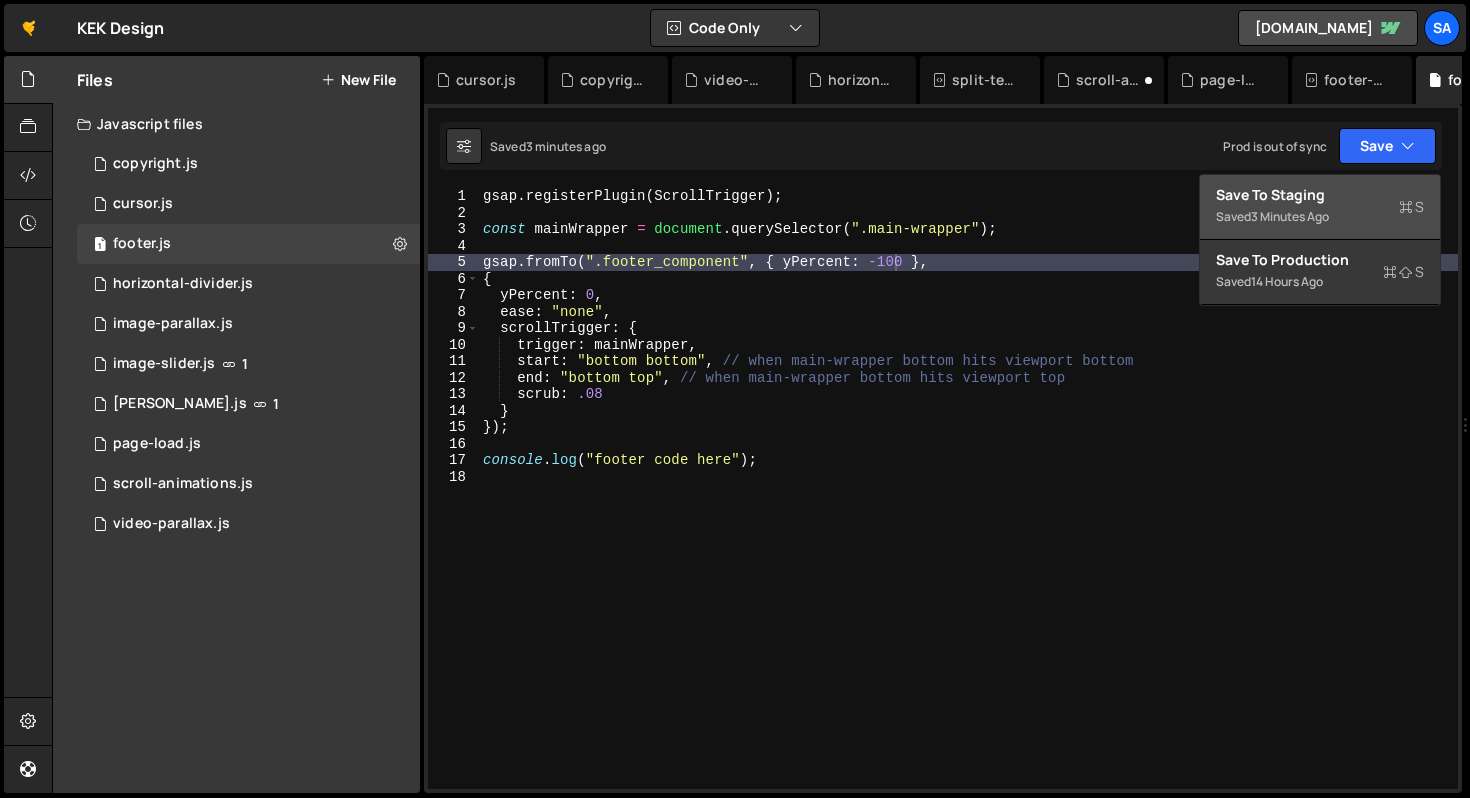 click on "Save to Staging
S" at bounding box center [1320, 195] 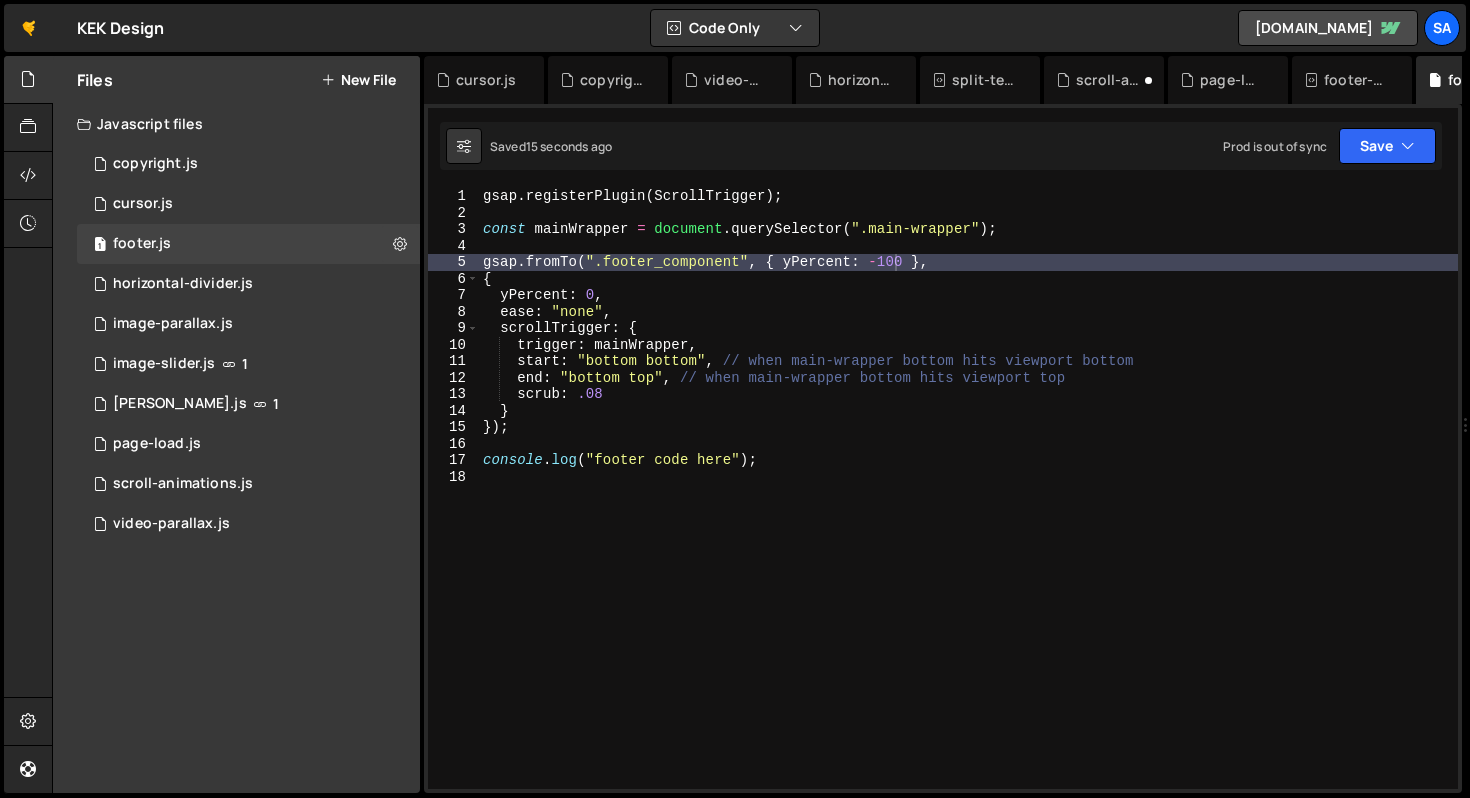 drag, startPoint x: 891, startPoint y: 258, endPoint x: 925, endPoint y: 251, distance: 34.713108 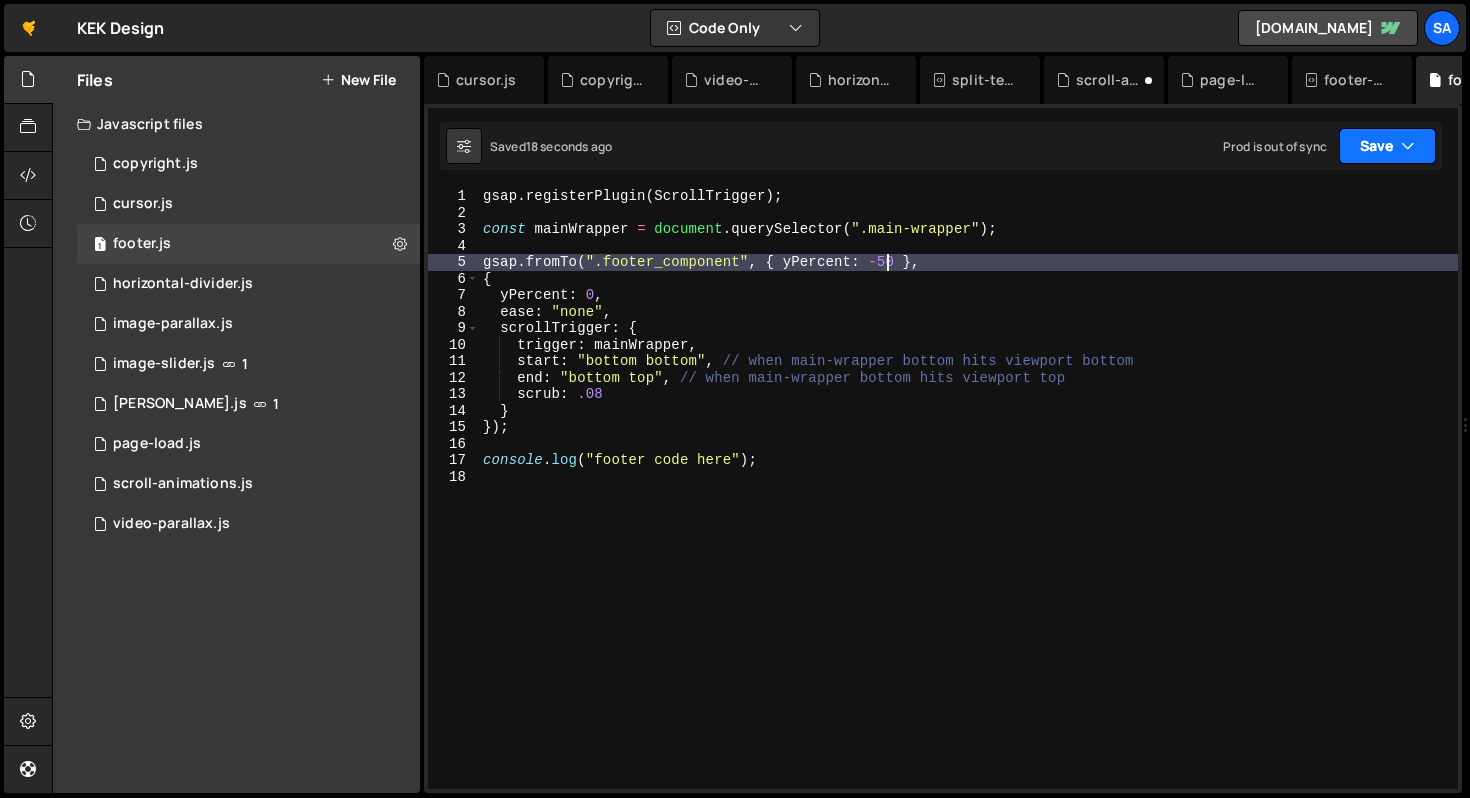 type on "gsap.fromTo(".footer_component", { yPercent: -50 }," 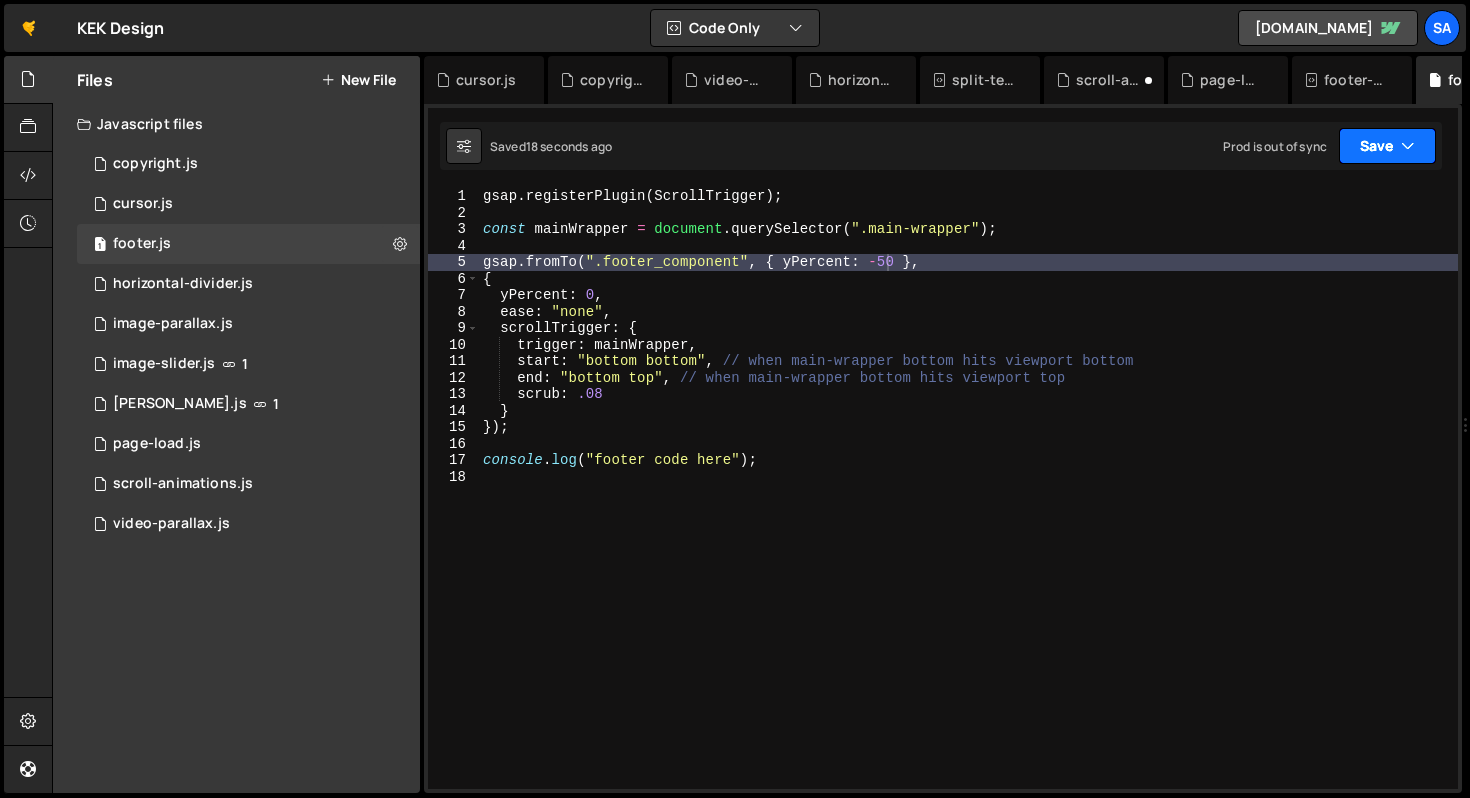 click on "Save" at bounding box center (1387, 146) 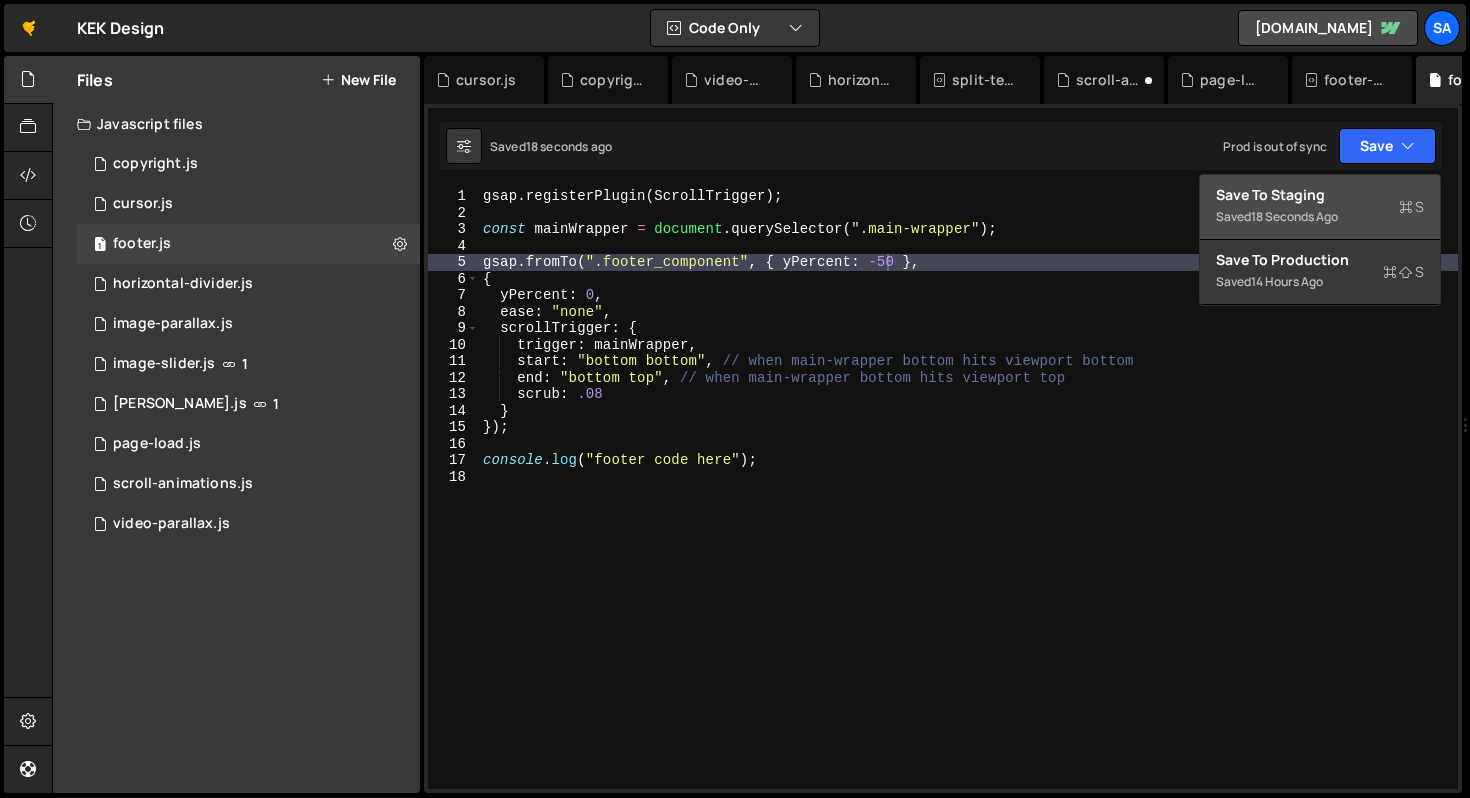 click on "18 seconds ago" at bounding box center [1294, 216] 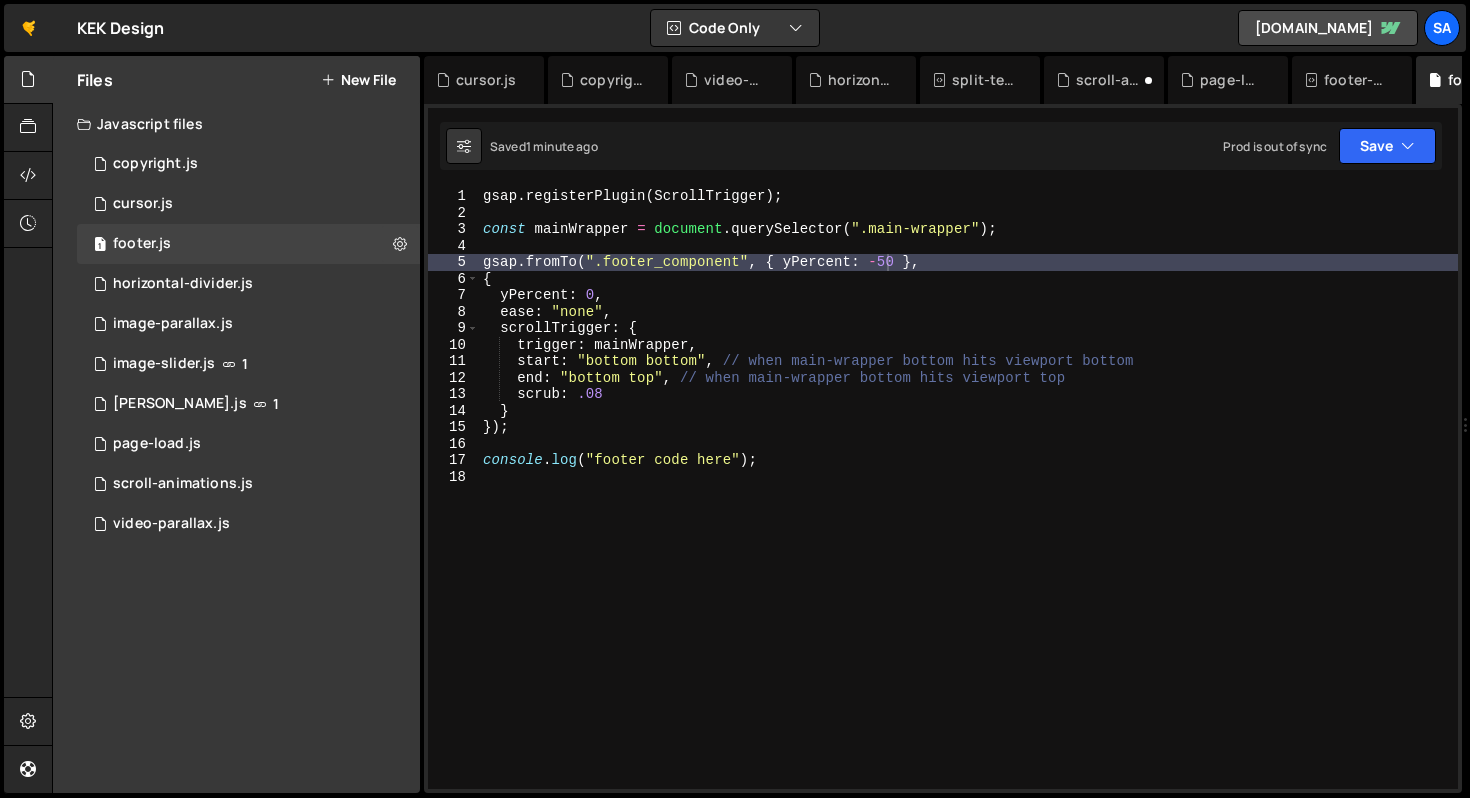 type 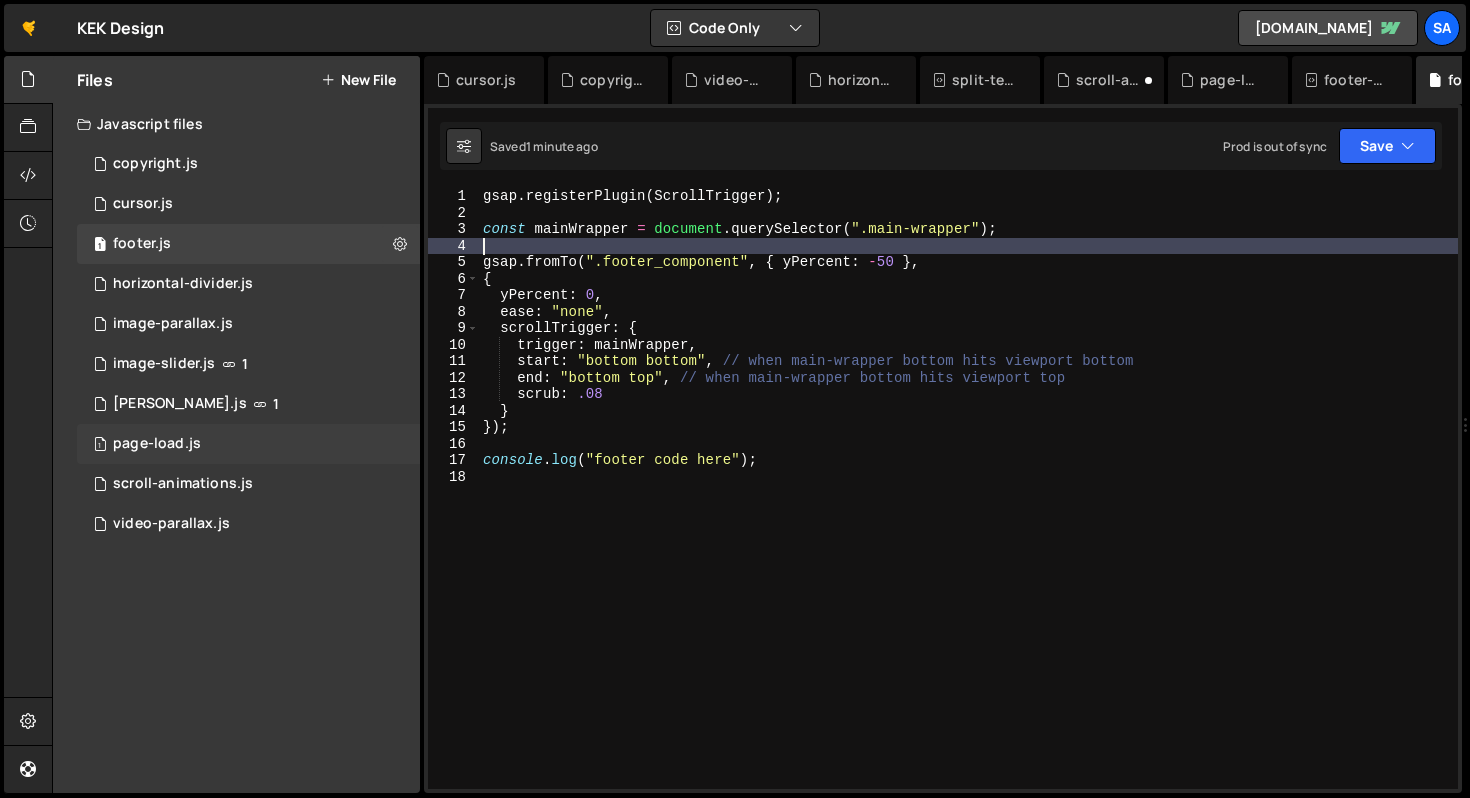 click on "1
page-load.js
0" at bounding box center (248, 444) 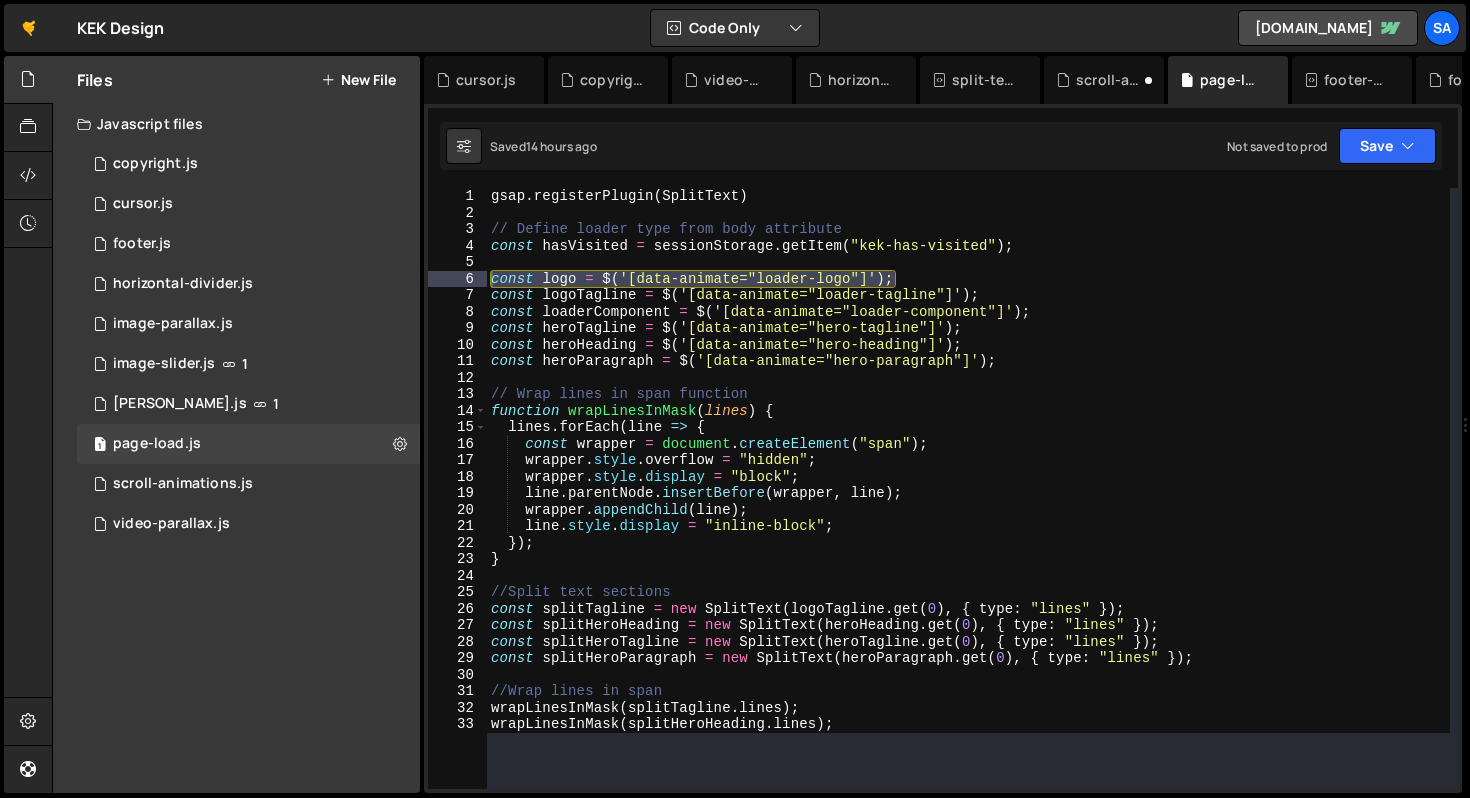 scroll, scrollTop: 2692, scrollLeft: 0, axis: vertical 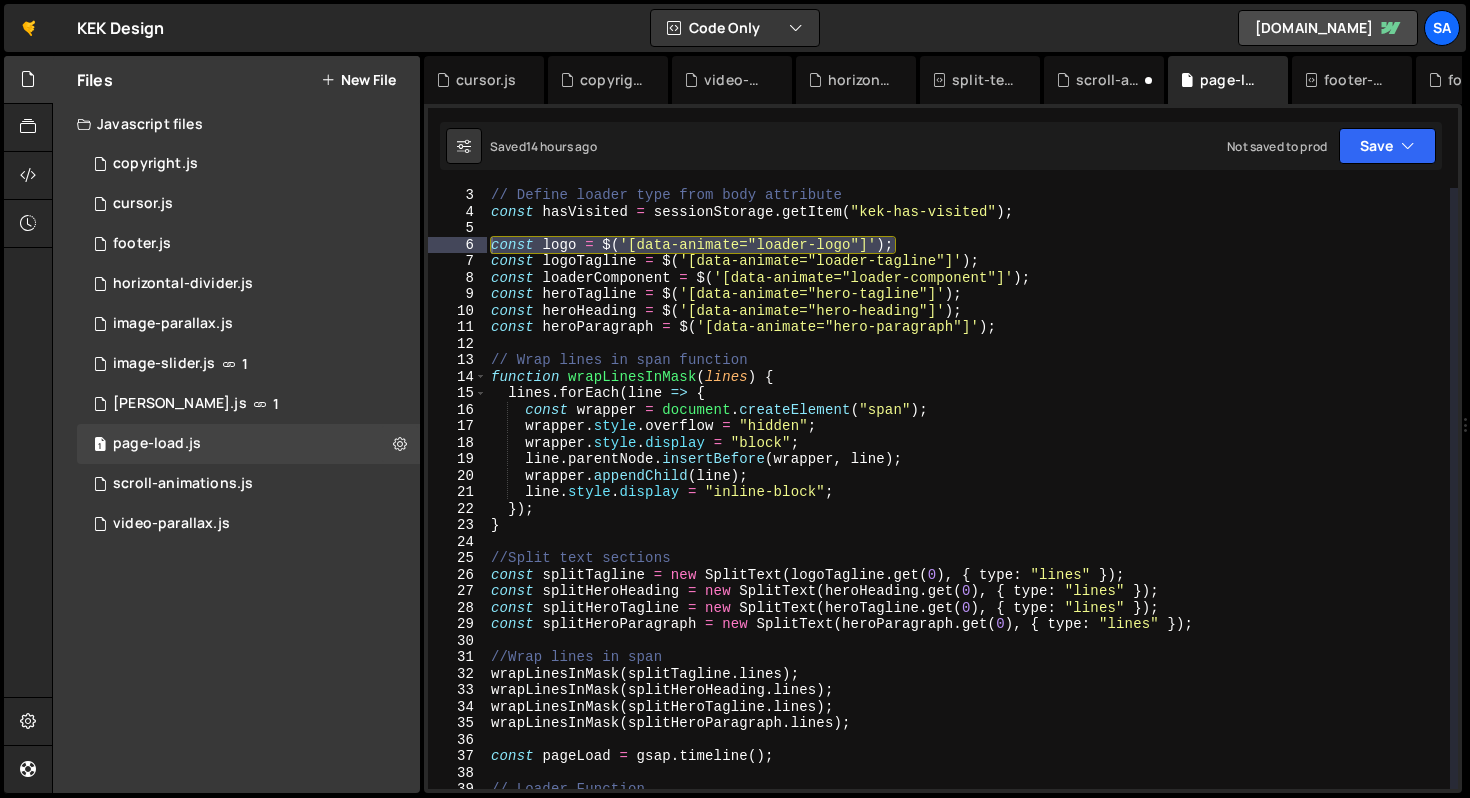 type on "const heroParagraph = $('[data-animate="hero-paragraph"]');" 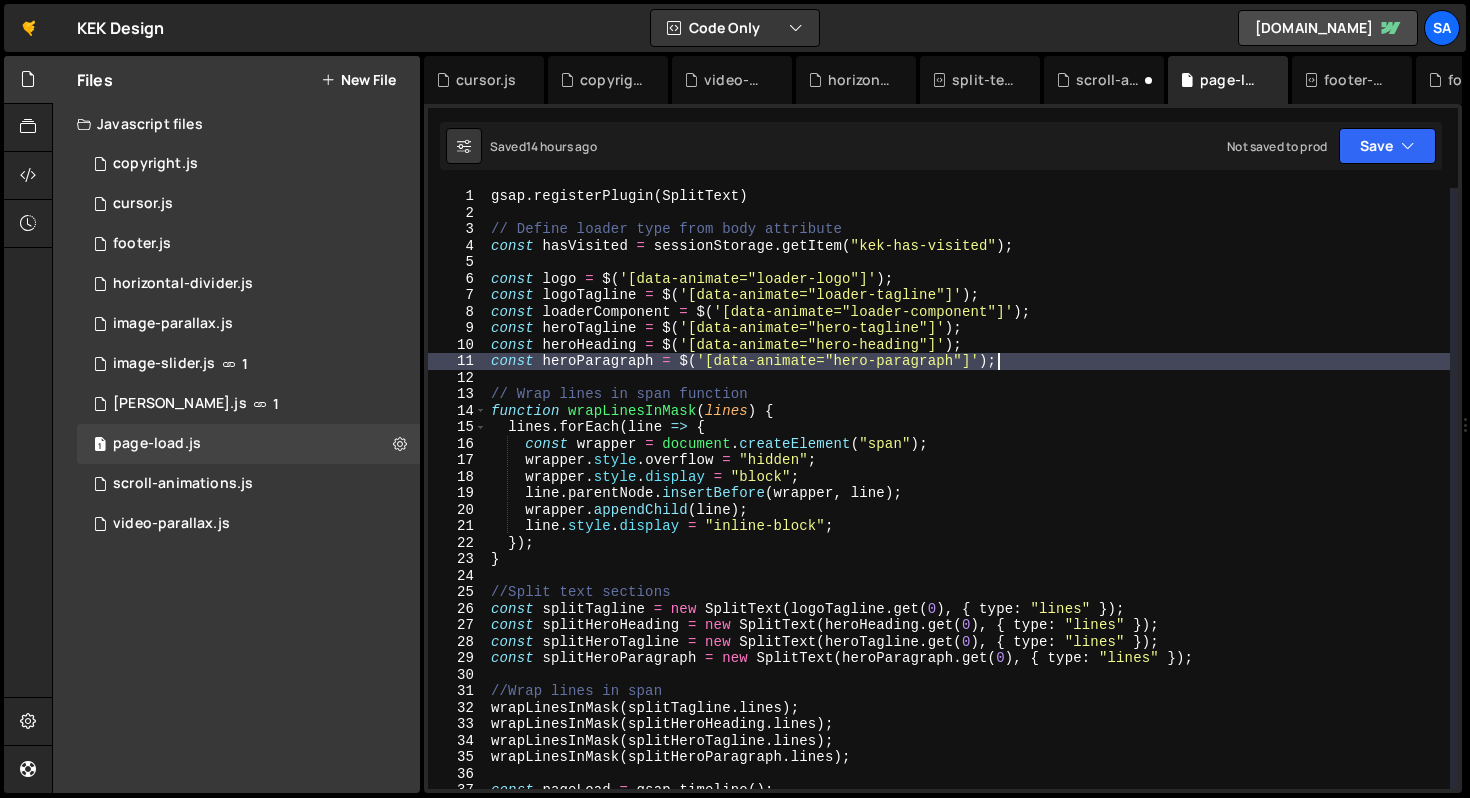 scroll, scrollTop: 0, scrollLeft: 0, axis: both 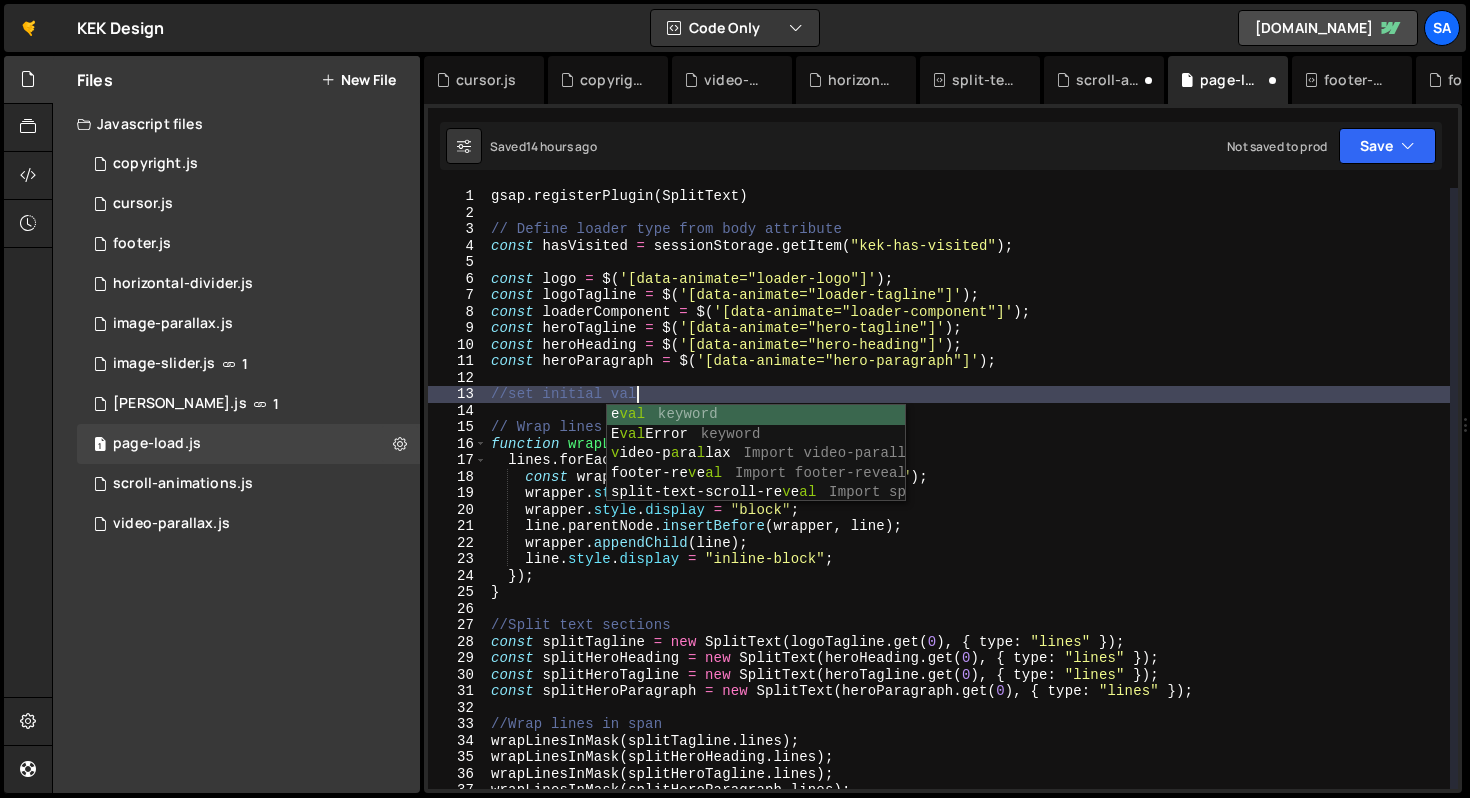 type on "//set initial value" 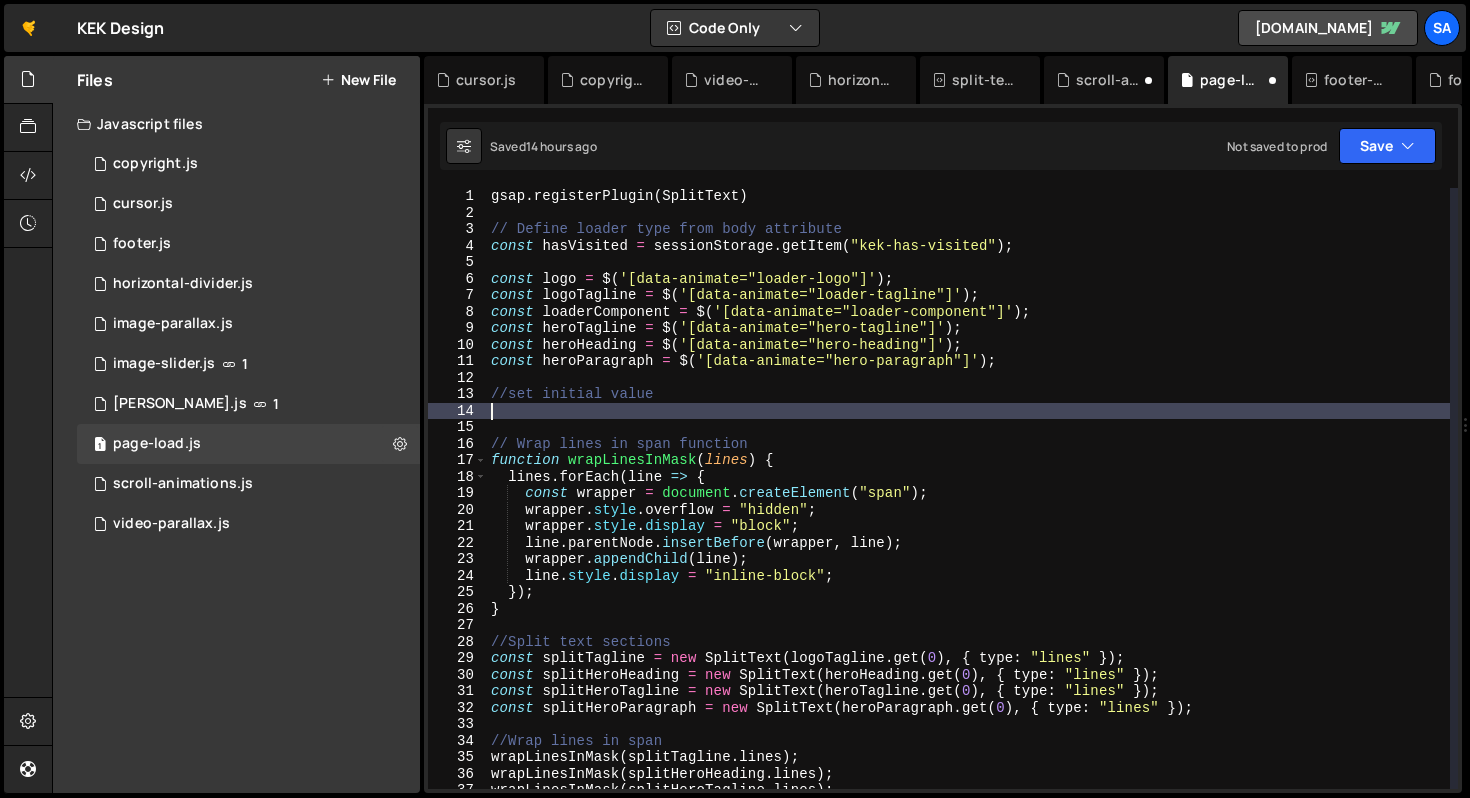 scroll, scrollTop: 0, scrollLeft: 0, axis: both 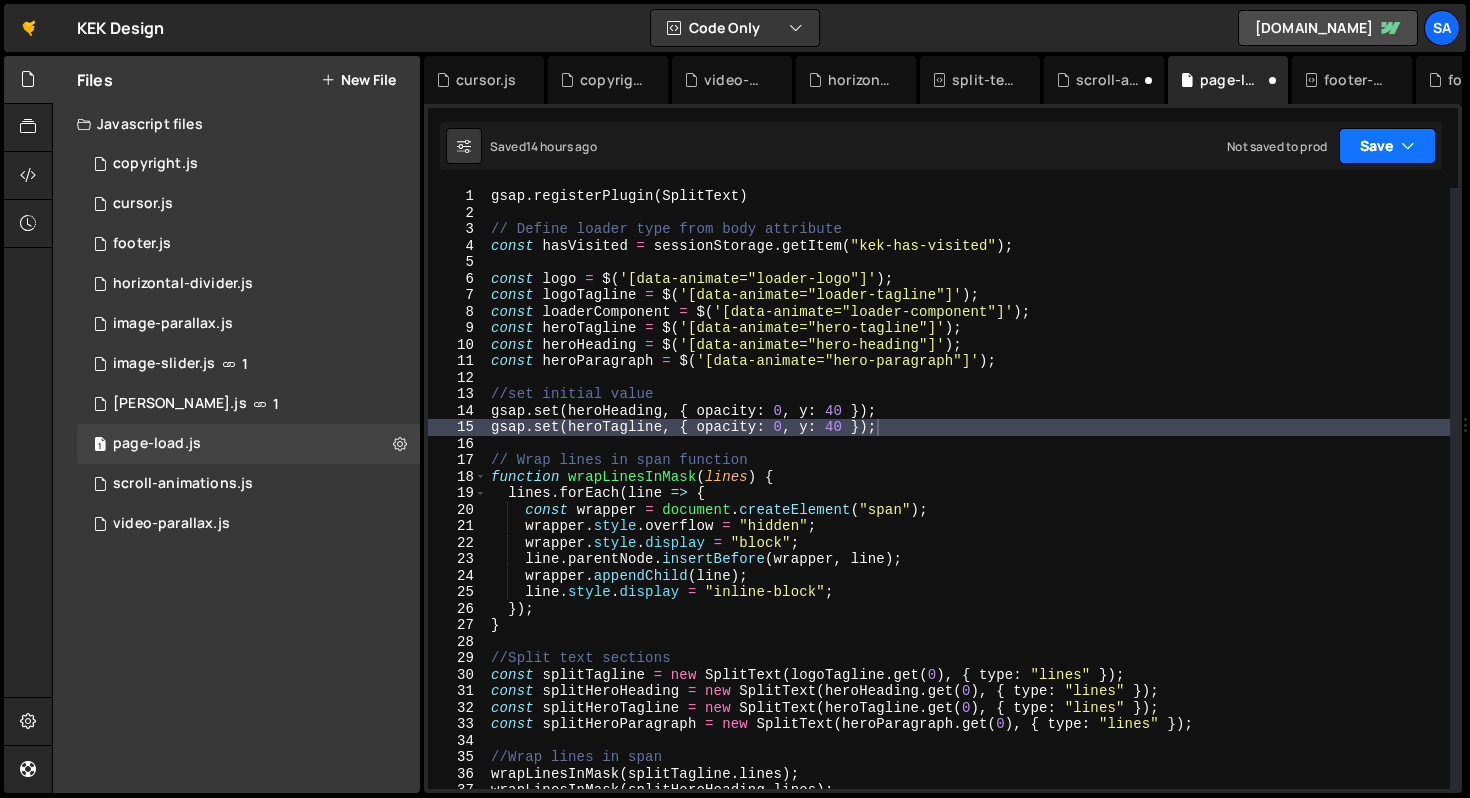 click on "Save" at bounding box center [1387, 146] 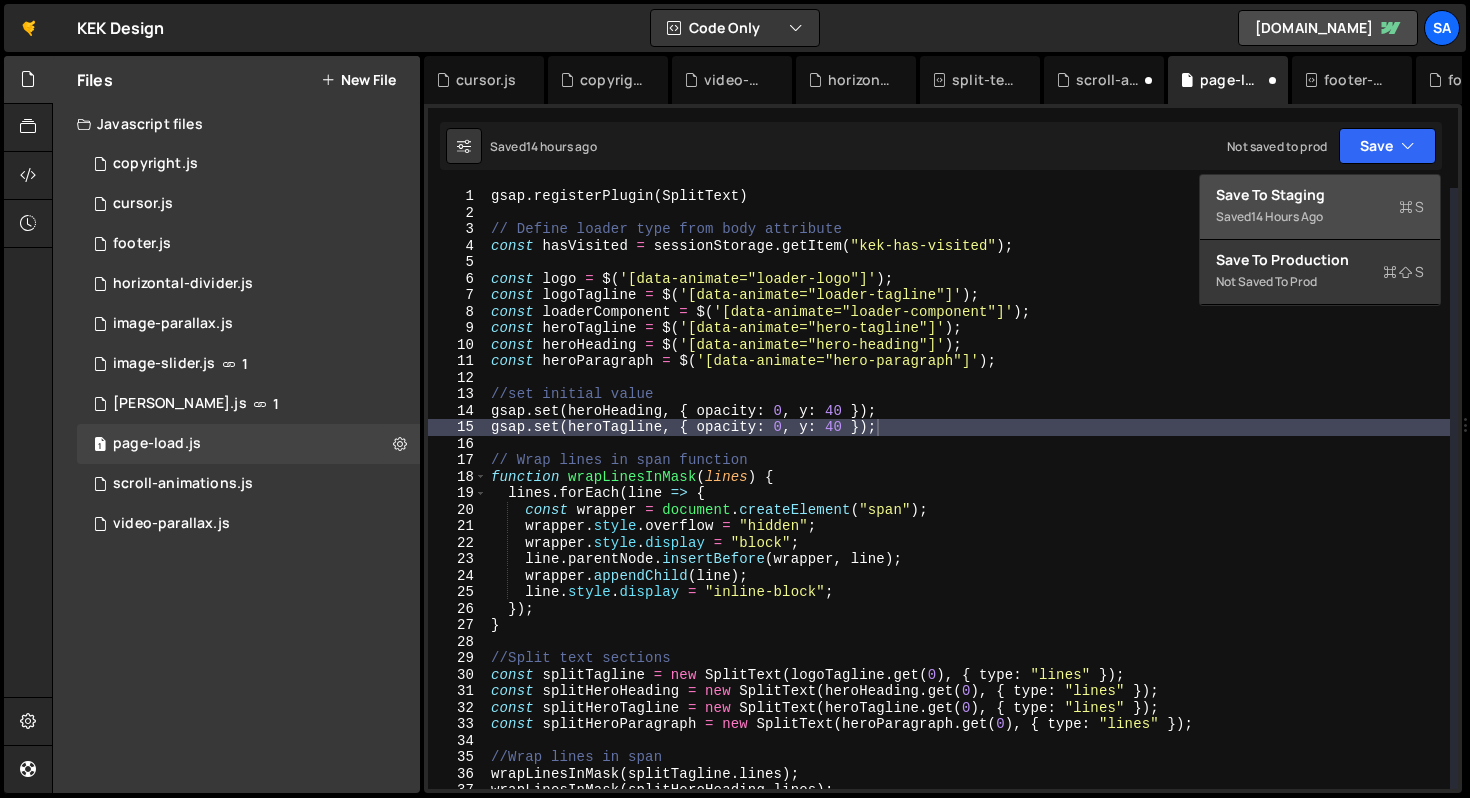 click on "Save to Staging
S" at bounding box center [1320, 195] 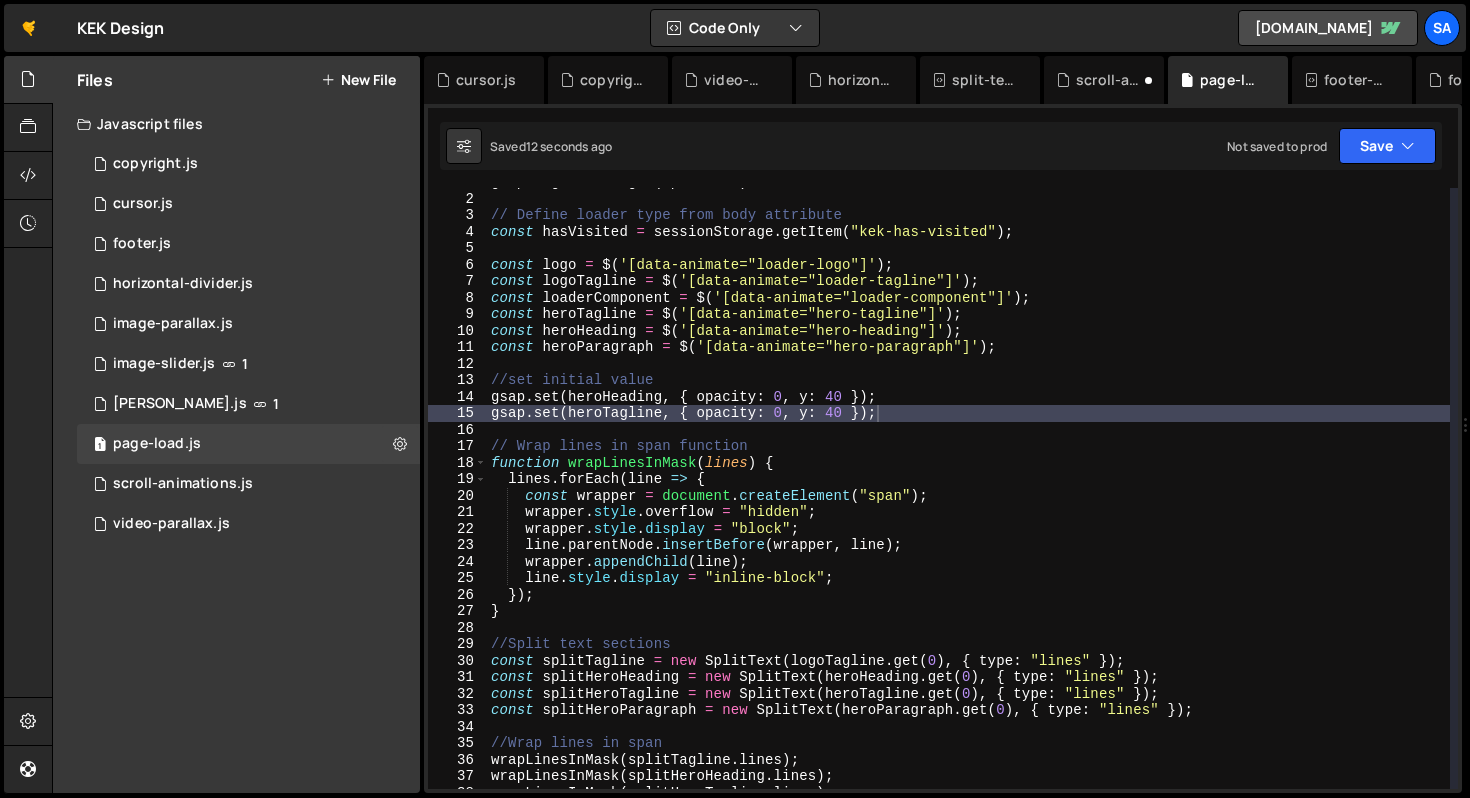 scroll, scrollTop: 0, scrollLeft: 0, axis: both 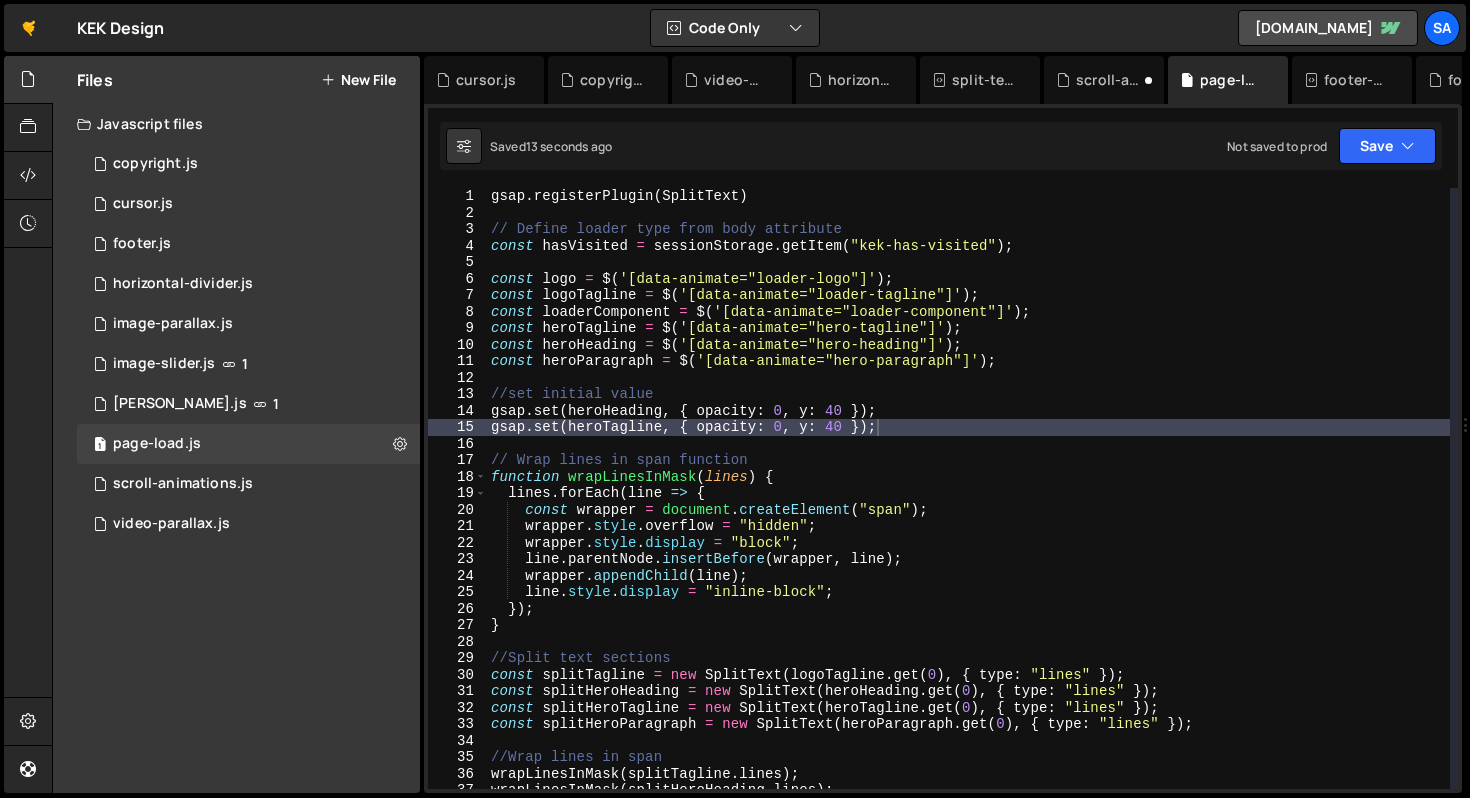 click on "gsap . registerPlugin ( SplitText ) // Define loader type from body attribute const   hasVisited   =   sessionStorage . getItem ( "kek-has-visited" ) ; const   logo   =   $ ( '[data-animate="loader-logo"]' ) ; const   logoTagline   =   $ ( '[data-animate="loader-tagline"]' ) ; const   loaderComponent   =   $ ( '[data-animate="loader-component"]' ) ; const   heroTagline   =   $ ( '[data-animate="hero-tagline"]' ) ; const   heroHeading   =   $ ( '[data-animate="hero-heading"]' ) ; const   heroParagraph   =   $ ( '[data-animate="hero-paragraph"]' ) ; //set initial value gsap . set ( heroHeading ,   {   opacity :   0 ,   y :   40   }) ; gsap . set ( heroTagline ,   {   opacity :   0 ,   y :   40   }) ; // Wrap lines in span function function   wrapLinesInMask ( lines )   {    lines . forEach ( line   =>   {       const   wrapper   =   document . createElement ( "span" ) ;       wrapper . style . overflow   =   "hidden" ;       wrapper . style . display   =   "block" ;       line . parentNode . insertBefore ( ," at bounding box center [968, 505] 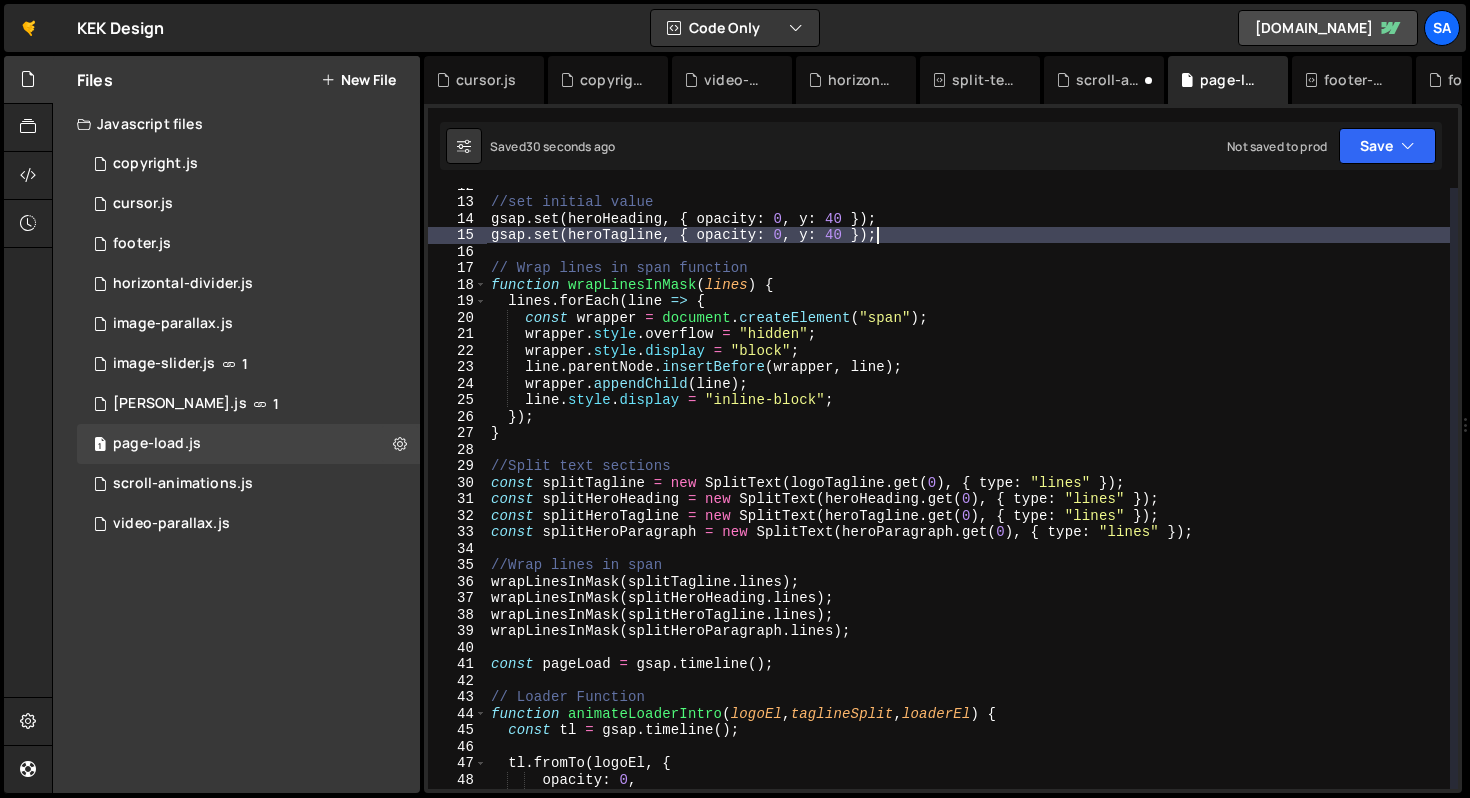 scroll, scrollTop: 98, scrollLeft: 0, axis: vertical 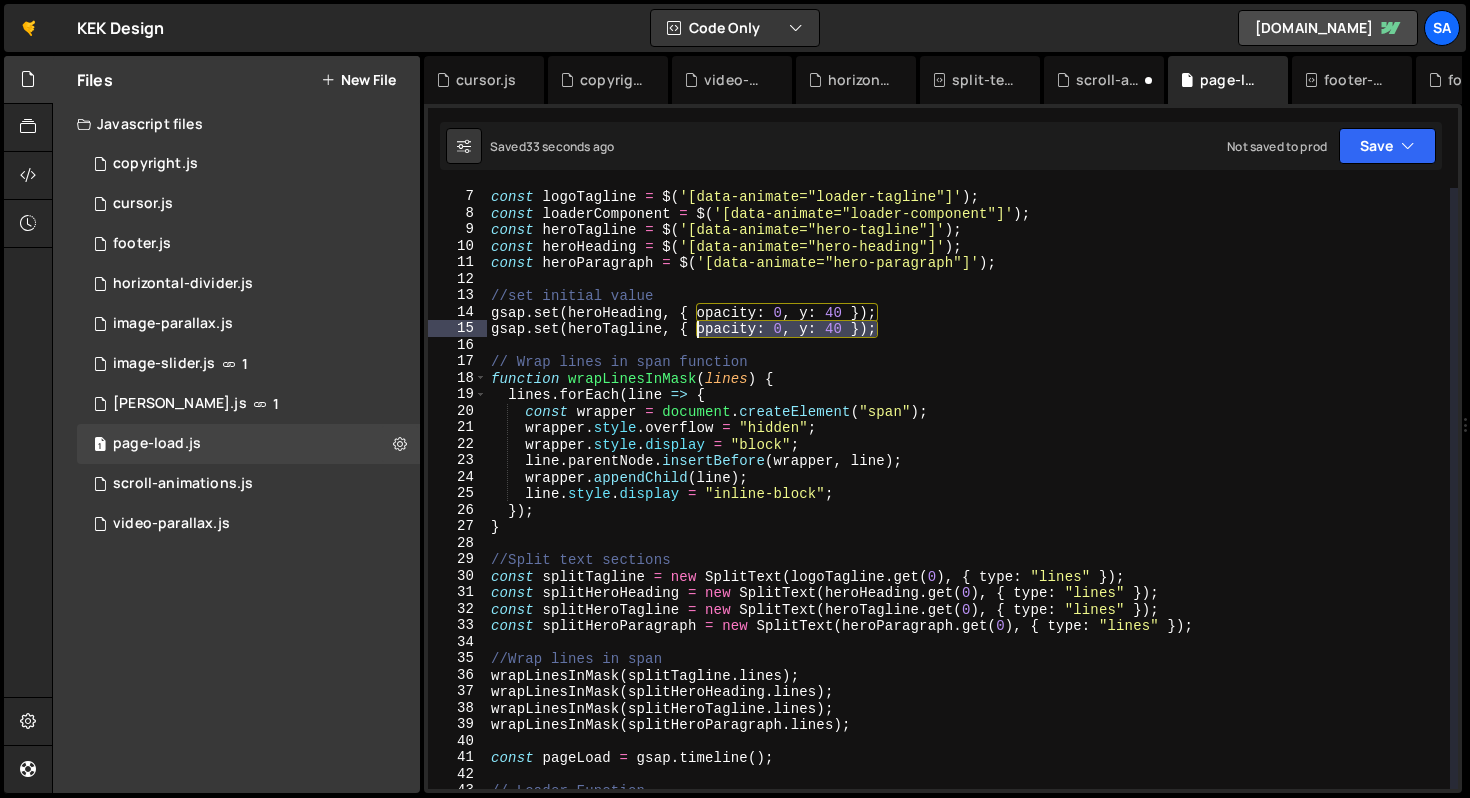 drag, startPoint x: 910, startPoint y: 331, endPoint x: 701, endPoint y: 321, distance: 209.2391 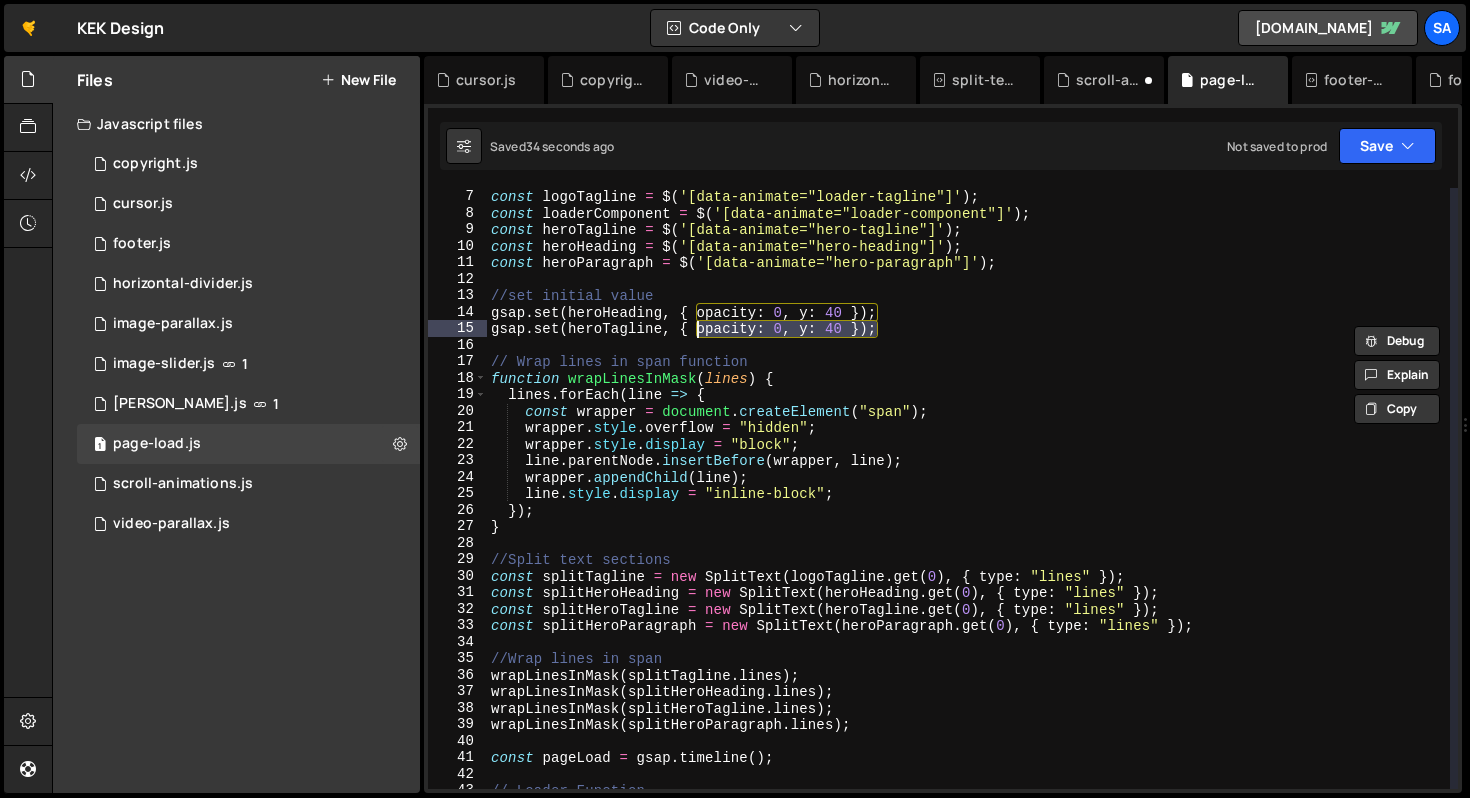 click on "const   logo   =   $ ( '[data-animate="loader-logo"]' ) ; const   logoTagline   =   $ ( '[data-animate="loader-tagline"]' ) ; const   loaderComponent   =   $ ( '[data-animate="loader-component"]' ) ; const   heroTagline   =   $ ( '[data-animate="hero-tagline"]' ) ; const   heroHeading   =   $ ( '[data-animate="hero-heading"]' ) ; const   heroParagraph   =   $ ( '[data-animate="hero-paragraph"]' ) ; //set initial value gsap . set ( heroHeading ,   {   opacity :   0 ,   y :   40   }) ; gsap . set ( heroTagline ,   {   opacity :   0 ,   y :   40   }) ; // Wrap lines in span function function   wrapLinesInMask ( lines )   {    lines . forEach ( line   =>   {       const   wrapper   =   document . createElement ( "span" ) ;       wrapper . style . overflow   =   "hidden" ;       wrapper . style . display   =   "block" ;       line . parentNode . insertBefore ( wrapper ,   line ) ;       wrapper . appendChild ( line ) ;       line . style . display   =   "inline-block" ;    }) ; } //Split text sections const     =" at bounding box center (968, 488) 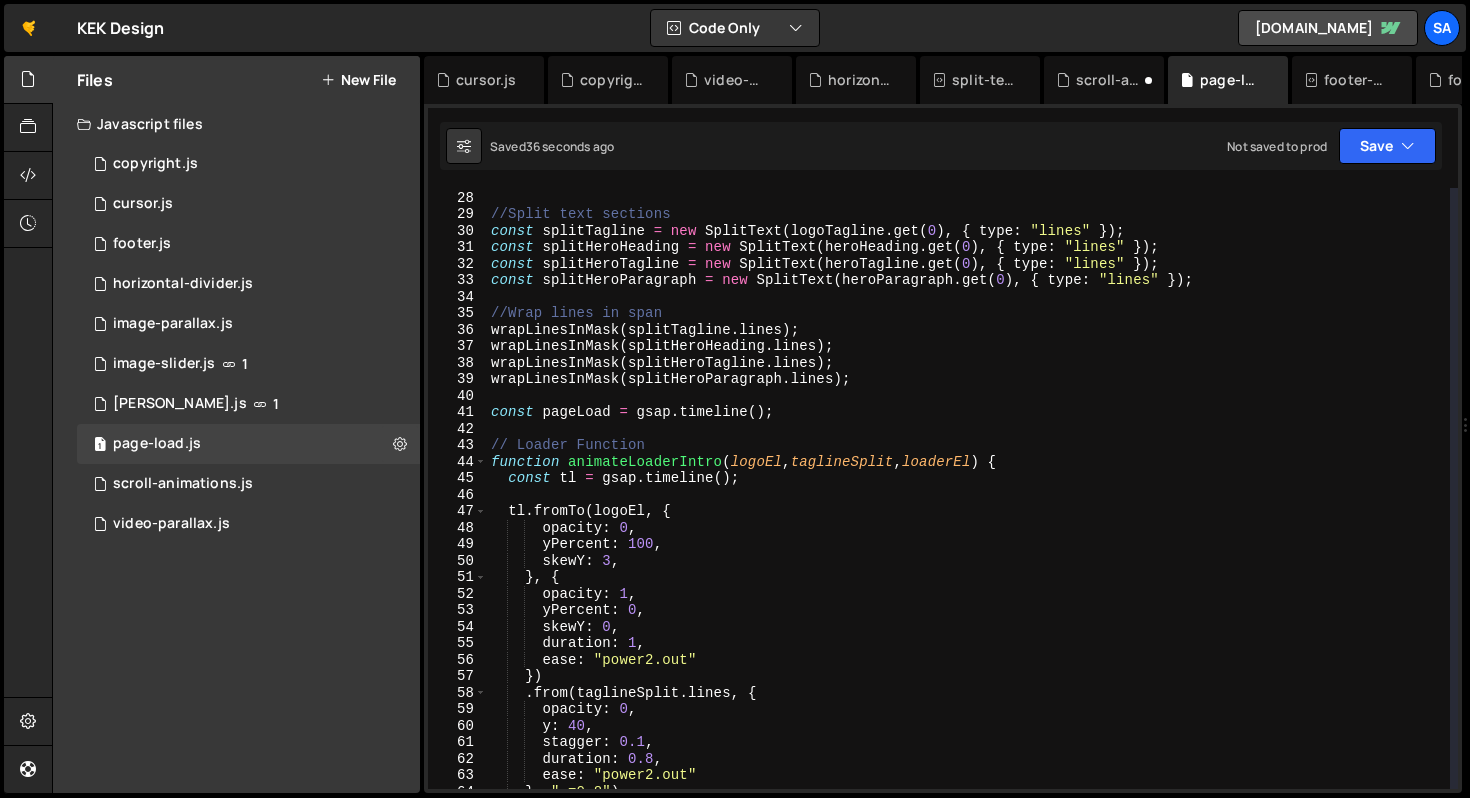 scroll, scrollTop: 444, scrollLeft: 0, axis: vertical 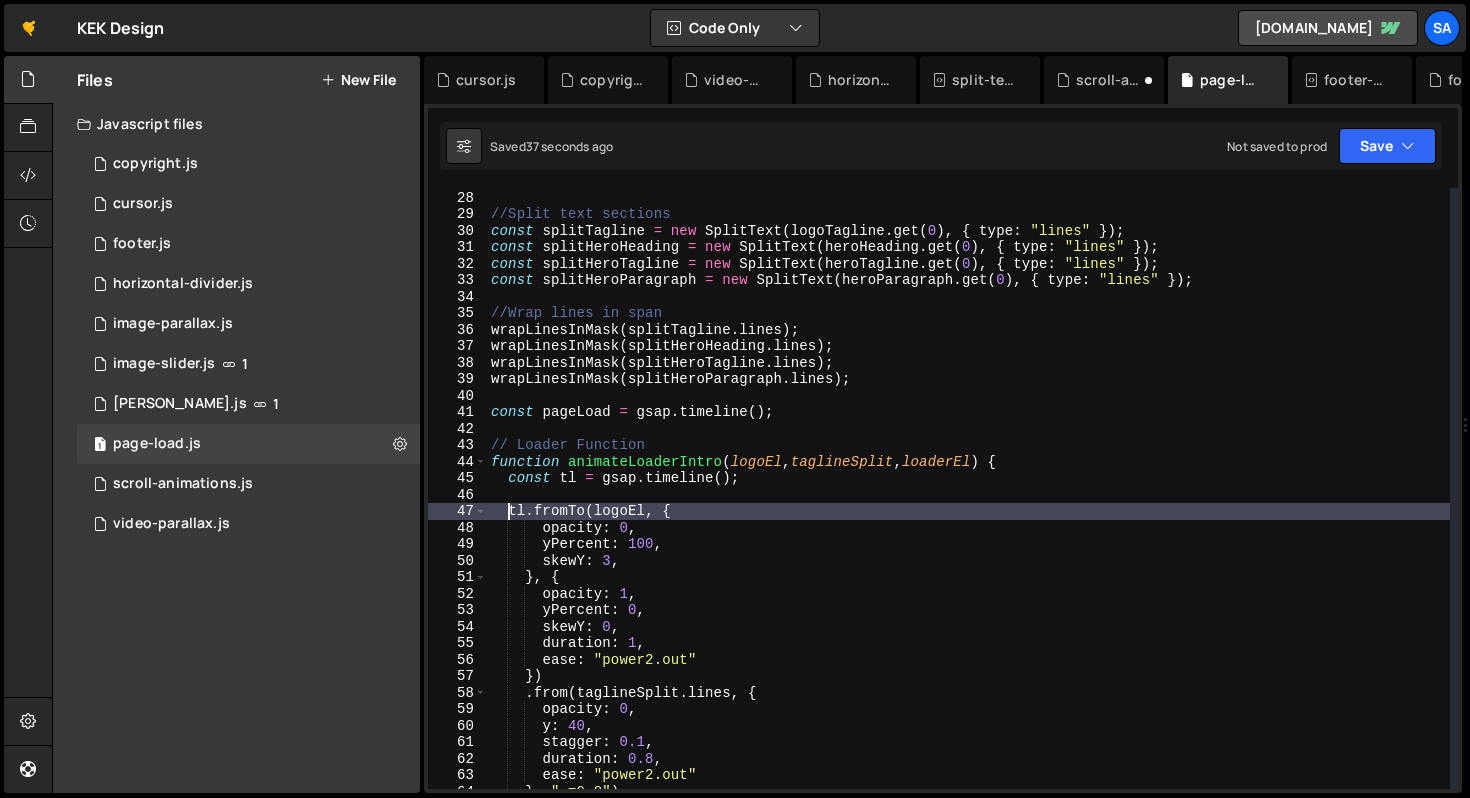 click on "} //Split text sections const   splitTagline   =   new   SplitText ( logoTagline . get ( 0 ) ,   {   type :   "lines"   }) ; const   splitHeroHeading   =   new   SplitText ( heroHeading . get ( 0 ) ,   {   type :   "lines"   }) ; const   splitHeroTagline   =   new   SplitText ( heroTagline . get ( 0 ) ,   {   type :   "lines"   }) ; const   splitHeroParagraph   =   new   SplitText ( heroParagraph . get ( 0 ) ,   {   type :   "lines"   }) ; //Wrap lines in span wrapLinesInMask ( splitTagline . lines ) ; wrapLinesInMask ( splitHeroHeading . lines ) ; wrapLinesInMask ( splitHeroTagline . lines ) ; wrapLinesInMask ( splitHeroParagraph . lines ) ; const   pageLoad   =   gsap . timeline ( ) ; // Loader Function function   animateLoaderIntro ( logoEl ,  taglineSplit ,  loaderEl )   {    const   tl   =   gsap . timeline ( ) ;    tl . fromTo ( logoEl ,   {          opacity :   0 ,          yPercent :   100 ,          skewY :   3 ,       } ,   {          opacity :   1 ,          yPercent :   0 ,          skewY :   0 ," at bounding box center (968, 490) 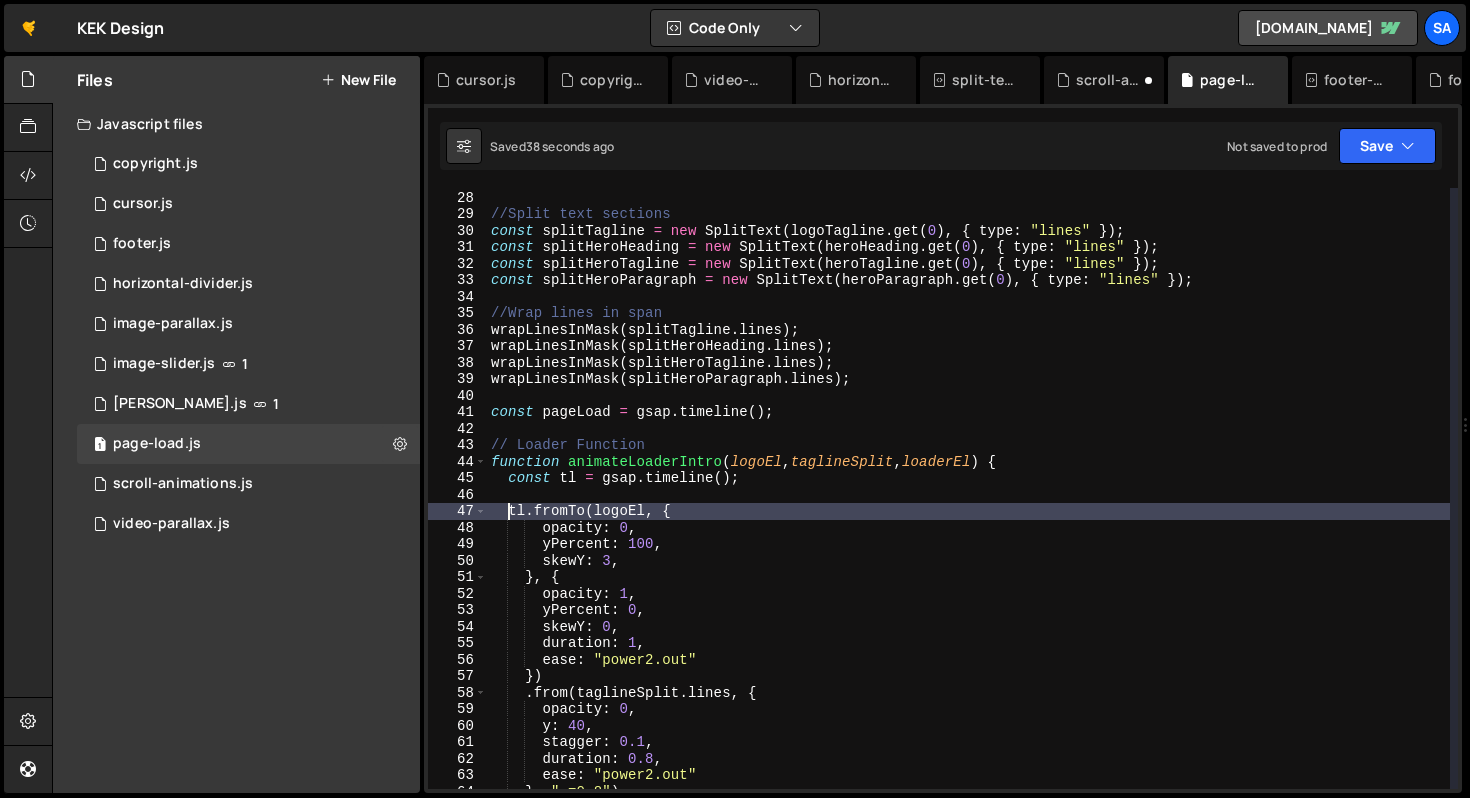 type on "tl.fromTo(logoEl, {" 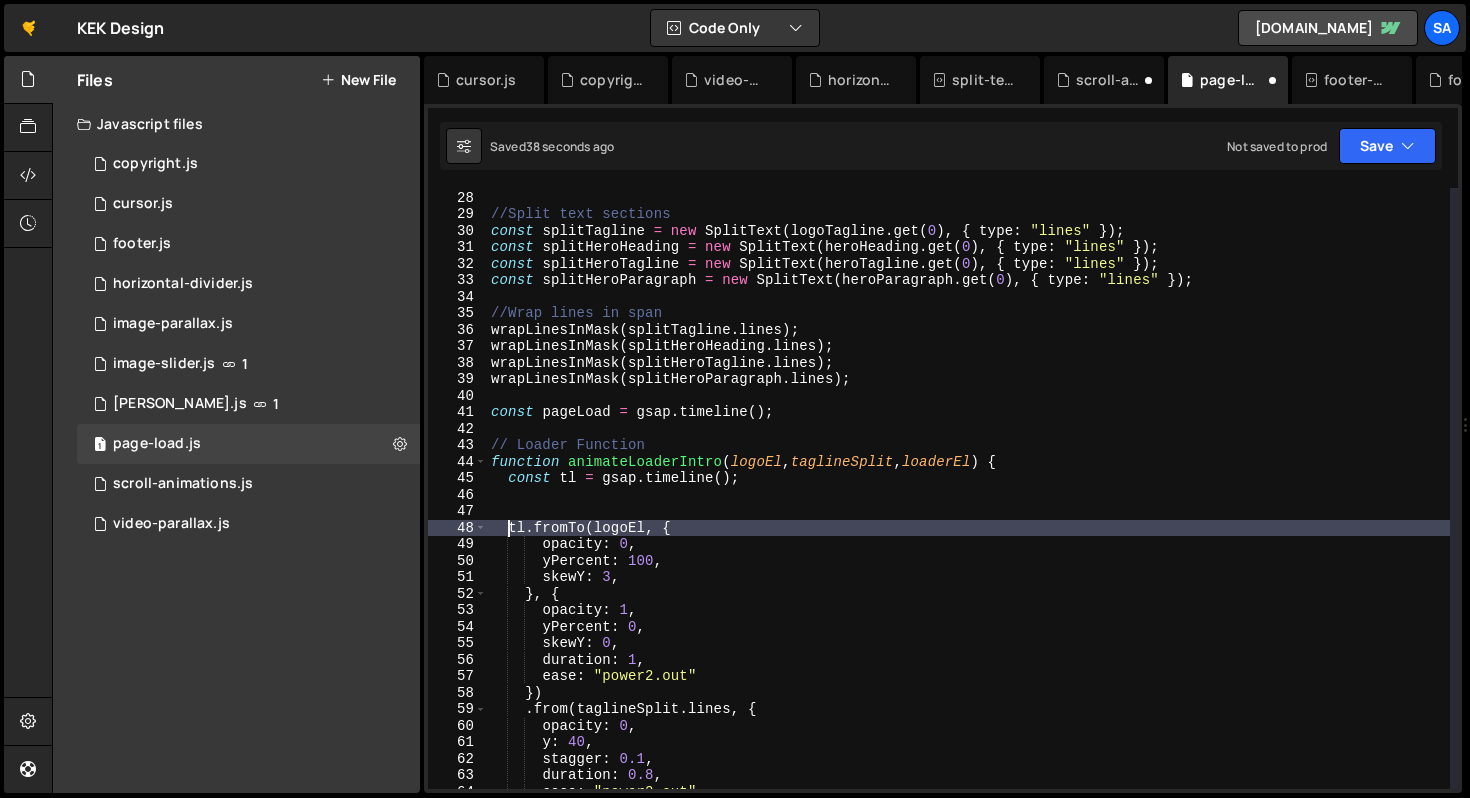 click on "} //Split text sections const   splitTagline   =   new   SplitText ( logoTagline . get ( 0 ) ,   {   type :   "lines"   }) ; const   splitHeroHeading   =   new   SplitText ( heroHeading . get ( 0 ) ,   {   type :   "lines"   }) ; const   splitHeroTagline   =   new   SplitText ( heroTagline . get ( 0 ) ,   {   type :   "lines"   }) ; const   splitHeroParagraph   =   new   SplitText ( heroParagraph . get ( 0 ) ,   {   type :   "lines"   }) ; //Wrap lines in span wrapLinesInMask ( splitTagline . lines ) ; wrapLinesInMask ( splitHeroHeading . lines ) ; wrapLinesInMask ( splitHeroTagline . lines ) ; wrapLinesInMask ( splitHeroParagraph . lines ) ; const   pageLoad   =   gsap . timeline ( ) ; // Loader Function function   animateLoaderIntro ( logoEl ,  taglineSplit ,  loaderEl )   {    const   tl   =   gsap . timeline ( ) ;       tl . fromTo ( logoEl ,   {          opacity :   0 ,          yPercent :   100 ,          skewY :   3 ,       } ,   {          opacity :   1 ,          yPercent :   0 ,          skewY :   0" at bounding box center (968, 490) 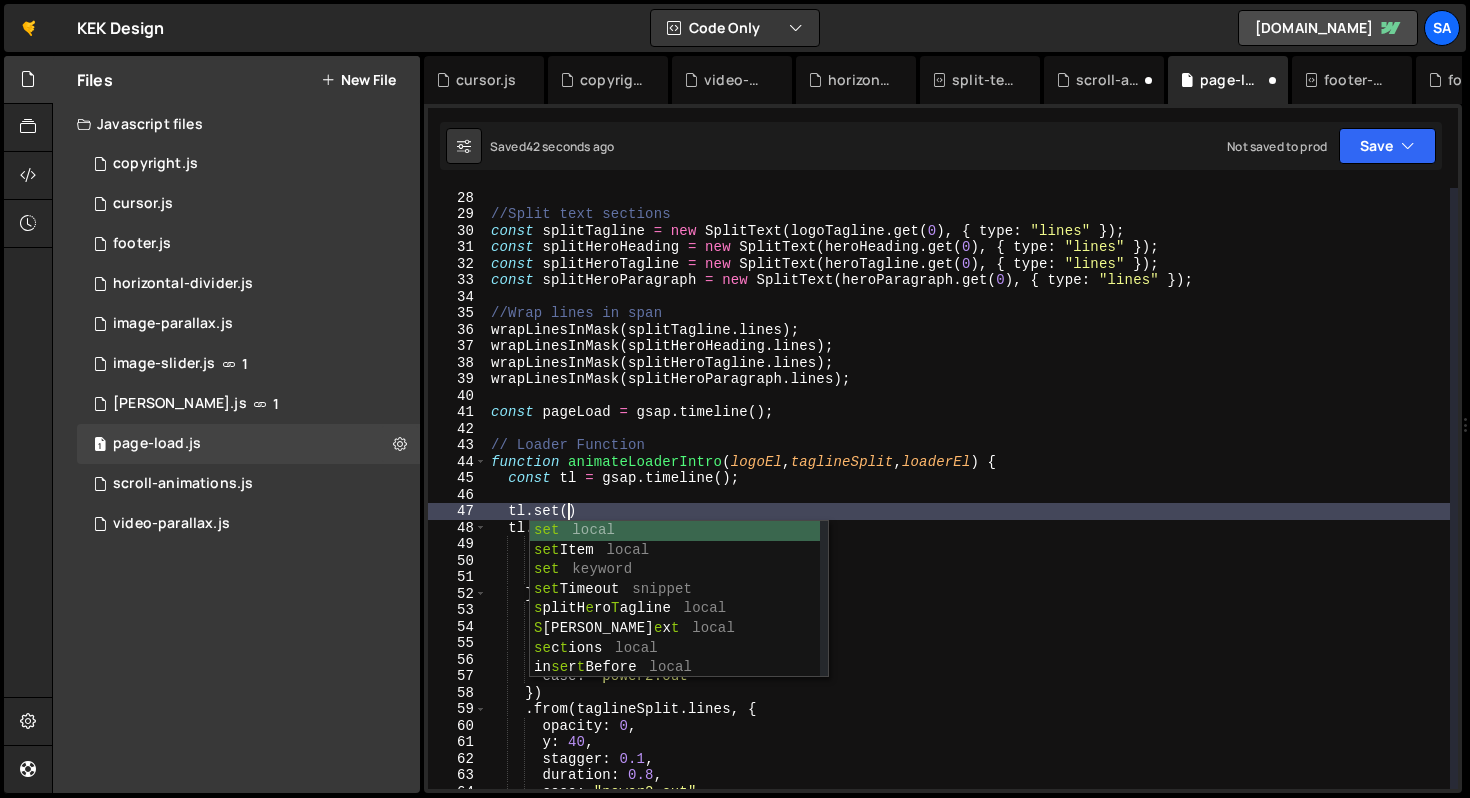 scroll, scrollTop: 0, scrollLeft: 4, axis: horizontal 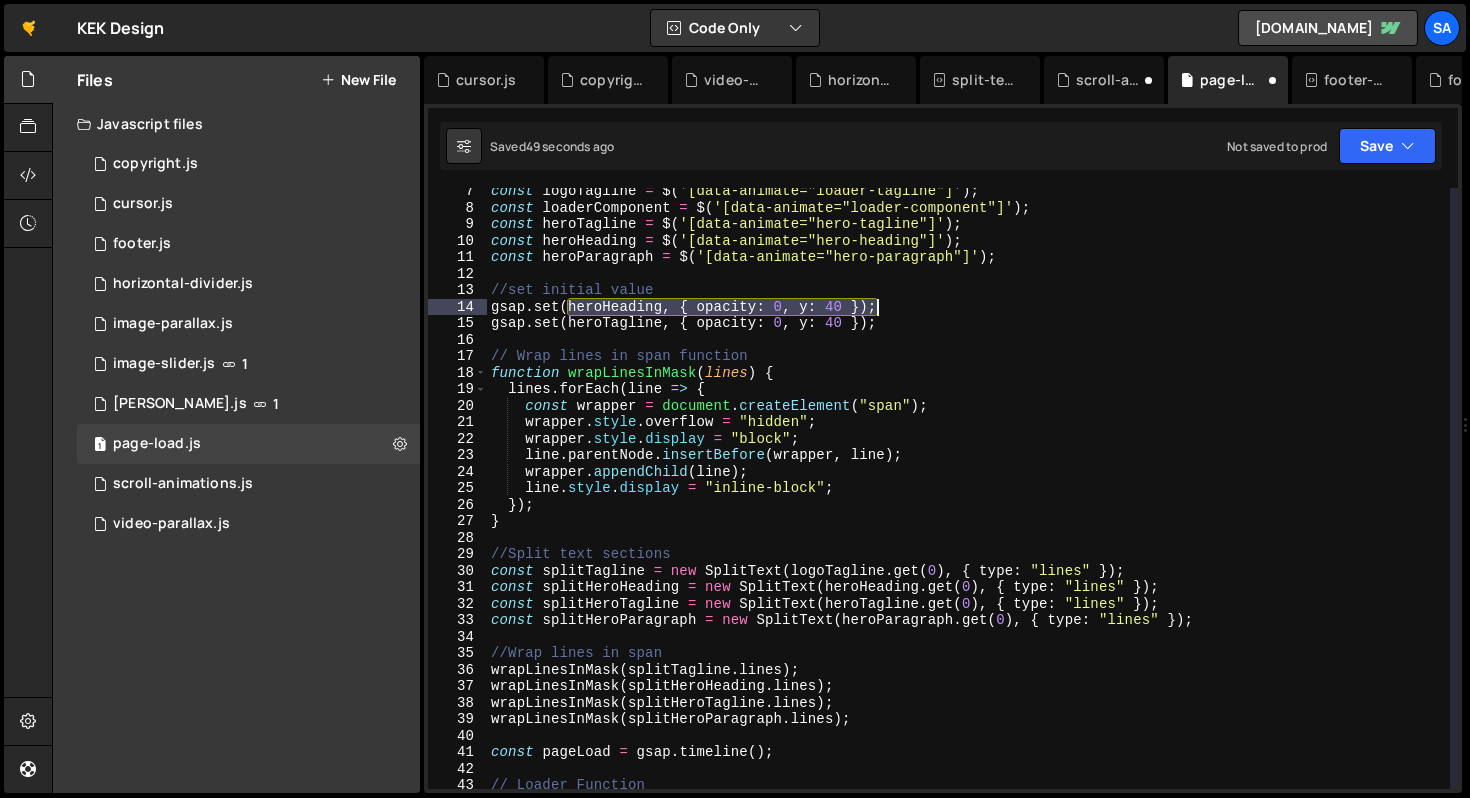 drag, startPoint x: 566, startPoint y: 310, endPoint x: 878, endPoint y: 311, distance: 312.00162 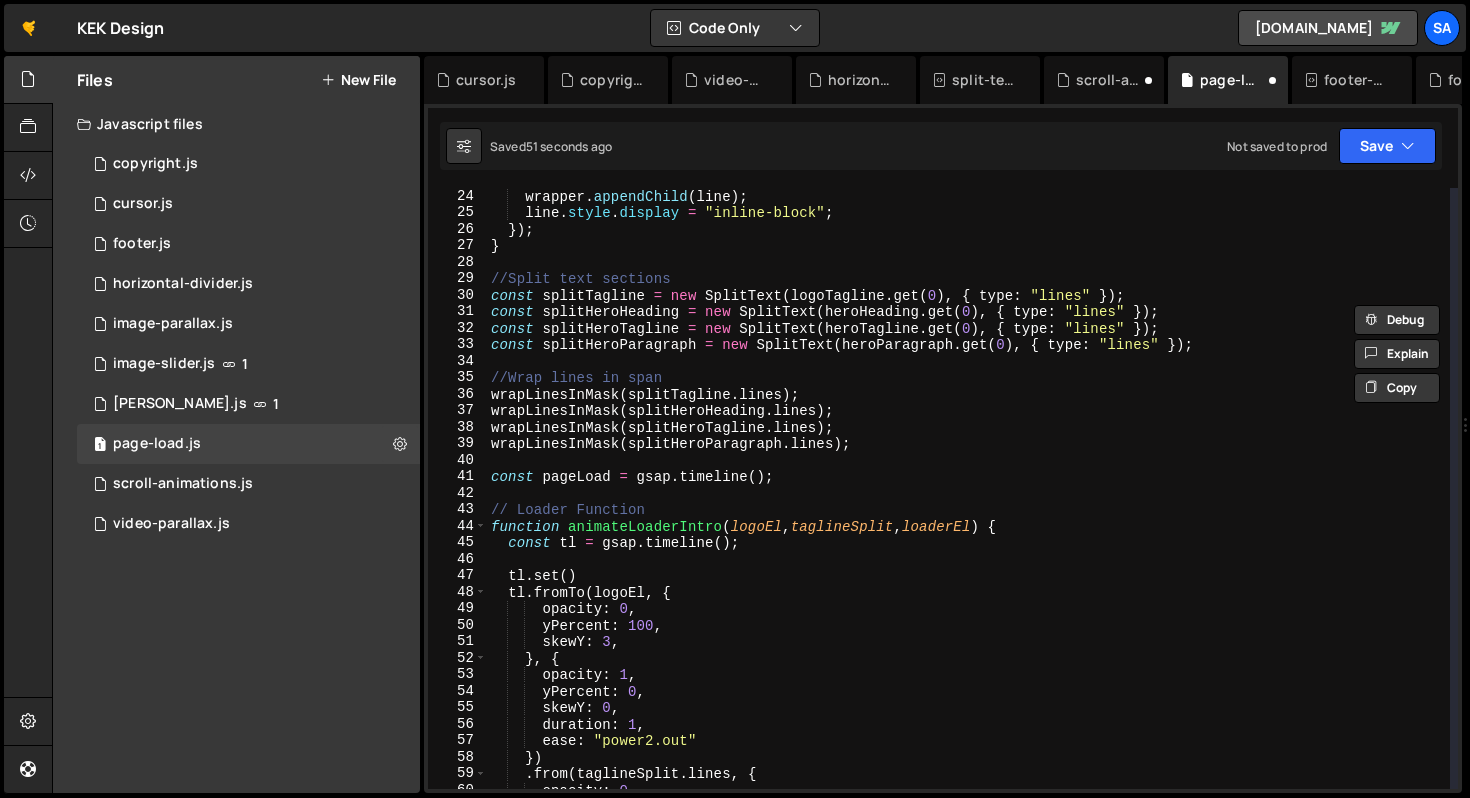 scroll, scrollTop: 379, scrollLeft: 0, axis: vertical 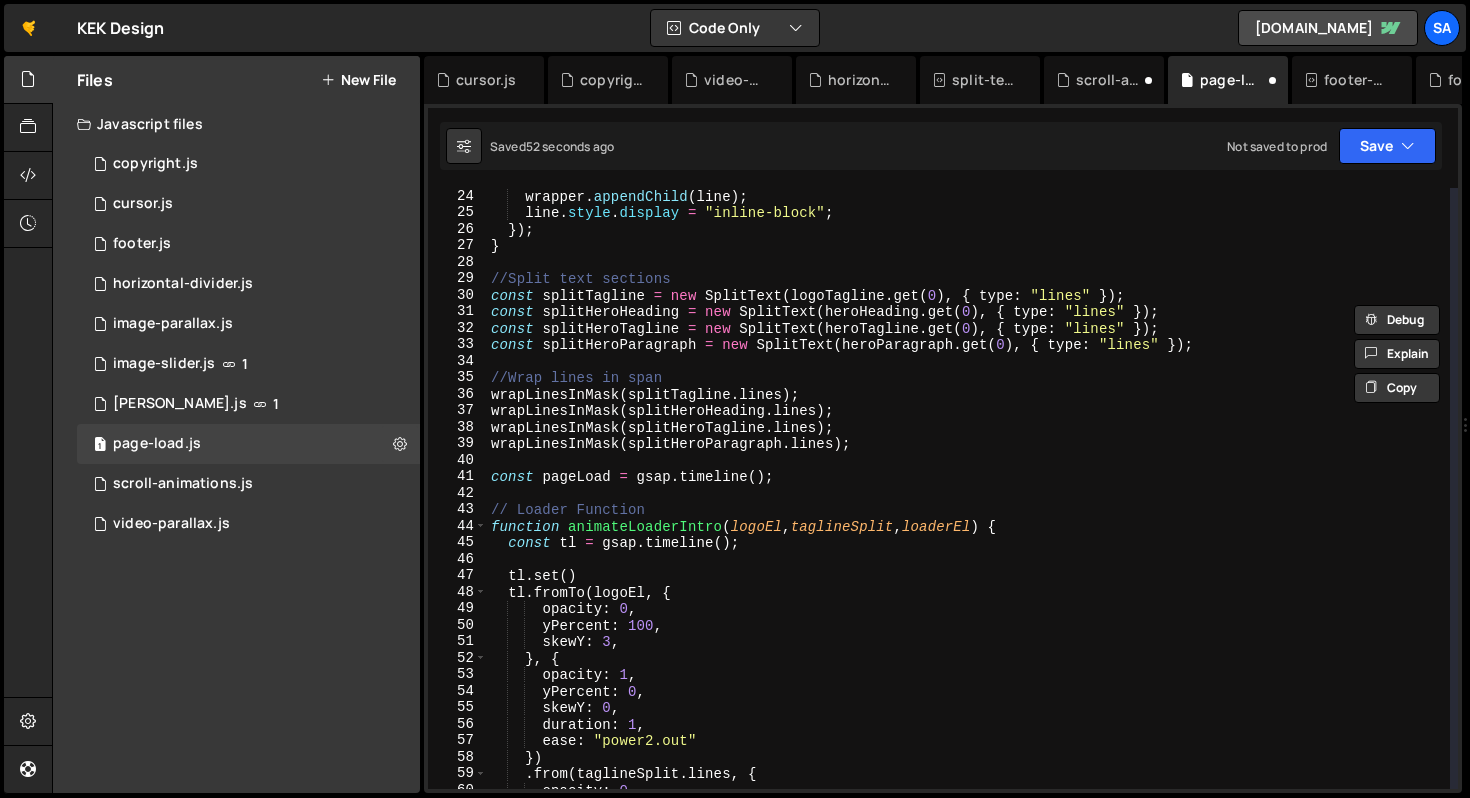 click on "wrapper . appendChild ( line ) ;       line . style . display   =   "inline-block" ;    }) ; } //Split text sections const   splitTagline   =   new   SplitText ( logoTagline . get ( 0 ) ,   {   type :   "lines"   }) ; const   splitHeroHeading   =   new   SplitText ( heroHeading . get ( 0 ) ,   {   type :   "lines"   }) ; const   splitHeroTagline   =   new   SplitText ( heroTagline . get ( 0 ) ,   {   type :   "lines"   }) ; const   splitHeroParagraph   =   new   SplitText ( heroParagraph . get ( 0 ) ,   {   type :   "lines"   }) ; //Wrap lines in span wrapLinesInMask ( splitTagline . lines ) ; wrapLinesInMask ( splitHeroHeading . lines ) ; wrapLinesInMask ( splitHeroTagline . lines ) ; wrapLinesInMask ( splitHeroParagraph . lines ) ; const   pageLoad   =   gsap . timeline ( ) ; // Loader Function function   animateLoaderIntro ( logoEl ,  taglineSplit ,  loaderEl )   {    const   tl   =   gsap . timeline ( ) ;    tl . set ( )    tl . fromTo ( logoEl ,   {          opacity :   0 ,          yPercent :   ," at bounding box center [968, 505] 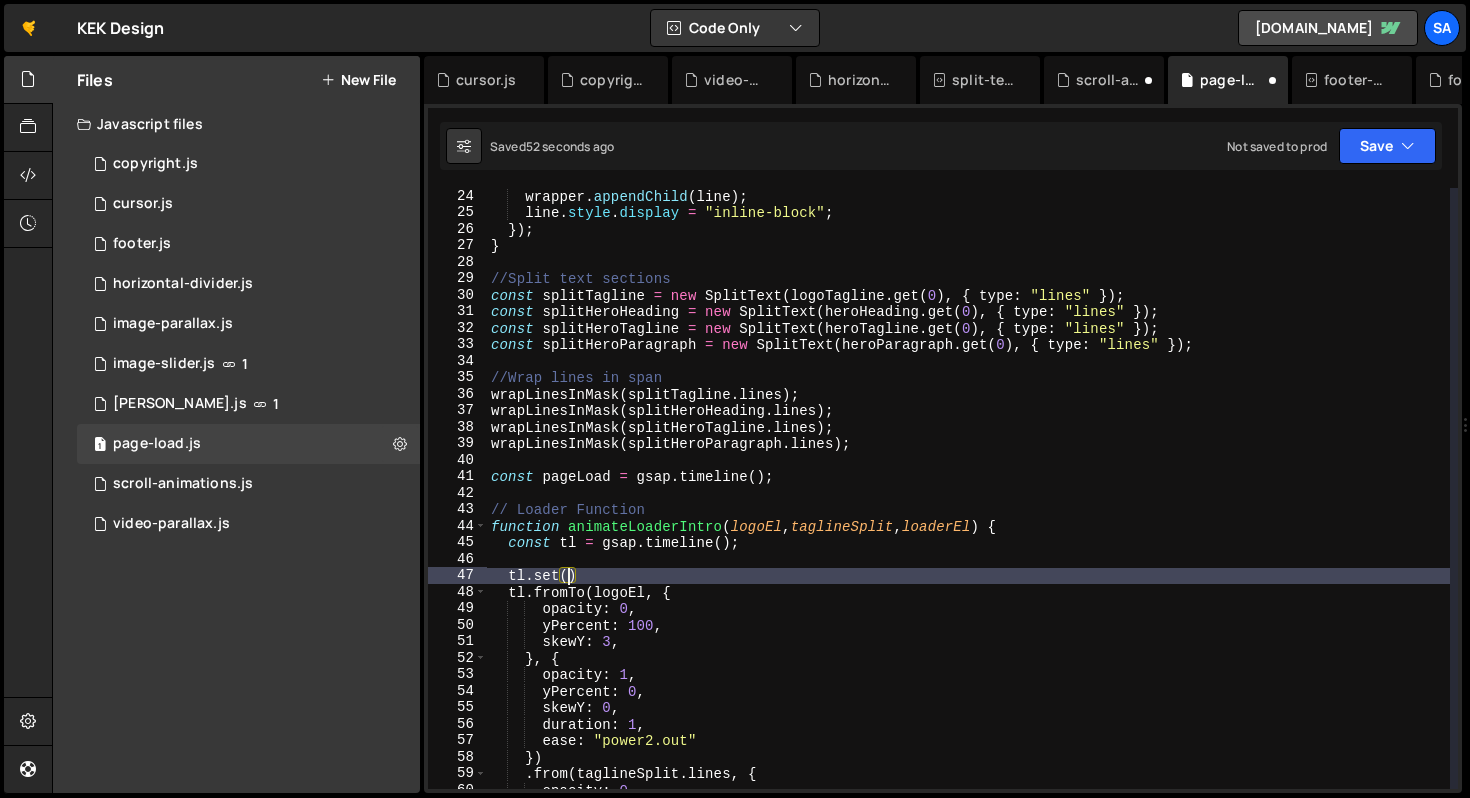 paste on "heroHeading, { opacity: 0, y: 40 });" 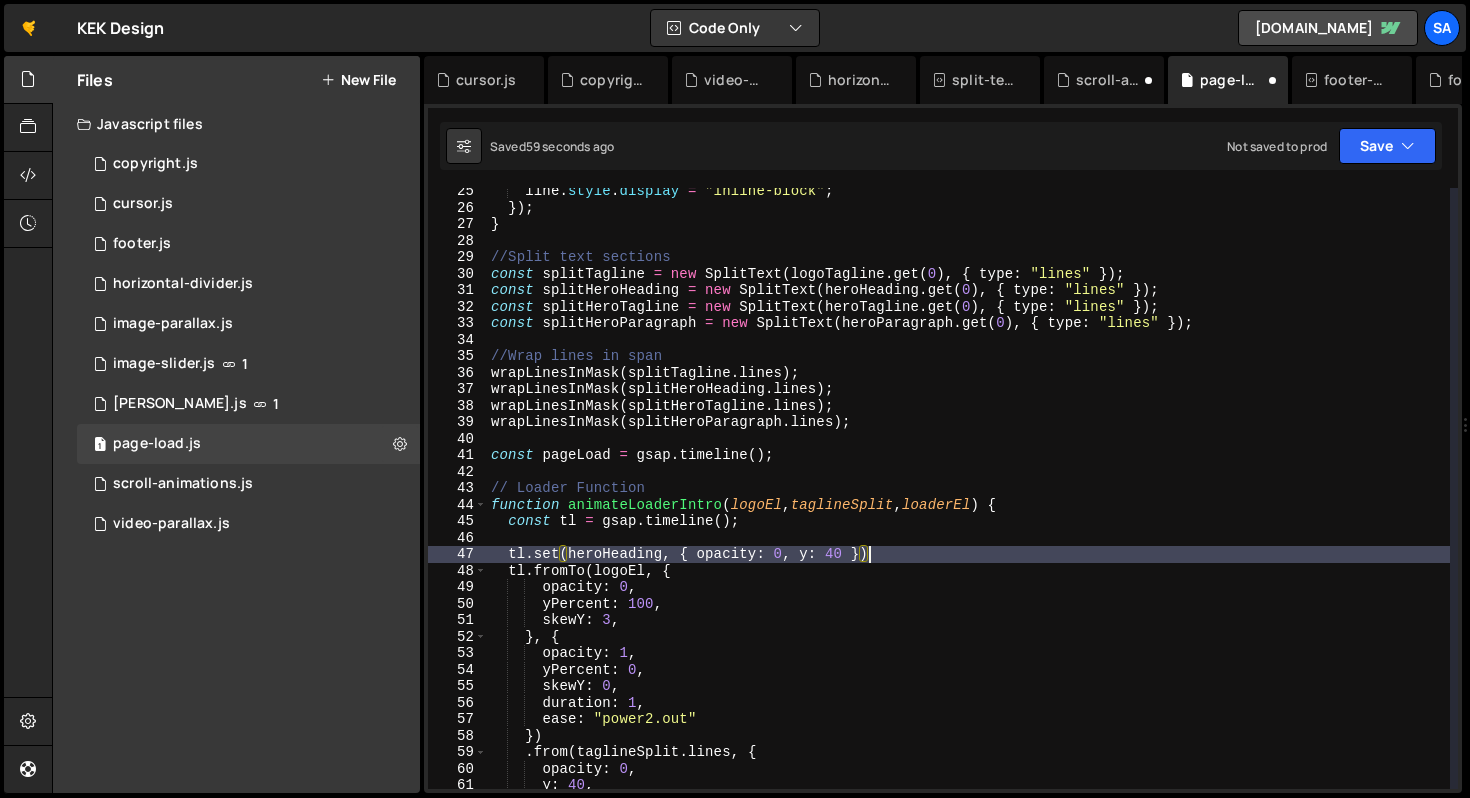 scroll, scrollTop: 400, scrollLeft: 0, axis: vertical 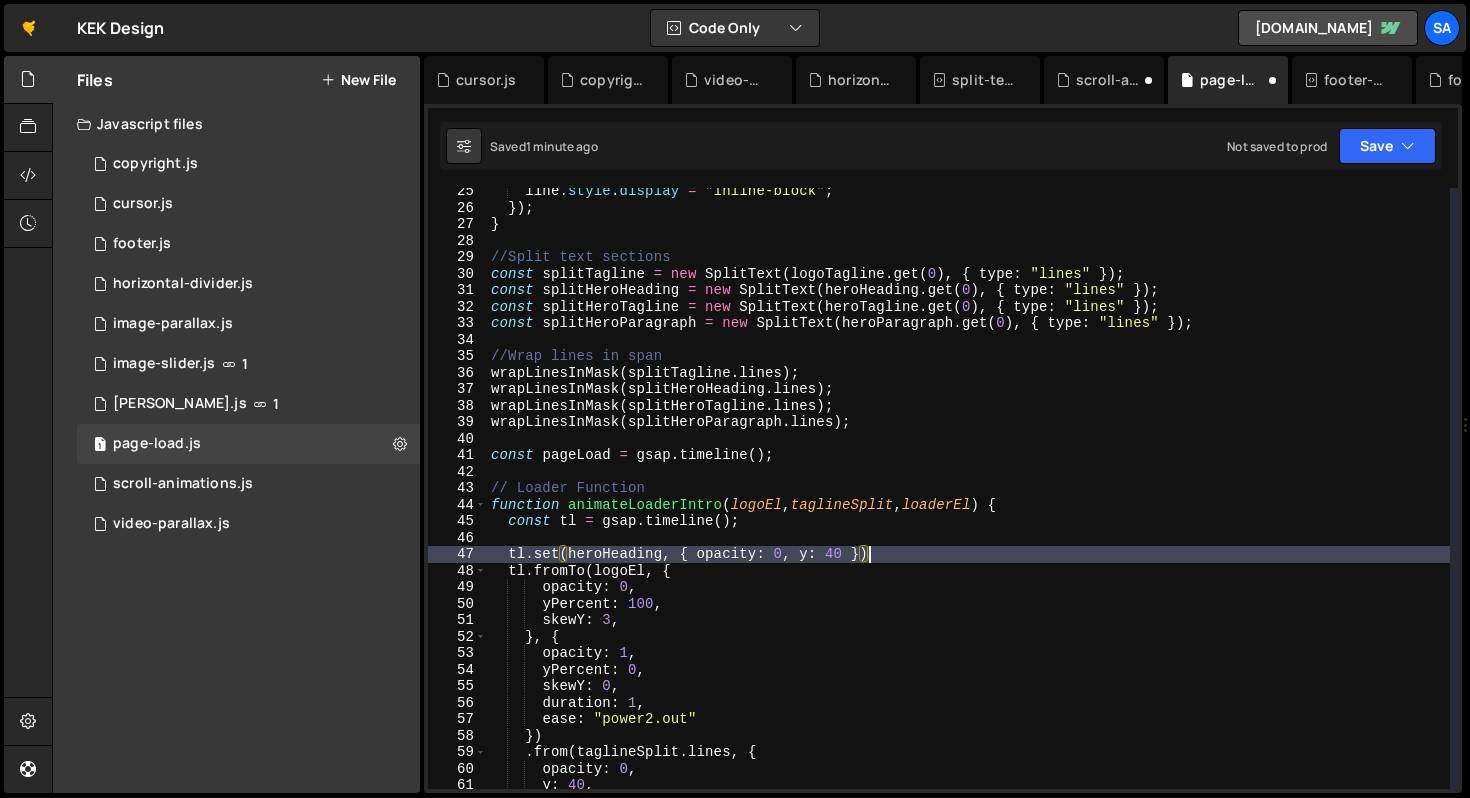 type on "tl.set(heroHeading, { opacity: 0, y: 40 })," 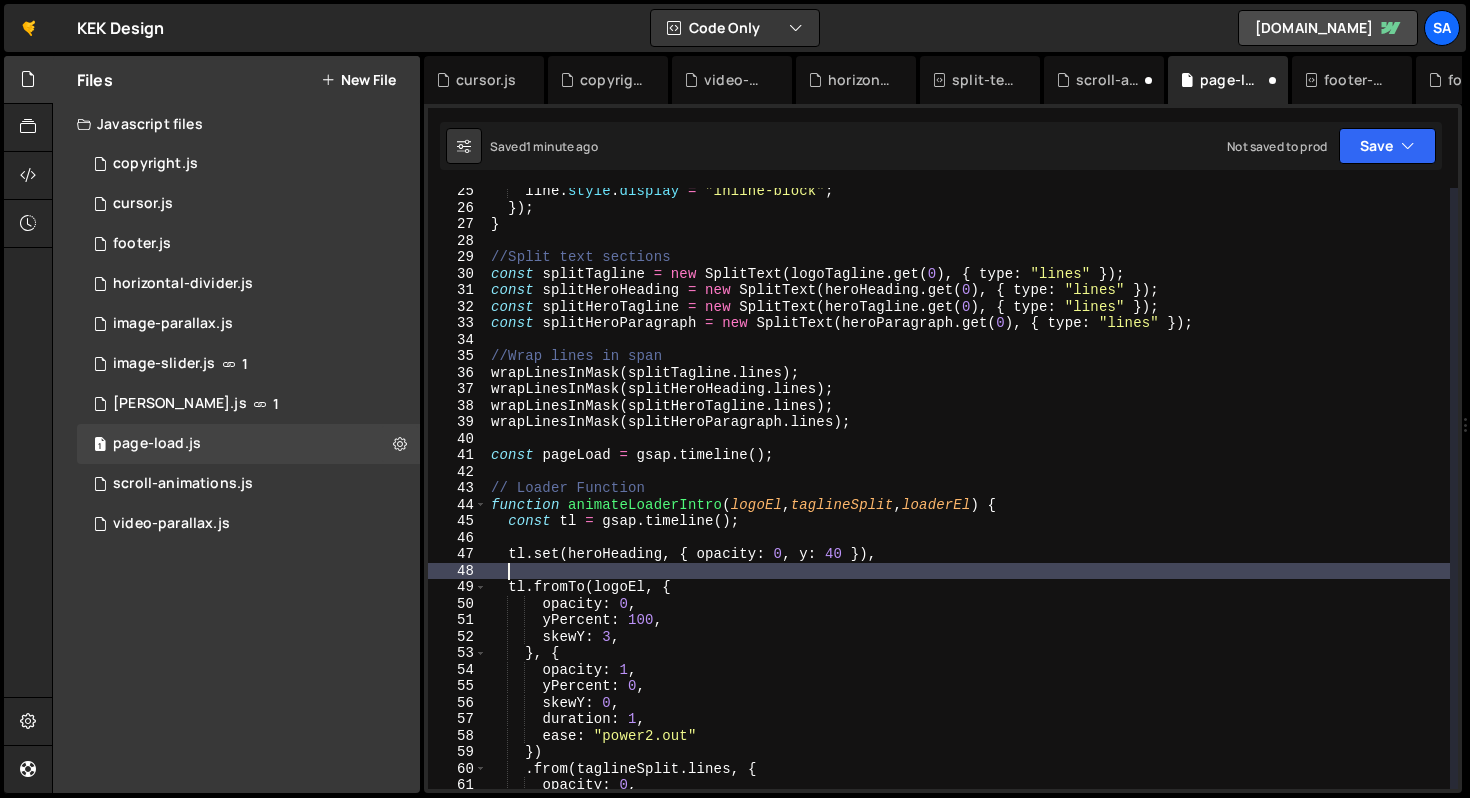 scroll, scrollTop: 0, scrollLeft: 0, axis: both 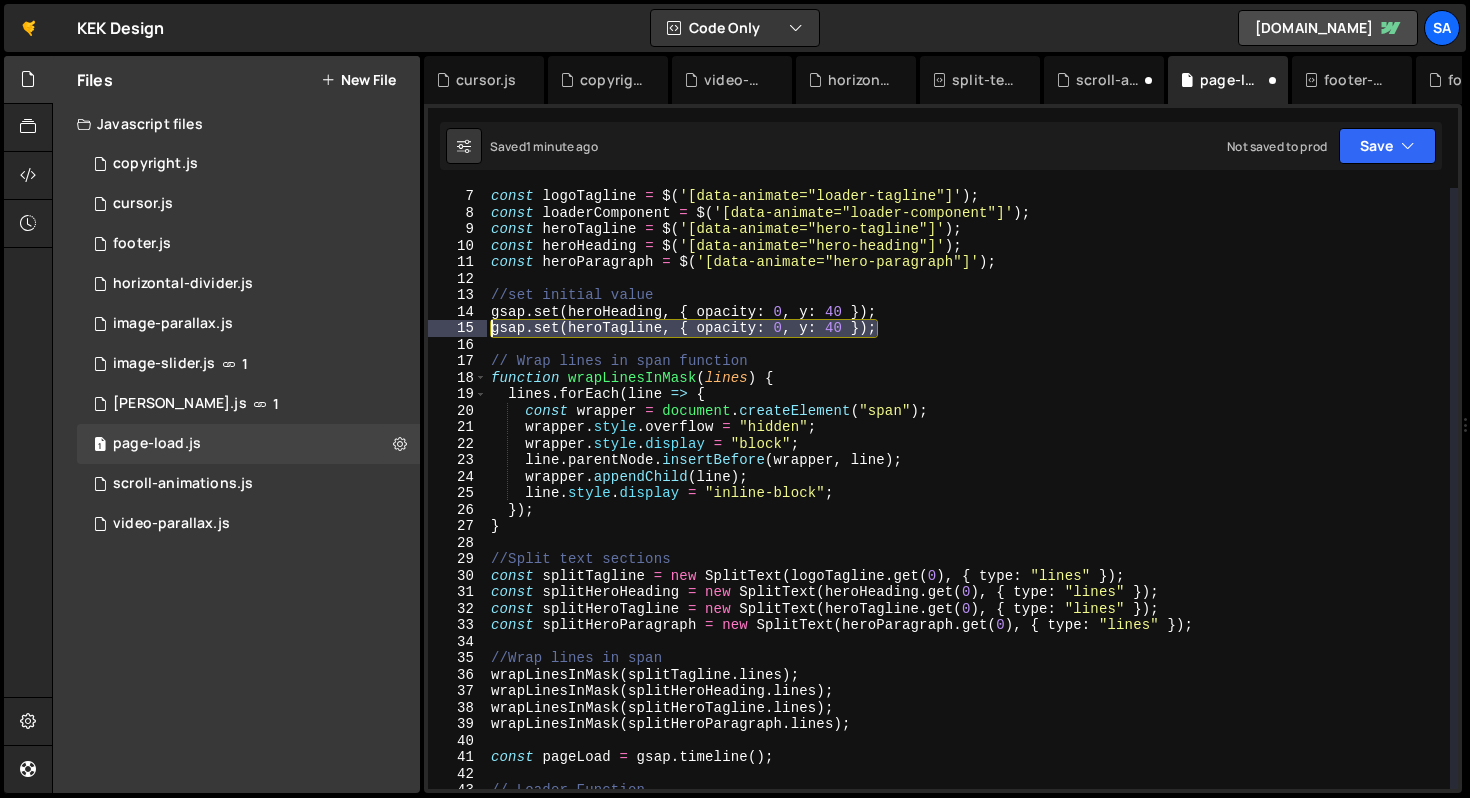 drag, startPoint x: 889, startPoint y: 331, endPoint x: 452, endPoint y: 329, distance: 437.00458 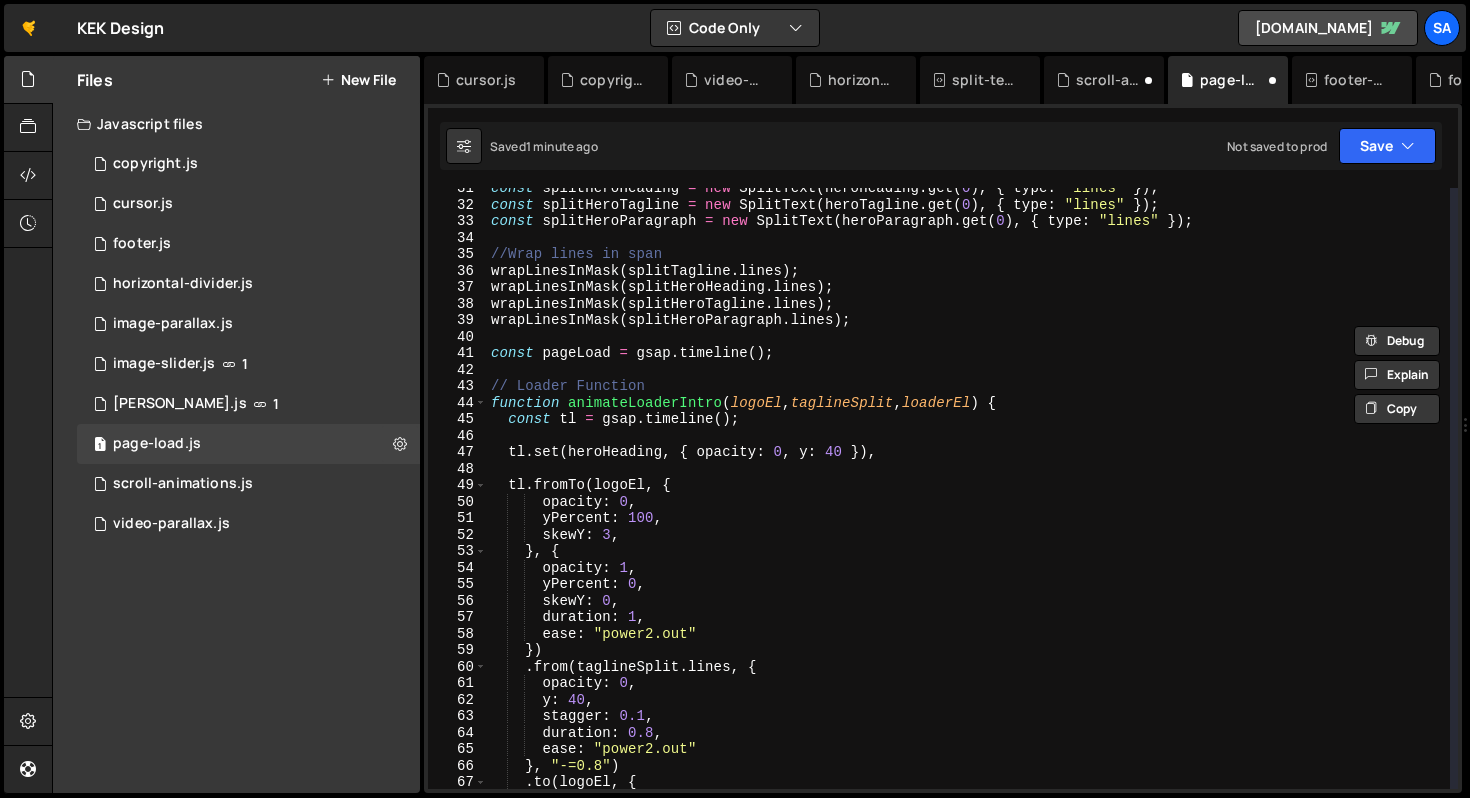 scroll, scrollTop: 585, scrollLeft: 0, axis: vertical 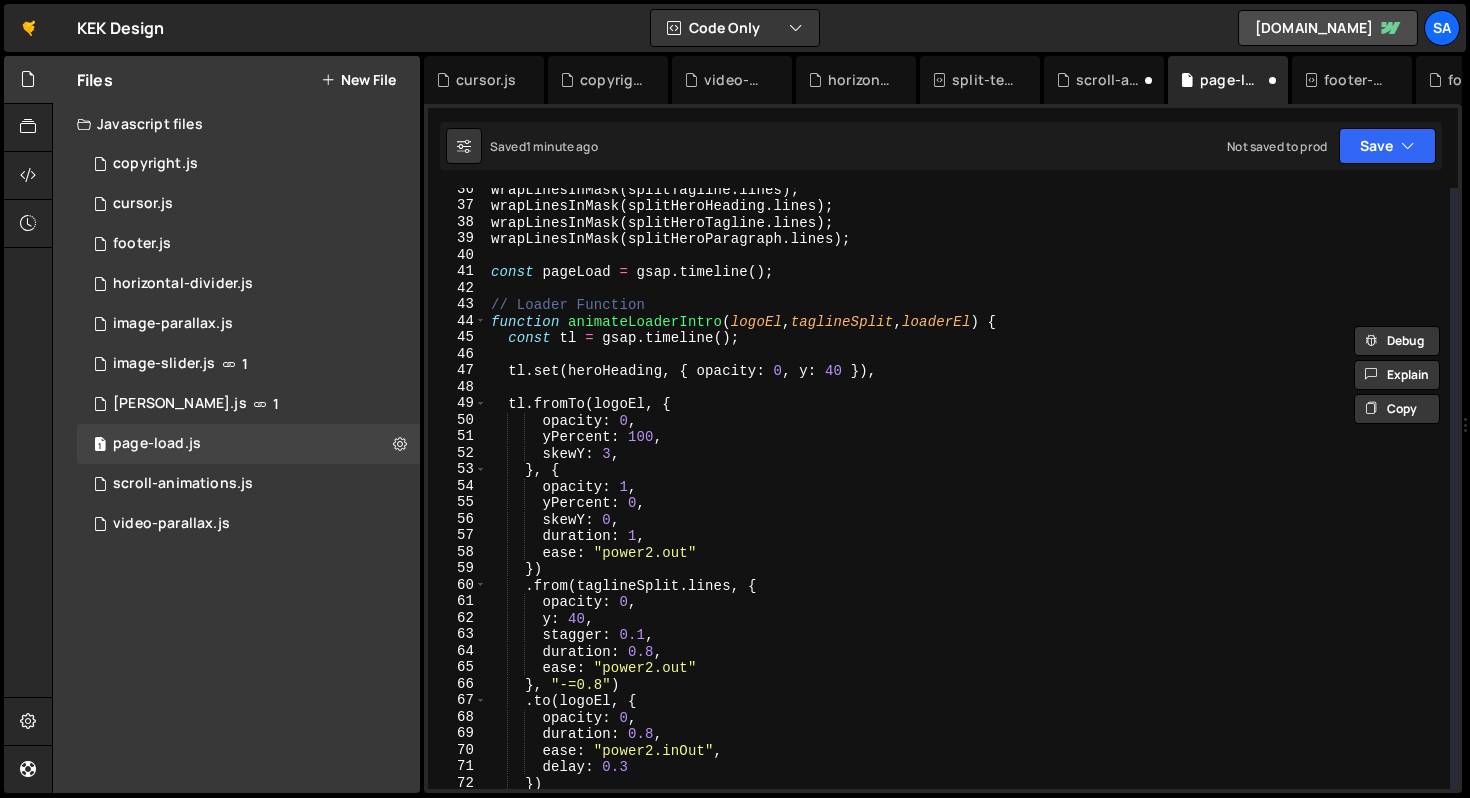 click on "wrapLinesInMask ( splitTagline . lines ) ; wrapLinesInMask ( splitHeroHeading . lines ) ; wrapLinesInMask ( splitHeroTagline . lines ) ; wrapLinesInMask ( splitHeroParagraph . lines ) ; const   pageLoad   =   gsap . timeline ( ) ; // Loader Function function   animateLoaderIntro ( logoEl ,  taglineSplit ,  loaderEl )   {    const   tl   =   gsap . timeline ( ) ;    tl . set ( heroHeading ,   {   opacity :   0 ,   y :   40   }) ,       tl . fromTo ( logoEl ,   {          opacity :   0 ,          yPercent :   100 ,          skewY :   3 ,       } ,   {          opacity :   1 ,          yPercent :   0 ,          skewY :   0 ,          duration :   1 ,          ease :   "power2.out"       })       . from ( taglineSplit . lines ,   {          opacity :   0 ,          y :   40 ,          stagger :   0.1 ,          duration :   0.8 ,          ease :   "power2.out"       } ,   "-=0.8" )       . to ( logoEl ,   {          opacity :   0 ,          duration :   0.8 ,          ease :   "power2.inOut" ,          delay :" at bounding box center [968, 498] 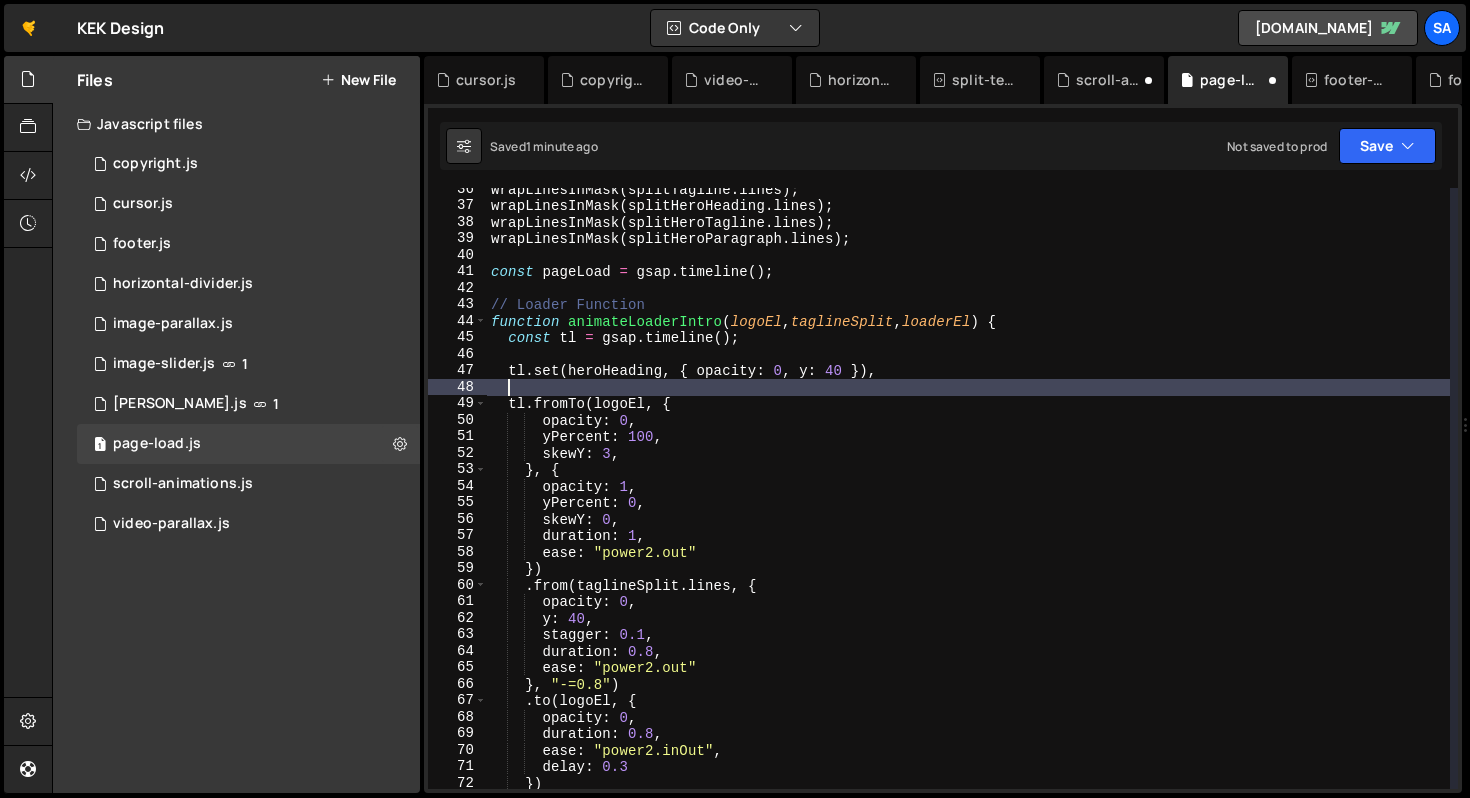 paste on "gsap.set(heroTagline, { opacity: 0, y: 40 });" 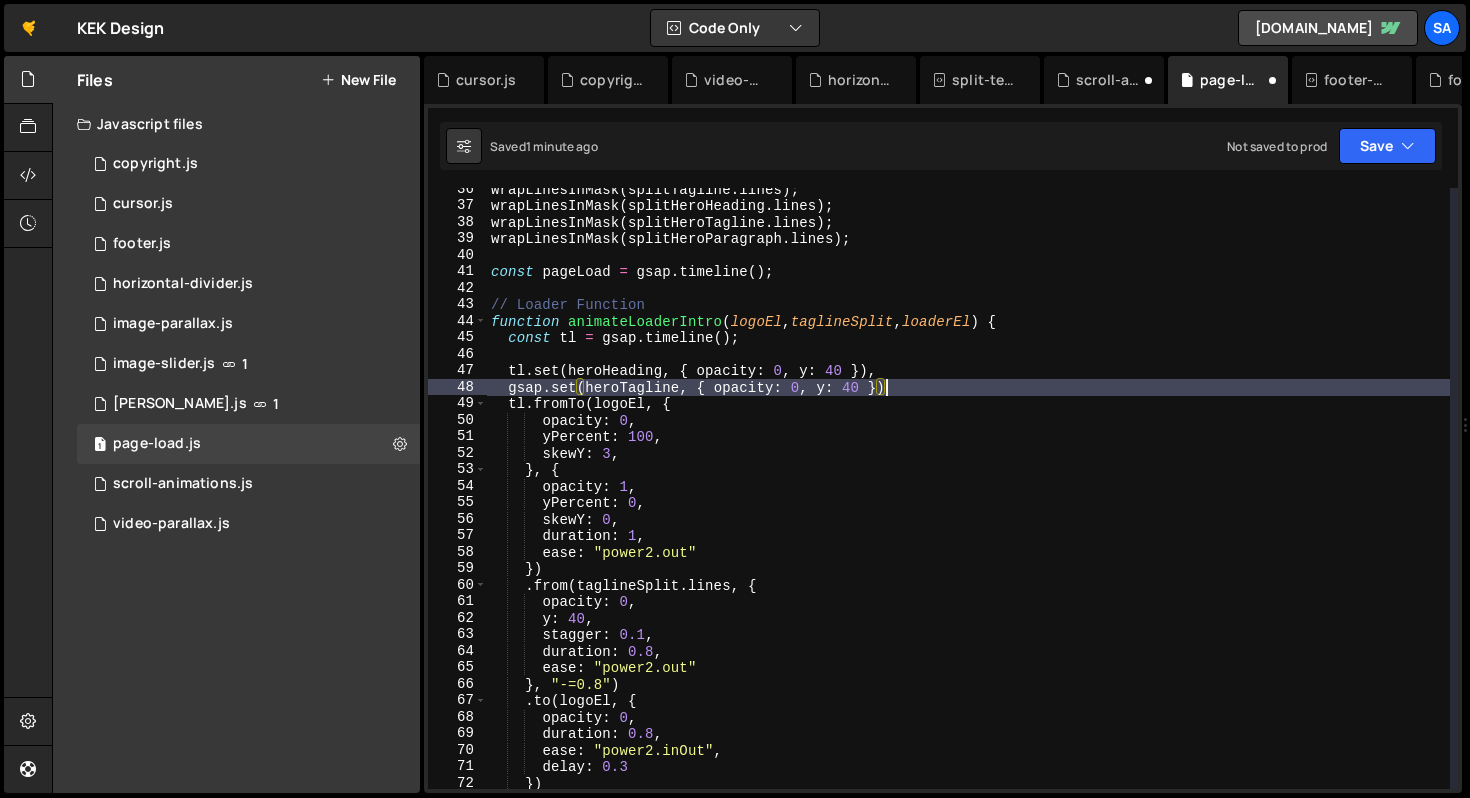 scroll, scrollTop: 0, scrollLeft: 27, axis: horizontal 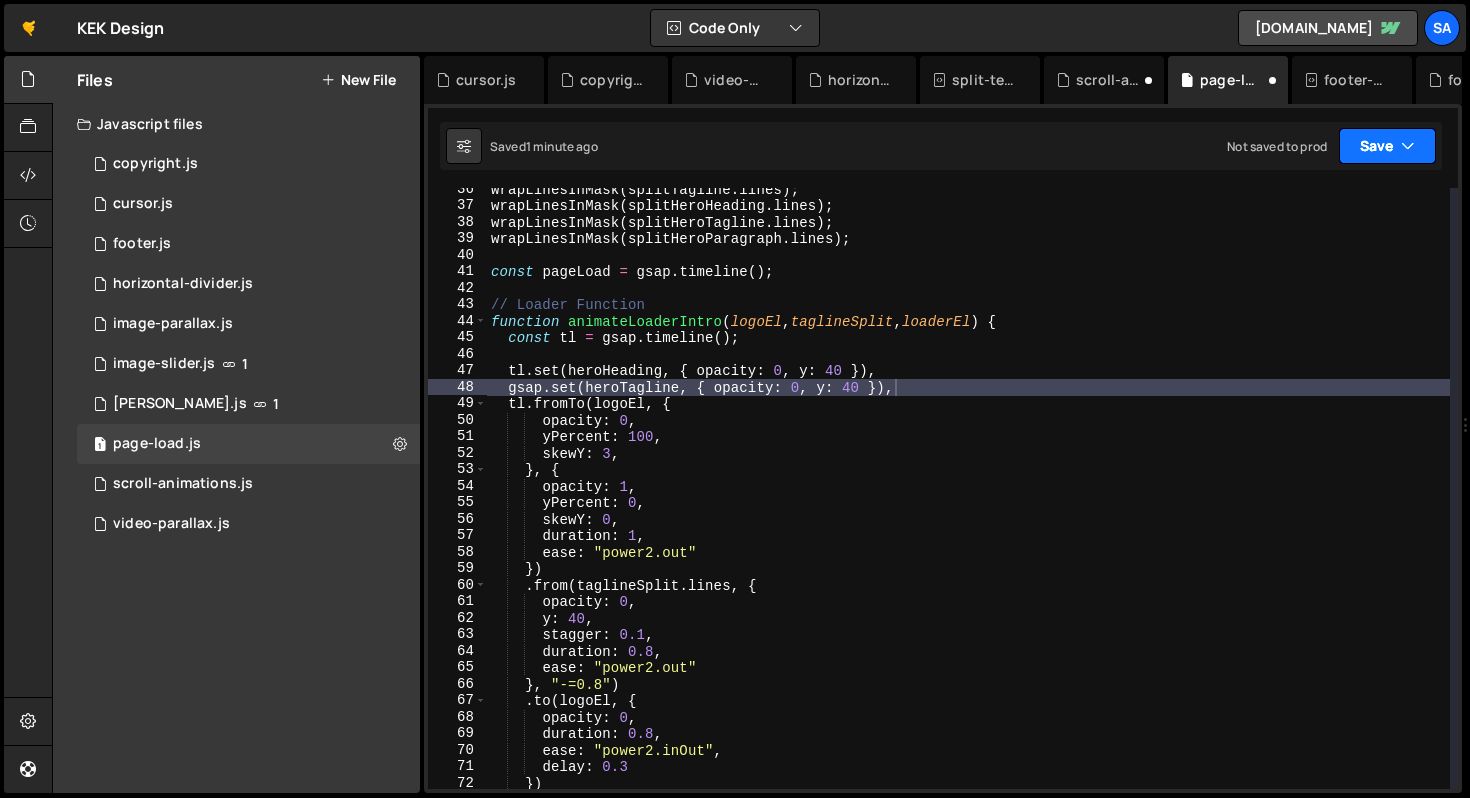click on "Save" at bounding box center (1387, 146) 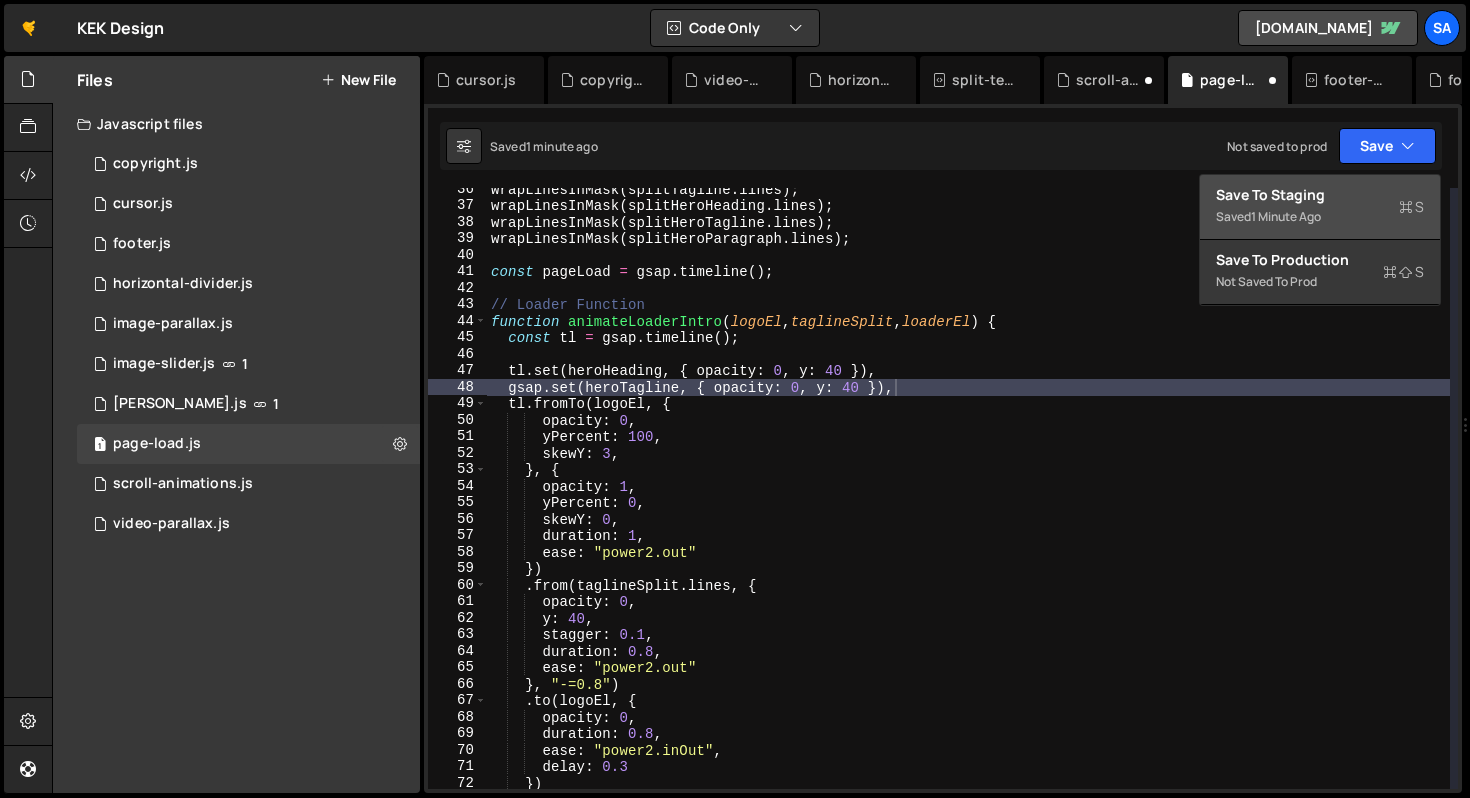 click on "Save to Staging
S" at bounding box center (1320, 195) 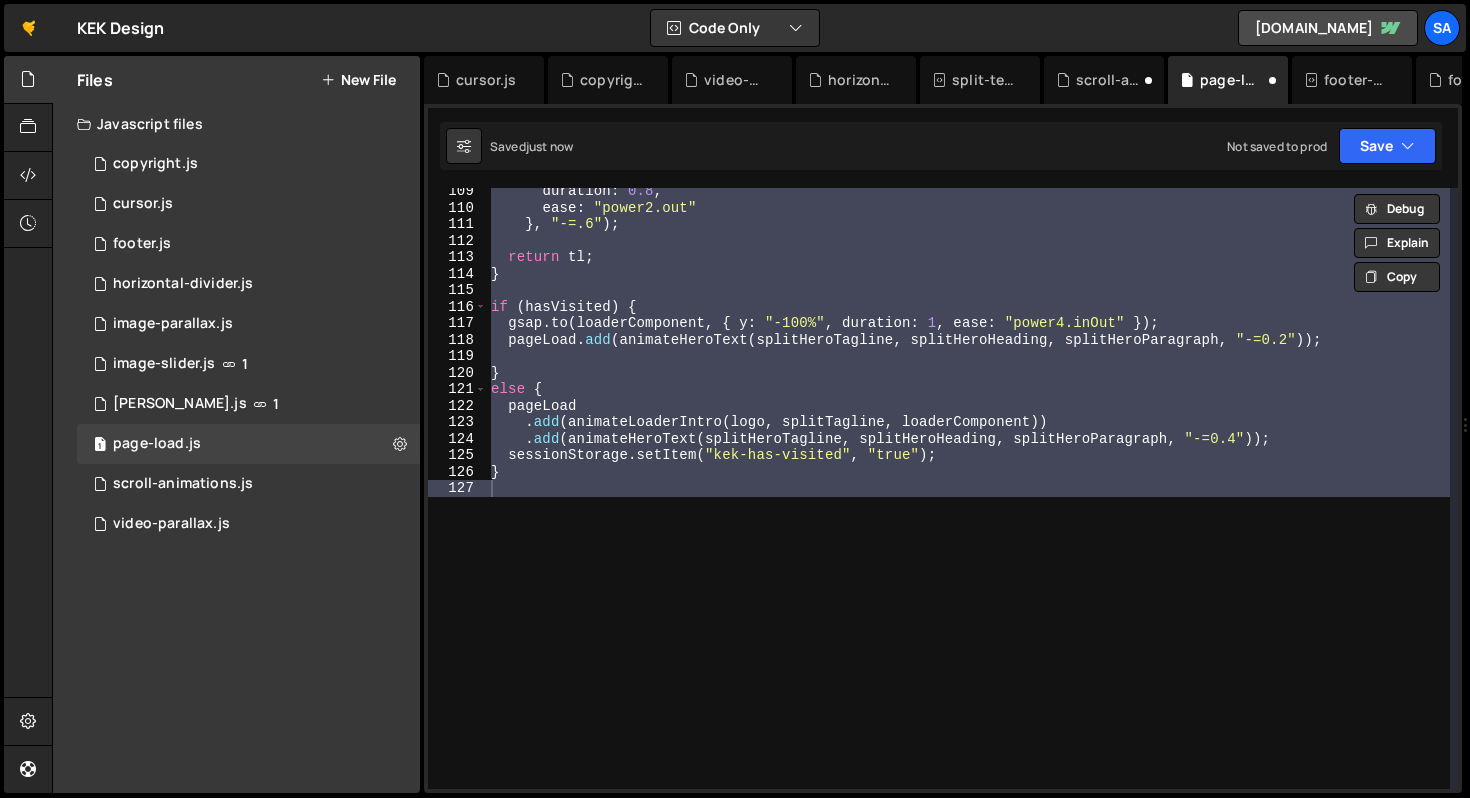 scroll, scrollTop: 0, scrollLeft: 26, axis: horizontal 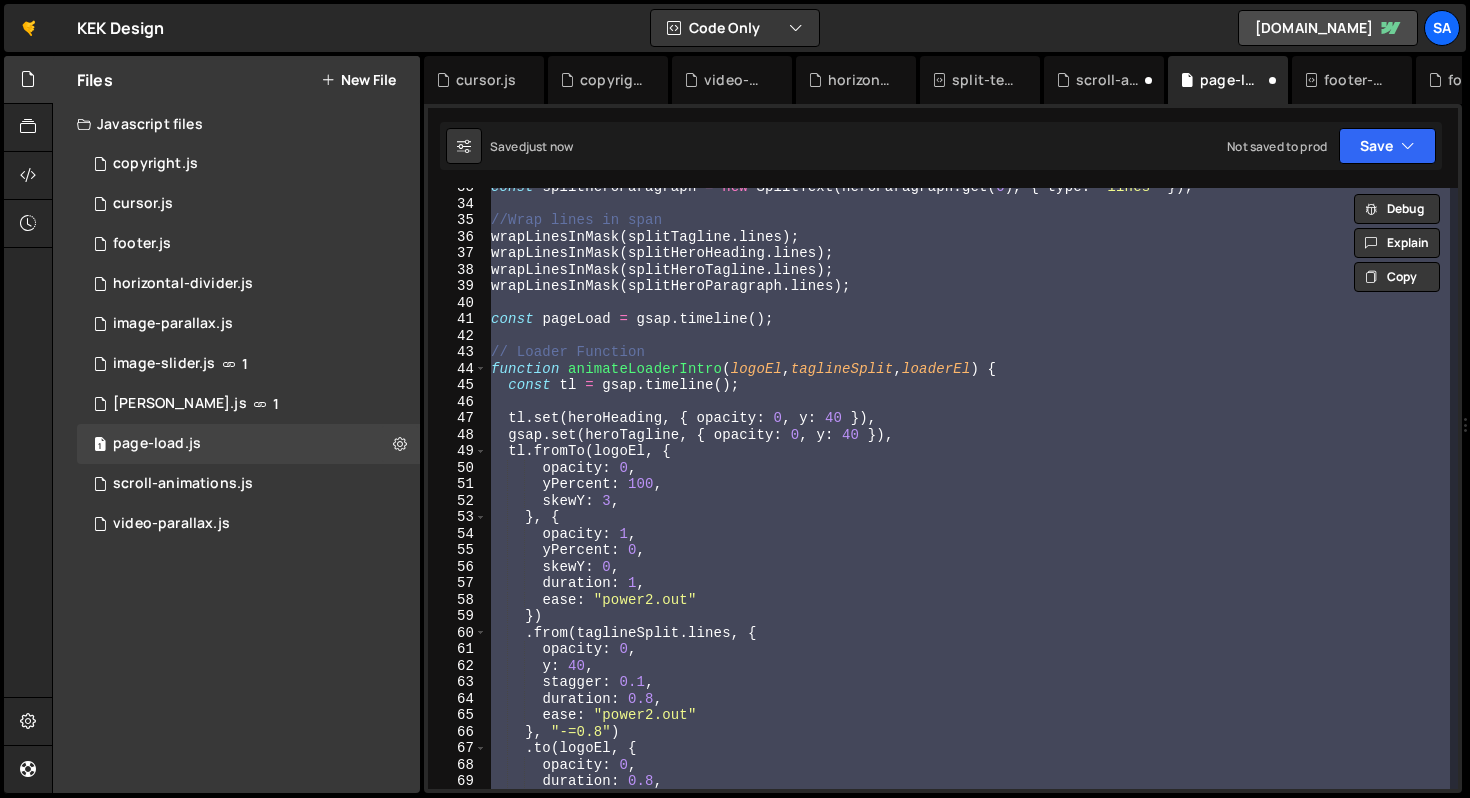 click on "const   splitHeroParagraph   =   new   SplitText ( heroParagraph . get ( 0 ) ,   {   type :   "lines"   }) ; //Wrap lines in span wrapLinesInMask ( splitTagline . lines ) ; wrapLinesInMask ( splitHeroHeading . lines ) ; wrapLinesInMask ( splitHeroTagline . lines ) ; wrapLinesInMask ( splitHeroParagraph . lines ) ; const   pageLoad   =   gsap . timeline ( ) ; // Loader Function function   animateLoaderIntro ( logoEl ,  taglineSplit ,  loaderEl )   {    const   tl   =   gsap . timeline ( ) ;    tl . set ( heroHeading ,   {   opacity :   0 ,   y :   40   }) ,    gsap . set ( heroTagline ,   {   opacity :   0 ,   y :   40   }) ,    tl . fromTo ( logoEl ,   {          opacity :   0 ,          yPercent :   100 ,          skewY :   3 ,       } ,   {          opacity :   1 ,          yPercent :   0 ,          skewY :   0 ,          duration :   1 ,          ease :   "power2.out"       })       . from ( taglineSplit . lines ,   {          opacity :   0 ,          y :   40 ,          stagger :   0.1 ,          duration" at bounding box center (968, 488) 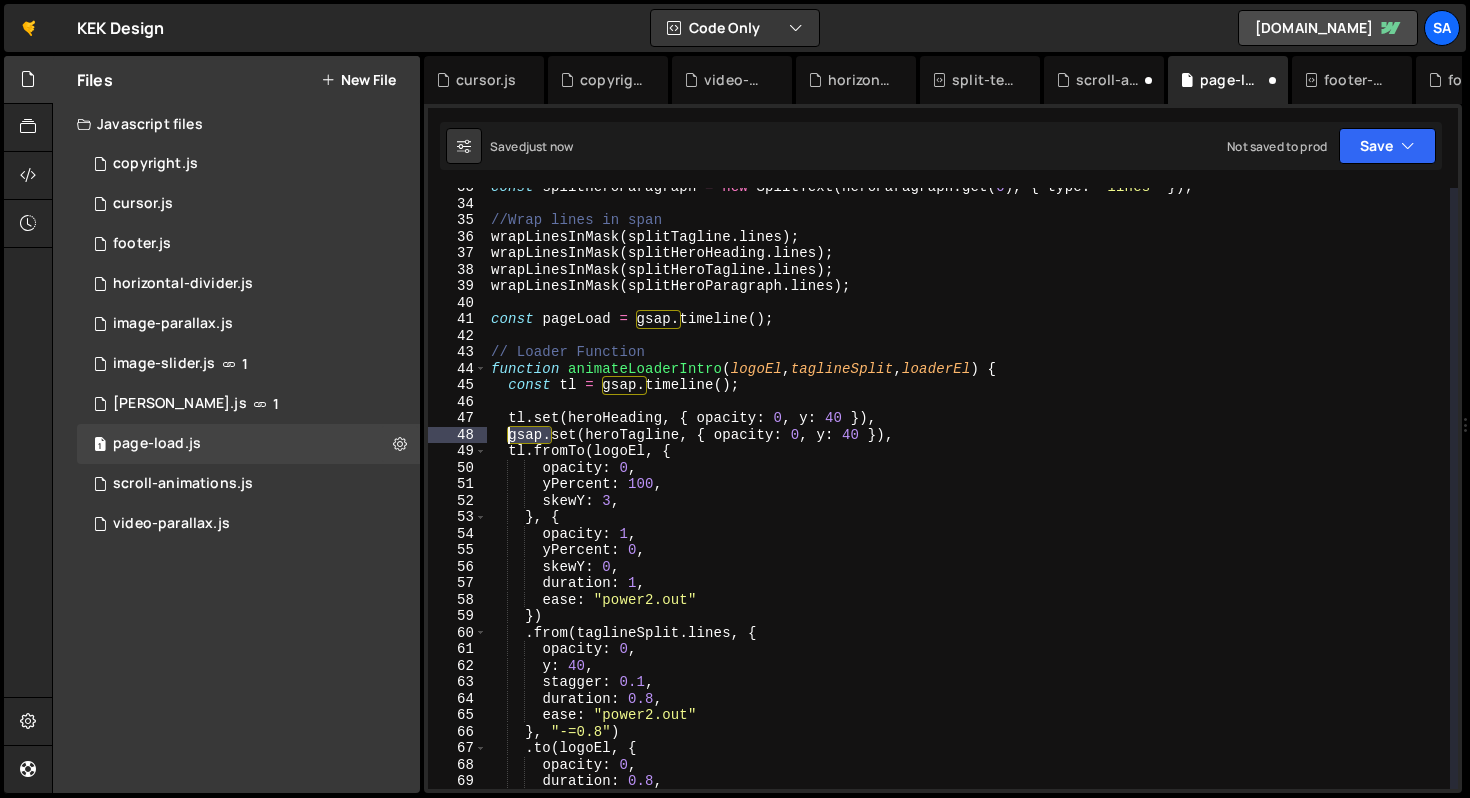 drag, startPoint x: 547, startPoint y: 434, endPoint x: 505, endPoint y: 432, distance: 42.047592 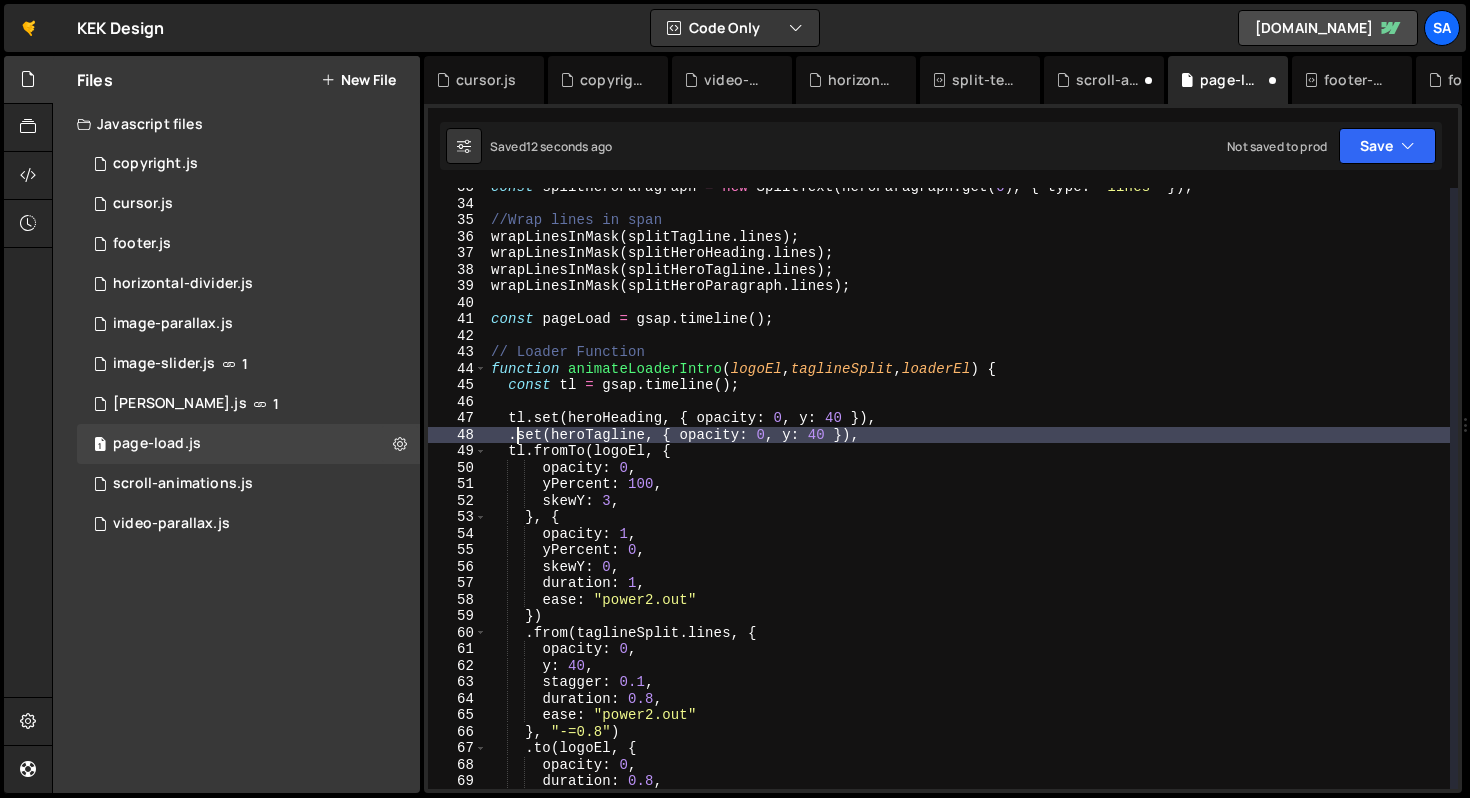 scroll, scrollTop: 0, scrollLeft: 1, axis: horizontal 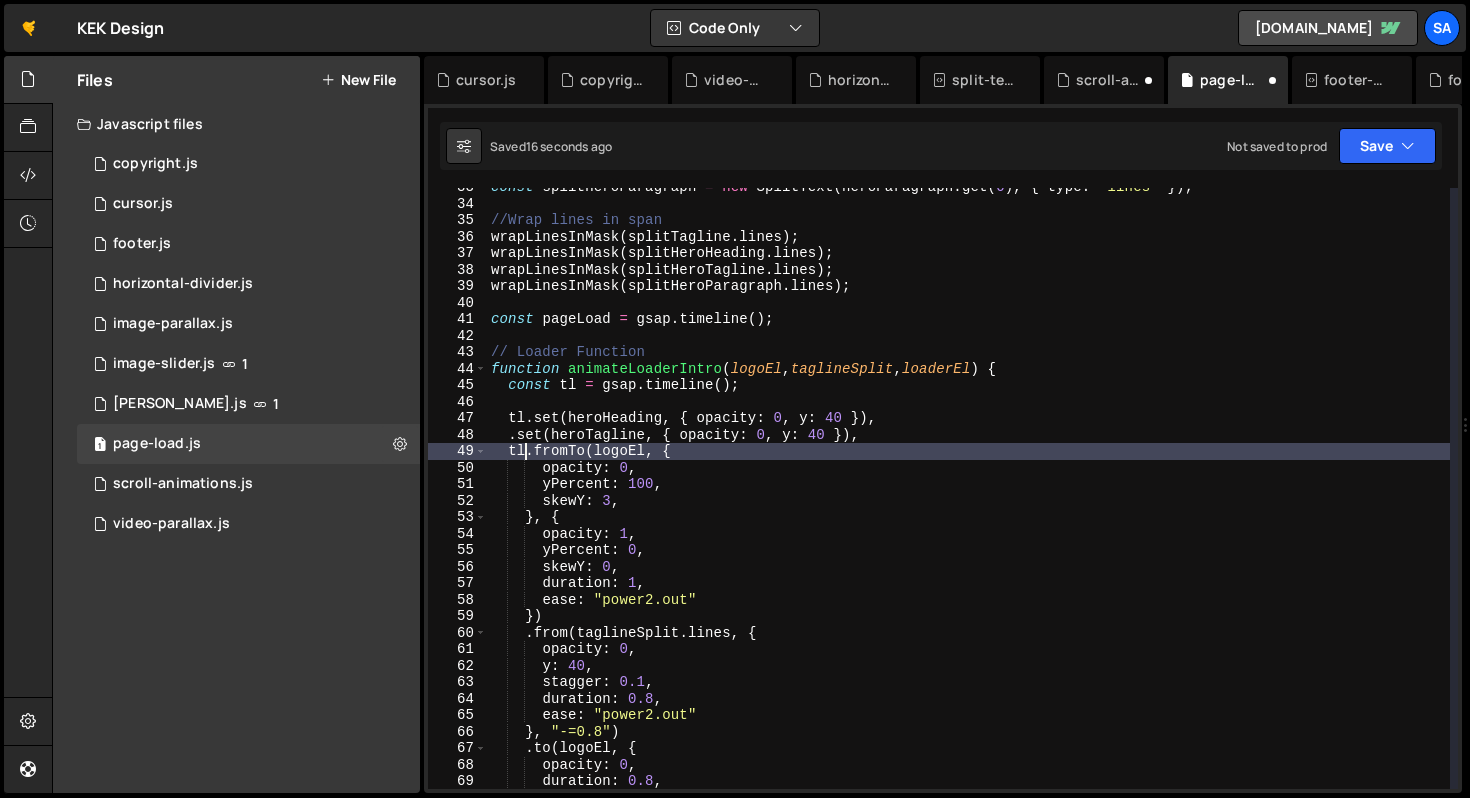 click on "const   splitHeroParagraph   =   new   SplitText ( heroParagraph . get ( 0 ) ,   {   type :   "lines"   }) ; //Wrap lines in span wrapLinesInMask ( splitTagline . lines ) ; wrapLinesInMask ( splitHeroHeading . lines ) ; wrapLinesInMask ( splitHeroTagline . lines ) ; wrapLinesInMask ( splitHeroParagraph . lines ) ; const   pageLoad   =   gsap . timeline ( ) ; // Loader Function function   animateLoaderIntro ( logoEl ,  taglineSplit ,  loaderEl )   {    const   tl   =   gsap . timeline ( ) ;    tl . set ( heroHeading ,   {   opacity :   0 ,   y :   40   }) ,    . set ( heroTagline ,   {   opacity :   0 ,   y :   40   }) ,    tl . fromTo ( logoEl ,   {          opacity :   0 ,          yPercent :   100 ,          skewY :   3 ,       } ,   {          opacity :   1 ,          yPercent :   0 ,          skewY :   0 ,          duration :   1 ,          ease :   "power2.out"       })       . from ( taglineSplit . lines ,   {          opacity :   0 ,          y :   40 ,          stagger :   0.1 ,          duration :" at bounding box center (968, 496) 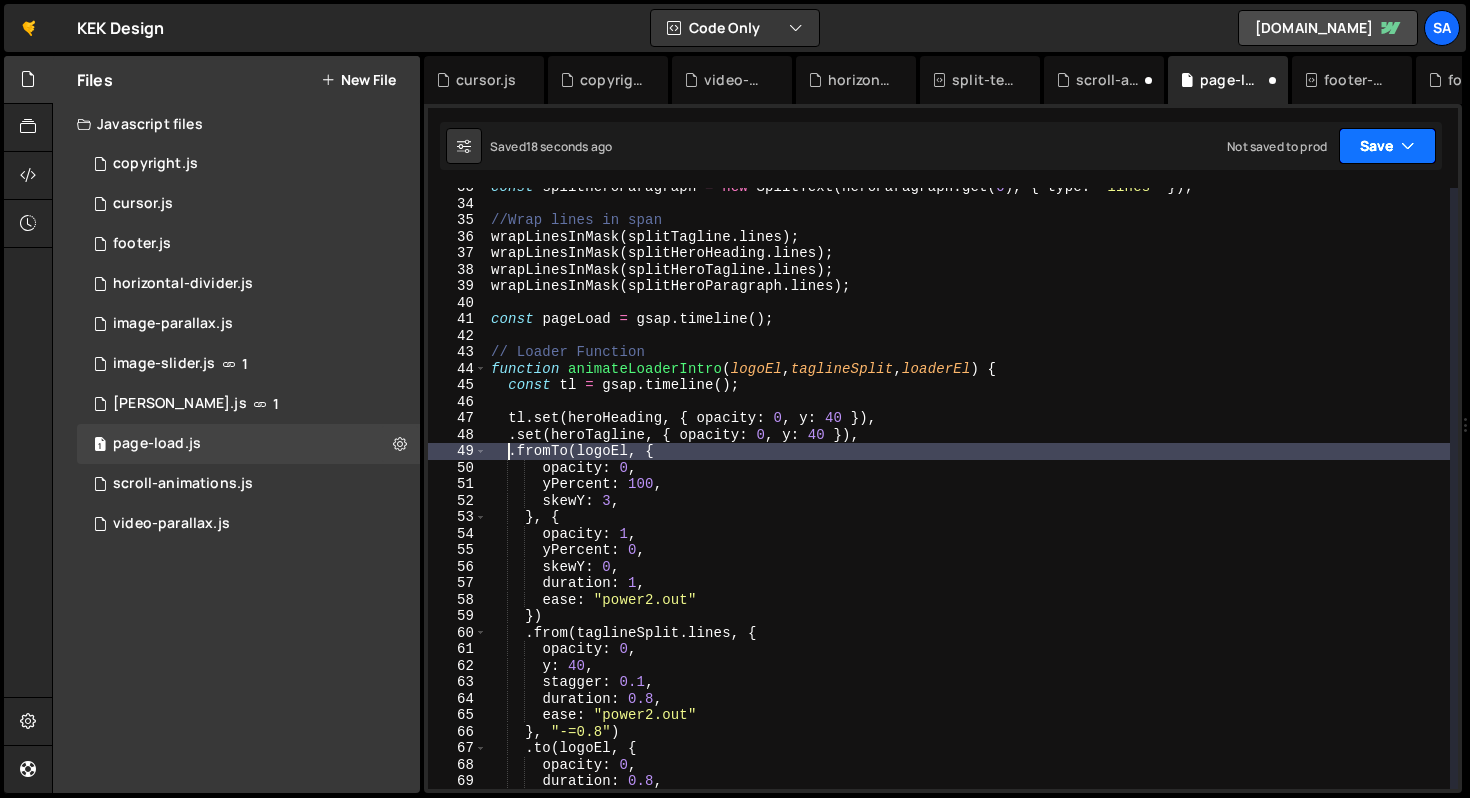 drag, startPoint x: 1374, startPoint y: 153, endPoint x: 1338, endPoint y: 203, distance: 61.611687 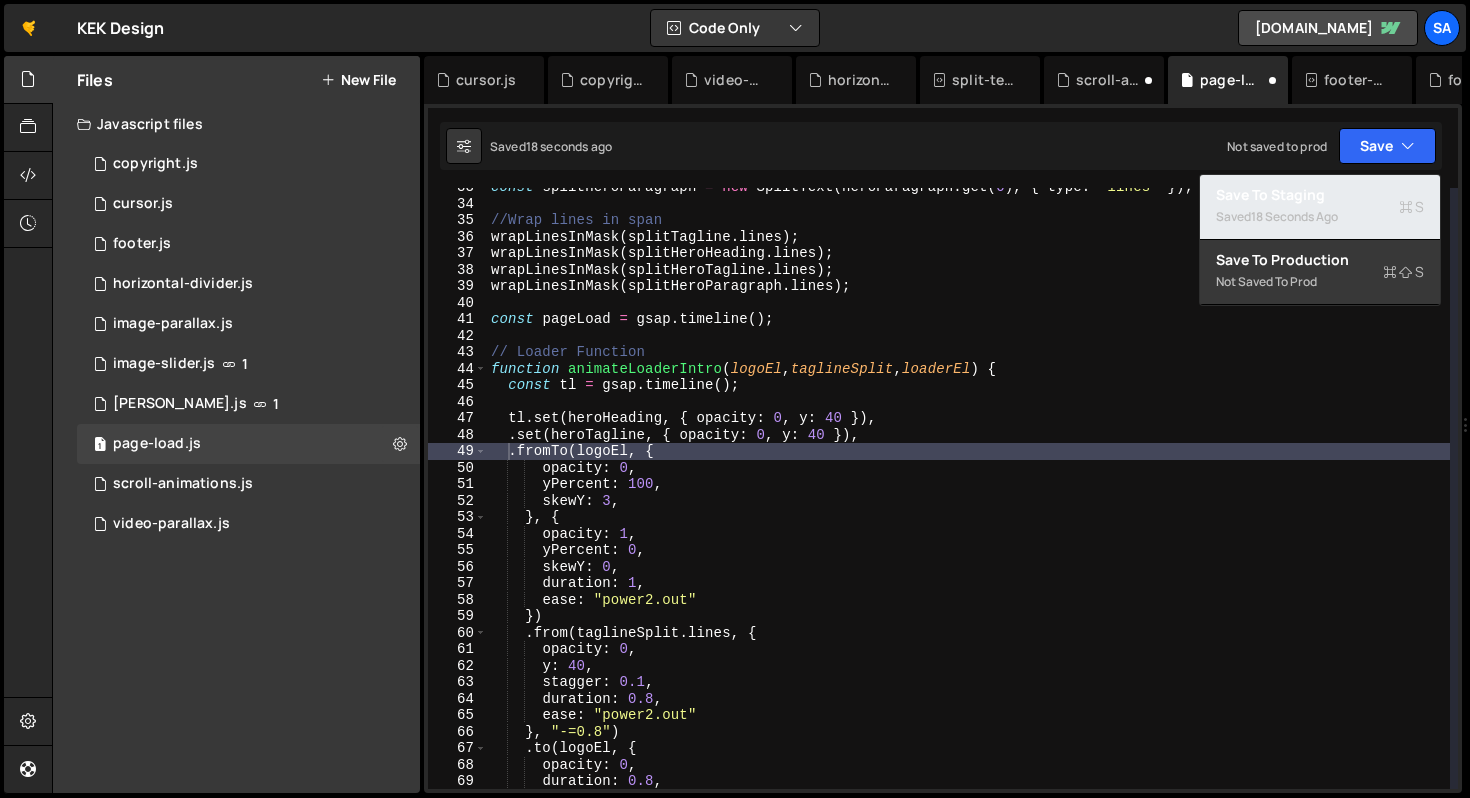 click on "Saved  18 seconds ago" at bounding box center (1320, 217) 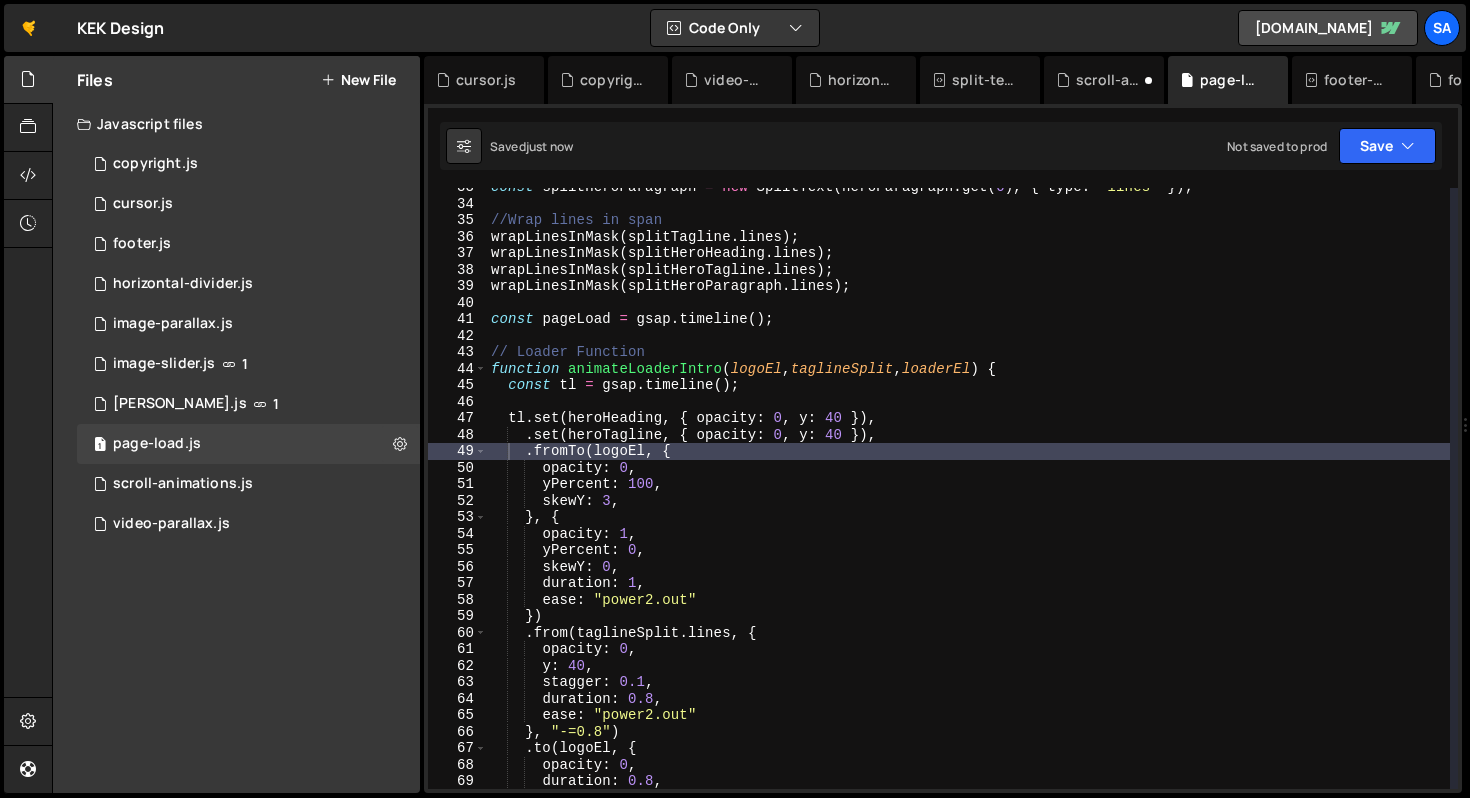 click on "const   splitHeroParagraph   =   new   SplitText ( heroParagraph . get ( 0 ) ,   {   type :   "lines"   }) ; //Wrap lines in span wrapLinesInMask ( splitTagline . lines ) ; wrapLinesInMask ( splitHeroHeading . lines ) ; wrapLinesInMask ( splitHeroTagline . lines ) ; wrapLinesInMask ( splitHeroParagraph . lines ) ; const   pageLoad   =   gsap . timeline ( ) ; // Loader Function function   animateLoaderIntro ( logoEl ,  taglineSplit ,  loaderEl )   {    const   tl   =   gsap . timeline ( ) ;    tl . set ( heroHeading ,   {   opacity :   0 ,   y :   40   }) ,       . set ( heroTagline ,   {   opacity :   0 ,   y :   40   }) ,       . fromTo ( logoEl ,   {          opacity :   0 ,          yPercent :   100 ,          skewY :   3 ,       } ,   {          opacity :   1 ,          yPercent :   0 ,          skewY :   0 ,          duration :   1 ,          ease :   "power2.out"       })       . from ( taglineSplit . lines ,   {          opacity :   0 ,          y :   40 ,          stagger :   0.1 ,          duration :" at bounding box center [968, 496] 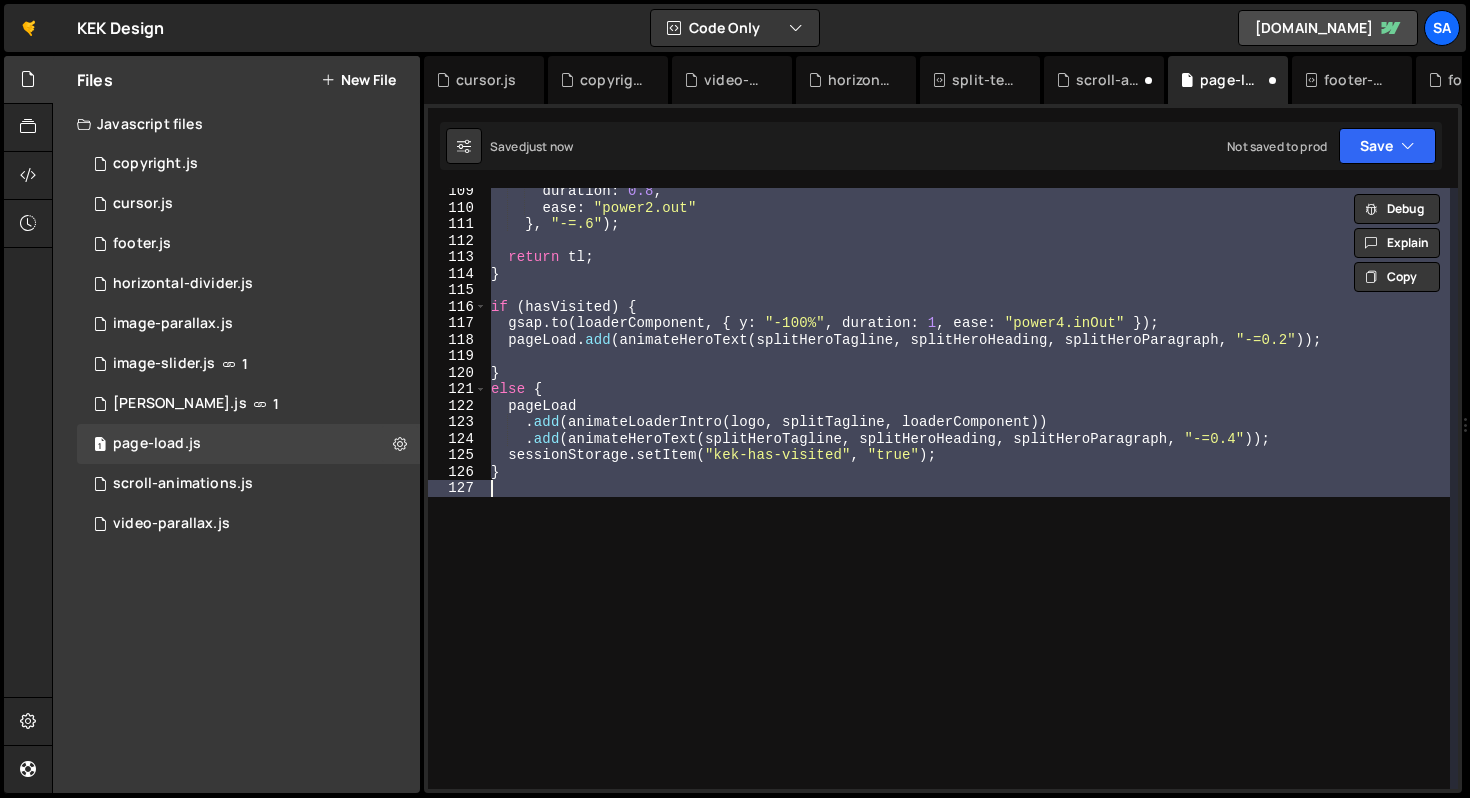 scroll, scrollTop: 0, scrollLeft: 0, axis: both 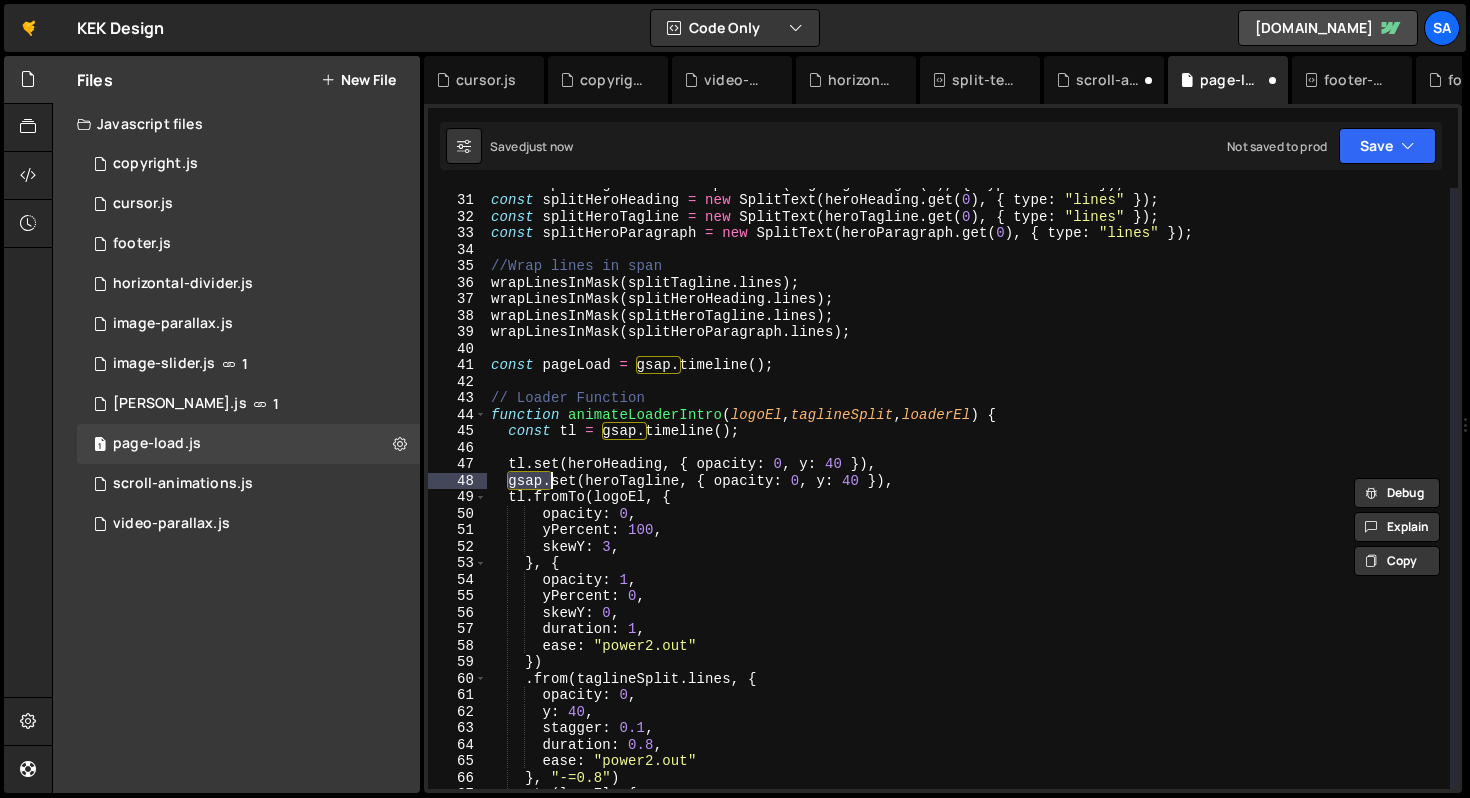 type on "gsap.set(heroTagline, { opacity: 0, y: 40 });" 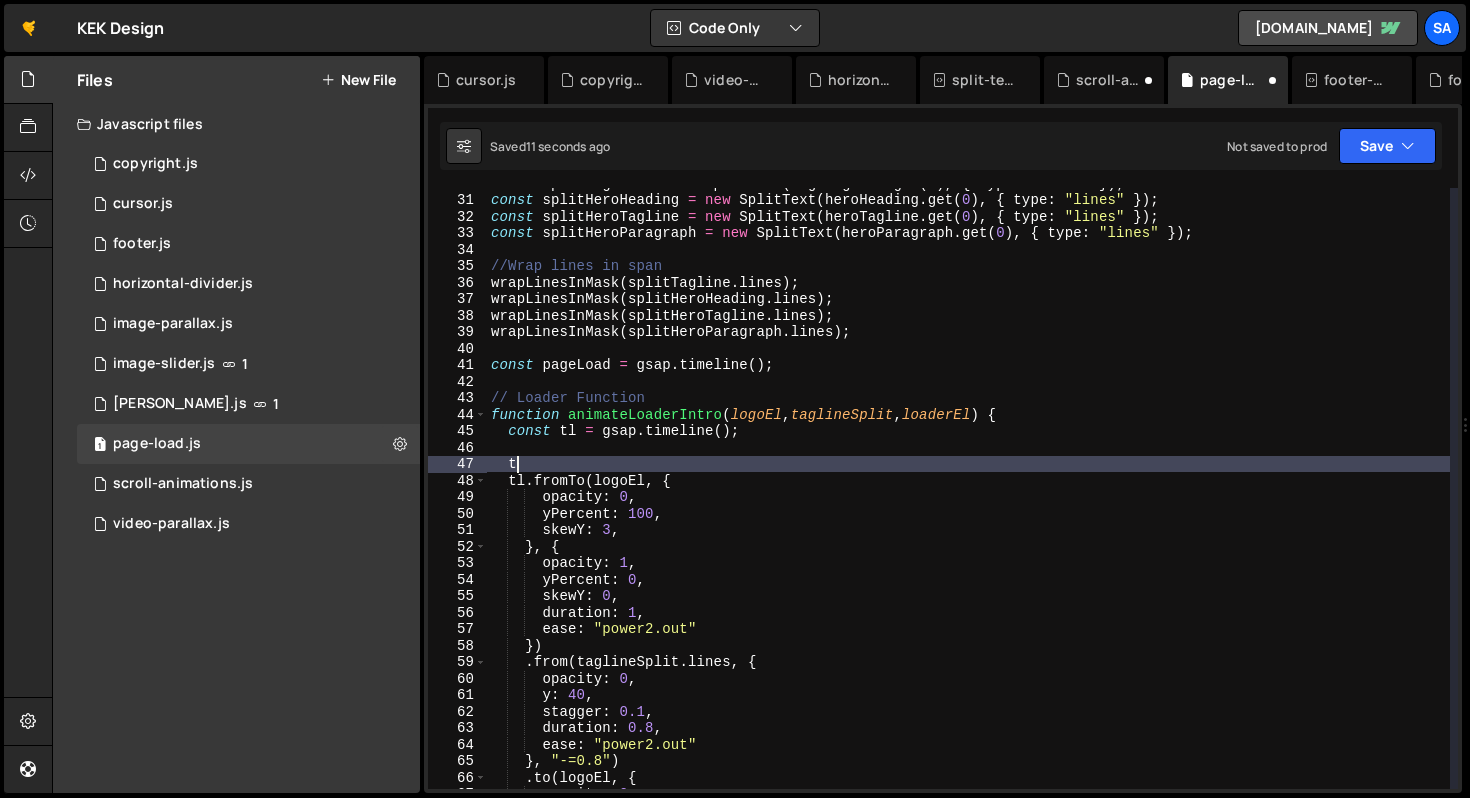 type on "t." 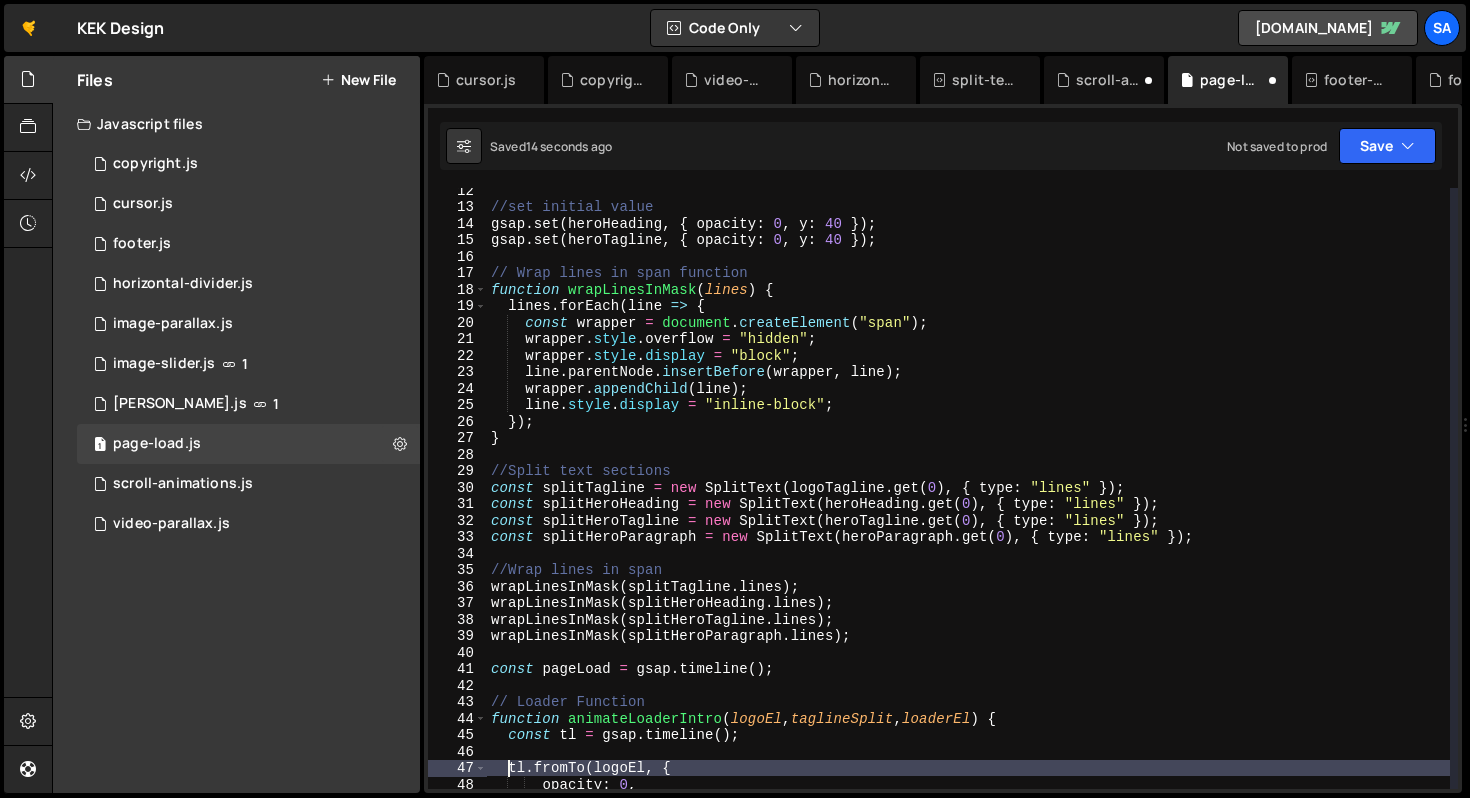 scroll, scrollTop: 88, scrollLeft: 0, axis: vertical 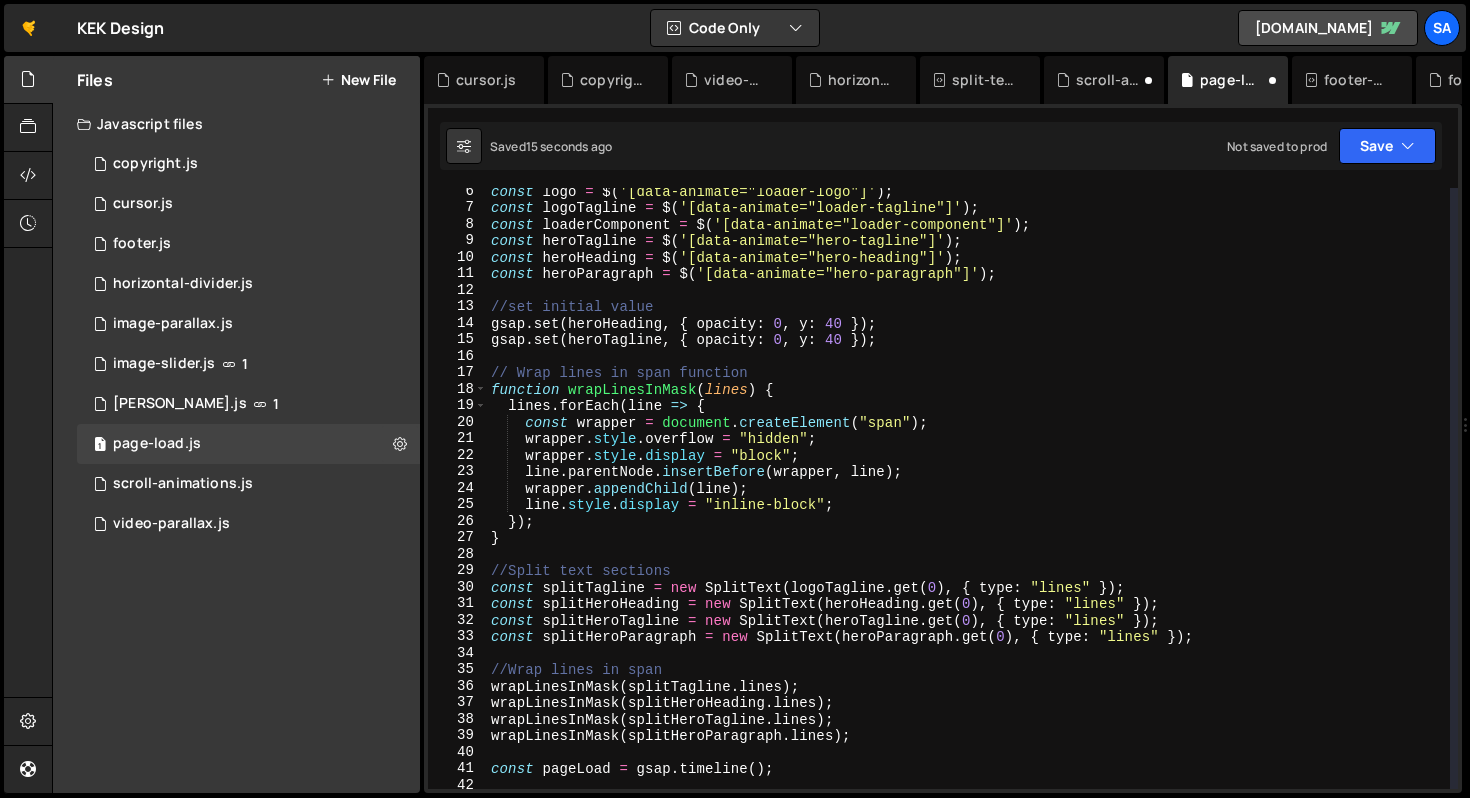 click on "const   logo   =   $ ( '[data-animate="loader-logo"]' ) ; const   logoTagline   =   $ ( '[data-animate="loader-tagline"]' ) ; const   loaderComponent   =   $ ( '[data-animate="loader-component"]' ) ; const   heroTagline   =   $ ( '[data-animate="hero-tagline"]' ) ; const   heroHeading   =   $ ( '[data-animate="hero-heading"]' ) ; const   heroParagraph   =   $ ( '[data-animate="hero-paragraph"]' ) ; //set initial value gsap . set ( heroHeading ,   {   opacity :   0 ,   y :   40   }) ; gsap . set ( heroTagline ,   {   opacity :   0 ,   y :   40   }) ; // Wrap lines in span function function   wrapLinesInMask ( lines )   {    lines . forEach ( line   =>   {       const   wrapper   =   document . createElement ( "span" ) ;       wrapper . style . overflow   =   "hidden" ;       wrapper . style . display   =   "block" ;       line . parentNode . insertBefore ( wrapper ,   line ) ;       wrapper . appendChild ( line ) ;       line . style . display   =   "inline-block" ;    }) ; } //Split text sections const     =" at bounding box center [968, 500] 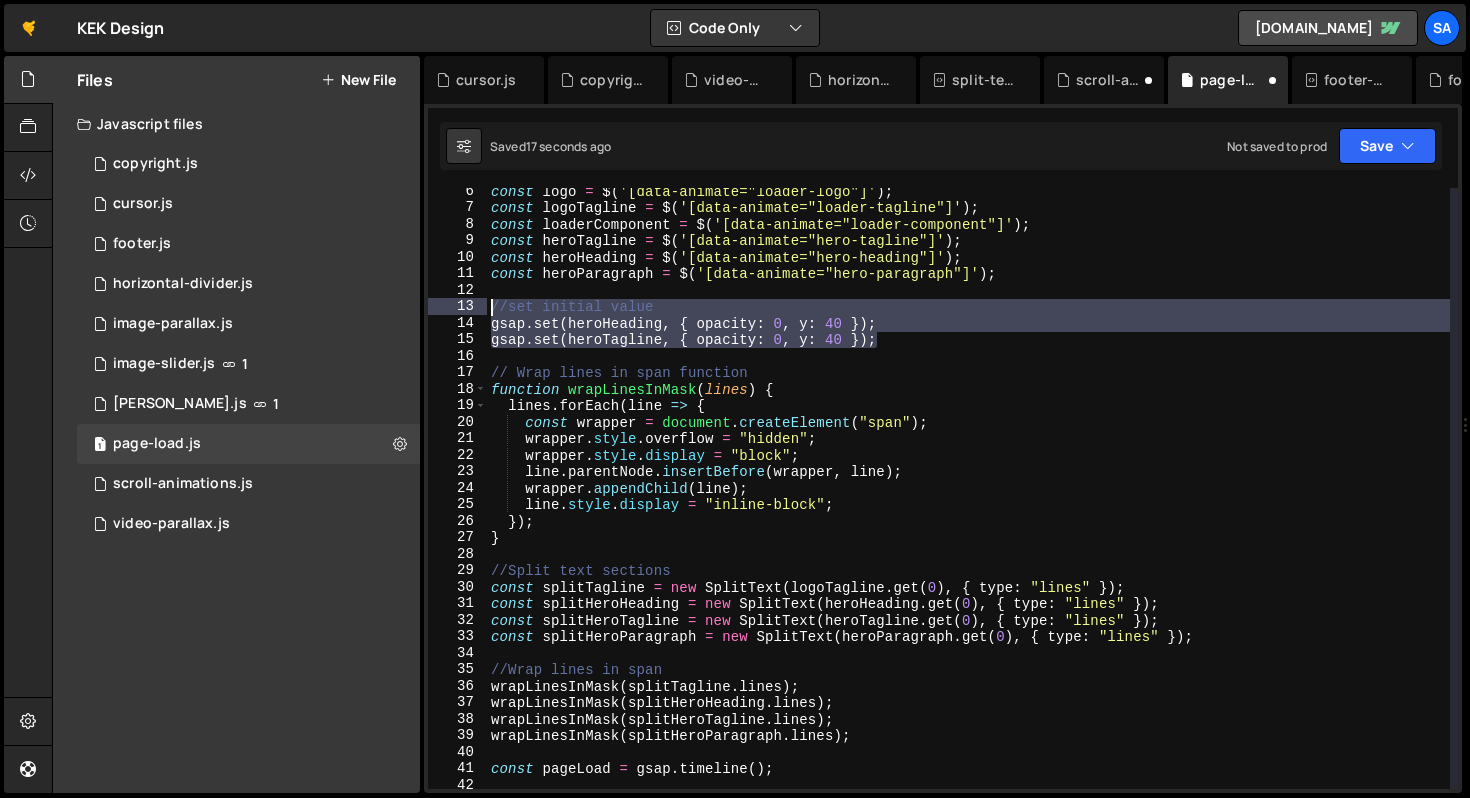 drag, startPoint x: 904, startPoint y: 340, endPoint x: 421, endPoint y: 304, distance: 484.33975 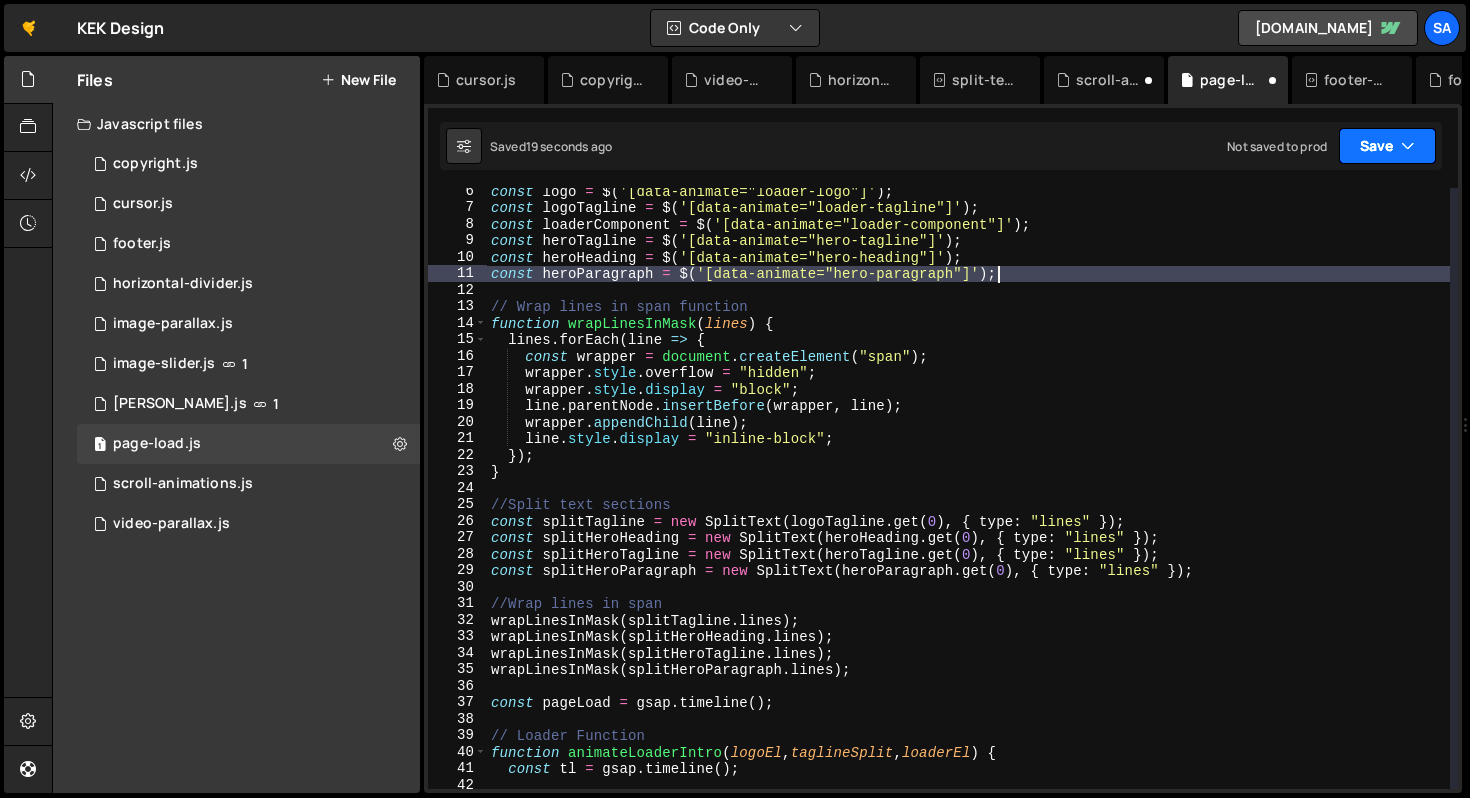 click on "Save" at bounding box center (1387, 146) 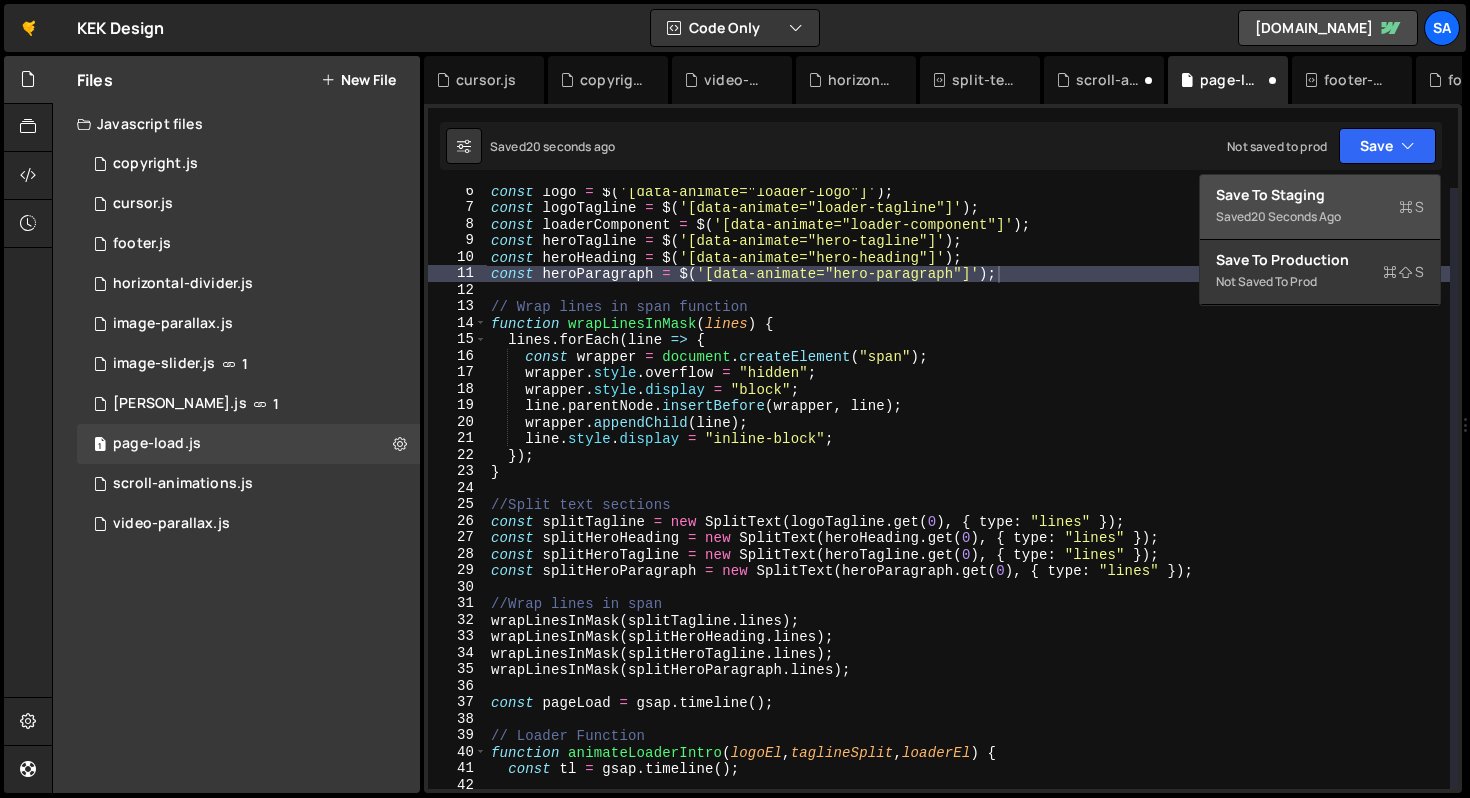 click on "Save to Staging
S
Saved  20 seconds ago" at bounding box center [1320, 207] 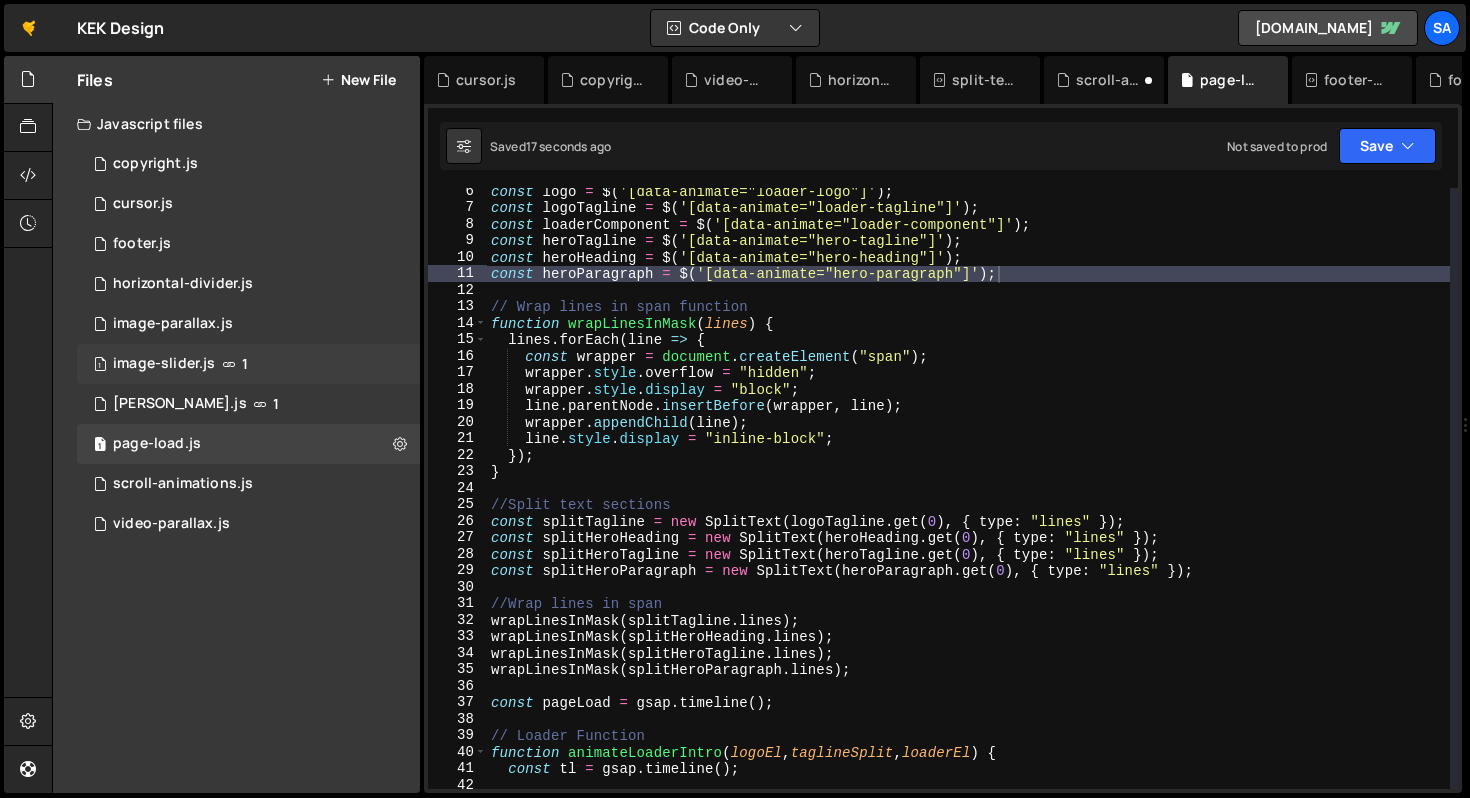 scroll, scrollTop: 0, scrollLeft: 0, axis: both 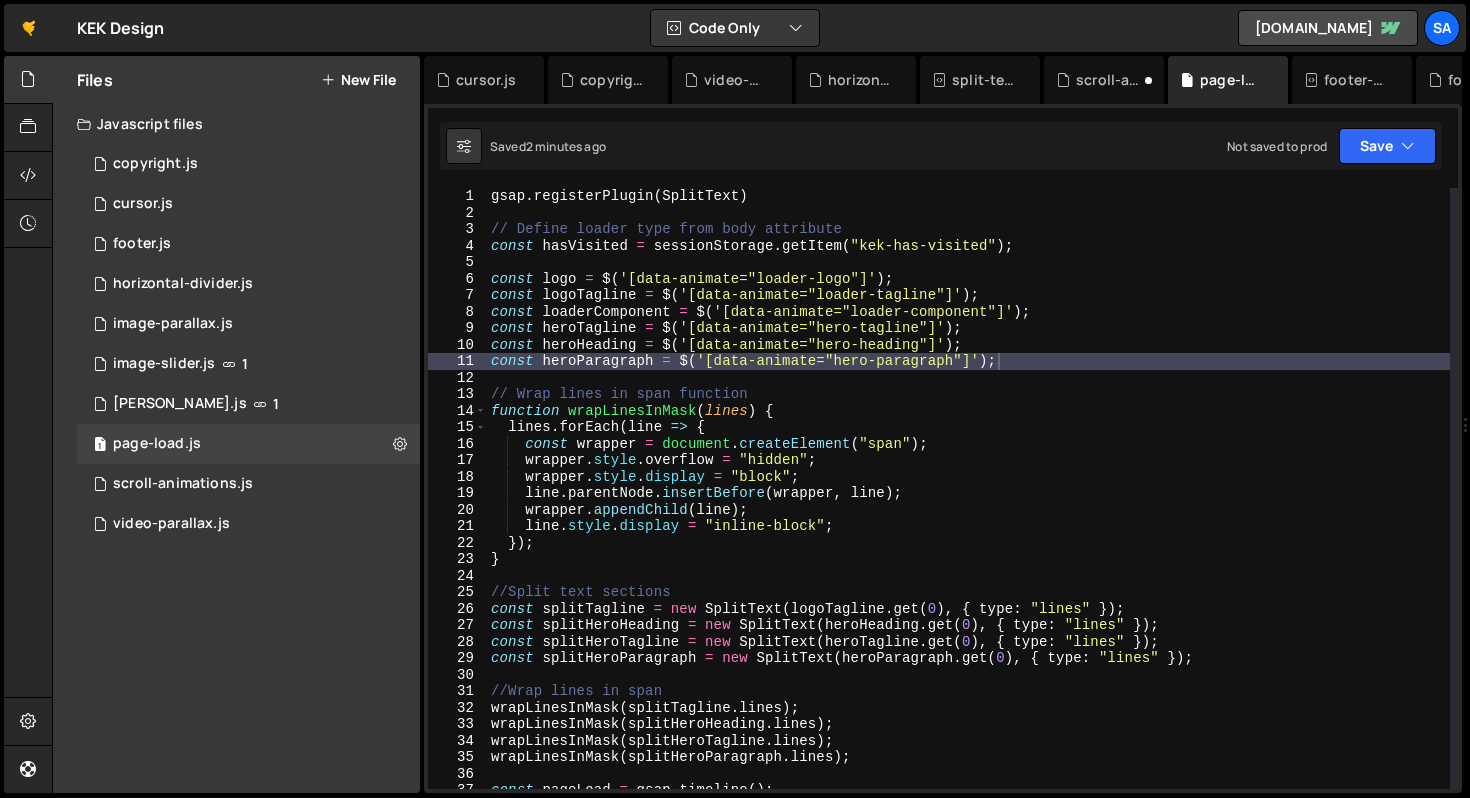 click on "gsap . registerPlugin ( SplitText ) // Define loader type from body attribute const   hasVisited   =   sessionStorage . getItem ( "kek-has-visited" ) ; const   logo   =   $ ( '[data-animate="loader-logo"]' ) ; const   logoTagline   =   $ ( '[data-animate="loader-tagline"]' ) ; const   loaderComponent   =   $ ( '[data-animate="loader-component"]' ) ; const   heroTagline   =   $ ( '[data-animate="hero-tagline"]' ) ; const   heroHeading   =   $ ( '[data-animate="hero-heading"]' ) ; const   heroParagraph   =   $ ( '[data-animate="hero-paragraph"]' ) ; // Wrap lines in span function function   wrapLinesInMask ( lines )   {    lines . forEach ( line   =>   {       const   wrapper   =   document . createElement ( "span" ) ;       wrapper . style . overflow   =   "hidden" ;       wrapper . style . display   =   "block" ;       line . parentNode . insertBefore ( wrapper ,   line ) ;       wrapper . appendChild ( line ) ;       line . style . display   =   "inline-block" ;    }) ; } //Split text sections const     =" at bounding box center [968, 505] 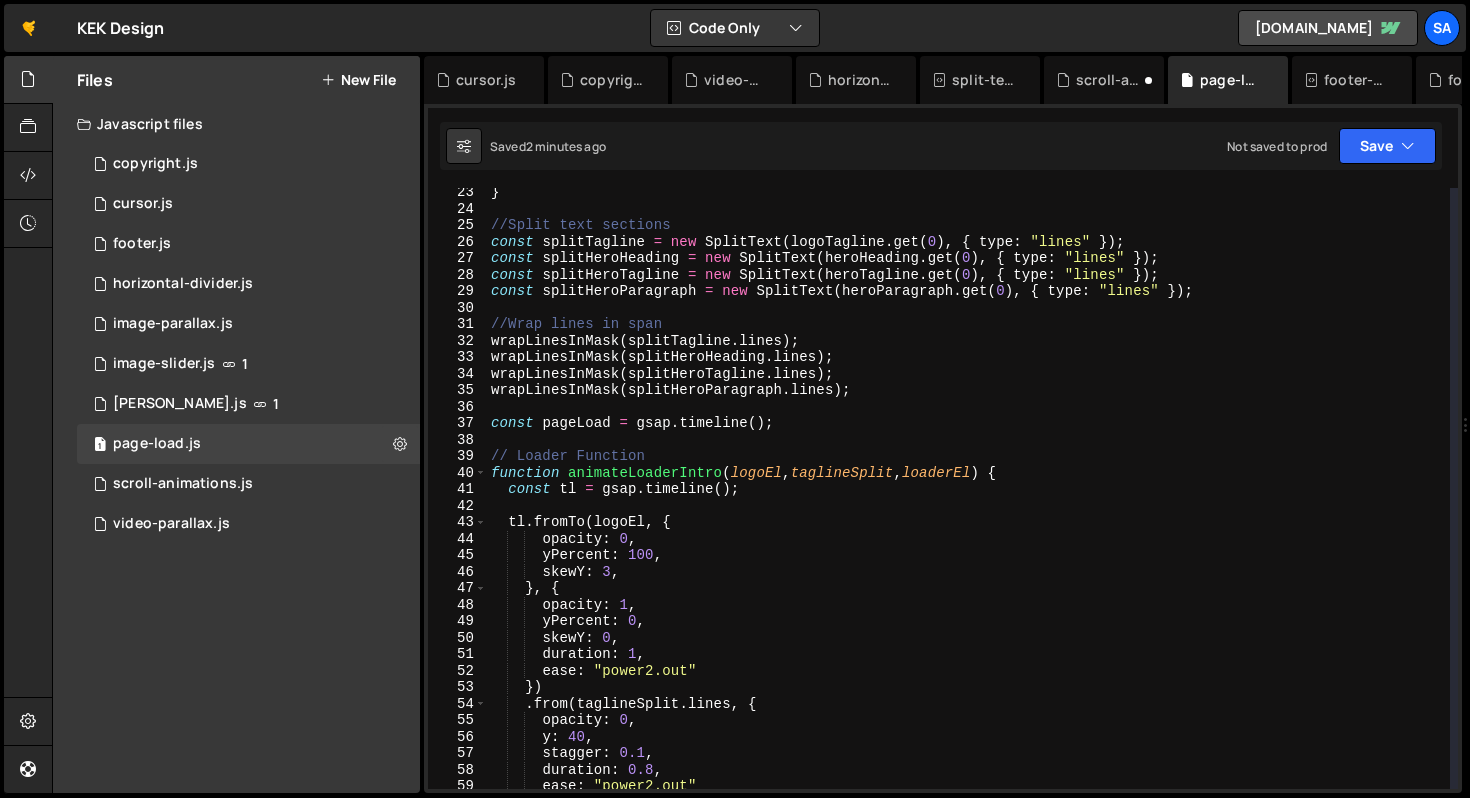 scroll, scrollTop: 495, scrollLeft: 0, axis: vertical 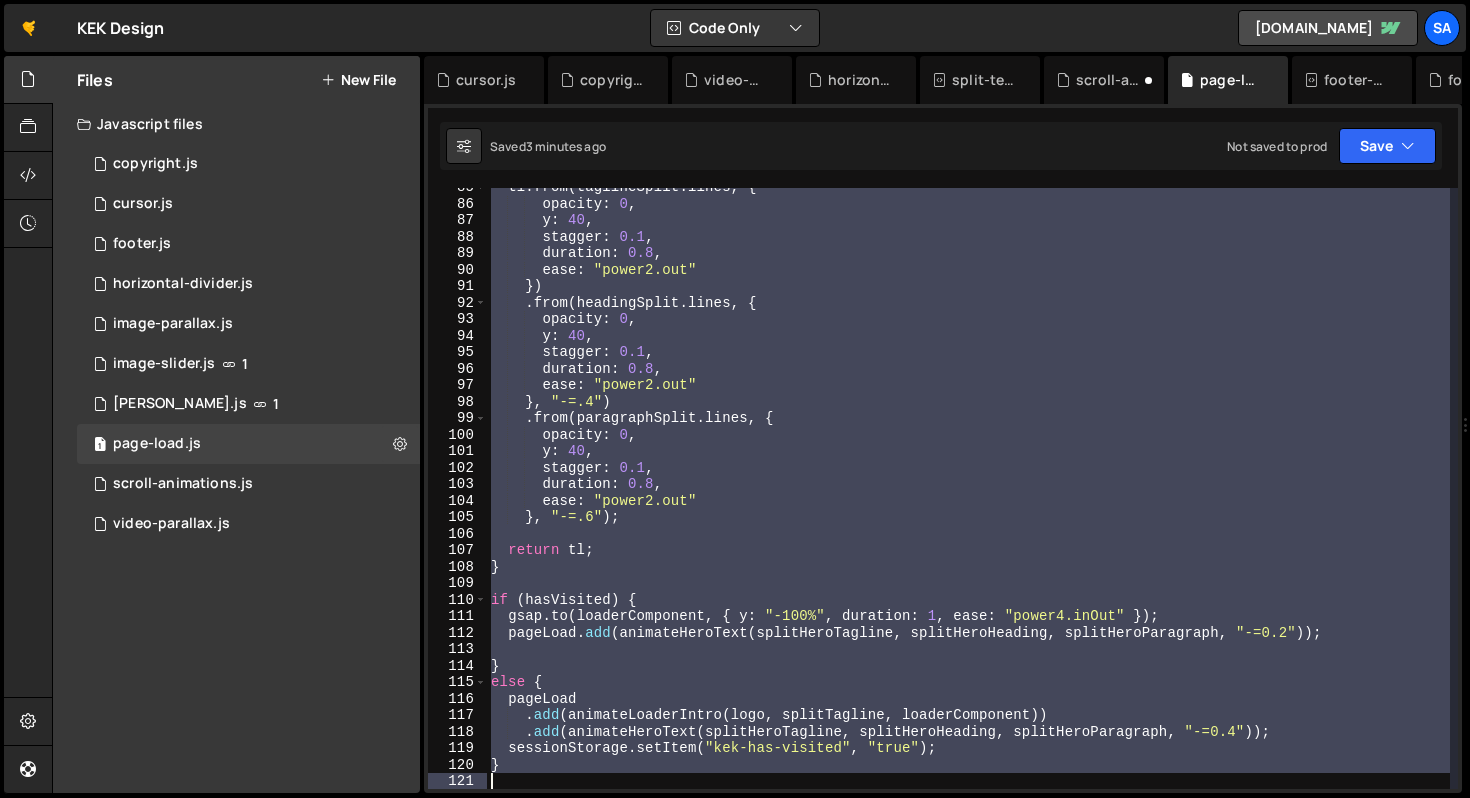 drag, startPoint x: 492, startPoint y: 200, endPoint x: 737, endPoint y: 797, distance: 645.31696 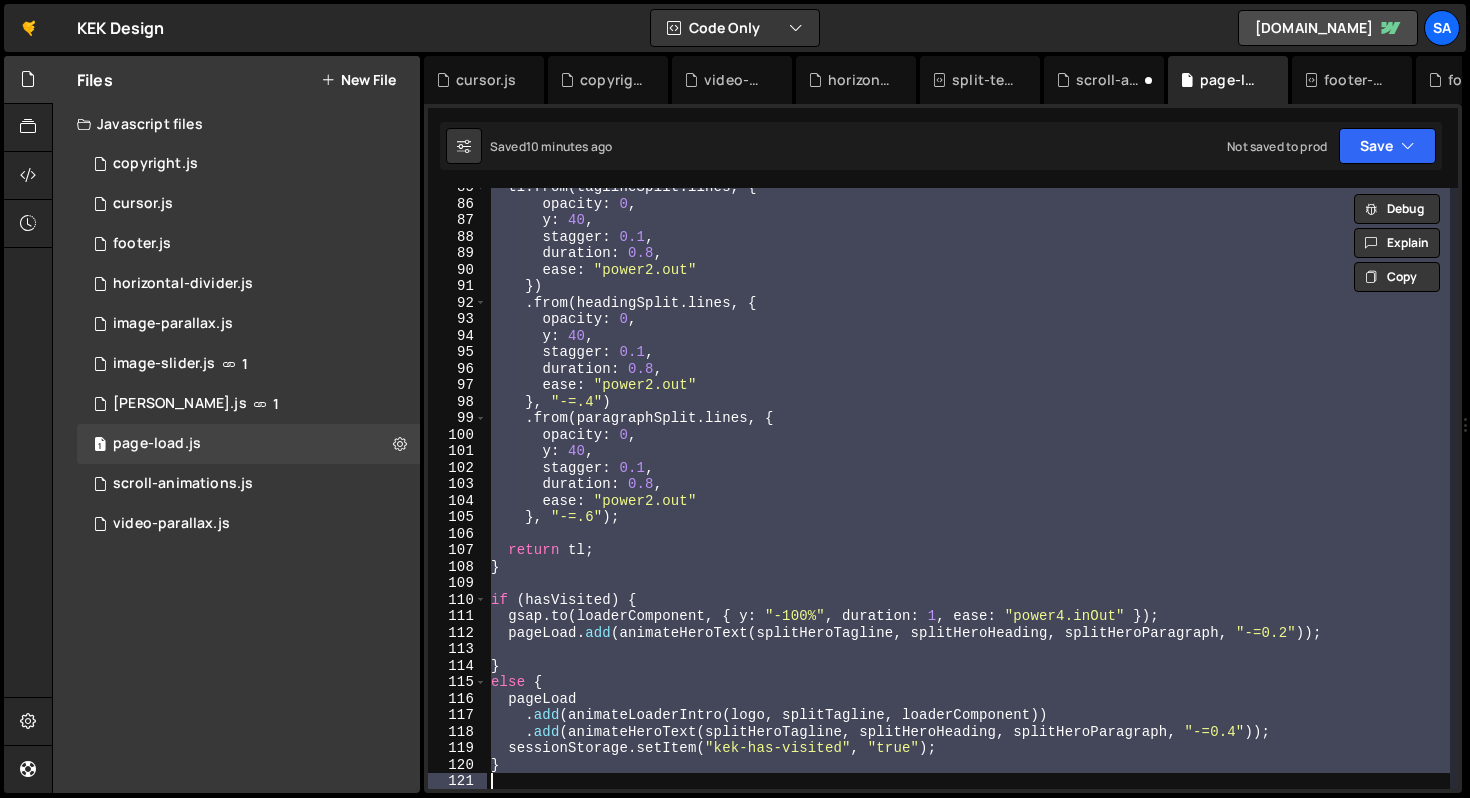 click on "tl . from ( taglineSplit . lines ,   {          opacity :   0 ,          y :   40 ,          stagger :   0.1 ,          duration :   0.8 ,          ease :   "power2.out"       })       . from ( headingSplit . lines ,   {          opacity :   0 ,          y :   40 ,          stagger :   0.1 ,          duration :   0.8 ,          ease :   "power2.out"       } ,   "-=.4" )       . from ( paragraphSplit . lines ,   {          opacity :   0 ,          y :   40 ,          stagger :   0.1 ,          duration :   0.8 ,          ease :   "power2.out"       } ,   "-=.6" ) ;    return   tl ; } if   ( hasVisited )   {    gsap . to ( loaderComponent ,   {   y :   "-100%" ,   duration :   1 ,   ease :   "power4.inOut"   }) ;    pageLoad . add ( animateHeroText ( splitHeroTagline ,   splitHeroHeading ,   splitHeroParagraph ,   "-=0.2" )) ; } else   {    pageLoad       . add ( animateLoaderIntro ( logo ,   splitTagline ,   loaderComponent ))       . add ( animateHeroText ( splitHeroTagline ,   splitHeroHeading ,   ,   ))" at bounding box center [968, 488] 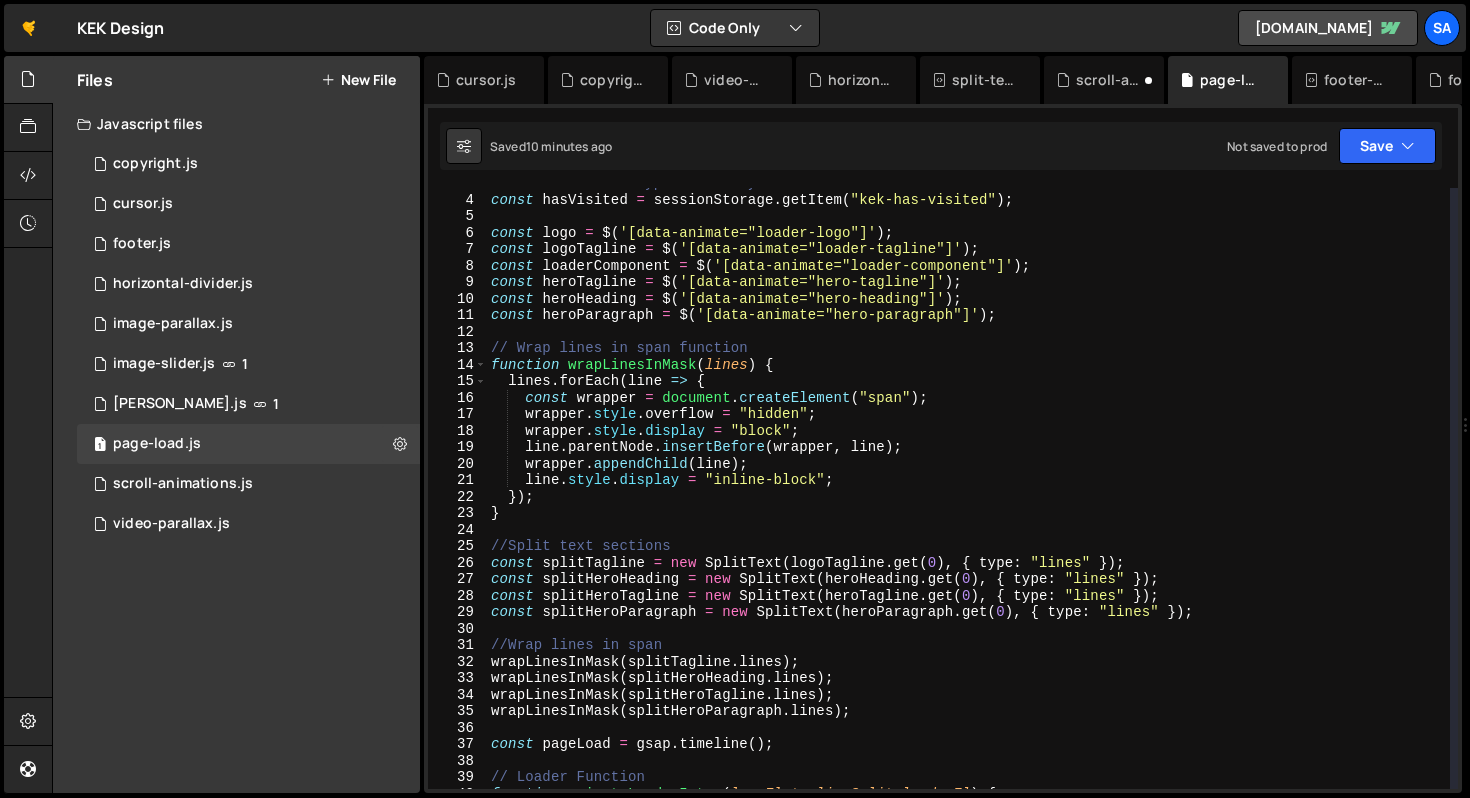 scroll, scrollTop: 0, scrollLeft: 0, axis: both 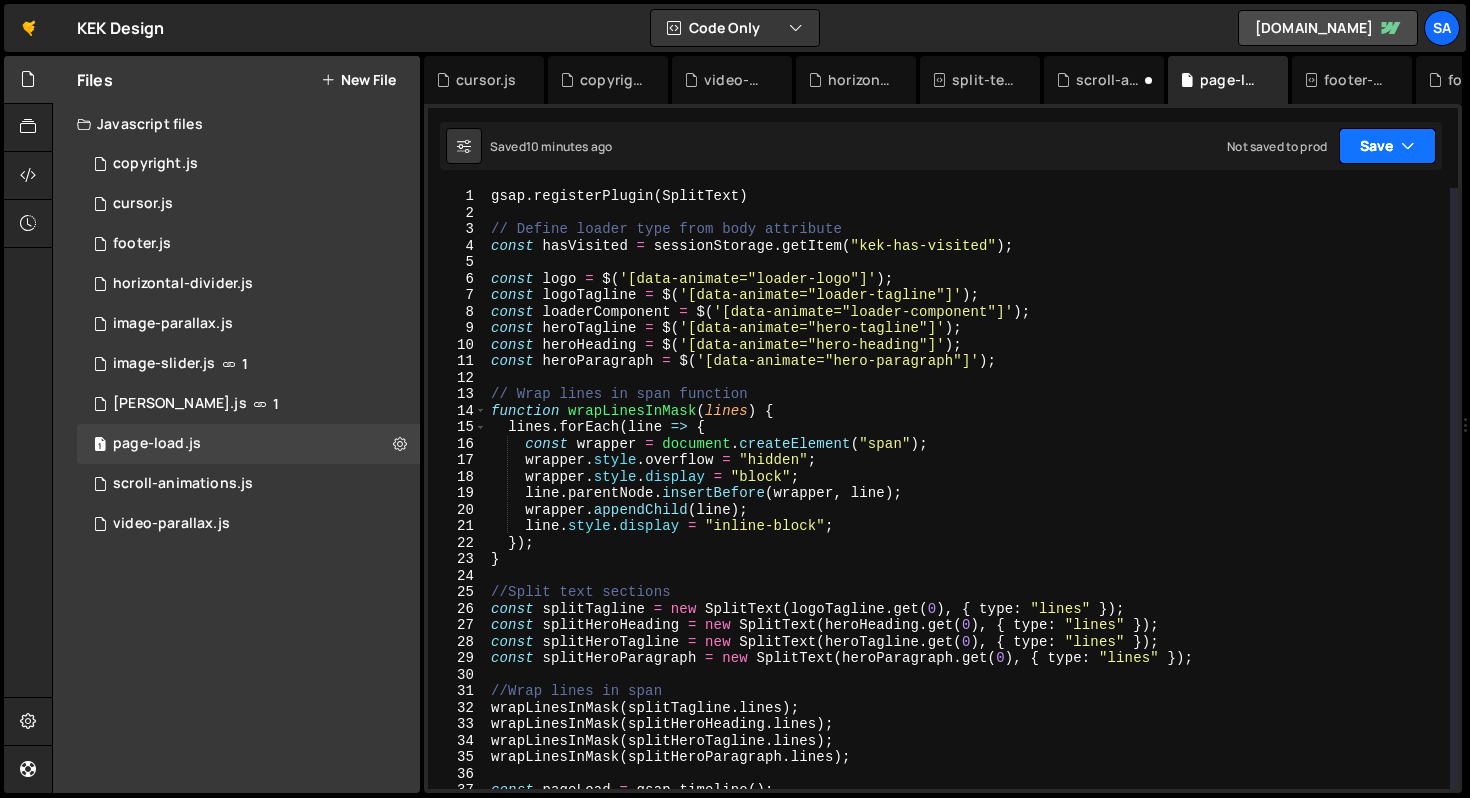 click on "Save" at bounding box center [1387, 146] 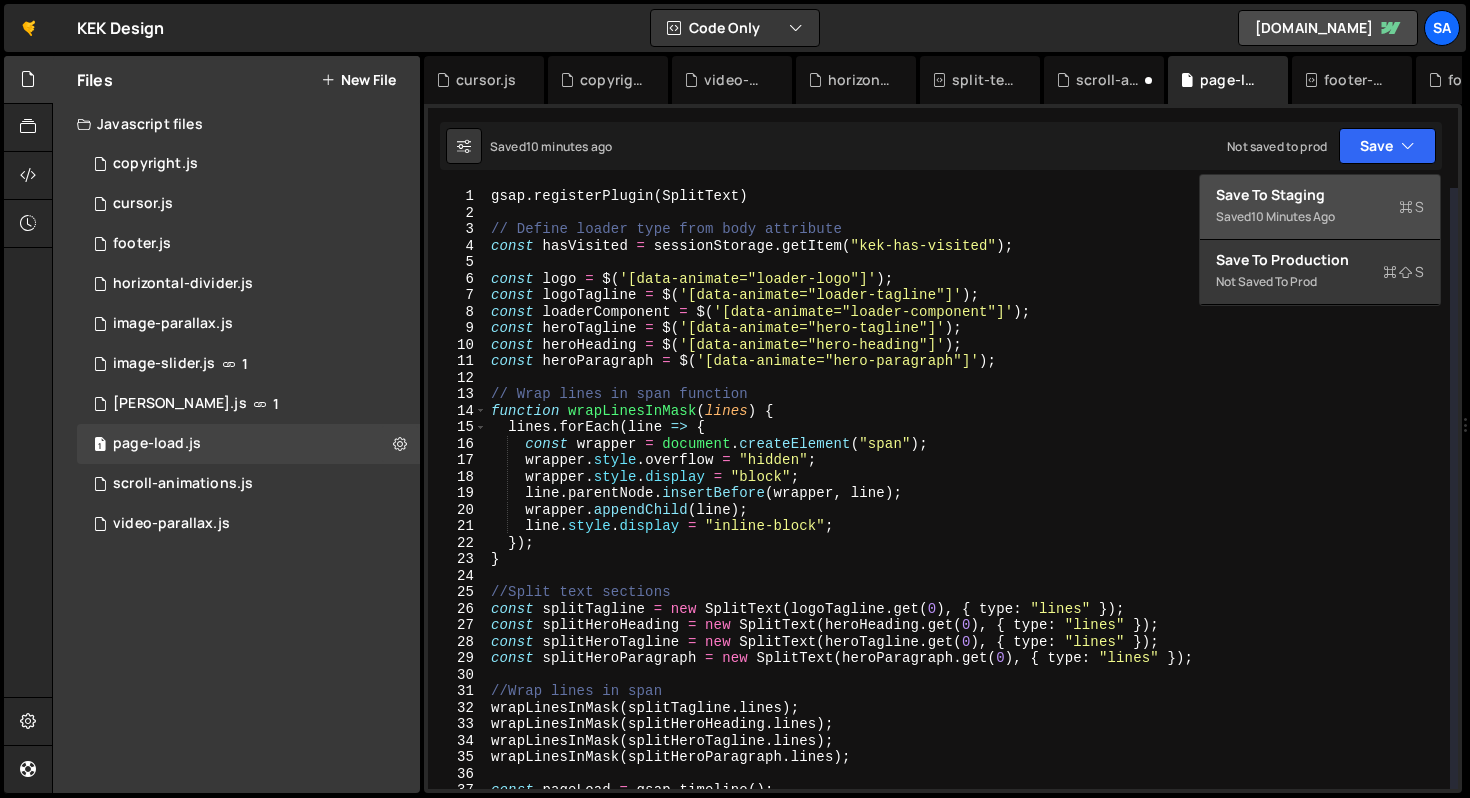 click on "Save to Staging
S" at bounding box center (1320, 195) 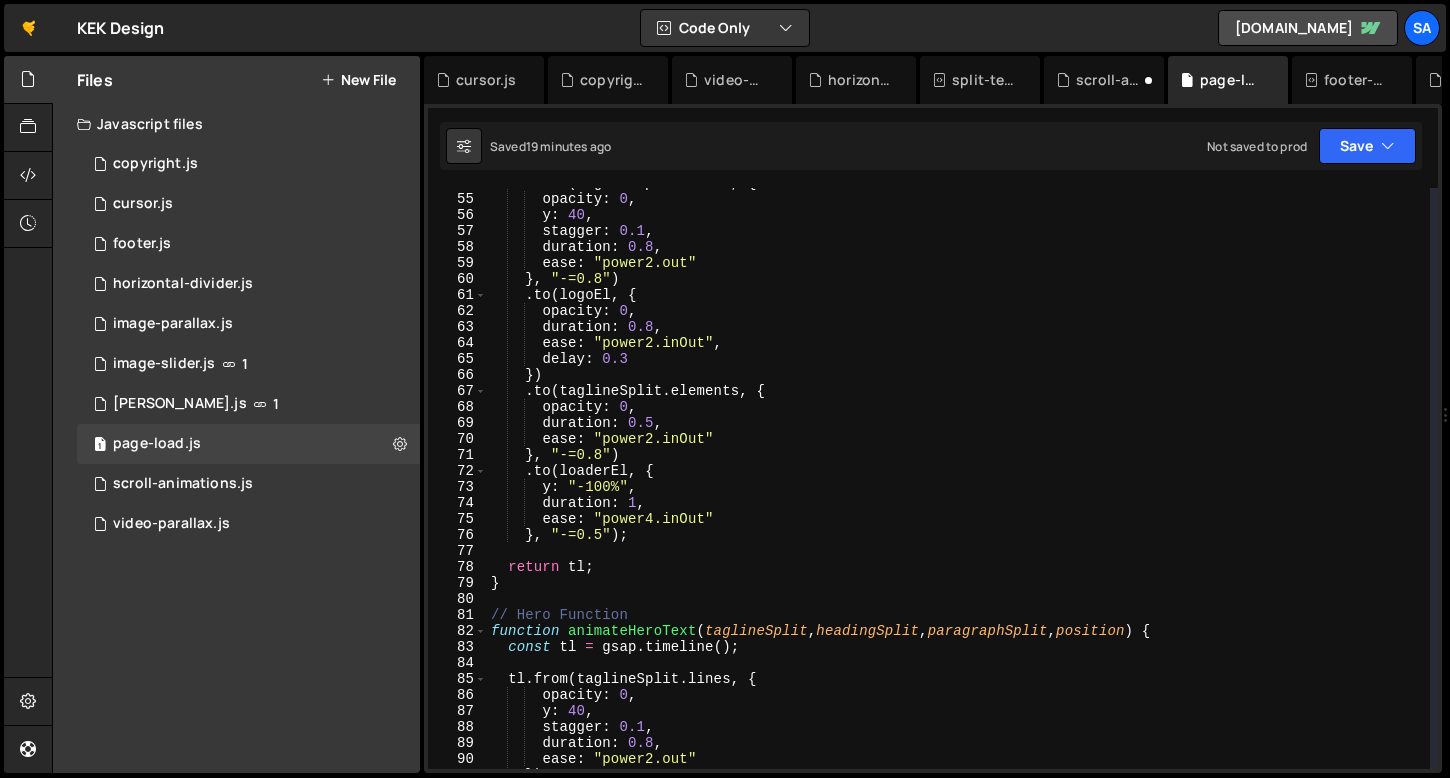 scroll, scrollTop: 861, scrollLeft: 0, axis: vertical 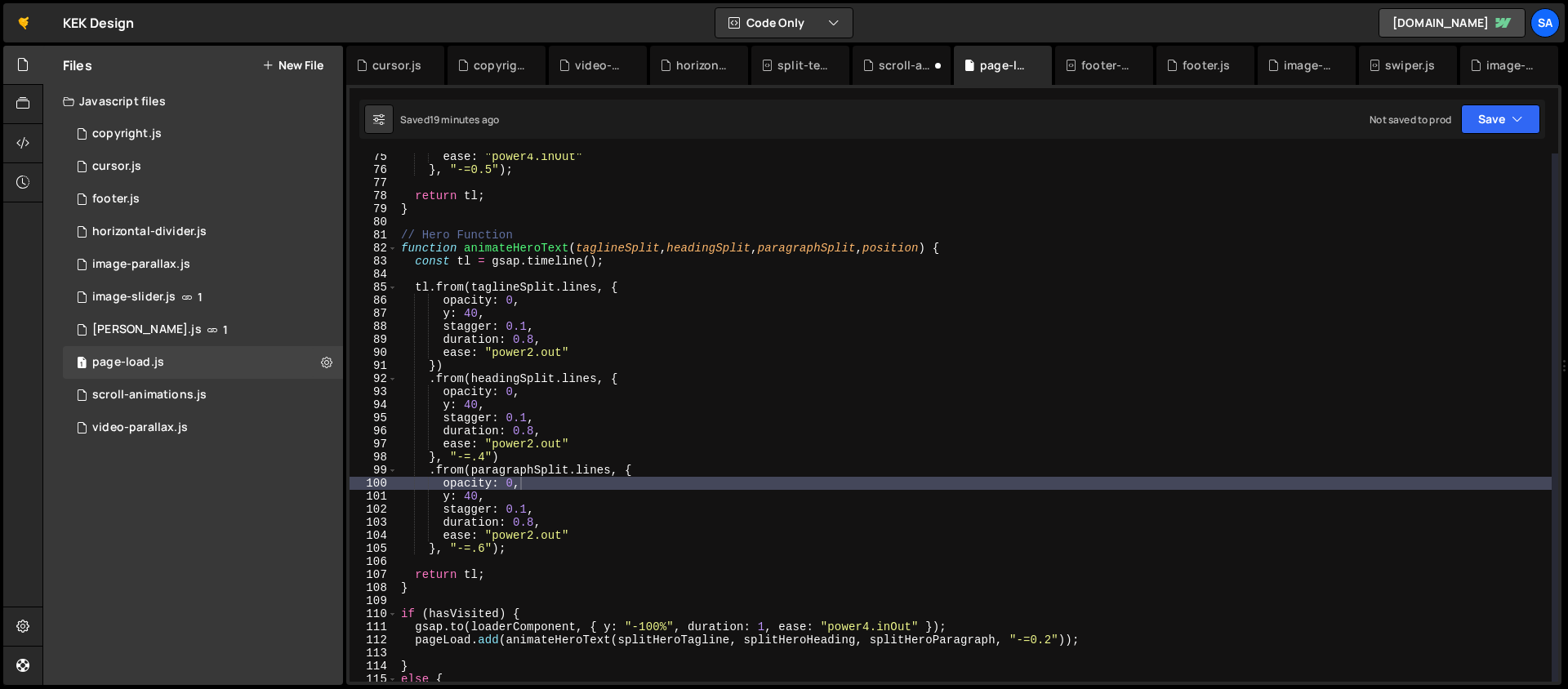 click on "ease :   "power4.inOut"       } ,   "-=0.5" ) ;    return   tl ; } // Hero Function function   animateHeroText ( taglineSplit ,  headingSplit ,  paragraphSplit ,  position )   {    const   tl   =   gsap . timeline ( ) ;    tl . from ( taglineSplit . lines ,   {          opacity :   0 ,          y :   40 ,          stagger :   0.1 ,          duration :   0.8 ,          ease :   "power2.out"       })       . from ( headingSplit . lines ,   {          opacity :   0 ,          y :   40 ,          stagger :   0.1 ,          duration :   0.8 ,          ease :   "power2.out"       } ,   "-=.4" )       . from ( paragraphSplit . lines ,   {          opacity :   0 ,          y :   40 ,          stagger :   0.1 ,          duration :   0.8 ,          ease :   "power2.out"       } ,   "-=.6" ) ;    return   tl ; } if   ( hasVisited )   {    gsap . to ( loaderComponent ,   {   y :   "-100%" ,   duration :   1 ,   ease :   "power4.inOut"   }) ;    pageLoad . add ( animateHeroText ( splitHeroTagline ,   ,   ,   )) ;" at bounding box center (974, 427) 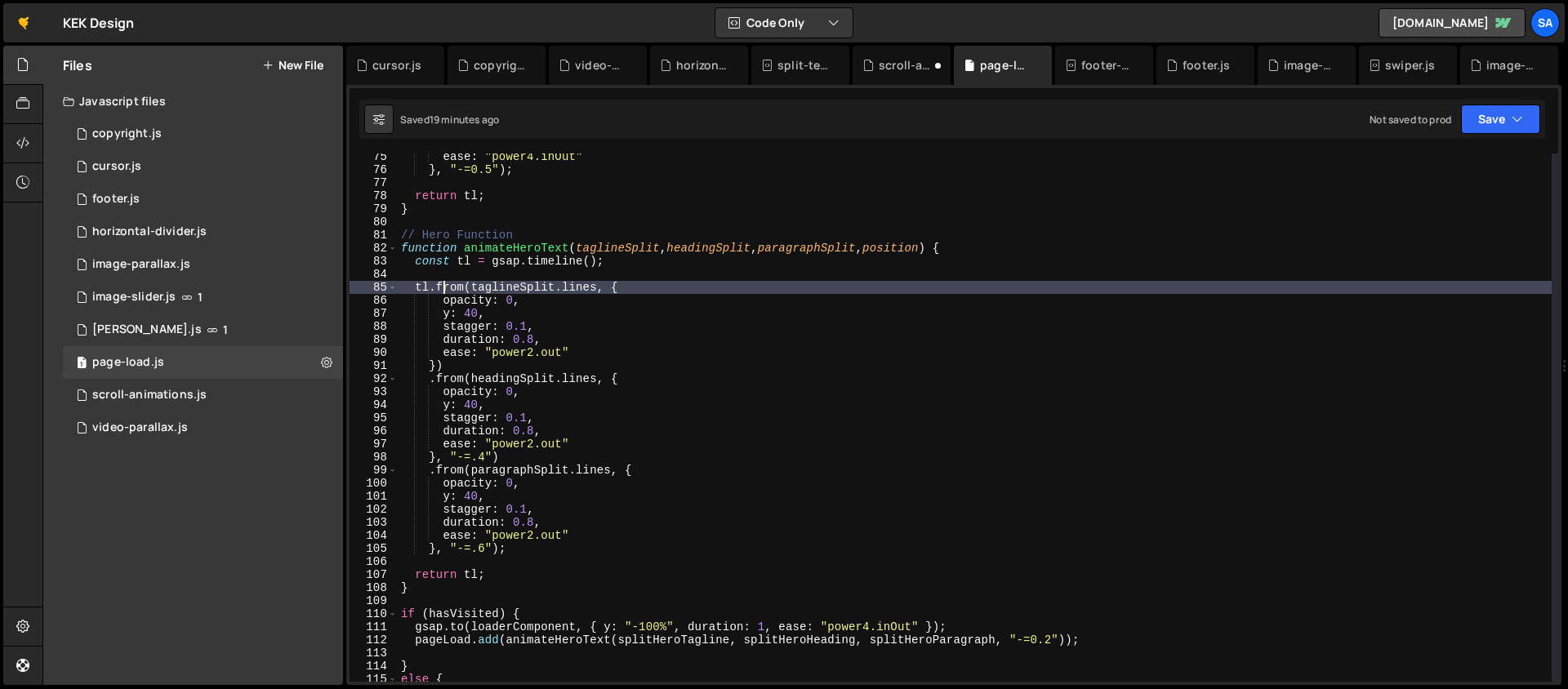 click on "ease :   "power4.inOut"       } ,   "-=0.5" ) ;    return   tl ; } // Hero Function function   animateHeroText ( taglineSplit ,  headingSplit ,  paragraphSplit ,  position )   {    const   tl   =   gsap . timeline ( ) ;    tl . from ( taglineSplit . lines ,   {          opacity :   0 ,          y :   40 ,          stagger :   0.1 ,          duration :   0.8 ,          ease :   "power2.out"       })       . from ( headingSplit . lines ,   {          opacity :   0 ,          y :   40 ,          stagger :   0.1 ,          duration :   0.8 ,          ease :   "power2.out"       } ,   "-=.4" )       . from ( paragraphSplit . lines ,   {          opacity :   0 ,          y :   40 ,          stagger :   0.1 ,          duration :   0.8 ,          ease :   "power2.out"       } ,   "-=.6" ) ;    return   tl ; } if   ( hasVisited )   {    gsap . to ( loaderComponent ,   {   y :   "-100%" ,   duration :   1 ,   ease :   "power4.inOut"   }) ;    pageLoad . add ( animateHeroText ( splitHeroTagline ,   ,   ,   )) ;" at bounding box center [974, 427] 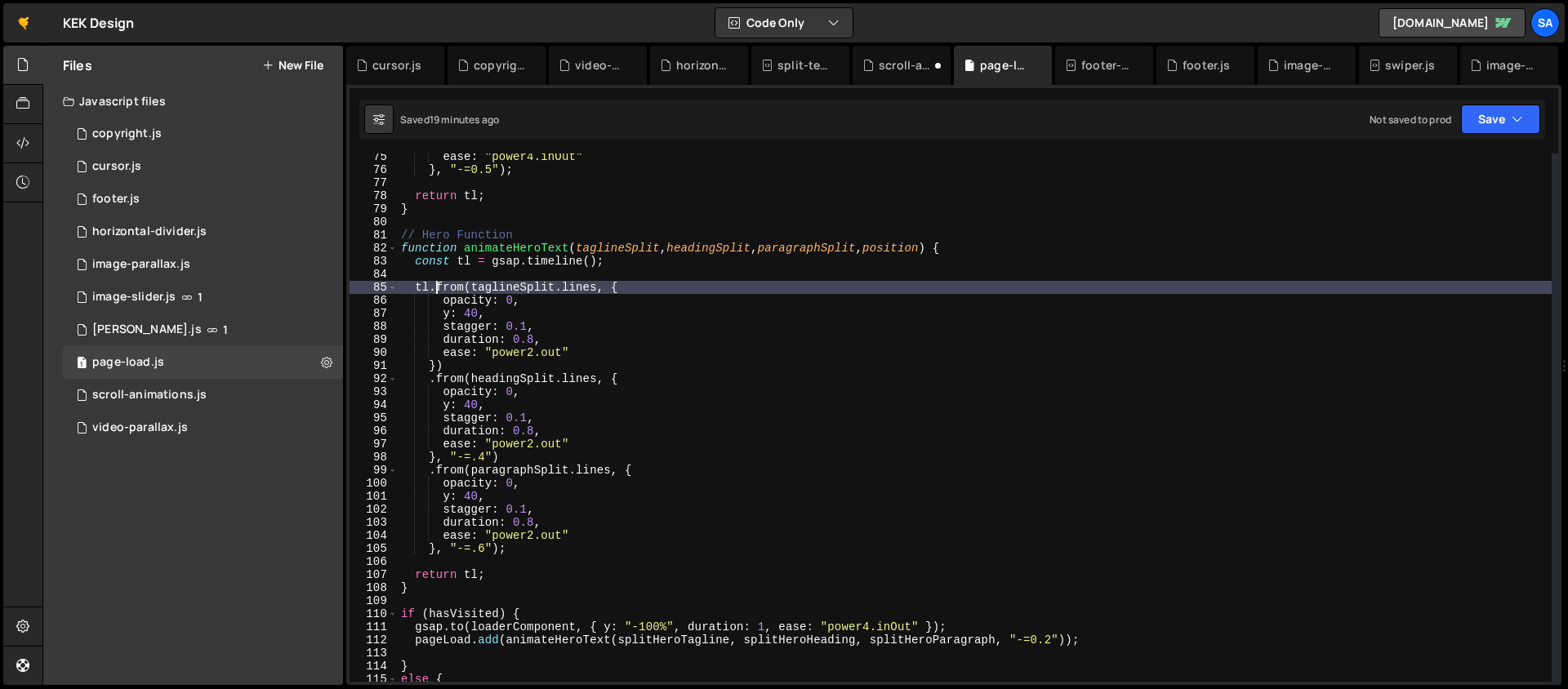 paste on "], { autoAlpha: 1 })" 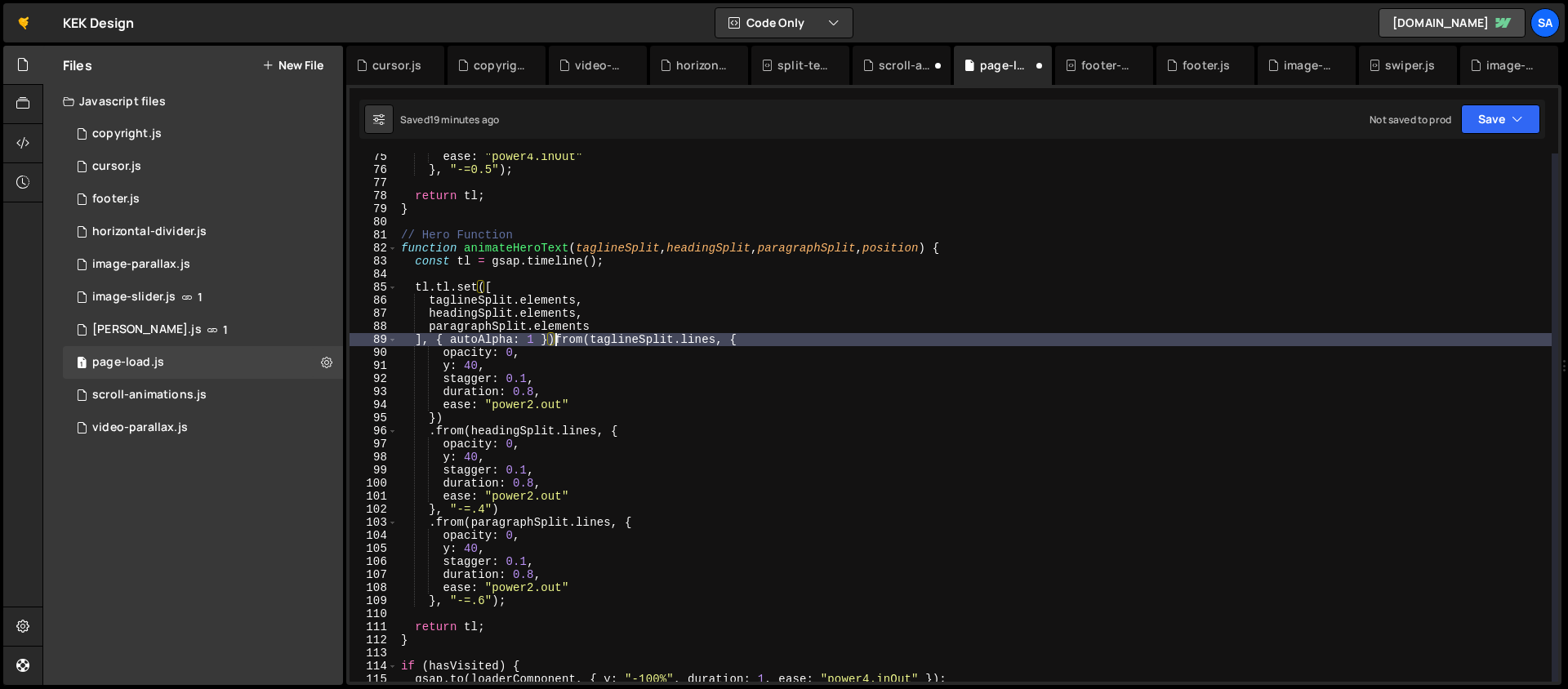 scroll, scrollTop: 0, scrollLeft: 2, axis: horizontal 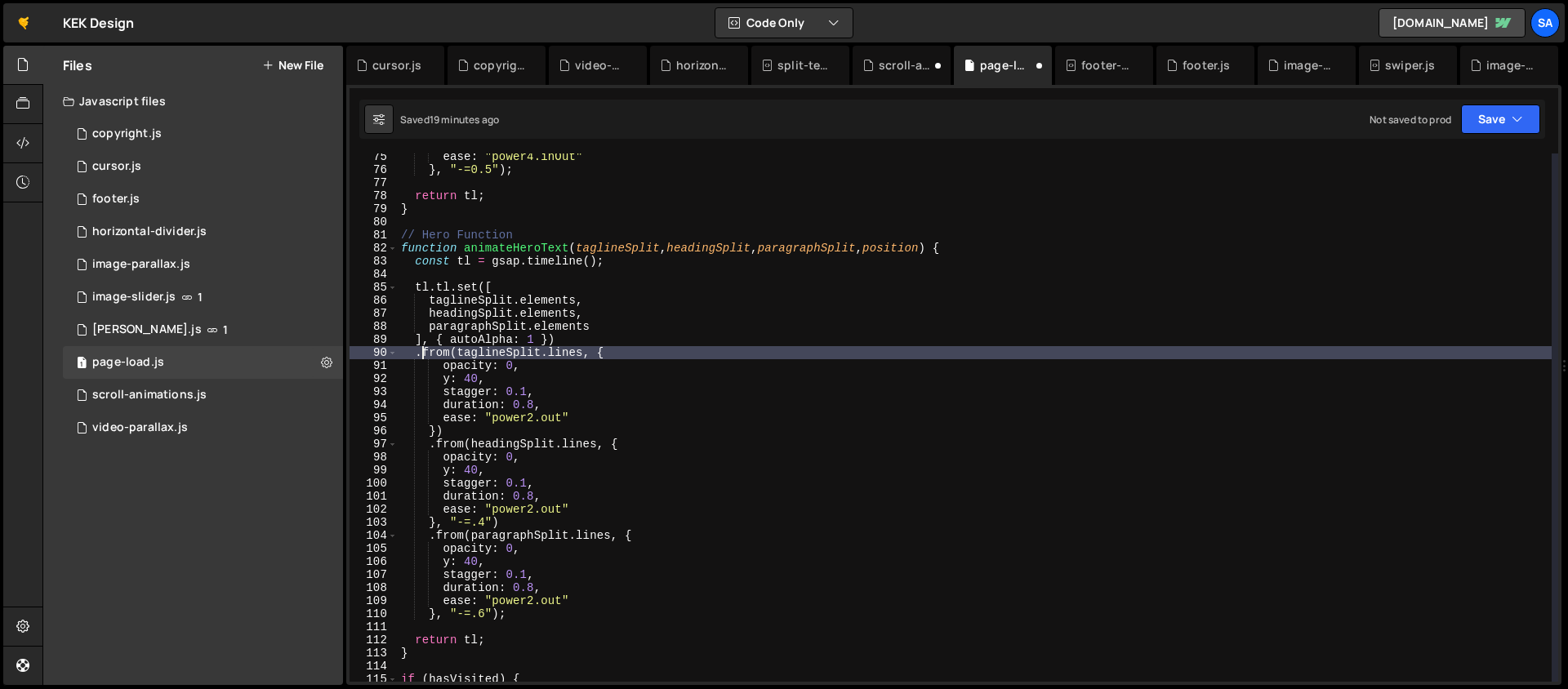 click on "ease :   "power4.inOut"       } ,   "-=0.5" ) ;    return   tl ; } // Hero Function function   animateHeroText ( taglineSplit ,  headingSplit ,  paragraphSplit ,  position )   {    const   tl   =   gsap . timeline ( ) ;    tl . tl . set ([       taglineSplit . elements ,       headingSplit . elements ,       paragraphSplit . elements    ] ,   {   autoAlpha :   1   })    . from ( taglineSplit . lines ,   {          opacity :   0 ,          y :   40 ,          stagger :   0.1 ,          duration :   0.8 ,          ease :   "power2.out"       })       . from ( headingSplit . lines ,   {          opacity :   0 ,          y :   40 ,          stagger :   0.1 ,          duration :   0.8 ,          ease :   "power2.out"       } ,   "-=.4" )       . from ( paragraphSplit . lines ,   {          opacity :   0 ,          y :   40 ,          stagger :   0.1 ,          duration :   0.8 ,          ease :   "power2.out"       } ,   "-=.6" ) ;    return   tl ; } if   ( hasVisited )   {    gsap . to ( loaderComponent" at bounding box center [974, 427] 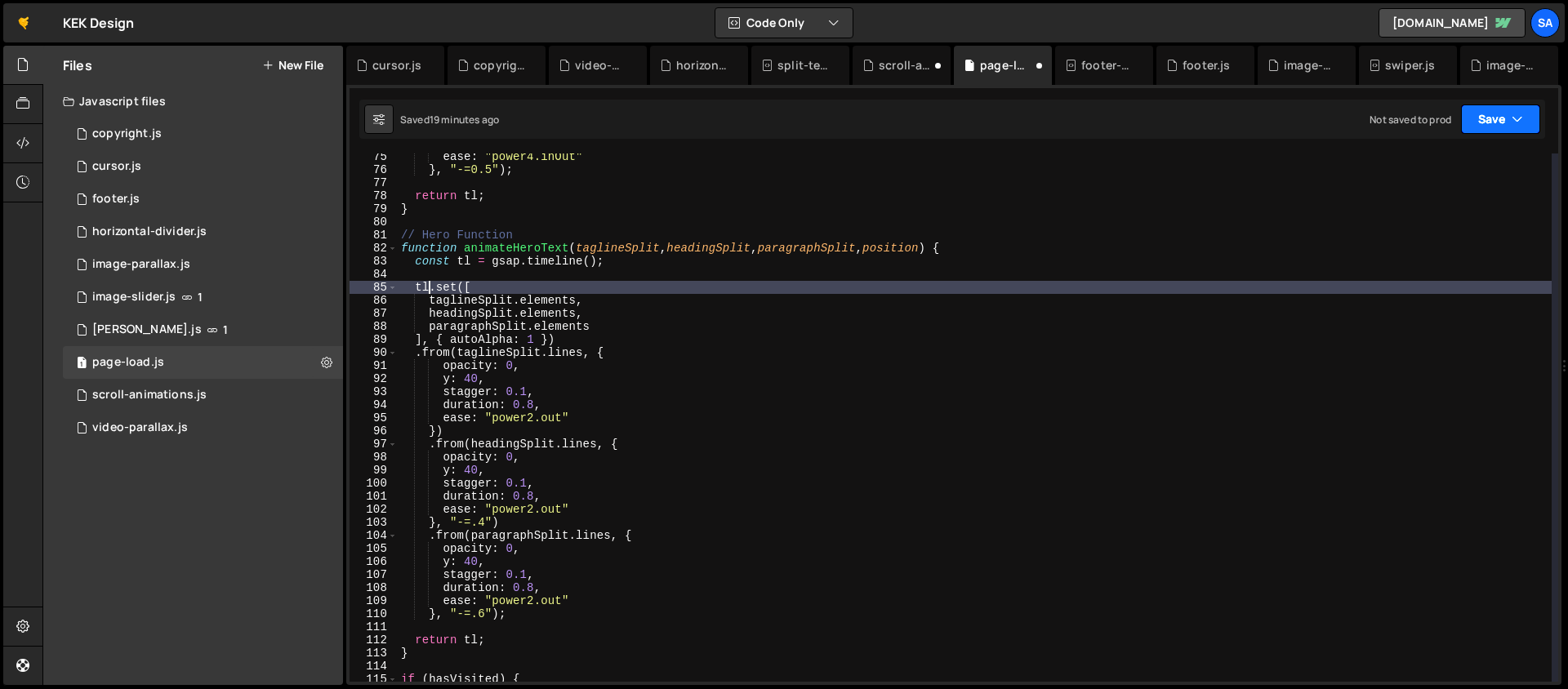 type on "tl.set([" 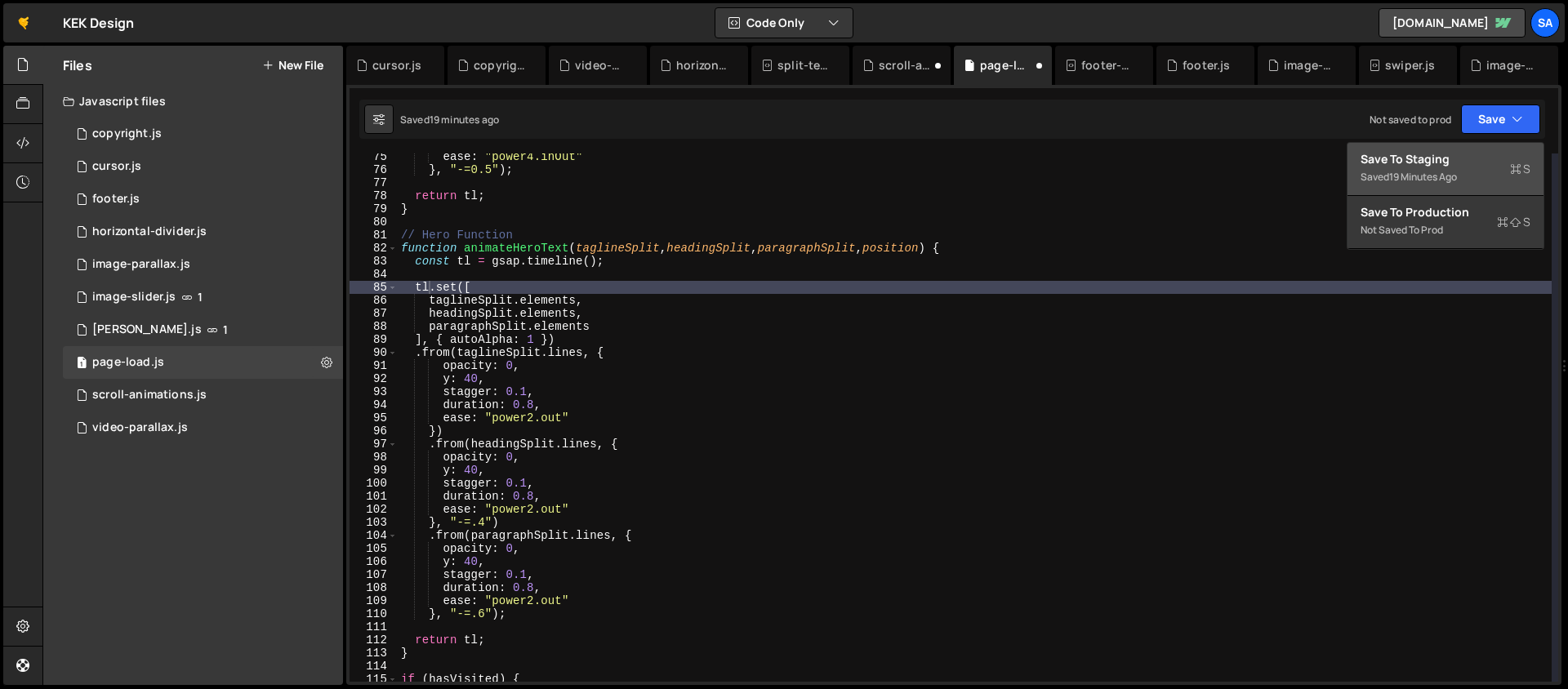 click on "Save to Staging
S
Saved  19 minutes ago" at bounding box center (1446, 169) 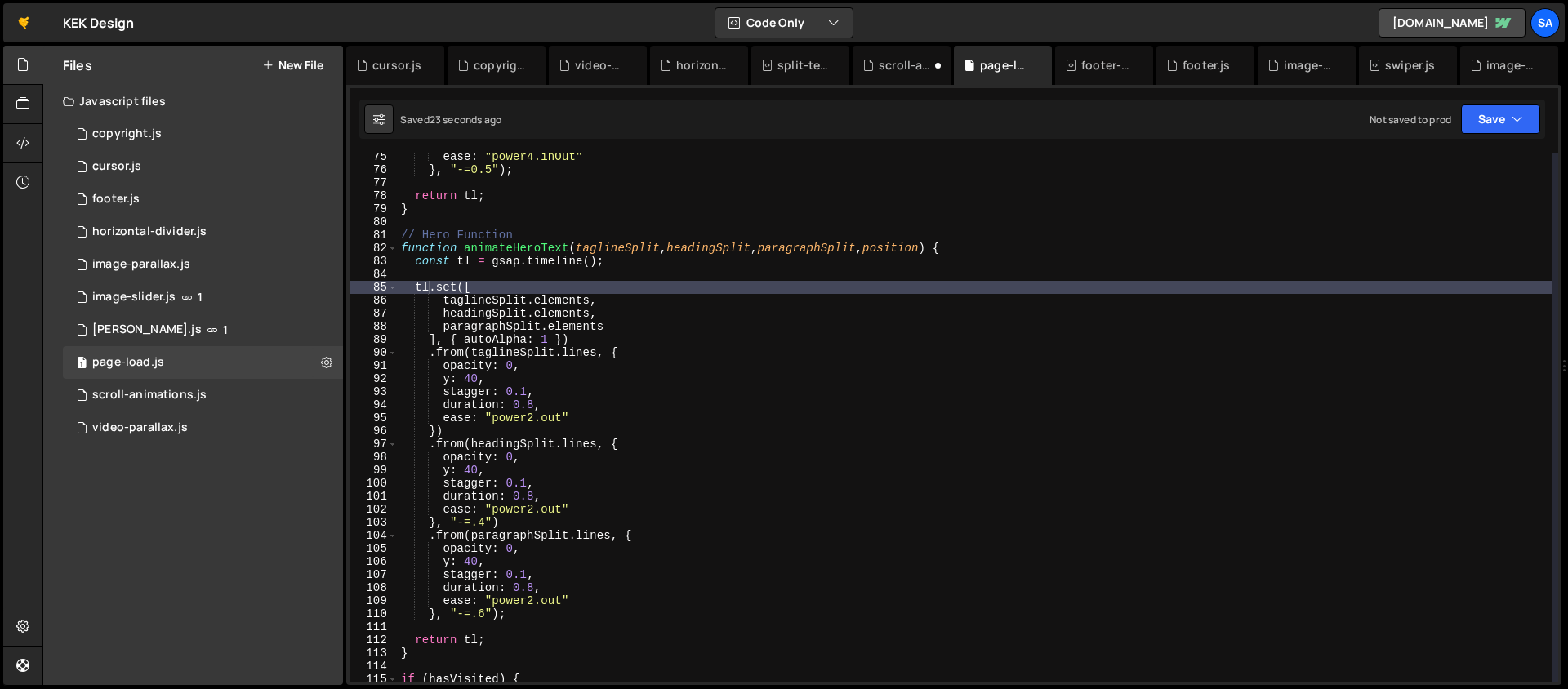 click on "1 Type cmd + s to save your Javascript file.     הההההההההההההההההההההההההההההההההההההההההההההההההההההההההההההההההההההההההההההההההההההההההההההההההההההההההההההההההההההההההההההההההההההההההההההההההההההההההההההההההההההההההההההההההההההההההההההההההההההההההההההההההההההההההההההההההההההההההההההההההההההההההה XXXXXXXXXXXXXXXXXXXXXXXXXXXXXXXXXXXXXXXXXXXXXXXXXXXXXXXXXXXXXXXXXXXXXXXXXXXXXXXXXXXXXXXXXXXXXXXXXXXXXXXXXXXXXXXXXXXXXXXXXXXXXXXXXXXXXXXXXXXXXXXXXXXXXXXXXXXXXXXXXXXXXXXXXXXXXXXXXXXXXXXXXXXXXXXXXXXXXXXXXXXXXXXXXXXXXXXXXXXXXXXXXXXXXXXXXXXXXXXXXXXXXXXXXX
slidesPerView: 1, // Allow custom widths via CSS 1 2 3 4 5 6 7 8 9 10 11 12 13 14 15 16 17 18 19 20 21 22 23 24 25 26 27 28 29 30 31 32 33 $ ( ".gallery22_swiper" ) . each (   (" at bounding box center [954, 385] 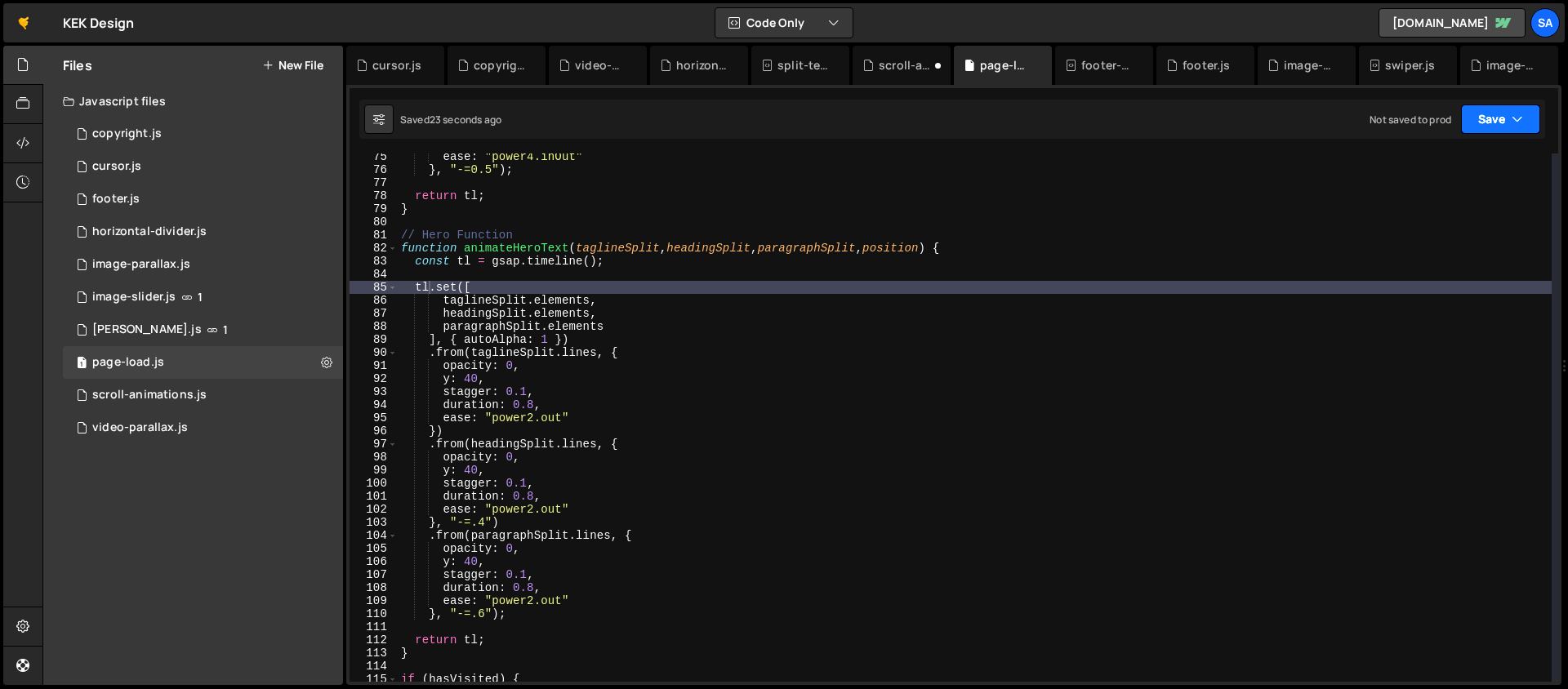click on "Save" at bounding box center [1500, 119] 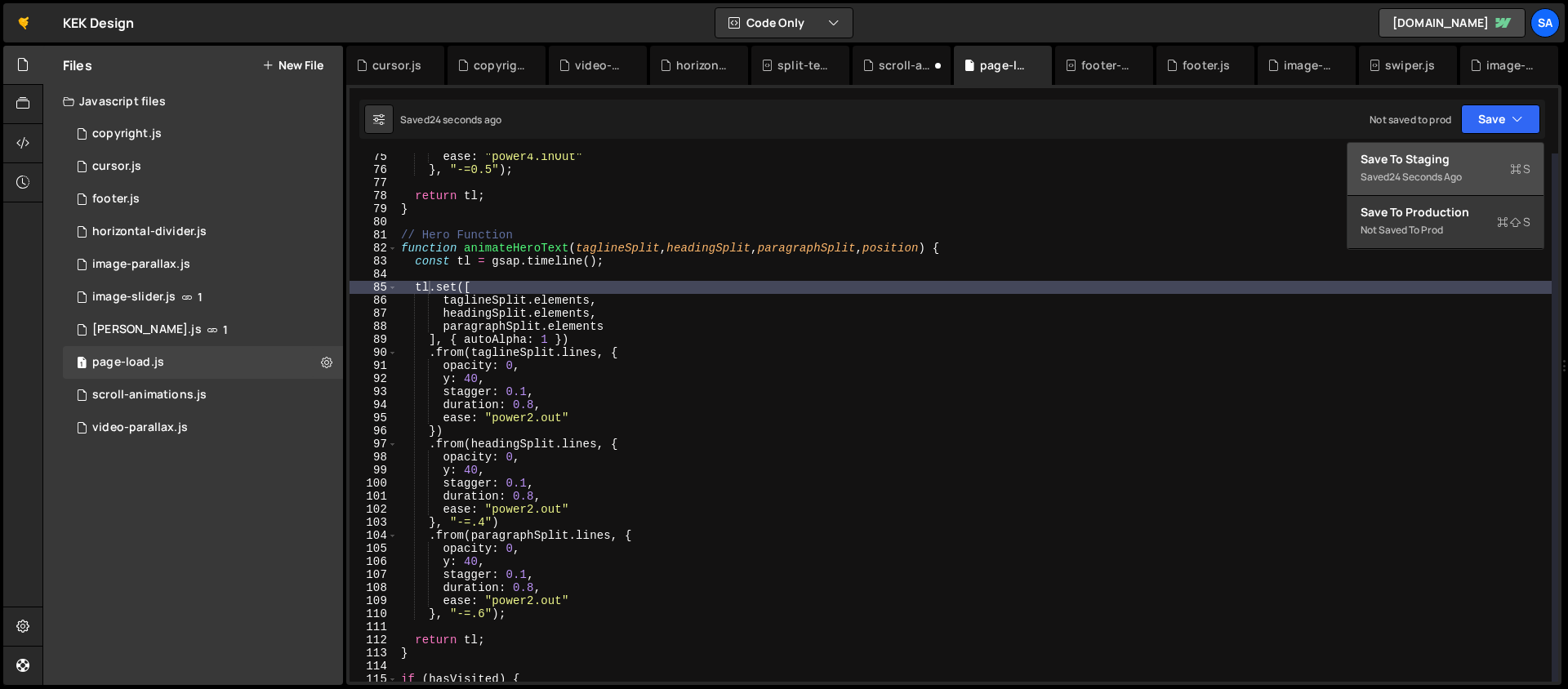 click on "Save to Staging
S" at bounding box center (1446, 159) 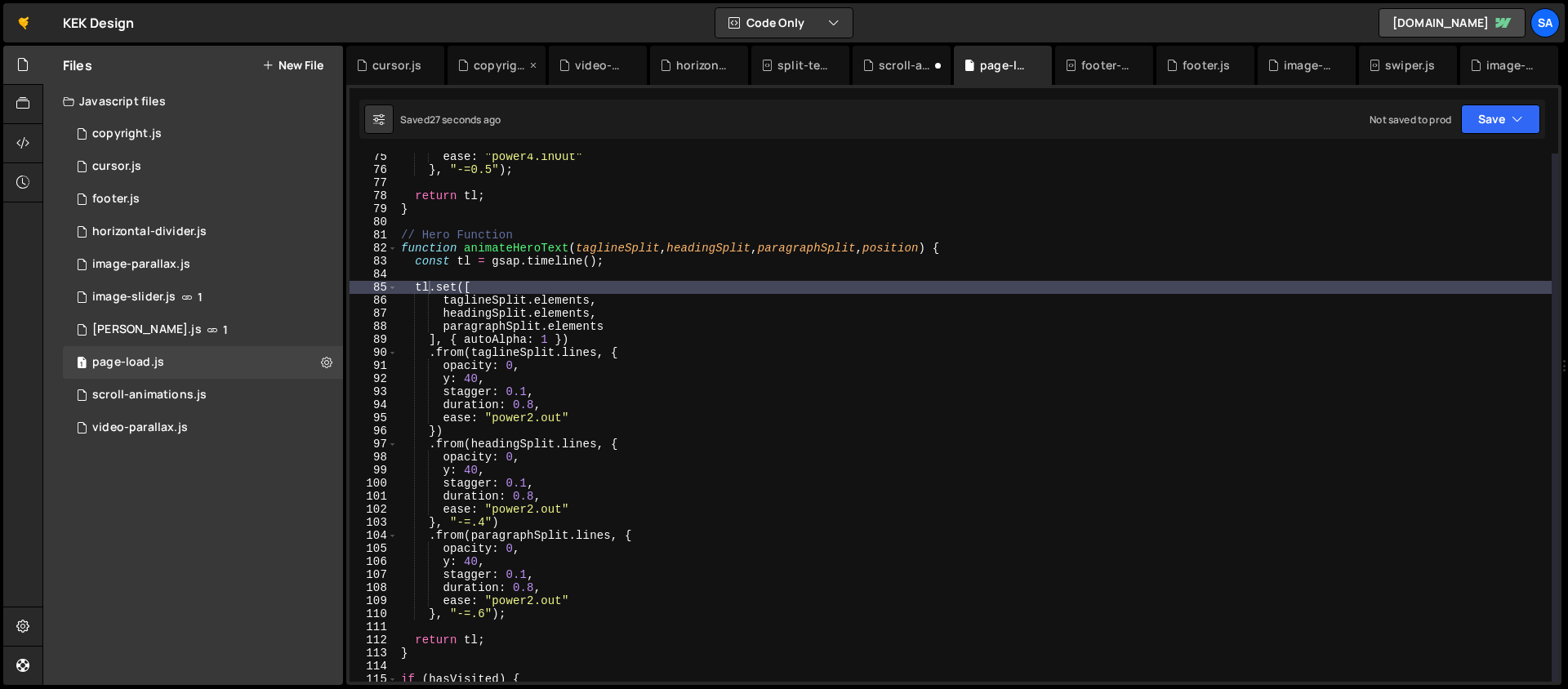 click at bounding box center (0, 0) 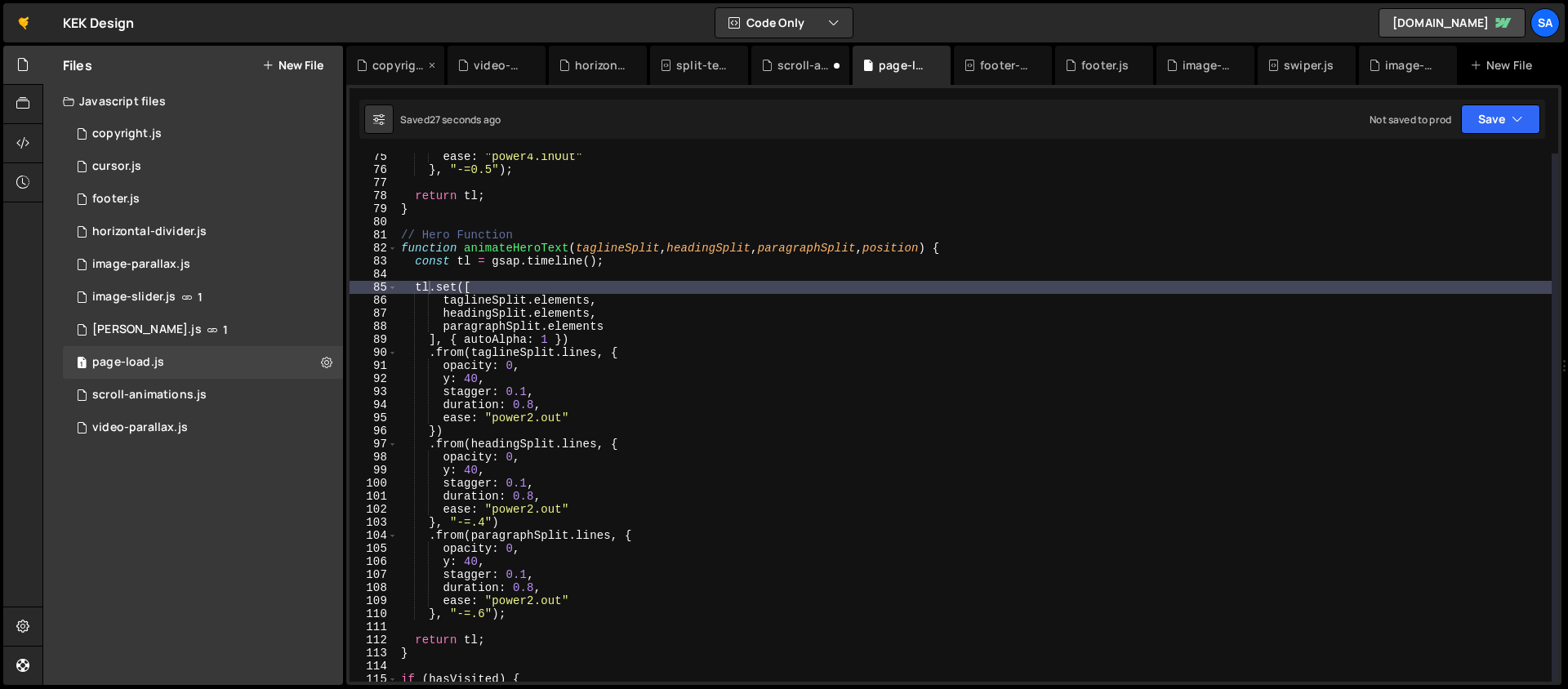 click at bounding box center (432, 65) 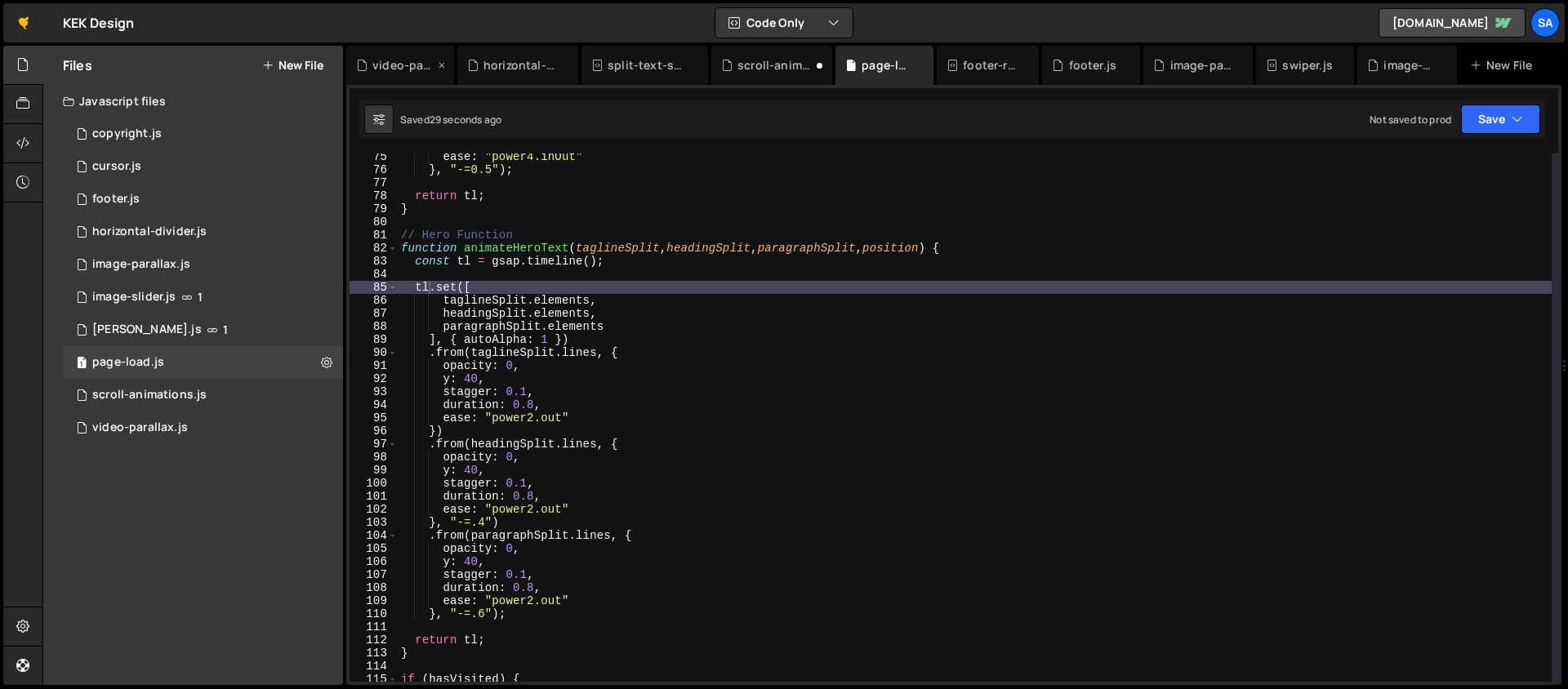click at bounding box center (442, 65) 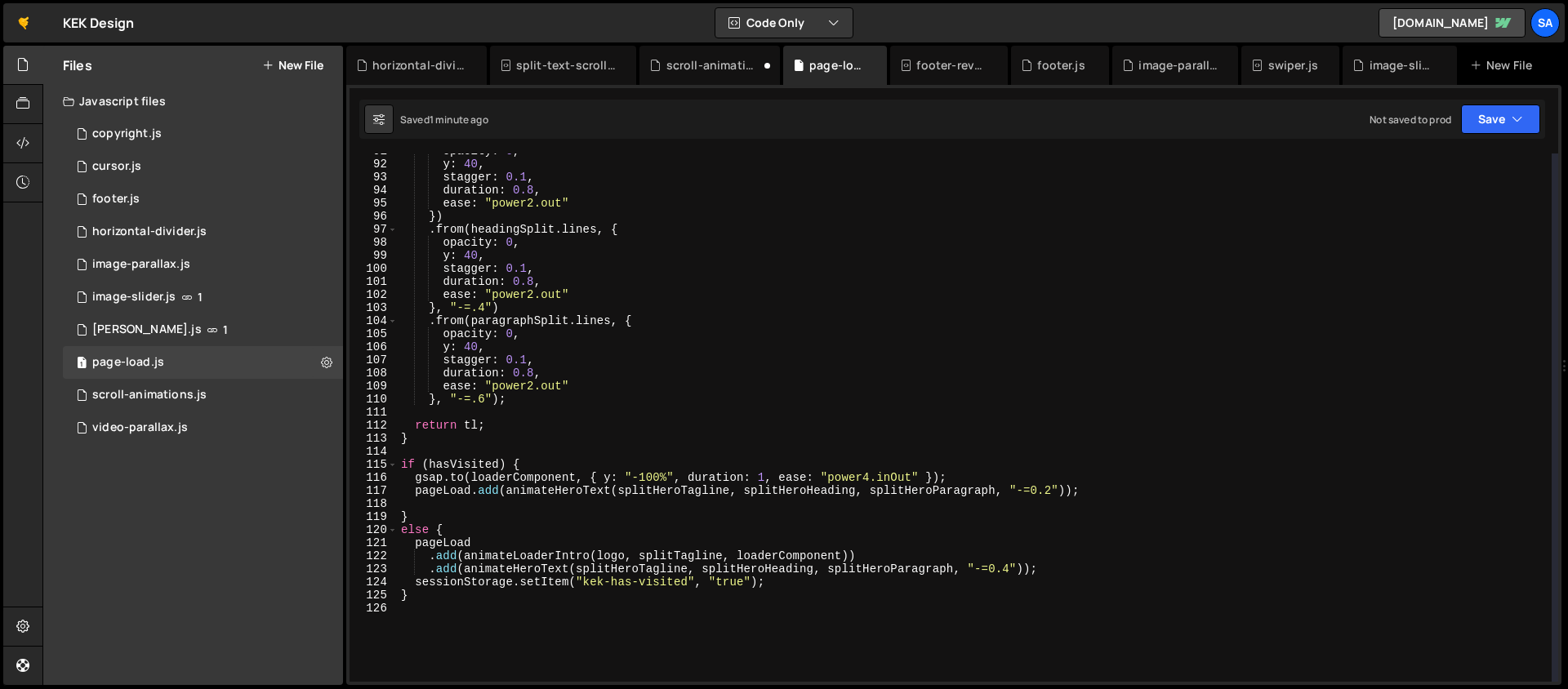 scroll, scrollTop: 1292, scrollLeft: 0, axis: vertical 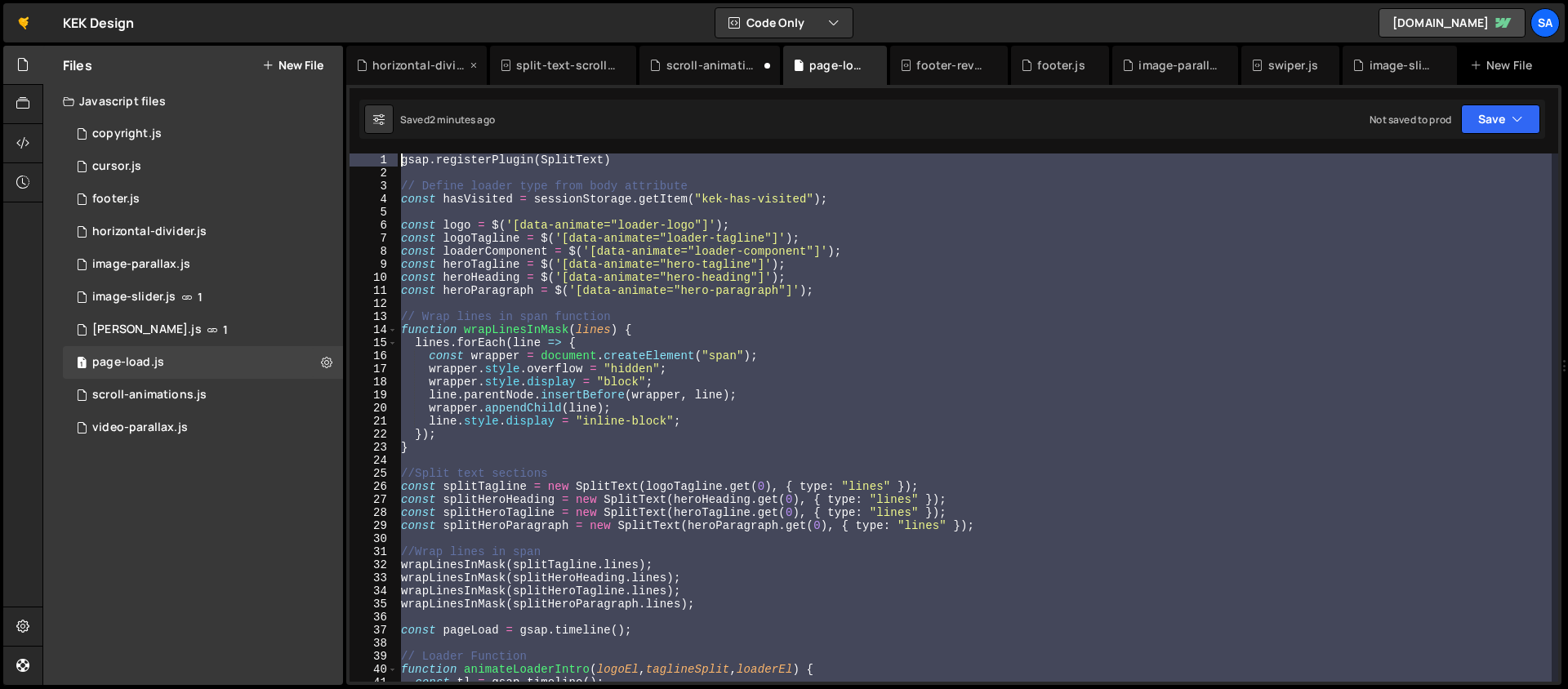 drag, startPoint x: 415, startPoint y: 504, endPoint x: 386, endPoint y: 75, distance: 429.97907 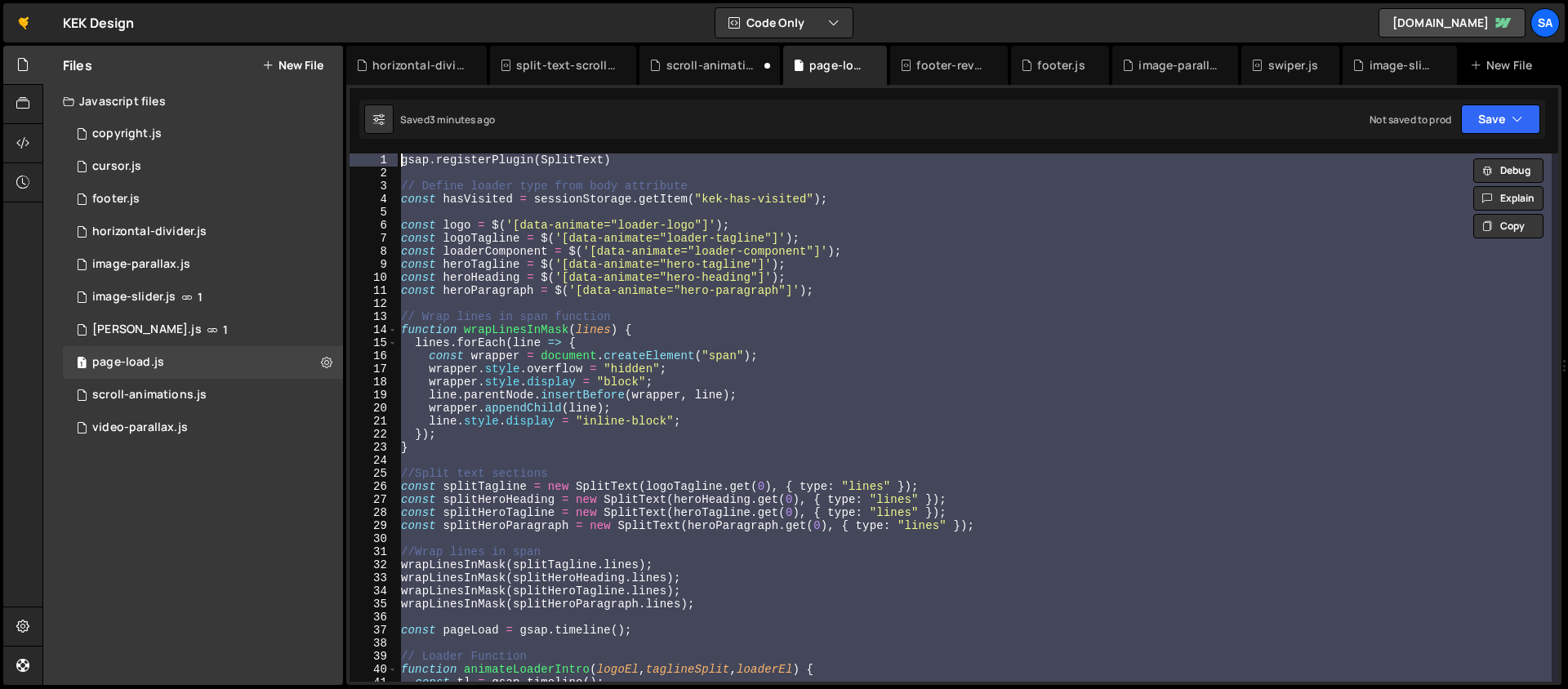 click on "gsap . registerPlugin ( SplitText ) // Define loader type from body attribute const   hasVisited   =   sessionStorage . getItem ( "kek-has-visited" ) ; const   logo   =   $ ( '[data-animate="loader-logo"]' ) ; const   logoTagline   =   $ ( '[data-animate="loader-tagline"]' ) ; const   loaderComponent   =   $ ( '[data-animate="loader-component"]' ) ; const   heroTagline   =   $ ( '[data-animate="hero-tagline"]' ) ; const   heroHeading   =   $ ( '[data-animate="hero-heading"]' ) ; const   heroParagraph   =   $ ( '[data-animate="hero-paragraph"]' ) ; // Wrap lines in span function function   wrapLinesInMask ( lines )   {    lines . forEach ( line   =>   {       const   wrapper   =   document . createElement ( "span" ) ;       wrapper . style . overflow   =   "hidden" ;       wrapper . style . display   =   "block" ;       line . parentNode . insertBefore ( wrapper ,   line ) ;       wrapper . appendChild ( line ) ;       line . style . display   =   "inline-block" ;    }) ; } //Split text sections const     =" at bounding box center (974, 417) 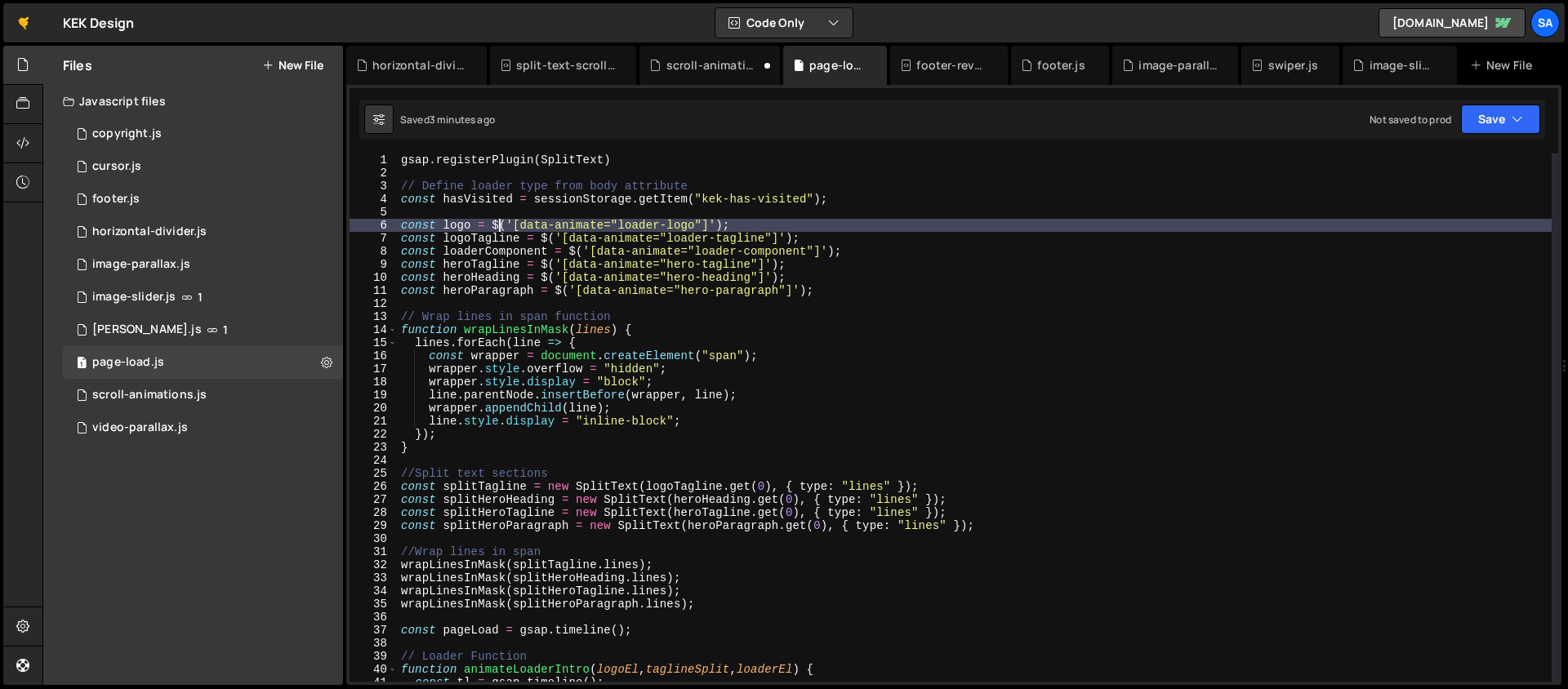 click on "gsap . registerPlugin ( SplitText ) // Define loader type from body attribute const   hasVisited   =   sessionStorage . getItem ( "kek-has-visited" ) ; const   logo   =   $ ( '[data-animate="loader-logo"]' ) ; const   logoTagline   =   $ ( '[data-animate="loader-tagline"]' ) ; const   loaderComponent   =   $ ( '[data-animate="loader-component"]' ) ; const   heroTagline   =   $ ( '[data-animate="hero-tagline"]' ) ; const   heroHeading   =   $ ( '[data-animate="hero-heading"]' ) ; const   heroParagraph   =   $ ( '[data-animate="hero-paragraph"]' ) ; // Wrap lines in span function function   wrapLinesInMask ( lines )   {    lines . forEach ( line   =>   {       const   wrapper   =   document . createElement ( "span" ) ;       wrapper . style . overflow   =   "hidden" ;       wrapper . style . display   =   "block" ;       line . parentNode . insertBefore ( wrapper ,   line ) ;       wrapper . appendChild ( line ) ;       line . style . display   =   "inline-block" ;    }) ; } //Split text sections const     =" at bounding box center [974, 430] 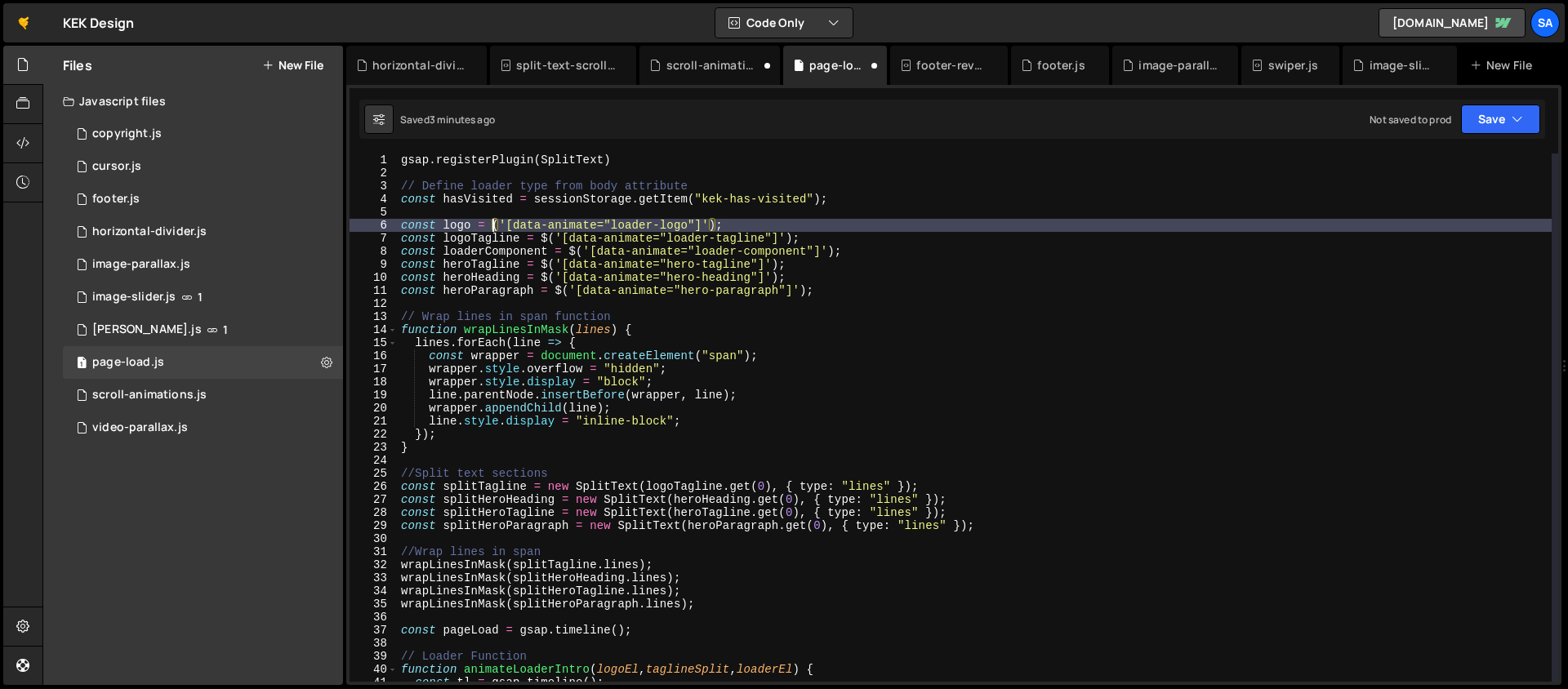 paste on "document.querySelector" 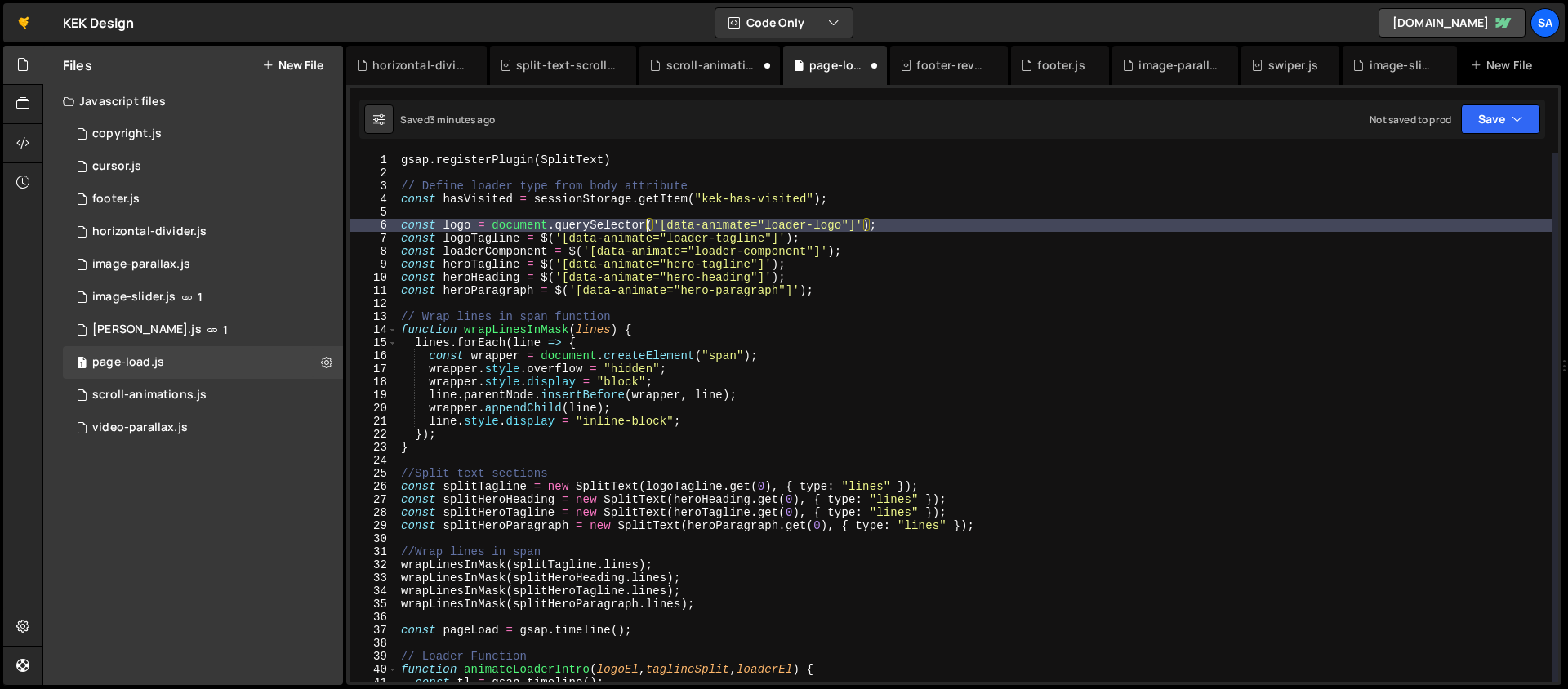 click on "gsap . registerPlugin ( SplitText ) // Define loader type from body attribute const   hasVisited   =   sessionStorage . getItem ( "kek-has-visited" ) ; const   logo   =   document . querySelector ( '[data-animate="loader-logo"]' ) ; const   logoTagline   =   $ ( '[data-animate="loader-tagline"]' ) ; const   loaderComponent   =   $ ( '[data-animate="loader-component"]' ) ; const   heroTagline   =   $ ( '[data-animate="hero-tagline"]' ) ; const   heroHeading   =   $ ( '[data-animate="hero-heading"]' ) ; const   heroParagraph   =   $ ( '[data-animate="hero-paragraph"]' ) ; // Wrap lines in span function function   wrapLinesInMask ( lines )   {    lines . forEach ( line   =>   {       const   wrapper   =   document . createElement ( "span" ) ;       wrapper . style . overflow   =   "hidden" ;       wrapper . style . display   =   "block" ;       line . parentNode . insertBefore ( wrapper ,   line ) ;       wrapper . appendChild ( line ) ;       line . style . display   =   "inline-block" ;    }) ; } const     =" at bounding box center (974, 430) 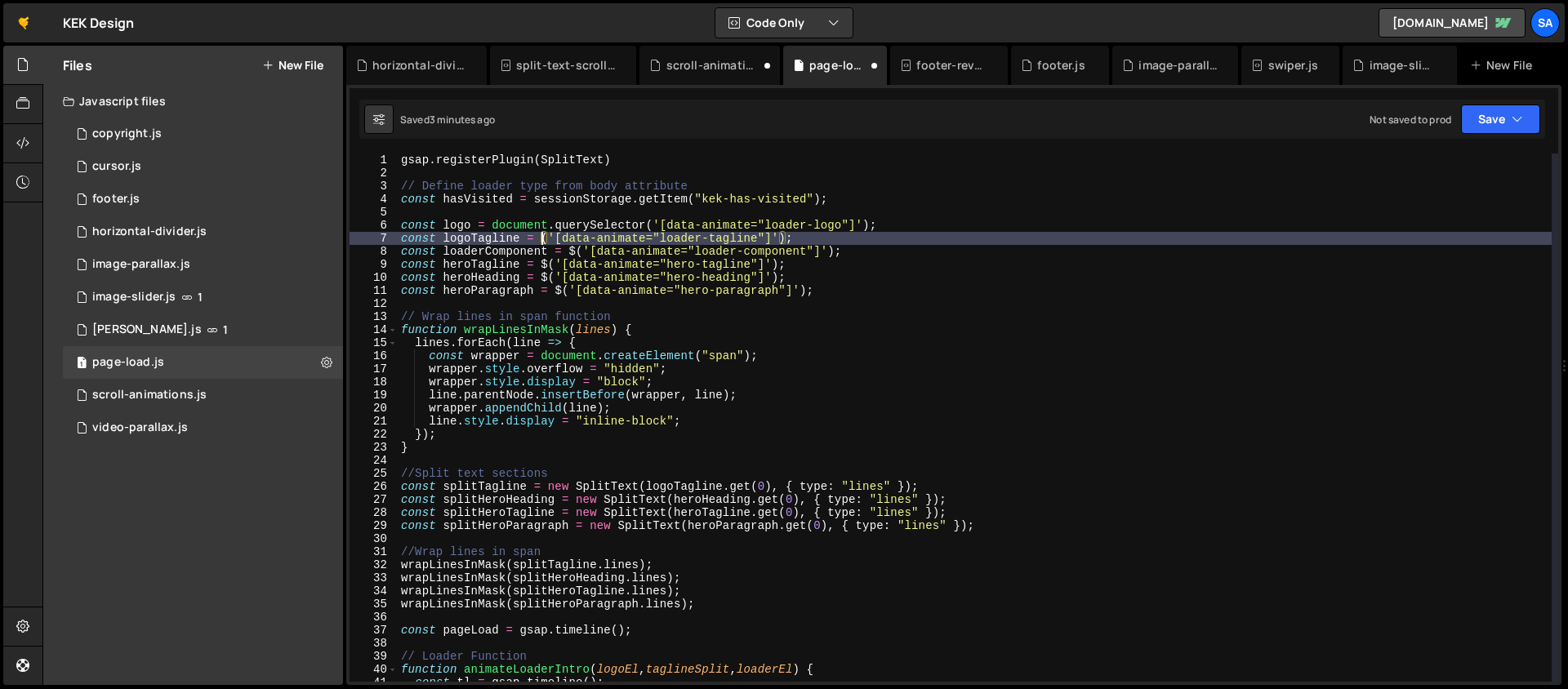 paste on "document.querySelector" 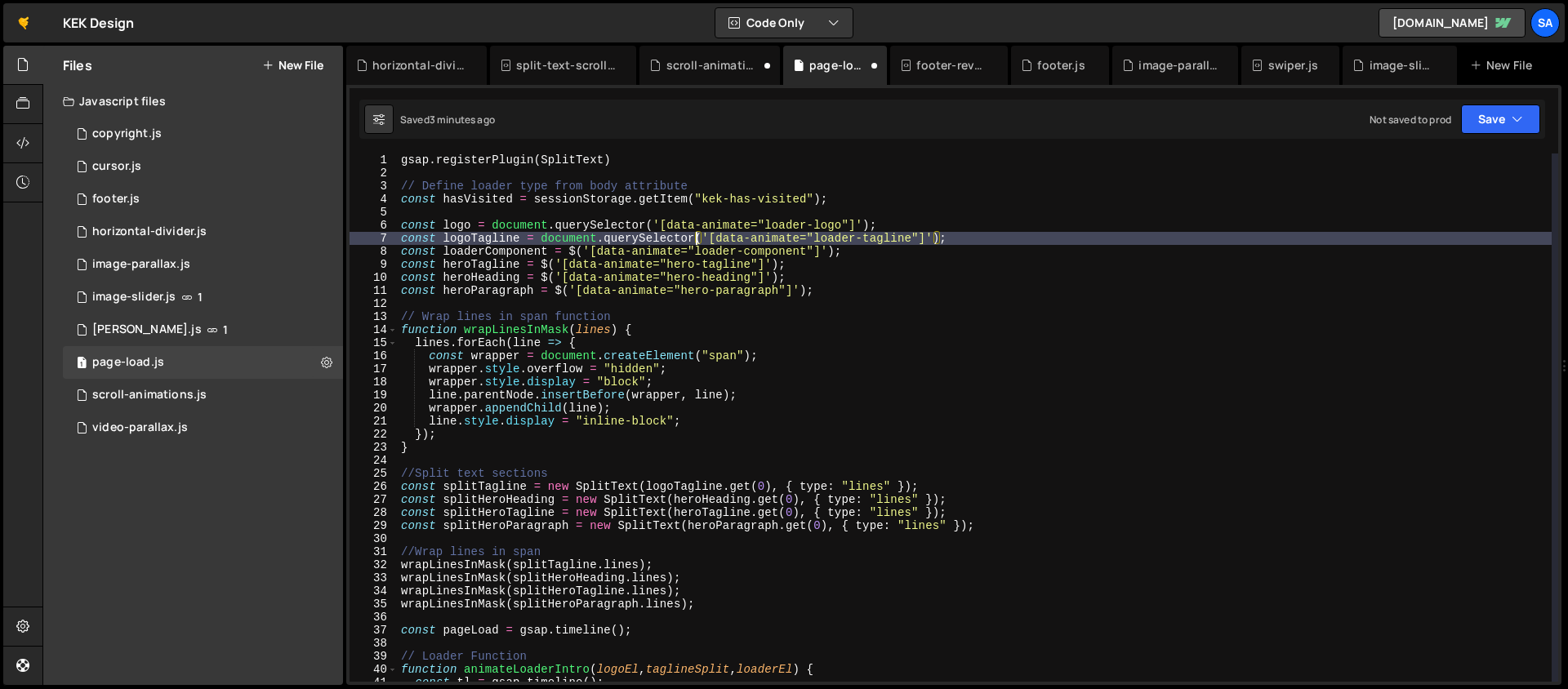 click on "gsap . registerPlugin ( SplitText ) // Define loader type from body attribute const   hasVisited   =   sessionStorage . getItem ( "kek-has-visited" ) ; const   logo   =   document . querySelector ( '[data-animate="loader-logo"]' ) ; const   logoTagline   =   document . querySelector ( '[data-animate="loader-tagline"]' ) ; const   loaderComponent   =   $ ( '[data-animate="loader-component"]' ) ; const   heroTagline   =   $ ( '[data-animate="hero-tagline"]' ) ; const   heroHeading   =   $ ( '[data-animate="hero-heading"]' ) ; const   heroParagraph   =   $ ( '[data-animate="hero-paragraph"]' ) ; // Wrap lines in span function function   wrapLinesInMask ( lines )   {    lines . forEach ( line   =>   {       const   wrapper   =   document . createElement ( "span" ) ;       wrapper . style . overflow   =   "hidden" ;       wrapper . style . display   =   "block" ;       line . parentNode . insertBefore ( wrapper ,   line ) ;       wrapper . appendChild ( line ) ;       line . style . display   =   "inline-block" ;" at bounding box center (974, 430) 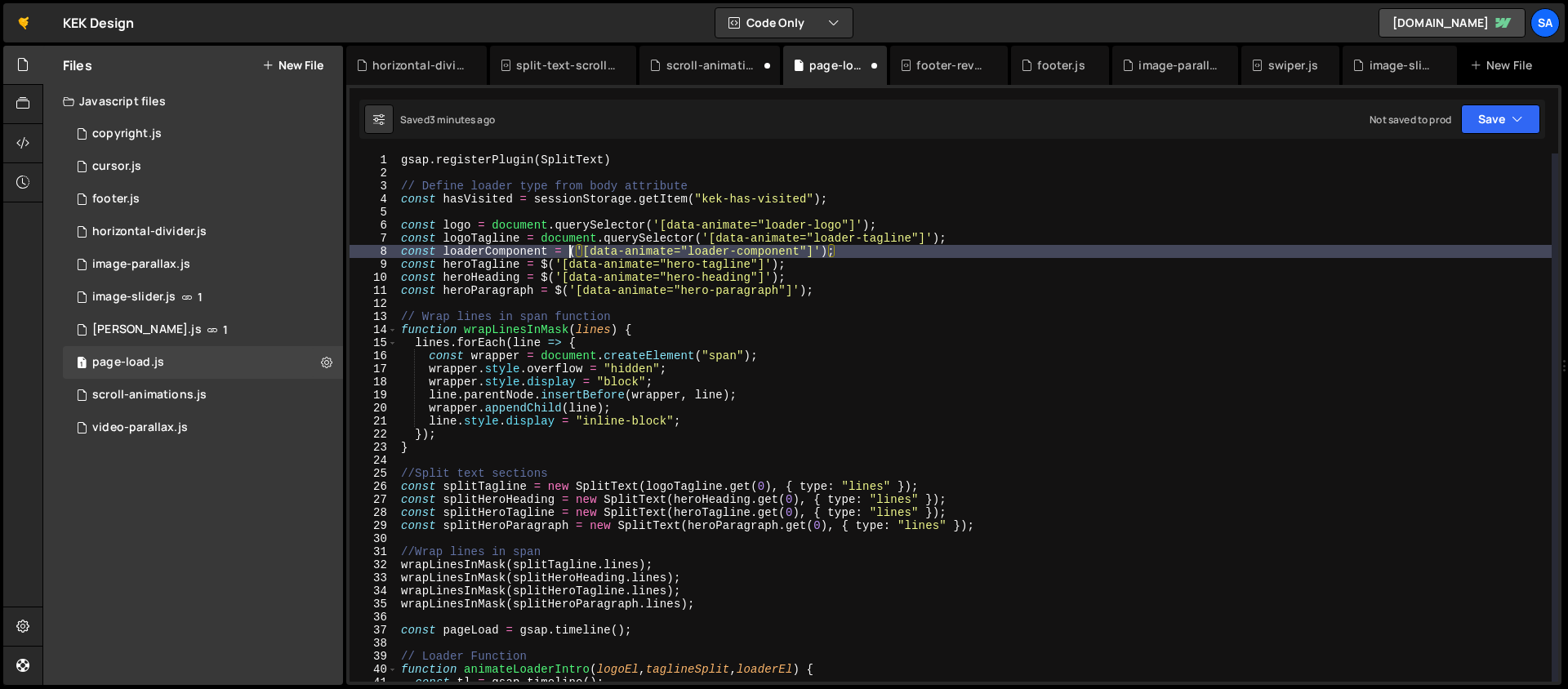 paste on "document.querySelector" 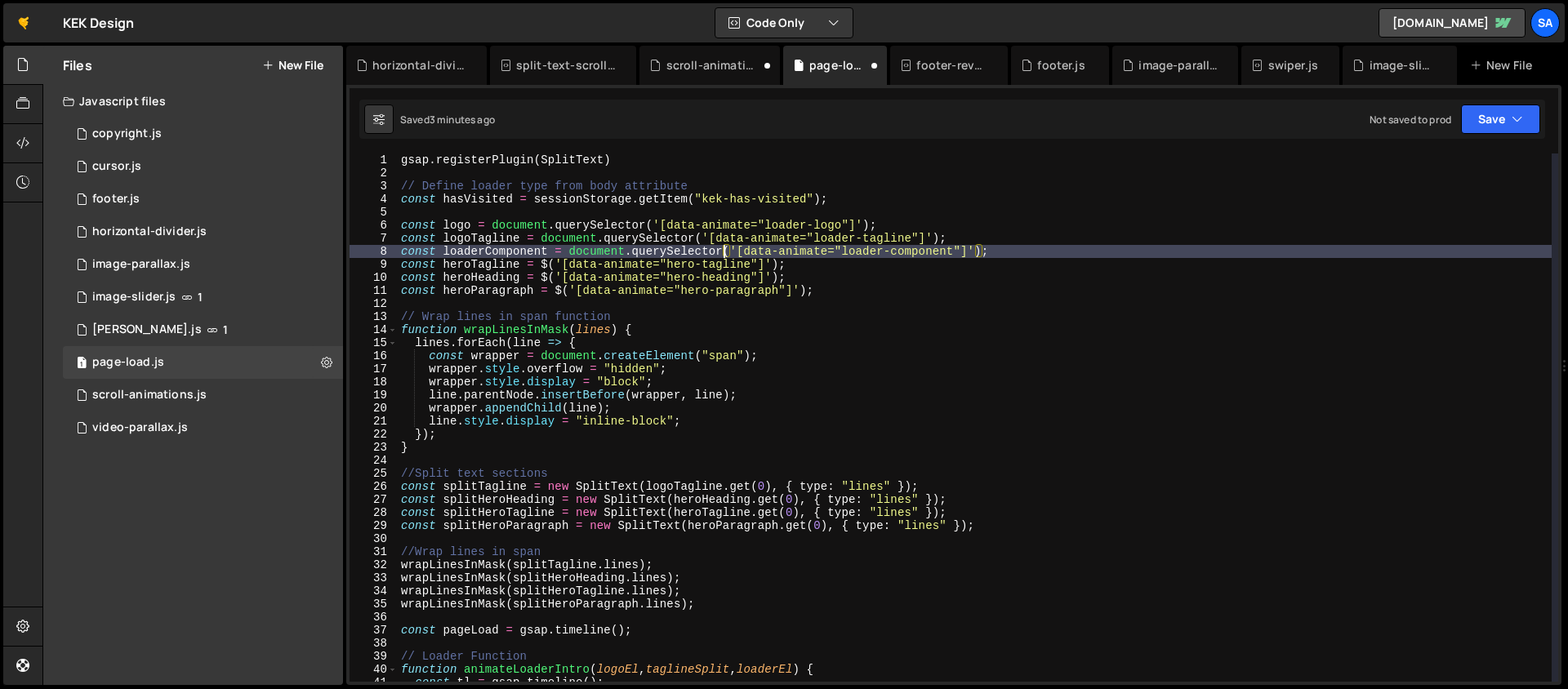 click on "gsap . registerPlugin ( SplitText ) // Define loader type from body attribute const   hasVisited   =   sessionStorage . getItem ( "kek-has-visited" ) ; const   logo   =   document . querySelector ( '[data-animate="loader-logo"]' ) ; const   logoTagline   =   document . querySelector ( '[data-animate="loader-tagline"]' ) ; const   loaderComponent   =   document . querySelector ( '[data-animate="loader-component"]' ) ; const   heroTagline   =   $ ( '[data-animate="hero-tagline"]' ) ; const   heroHeading   =   $ ( '[data-animate="hero-heading"]' ) ; const   heroParagraph   =   $ ( '[data-animate="hero-paragraph"]' ) ; // Wrap lines in span function function   wrapLinesInMask ( lines )   {    lines . forEach ( line   =>   {       const   wrapper   =   document . createElement ( "span" ) ;       wrapper . style . overflow   =   "hidden" ;       wrapper . style . display   =   "block" ;       line . parentNode . insertBefore ( wrapper ,   line ) ;       wrapper . appendChild ( line ) ;       line . style . display" at bounding box center [974, 430] 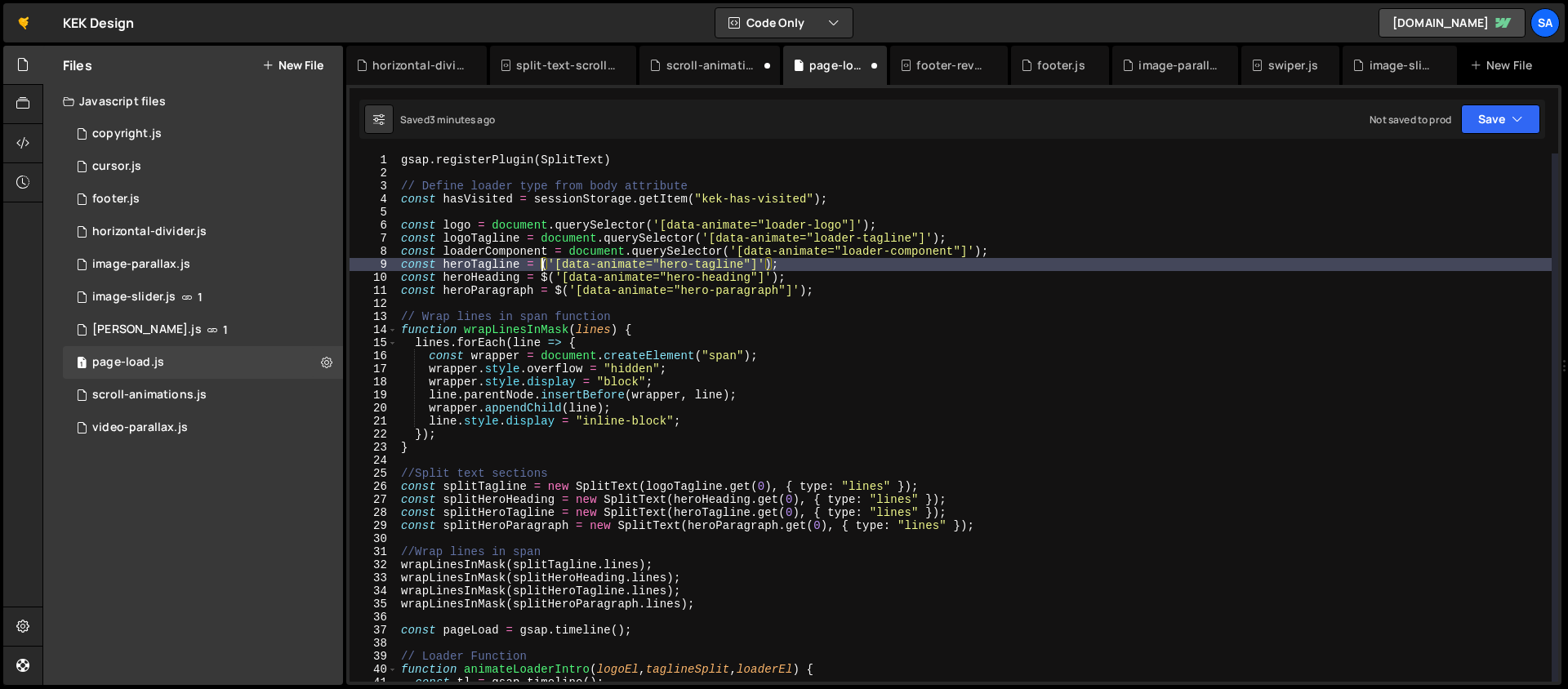 paste on "document.querySelector" 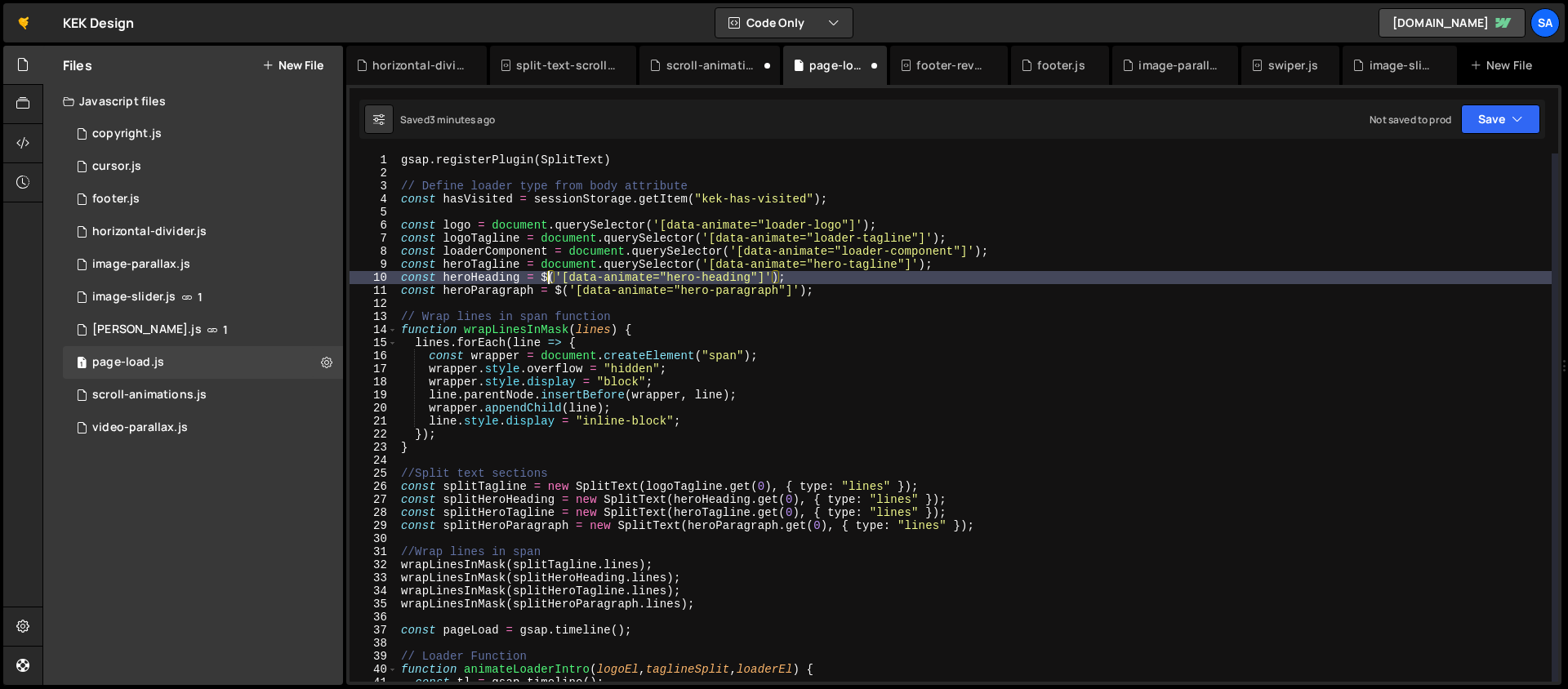 click on "gsap . registerPlugin ( SplitText ) // Define loader type from body attribute const   hasVisited   =   sessionStorage . getItem ( "kek-has-visited" ) ; const   logo   =   document . querySelector ( '[data-animate="loader-logo"]' ) ; const   logoTagline   =   document . querySelector ( '[data-animate="loader-tagline"]' ) ; const   loaderComponent   =   document . querySelector ( '[data-animate="loader-component"]' ) ; const   heroTagline   =   document . querySelector ( '[data-animate="hero-tagline"]' ) ; const   heroHeading   =   $ ( '[data-animate="hero-heading"]' ) ; const   heroParagraph   =   $ ( '[data-animate="hero-paragraph"]' ) ; // Wrap lines in span function function   wrapLinesInMask ( lines )   {    lines . forEach ( line   =>   {       const   wrapper   =   document . createElement ( "span" ) ;       wrapper . style . overflow   =   "hidden" ;       wrapper . style . display   =   "block" ;       line . parentNode . insertBefore ( wrapper ,   line ) ;       wrapper . appendChild ( line ) ;" at bounding box center (974, 430) 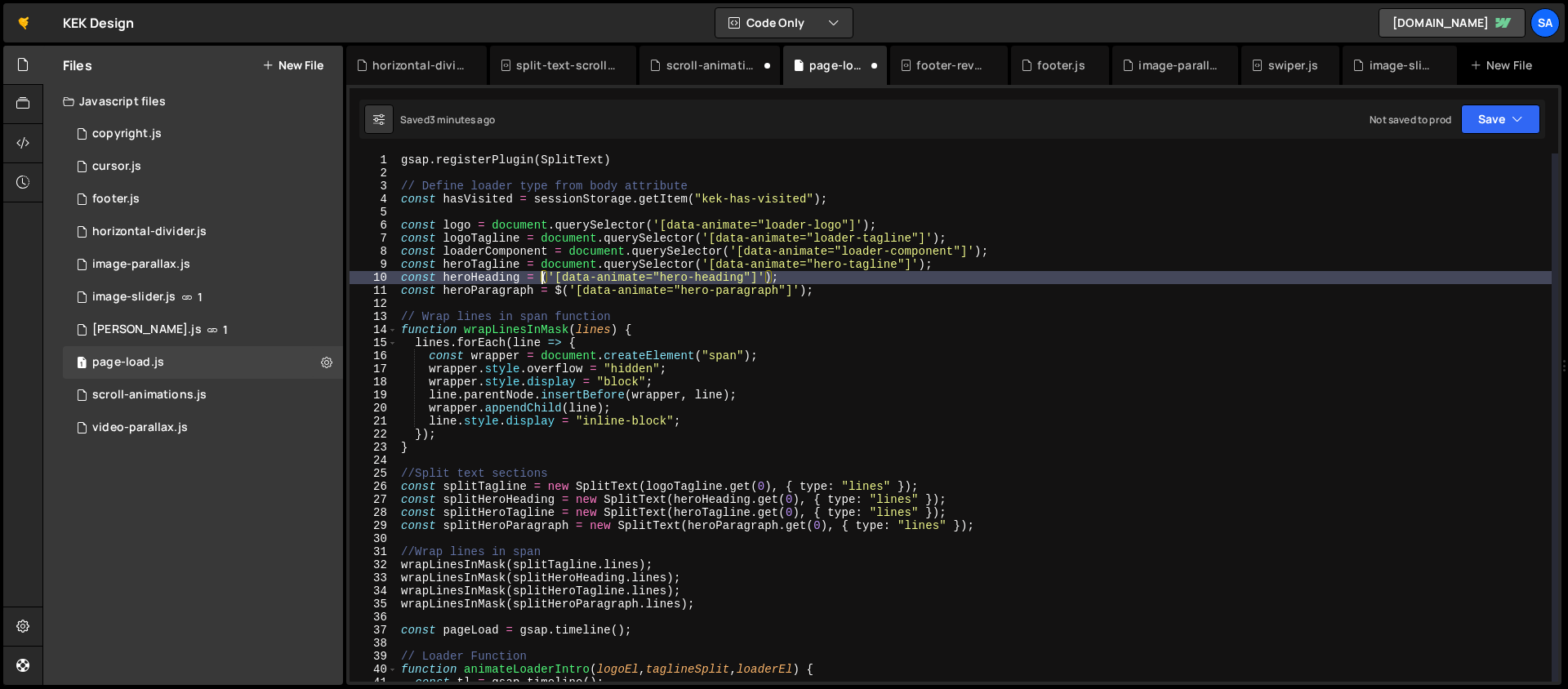 paste on "document.querySelector" 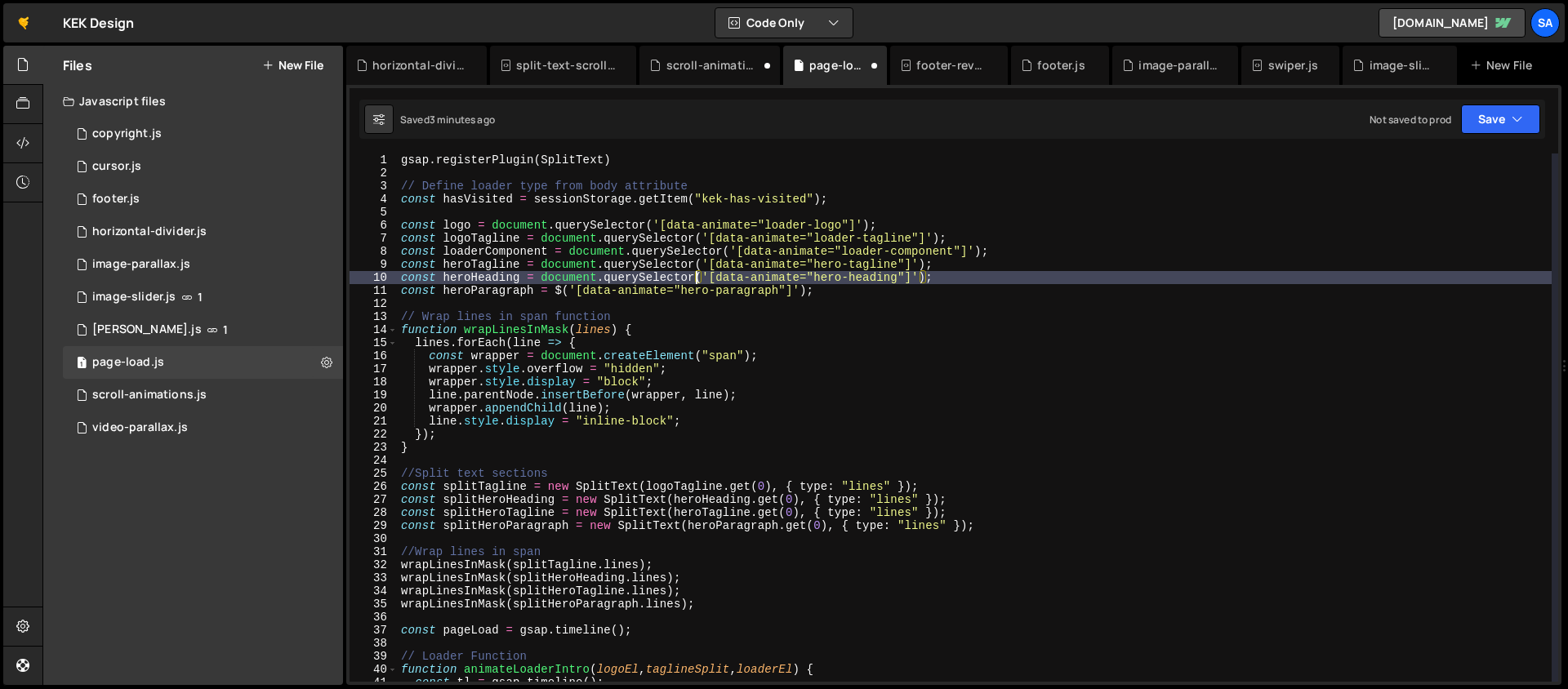 click on "gsap . registerPlugin ( SplitText ) // Define loader type from body attribute const   hasVisited   =   sessionStorage . getItem ( "kek-has-visited" ) ; const   logo   =   document . querySelector ( '[data-animate="loader-logo"]' ) ; const   logoTagline   =   document . querySelector ( '[data-animate="loader-tagline"]' ) ; const   loaderComponent   =   document . querySelector ( '[data-animate="loader-component"]' ) ; const   heroTagline   =   document . querySelector ( '[data-animate="hero-tagline"]' ) ; const   heroHeading   =   document . querySelector ( '[data-animate="hero-heading"]' ) ; const   heroParagraph   =   $ ( '[data-animate="hero-paragraph"]' ) ; // Wrap lines in span function function   wrapLinesInMask ( lines )   {    lines . forEach ( line   =>   {       const   wrapper   =   document . createElement ( "span" ) ;       wrapper . style . overflow   =   "hidden" ;       wrapper . style . display   =   "block" ;       line . parentNode . insertBefore ( wrapper ,   line ) ;       wrapper . ( line" at bounding box center (974, 430) 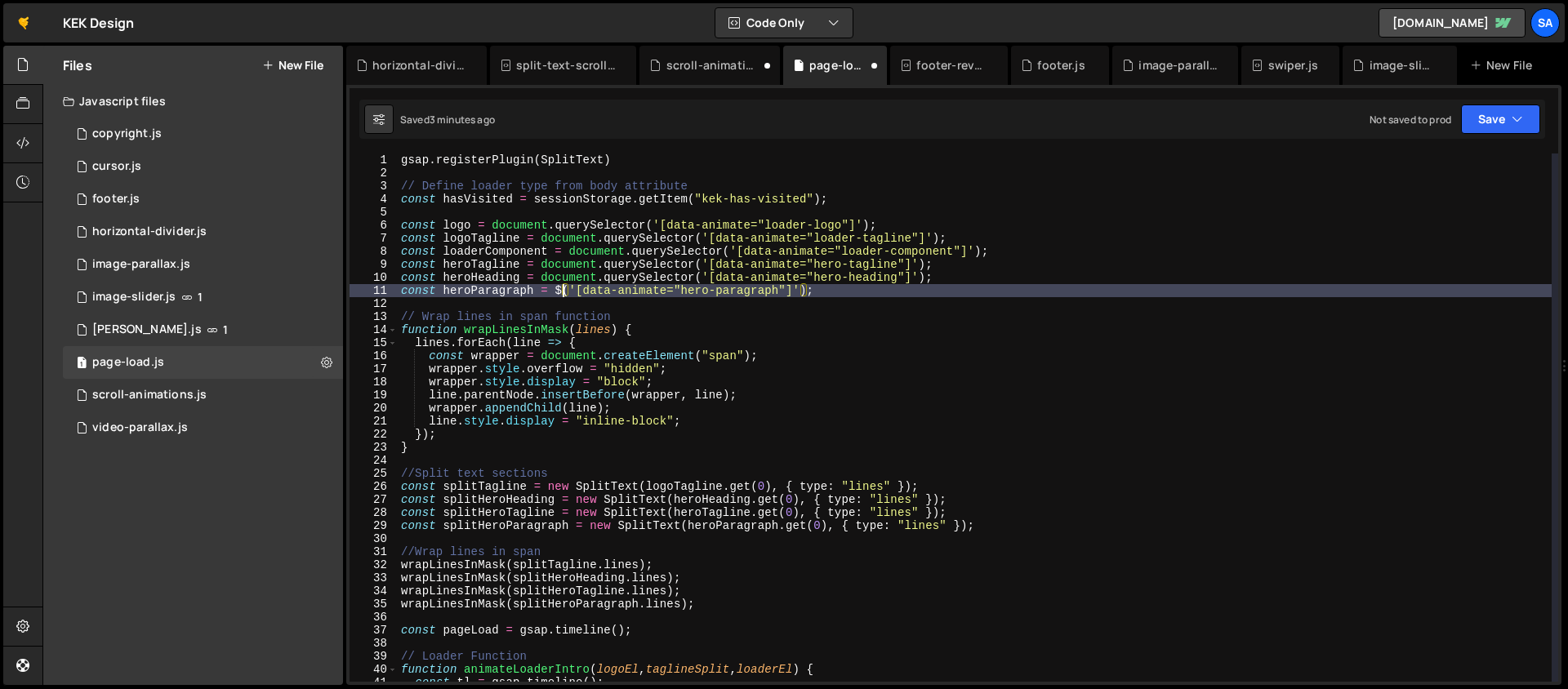 paste on "document.querySelector" 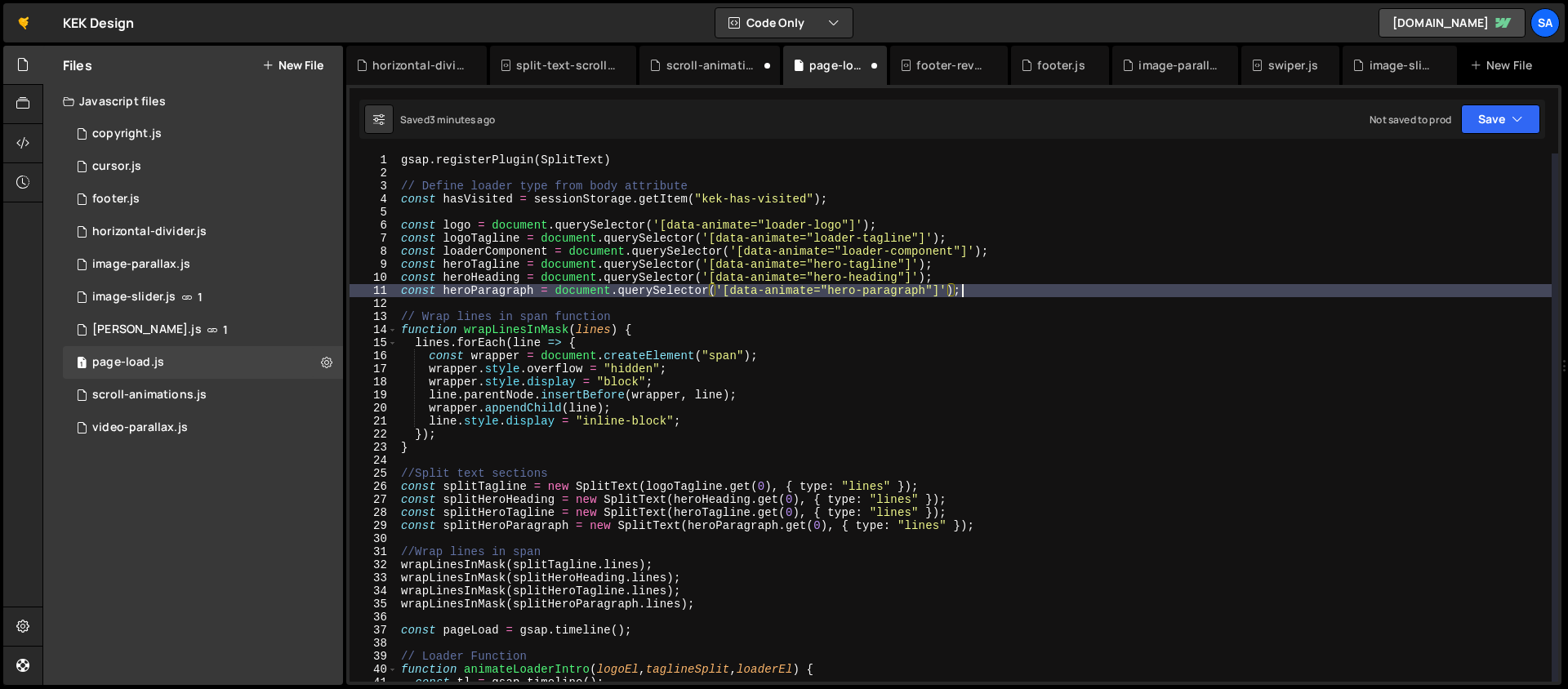 click on "gsap . registerPlugin ( SplitText ) // Define loader type from body attribute const   hasVisited   =   sessionStorage . getItem ( "kek-has-visited" ) ; const   logo   =   document . querySelector ( '[data-animate="loader-logo"]' ) ; const   logoTagline   =   document . querySelector ( '[data-animate="loader-tagline"]' ) ; const   loaderComponent   =   document . querySelector ( '[data-animate="loader-component"]' ) ; const   heroTagline   =   document . querySelector ( '[data-animate="hero-tagline"]' ) ; const   heroHeading   =   document . querySelector ( '[data-animate="hero-heading"]' ) ; const   heroParagraph   =   document . querySelector ( '[data-animate="hero-paragraph"]' ) ; // Wrap lines in span function function   wrapLinesInMask ( lines )   {    lines . forEach ( line   =>   {       const   wrapper   =   document . createElement ( "span" ) ;       wrapper . style . overflow   =   "hidden" ;       wrapper . style . display   =   "block" ;       line . parentNode . insertBefore ( wrapper ,   line ) ;" at bounding box center (974, 430) 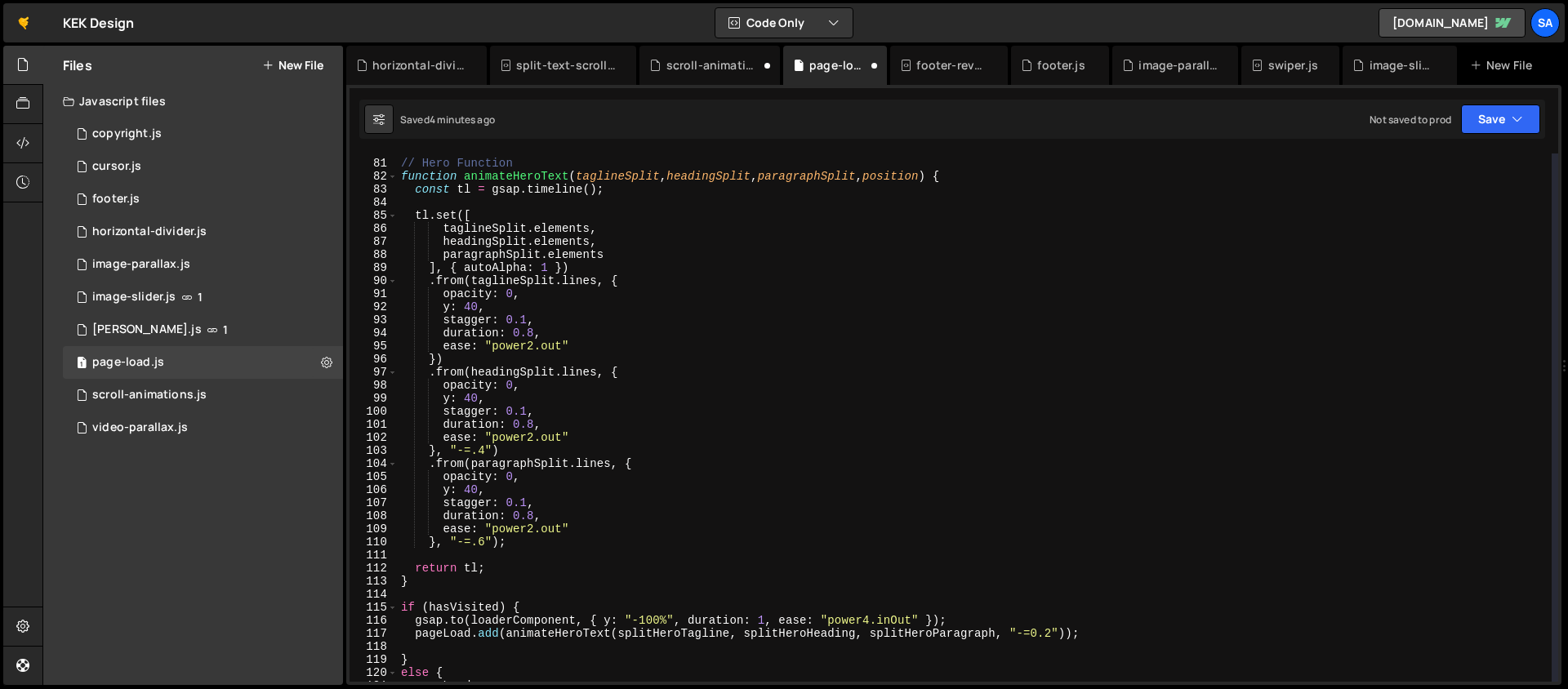 scroll, scrollTop: 1071, scrollLeft: 0, axis: vertical 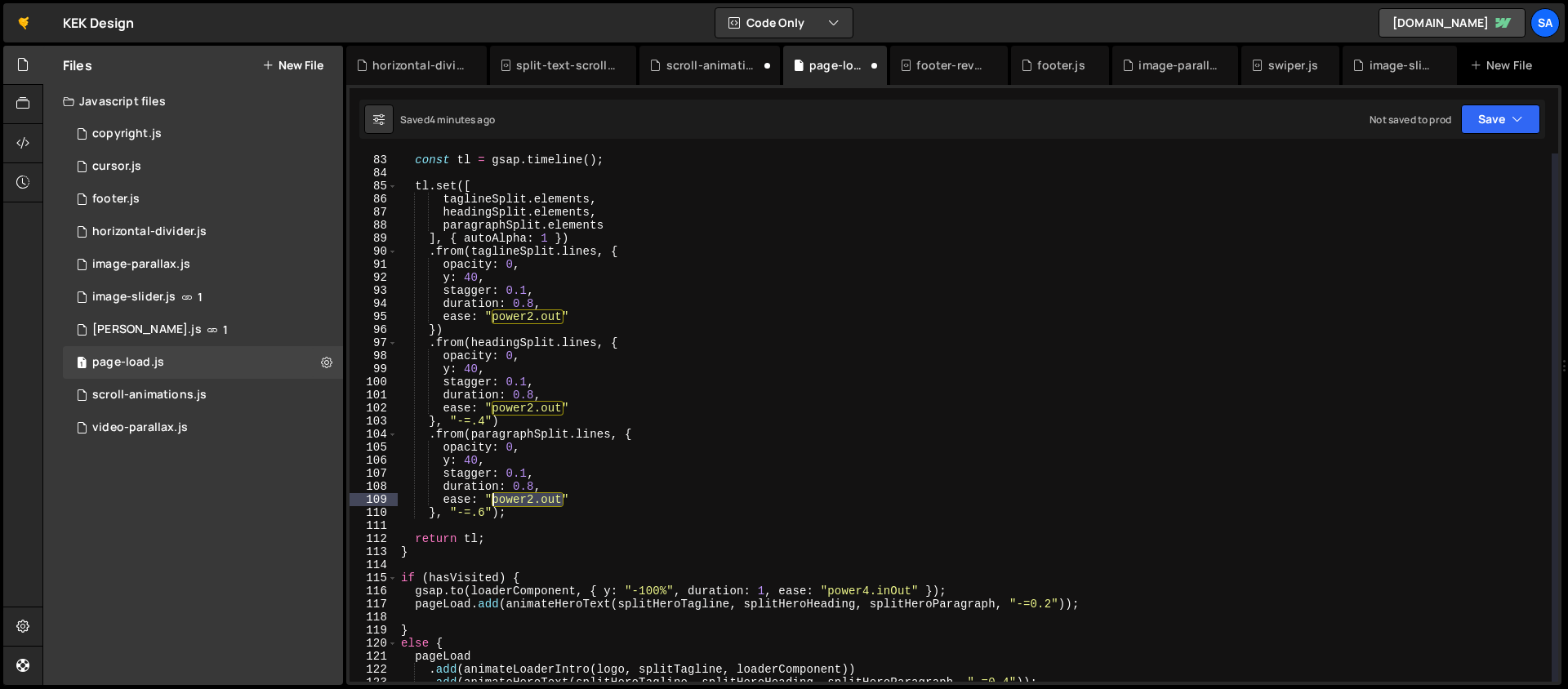 drag, startPoint x: 560, startPoint y: 501, endPoint x: 494, endPoint y: 499, distance: 66.030296 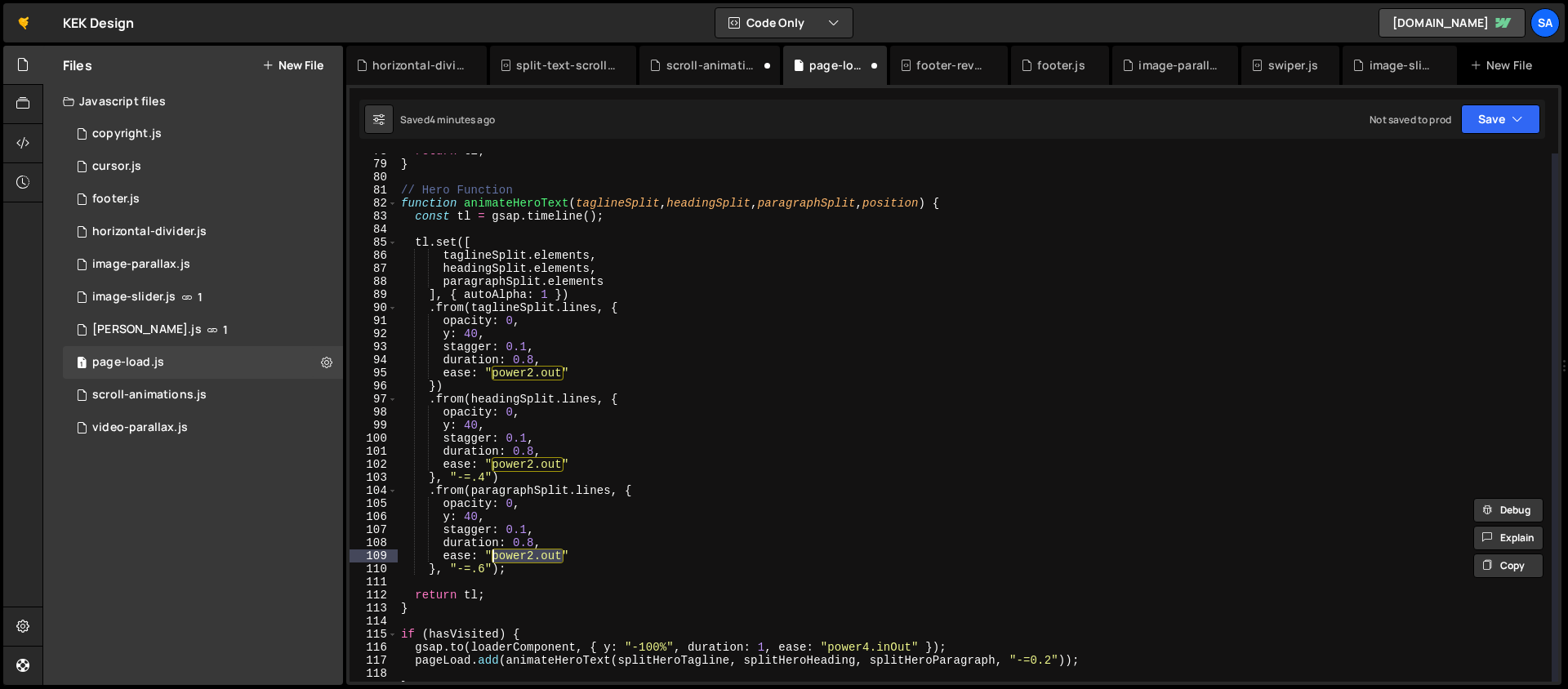 scroll, scrollTop: 1016, scrollLeft: 0, axis: vertical 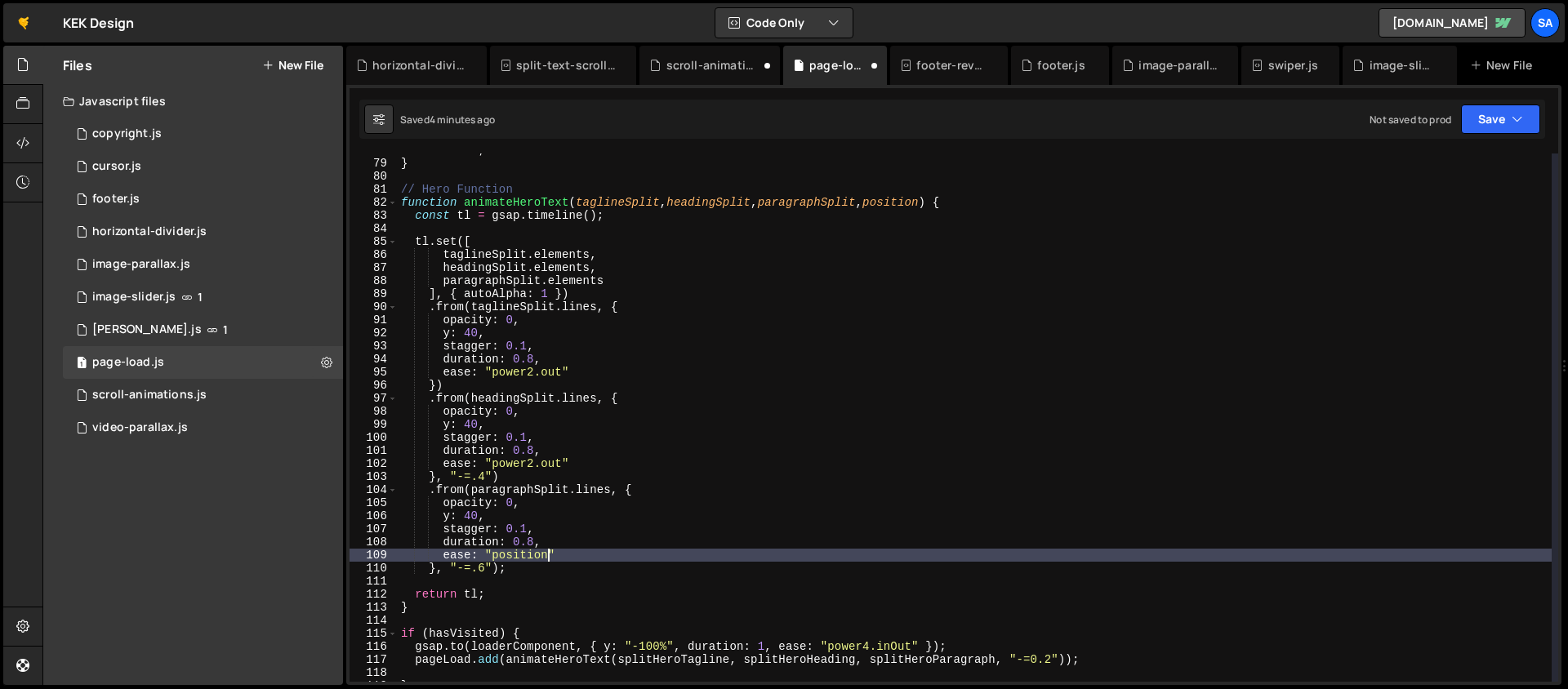click on "return   tl ; } // Hero Function function   animateHeroText ( taglineSplit ,  headingSplit ,  paragraphSplit ,  position )   {    const   tl   =   gsap . timeline ( ) ;    tl . set ([          taglineSplit . elements ,          headingSplit . elements ,          paragraphSplit . elements       ] ,   {   autoAlpha :   1   })       . from ( taglineSplit . lines ,   {          opacity :   0 ,          y :   40 ,          stagger :   0.1 ,          duration :   0.8 ,          ease :   "power2.out"       })       . from ( headingSplit . lines ,   {          opacity :   0 ,          y :   40 ,          stagger :   0.1 ,          duration :   0.8 ,          ease :   "power2.out"       } ,   "-=.4" )       . from ( paragraphSplit . lines ,   {          opacity :   0 ,          y :   40 ,          stagger :   0.1 ,          duration :   0.8 ,          ease :   "position"       } ,   "-=.6" ) ;    return   tl ; } if   ( hasVisited )   {    gsap . to ( loaderComponent ,   {   y :   "-100%" ,   duration :   1 ,   ease" at bounding box center (974, 420) 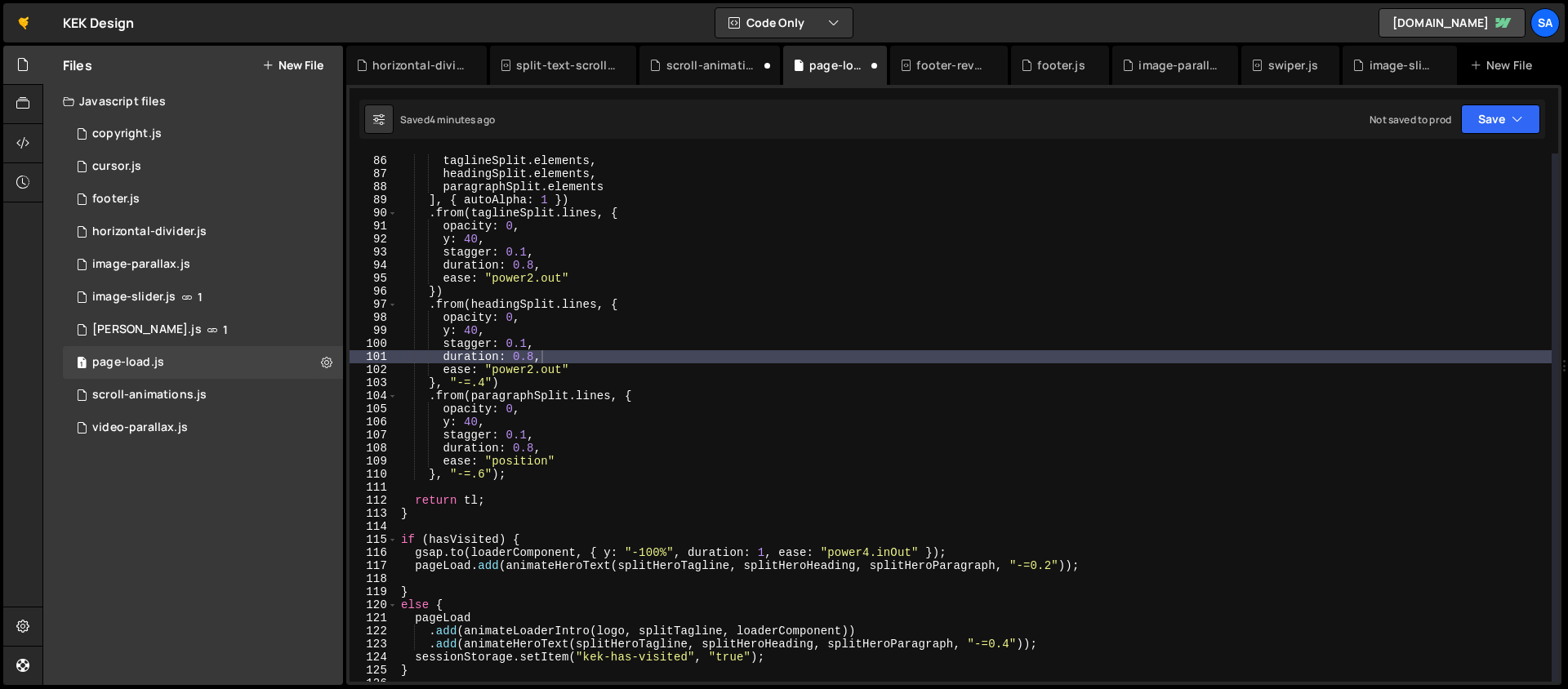scroll, scrollTop: 1109, scrollLeft: 0, axis: vertical 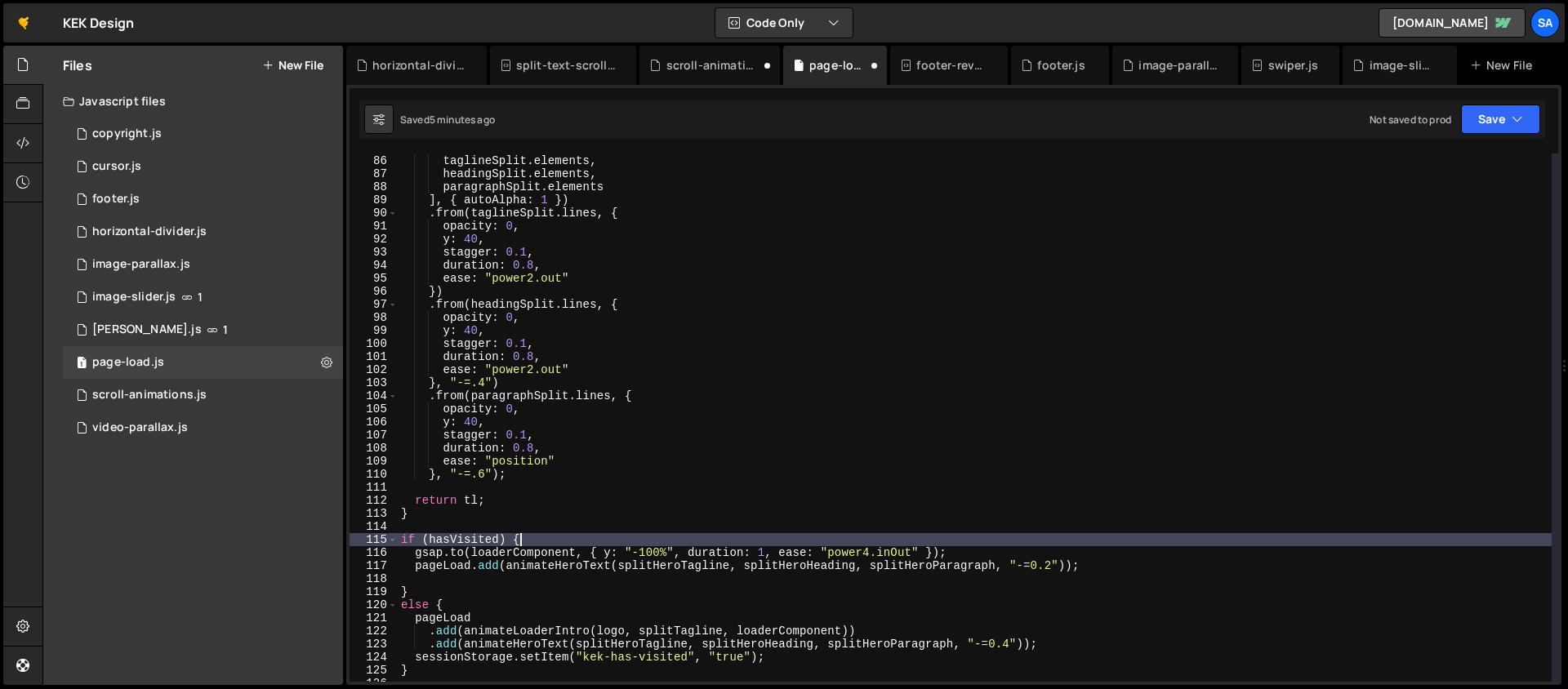 click on "tl . set ([          taglineSplit . elements ,          headingSplit . elements ,          paragraphSplit . elements       ] ,   {   autoAlpha :   1   })       . from ( taglineSplit . lines ,   {          opacity :   0 ,          y :   40 ,          stagger :   0.1 ,          duration :   0.8 ,          ease :   "power2.out"       })       . from ( headingSplit . lines ,   {          opacity :   0 ,          y :   40 ,          stagger :   0.1 ,          duration :   0.8 ,          ease :   "power2.out"       } ,   "-=.4" )       . from ( paragraphSplit . lines ,   {          opacity :   0 ,          y :   40 ,          stagger :   0.1 ,          duration :   0.8 ,          ease :   "position"       } ,   "-=.6" ) ;    return   tl ; } if   ( hasVisited )   {    gsap . to ( loaderComponent ,   {   y :   "-100%" ,   duration :   1 ,   ease :   "power4.inOut"   }) ;    pageLoad . add ( animateHeroText ( splitHeroTagline ,   splitHeroHeading ,   splitHeroParagraph ,   "-=0.2" )) ; } else   {    pageLoad" at bounding box center (974, 418) 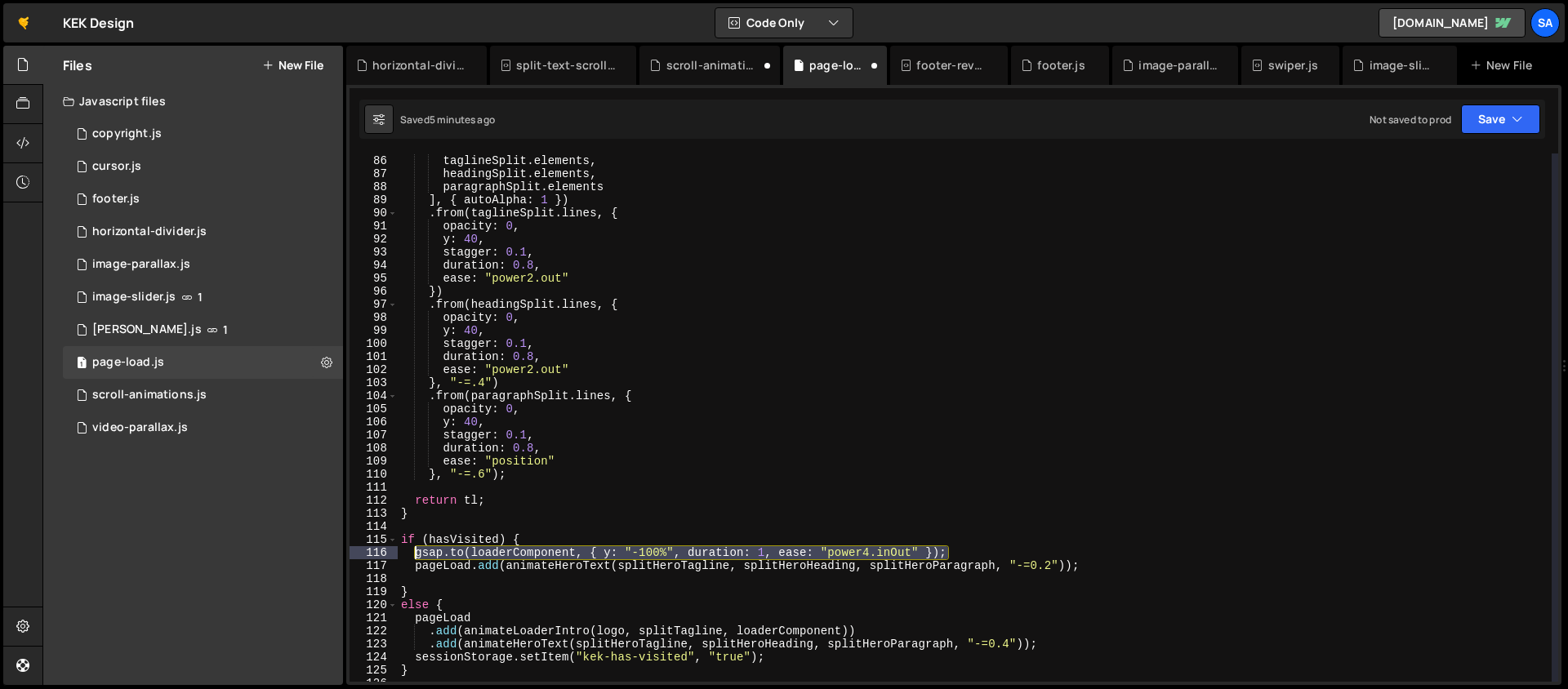 drag, startPoint x: 952, startPoint y: 551, endPoint x: 415, endPoint y: 553, distance: 537.00372 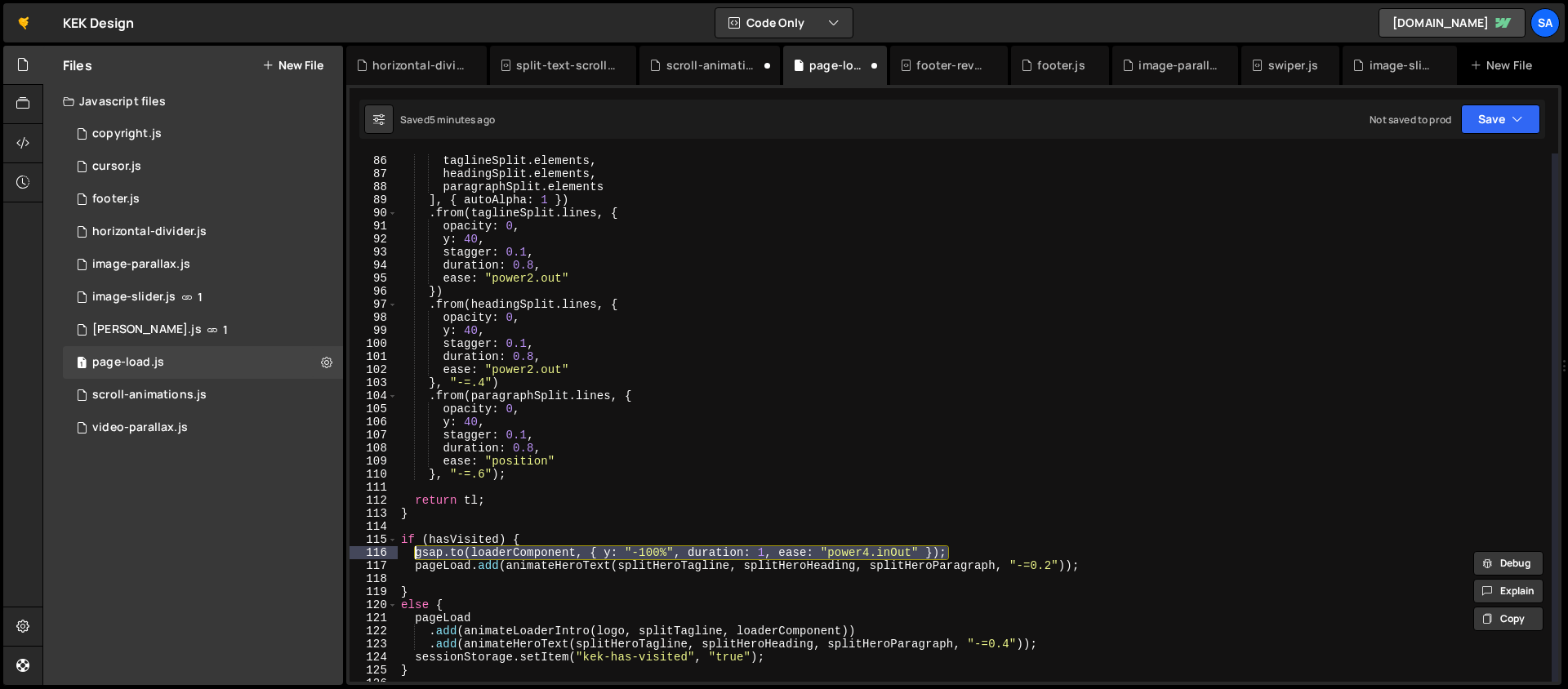 paste on "set(loaderComponent, { y: "-100%" 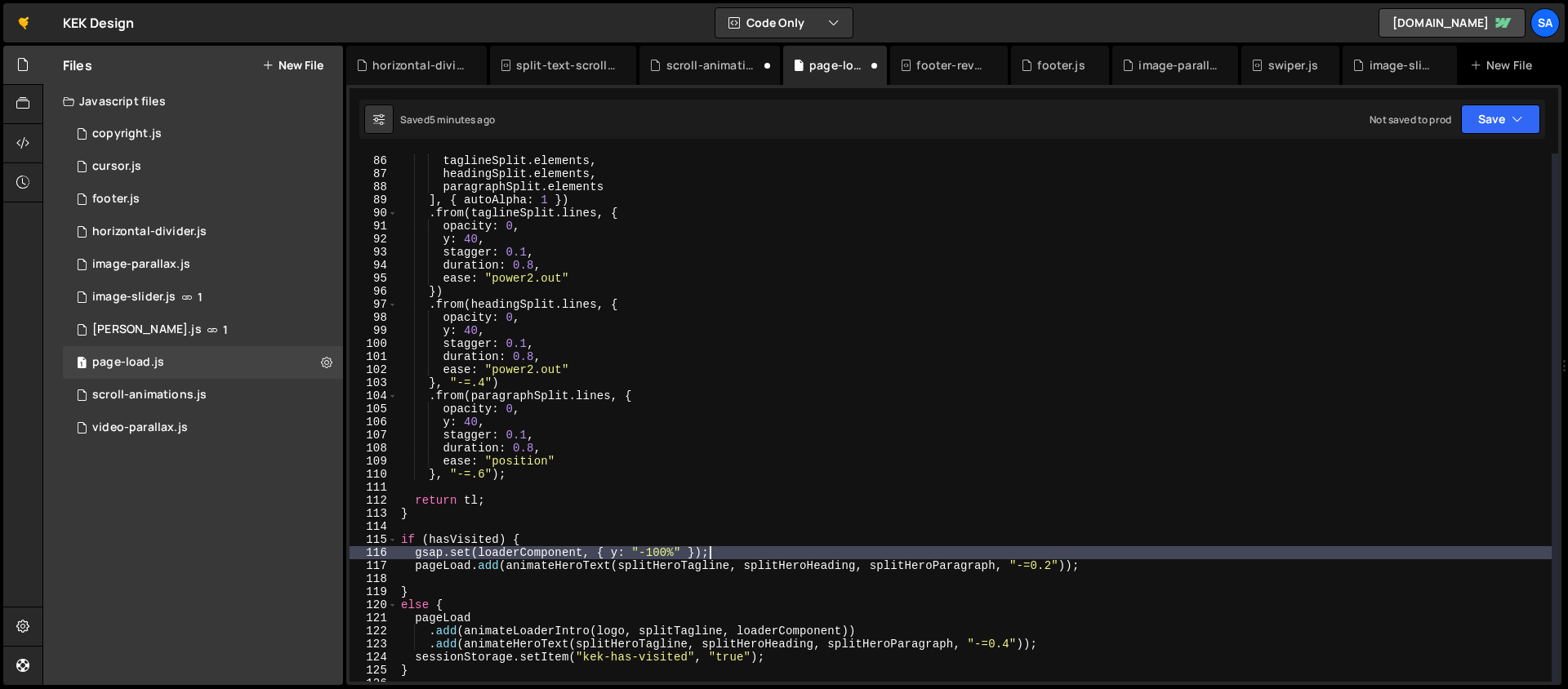 click on "Saved  5 minutes ago
Not saved to prod
Upgrade to Edit
Save
Save to Staging
S
Saved  5 minutes ago  S Not saved to prod G" at bounding box center [952, 119] 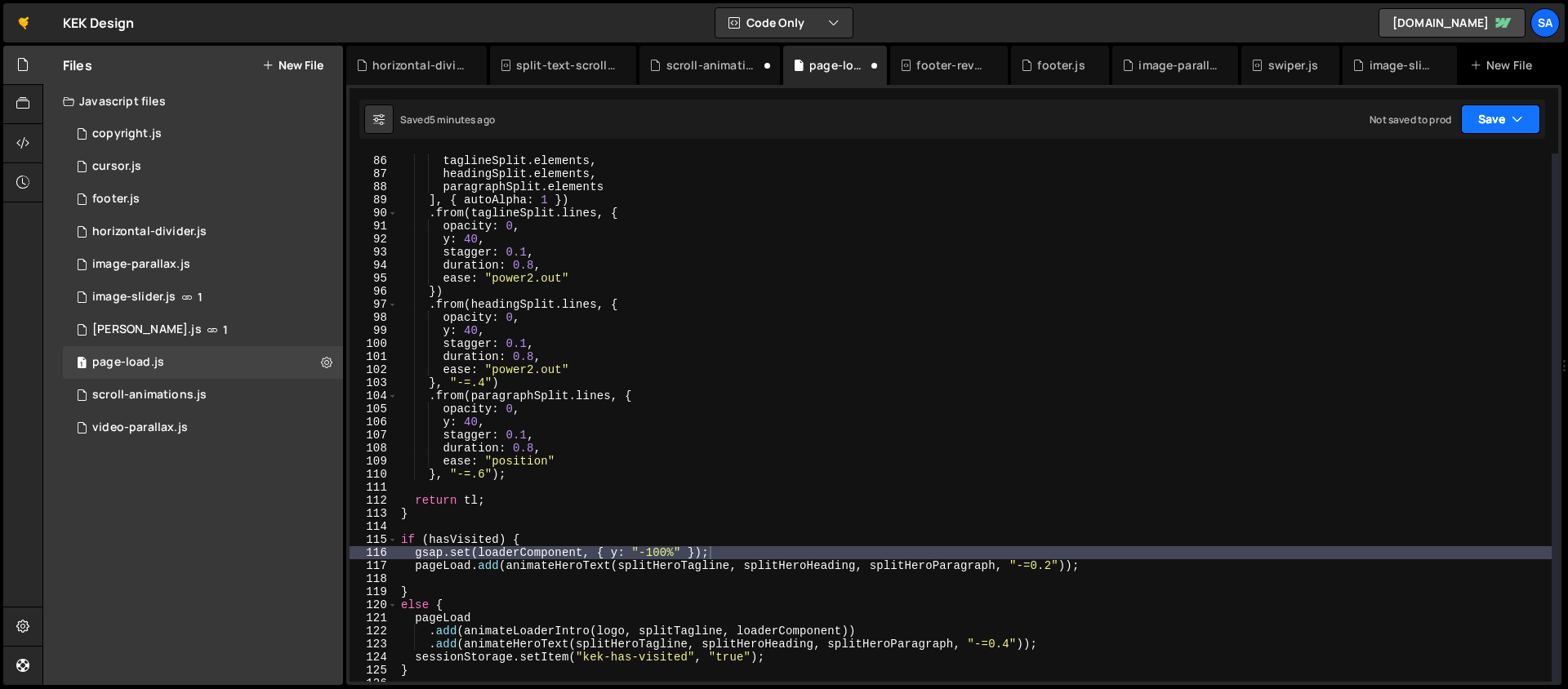 click on "Save" at bounding box center [1500, 119] 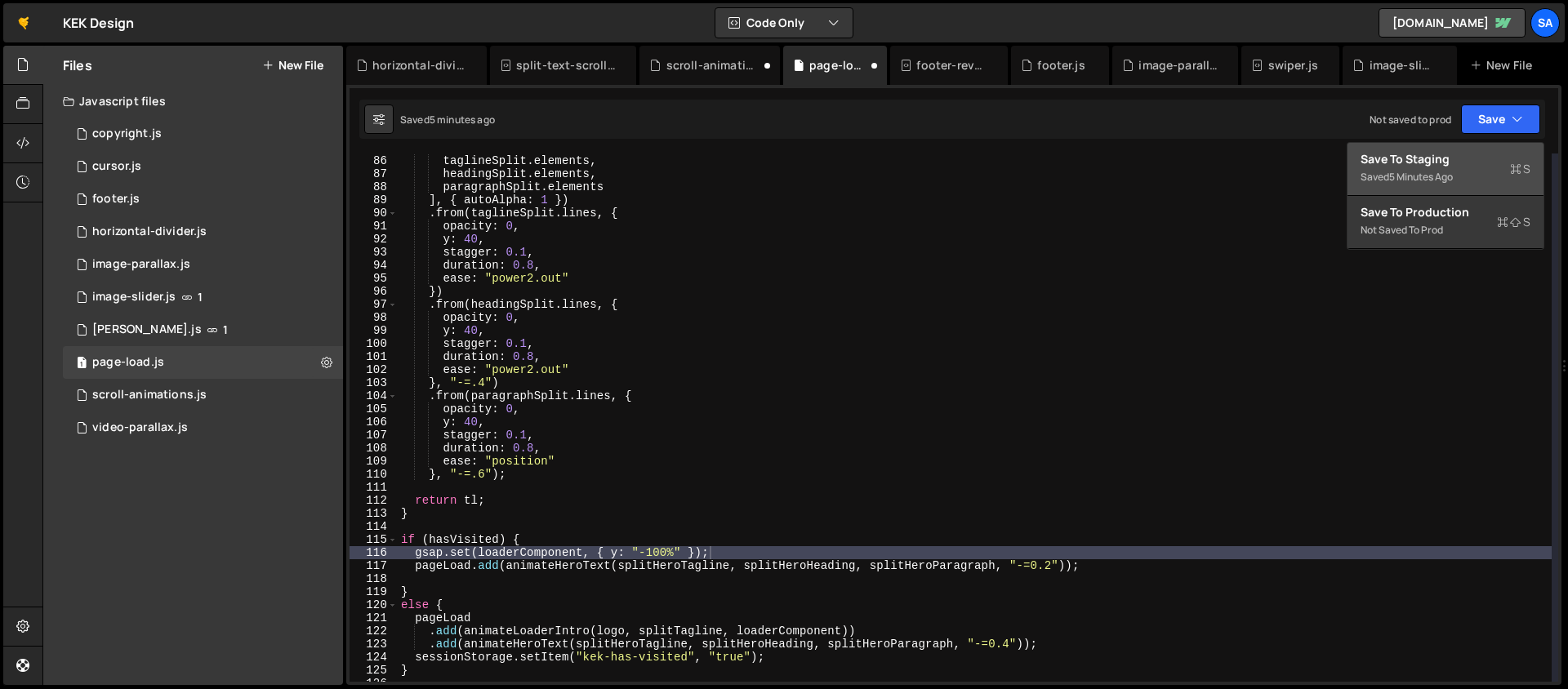 click on "Save to Staging
S" at bounding box center (1446, 159) 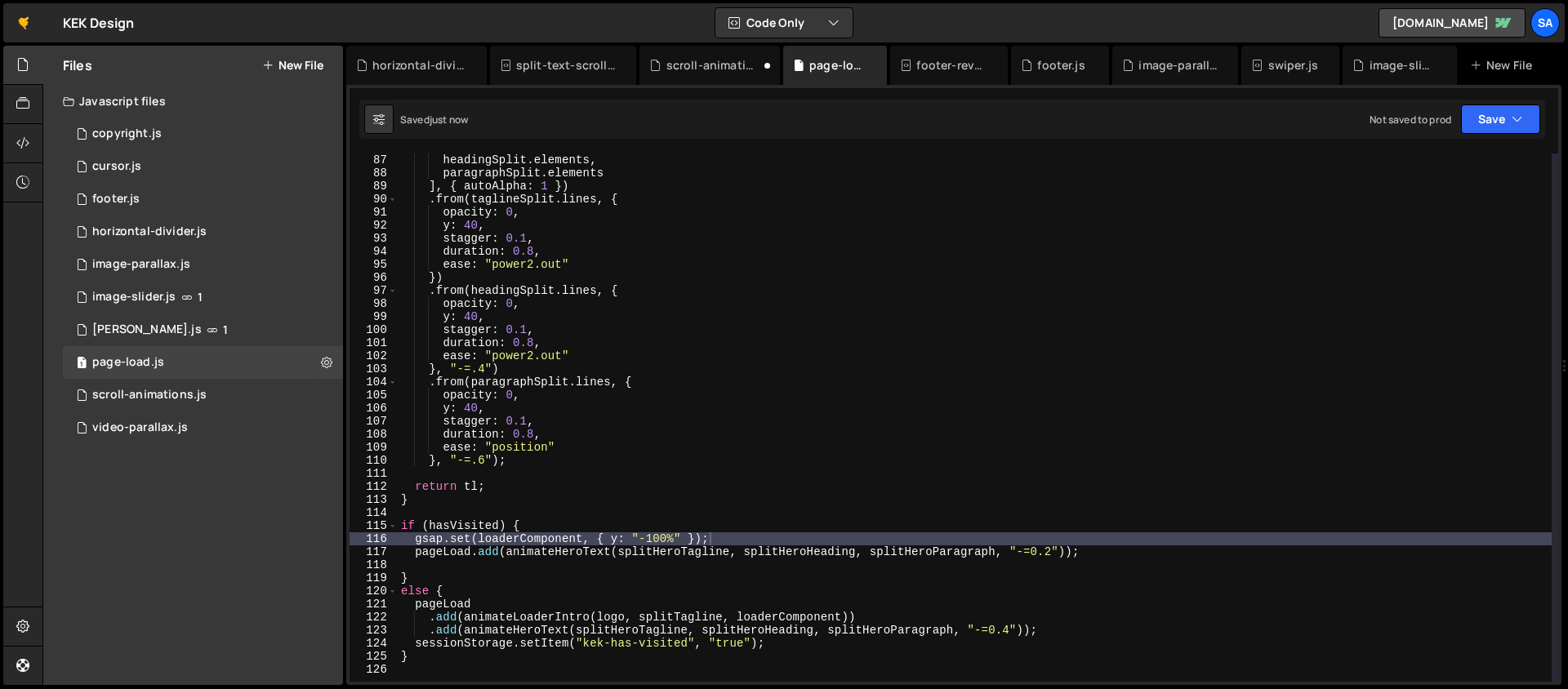 scroll, scrollTop: 1192, scrollLeft: 0, axis: vertical 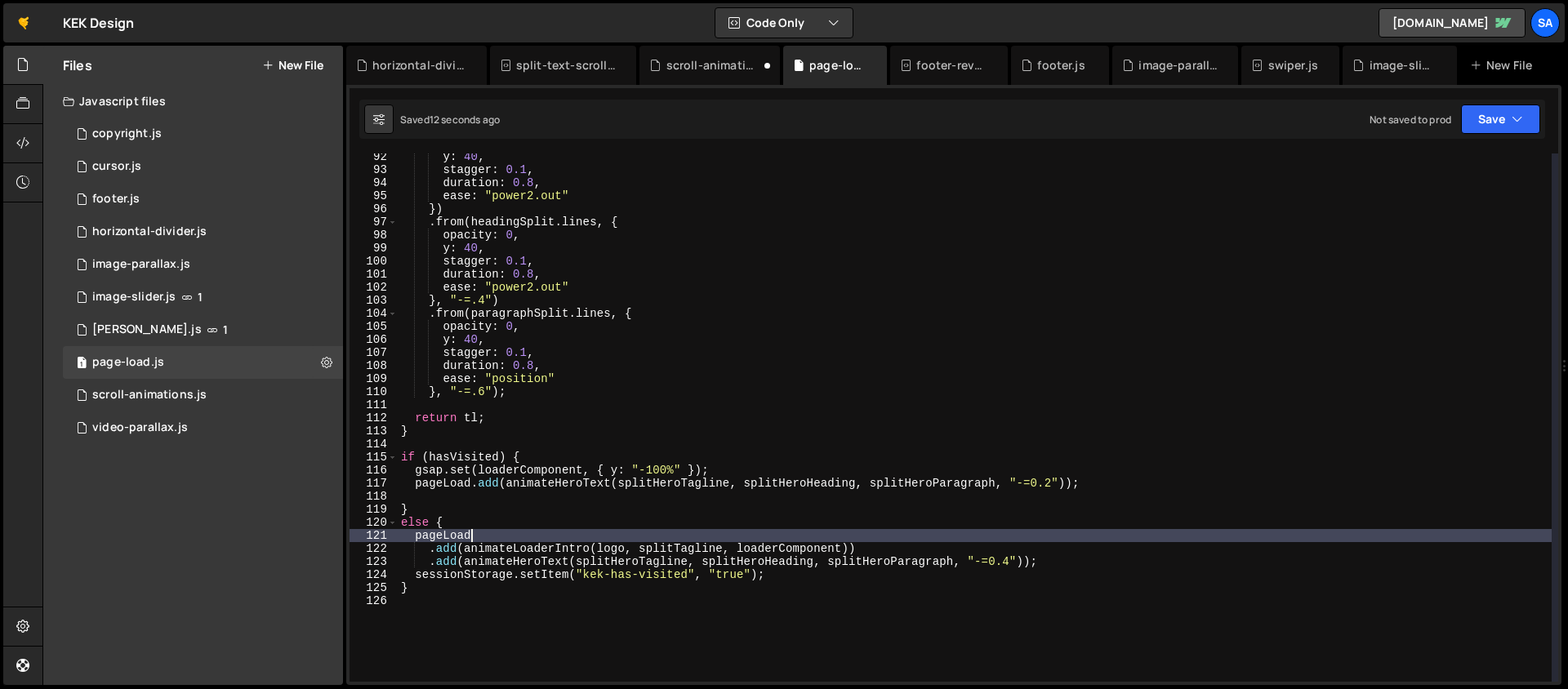 click on "y :   40 ,          stagger :   0.1 ,          duration :   0.8 ,          ease :   "power2.out"       })       . from ( headingSplit . lines ,   {          opacity :   0 ,          y :   40 ,          stagger :   0.1 ,          duration :   0.8 ,          ease :   "power2.out"       } ,   "-=.4" )       . from ( paragraphSplit . lines ,   {          opacity :   0 ,          y :   40 ,          stagger :   0.1 ,          duration :   0.8 ,          ease :   "position"       } ,   "-=.6" ) ;    return   tl ; } if   ( hasVisited )   {    gsap . set ( loaderComponent ,   {   y :   "-100%"   }) ;    pageLoad . add ( animateHeroText ( splitHeroTagline ,   splitHeroHeading ,   splitHeroParagraph ,   "-=0.2" )) ; } else   {    pageLoad       . add ( animateLoaderIntro ( logo ,   splitTagline ,   loaderComponent ))       . add ( animateHeroText ( splitHeroTagline ,   splitHeroHeading ,   splitHeroParagraph ,   "-=0.4" )) ;    sessionStorage . setItem ( "kek-has-visited" ,   "true" ) ; }" at bounding box center (974, 427) 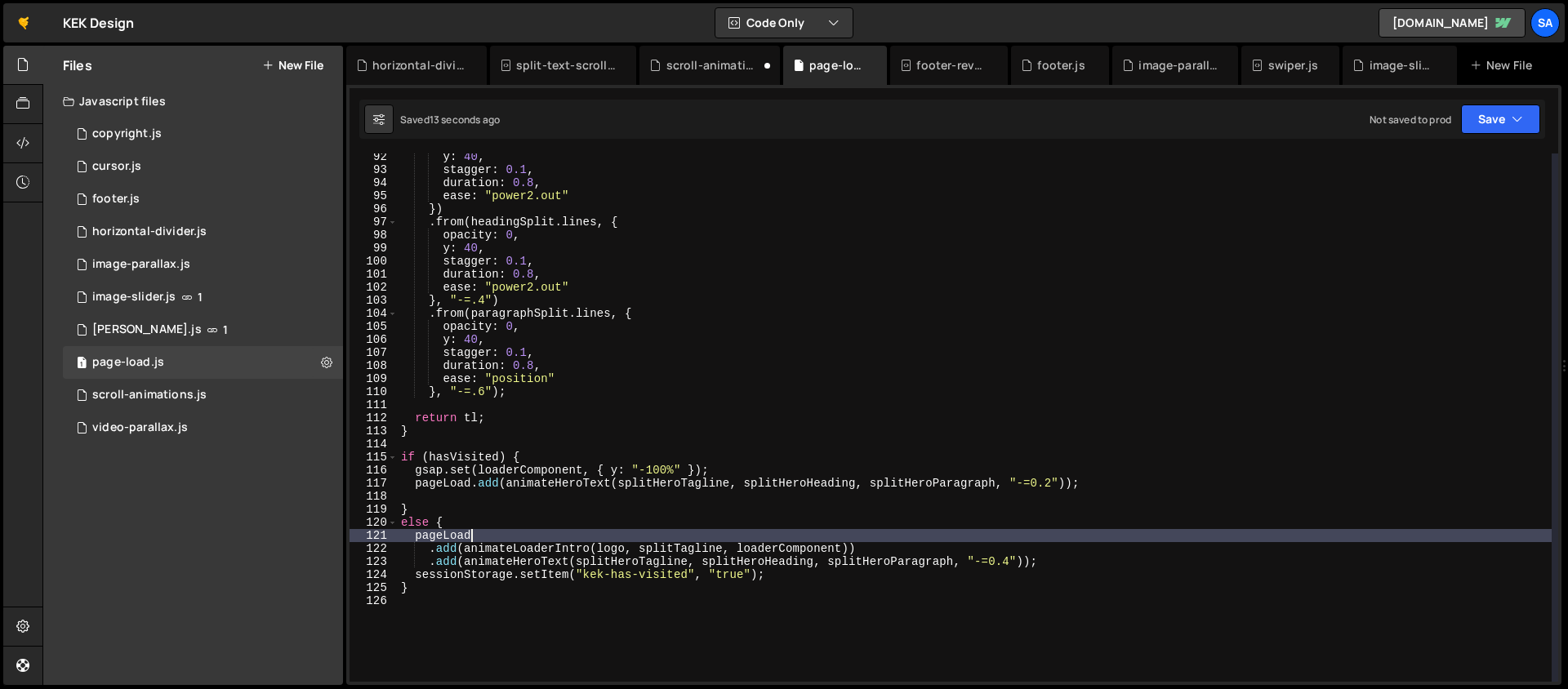 click on "y :   40 ,          stagger :   0.1 ,          duration :   0.8 ,          ease :   "power2.out"       })       . from ( headingSplit . lines ,   {          opacity :   0 ,          y :   40 ,          stagger :   0.1 ,          duration :   0.8 ,          ease :   "power2.out"       } ,   "-=.4" )       . from ( paragraphSplit . lines ,   {          opacity :   0 ,          y :   40 ,          stagger :   0.1 ,          duration :   0.8 ,          ease :   "position"       } ,   "-=.6" ) ;    return   tl ; } if   ( hasVisited )   {    gsap . set ( loaderComponent ,   {   y :   "-100%"   }) ;    pageLoad . add ( animateHeroText ( splitHeroTagline ,   splitHeroHeading ,   splitHeroParagraph ,   "-=0.2" )) ; } else   {    pageLoad       . add ( animateLoaderIntro ( logo ,   splitTagline ,   loaderComponent ))       . add ( animateHeroText ( splitHeroTagline ,   splitHeroHeading ,   splitHeroParagraph ,   "-=0.4" )) ;    sessionStorage . setItem ( "kek-has-visited" ,   "true" ) ; }" at bounding box center (974, 427) 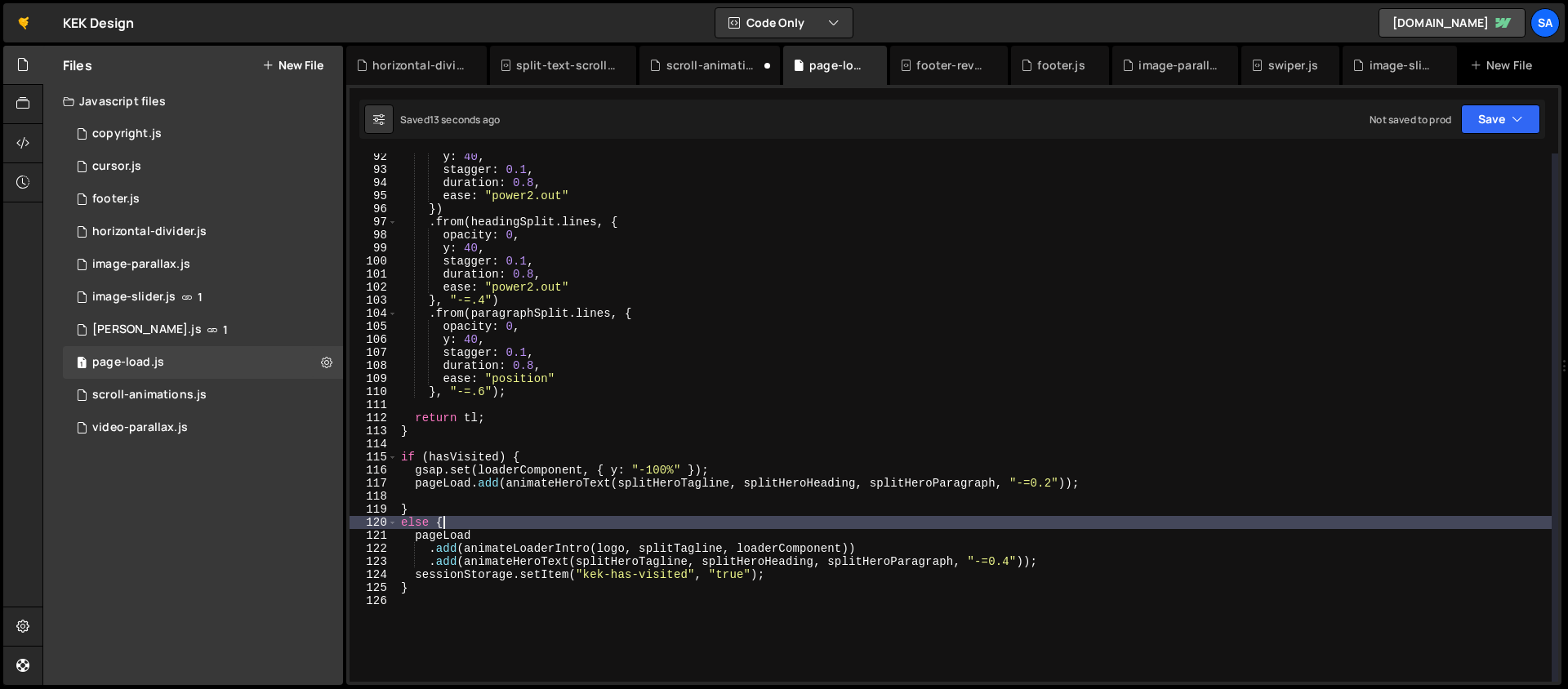 click on "y :   40 ,          stagger :   0.1 ,          duration :   0.8 ,          ease :   "power2.out"       })       . from ( headingSplit . lines ,   {          opacity :   0 ,          y :   40 ,          stagger :   0.1 ,          duration :   0.8 ,          ease :   "power2.out"       } ,   "-=.4" )       . from ( paragraphSplit . lines ,   {          opacity :   0 ,          y :   40 ,          stagger :   0.1 ,          duration :   0.8 ,          ease :   "position"       } ,   "-=.6" ) ;    return   tl ; } if   ( hasVisited )   {    gsap . set ( loaderComponent ,   {   y :   "-100%"   }) ;    pageLoad . add ( animateHeroText ( splitHeroTagline ,   splitHeroHeading ,   splitHeroParagraph ,   "-=0.2" )) ; } else   {    pageLoad       . add ( animateLoaderIntro ( logo ,   splitTagline ,   loaderComponent ))       . add ( animateHeroText ( splitHeroTagline ,   splitHeroHeading ,   splitHeroParagraph ,   "-=0.4" )) ;    sessionStorage . setItem ( "kek-has-visited" ,   "true" ) ; }" at bounding box center (974, 427) 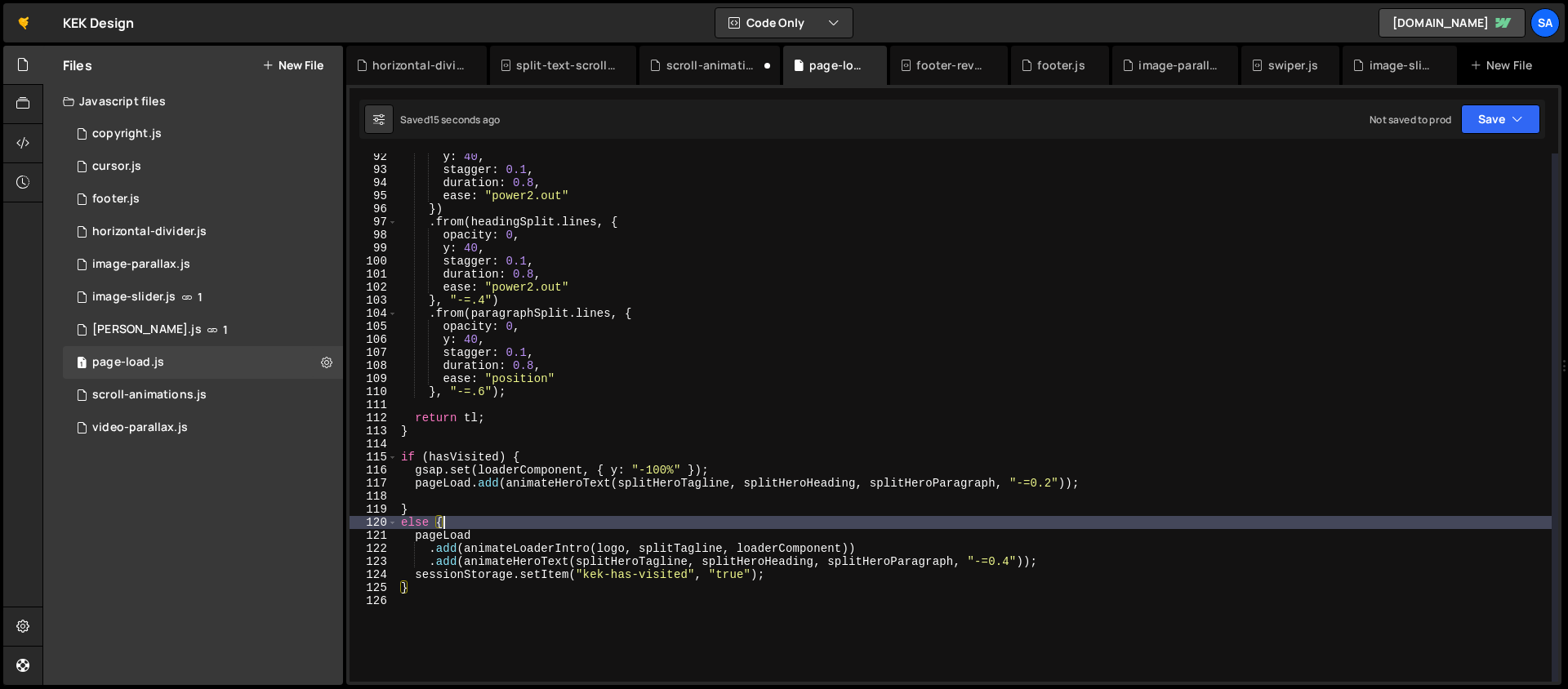 scroll, scrollTop: 0, scrollLeft: 0, axis: both 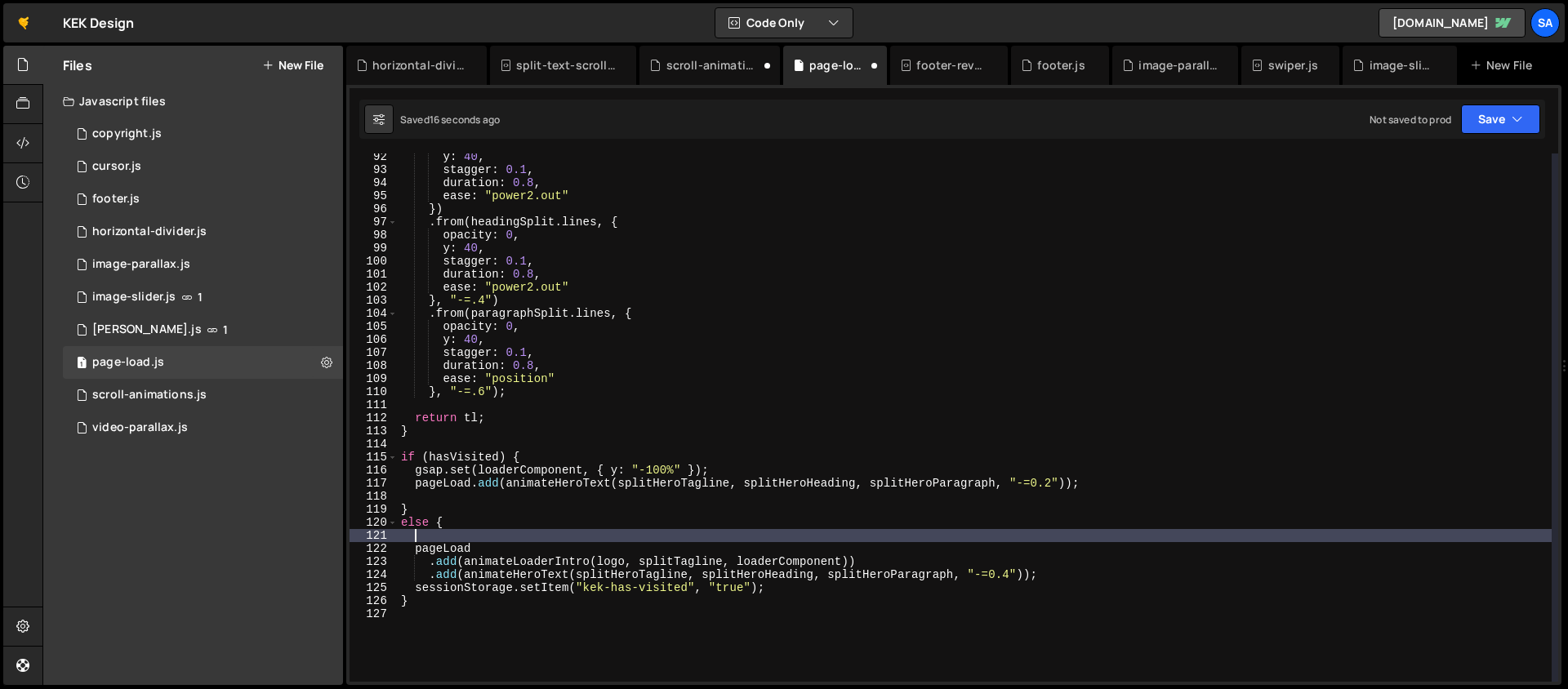 paste on "gsap.set(loaderComponent, { y: "-100%" });" 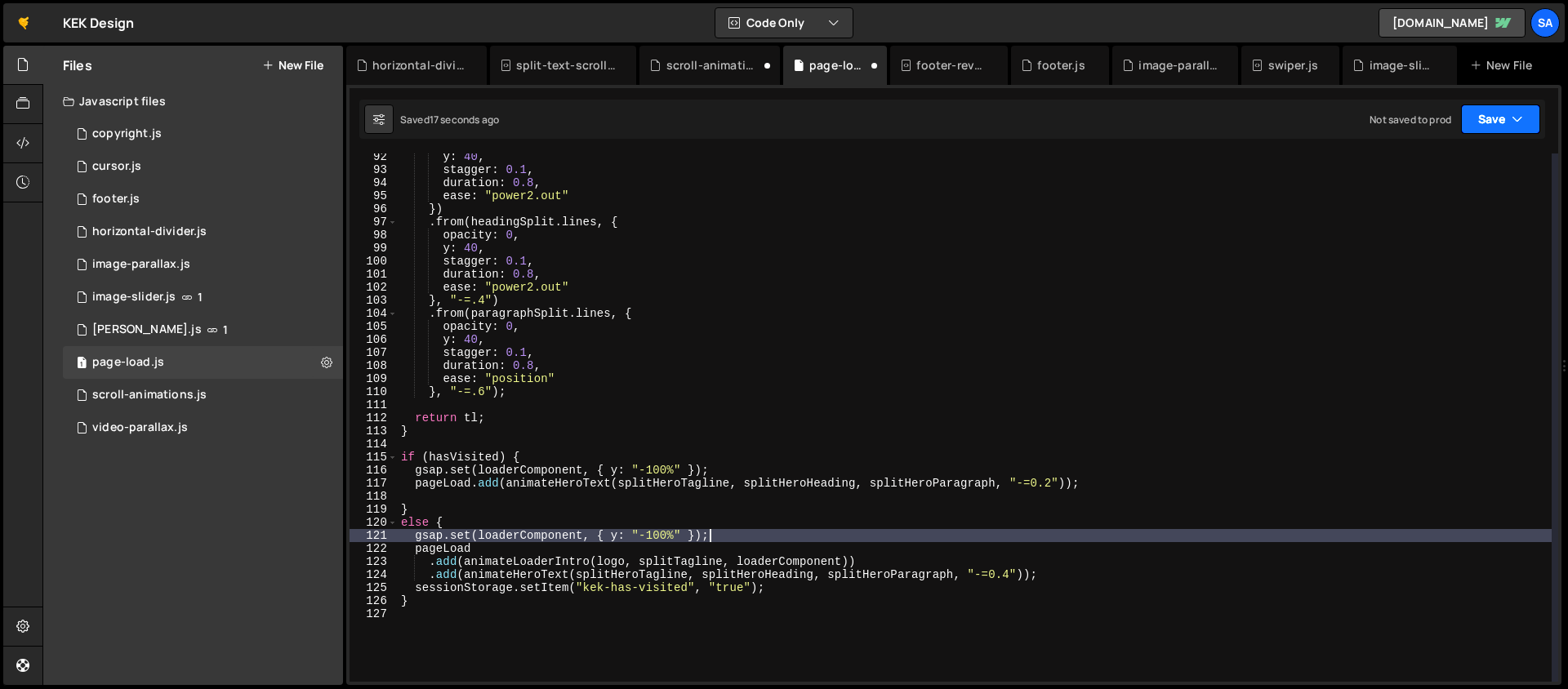 click on "Save" at bounding box center [1500, 119] 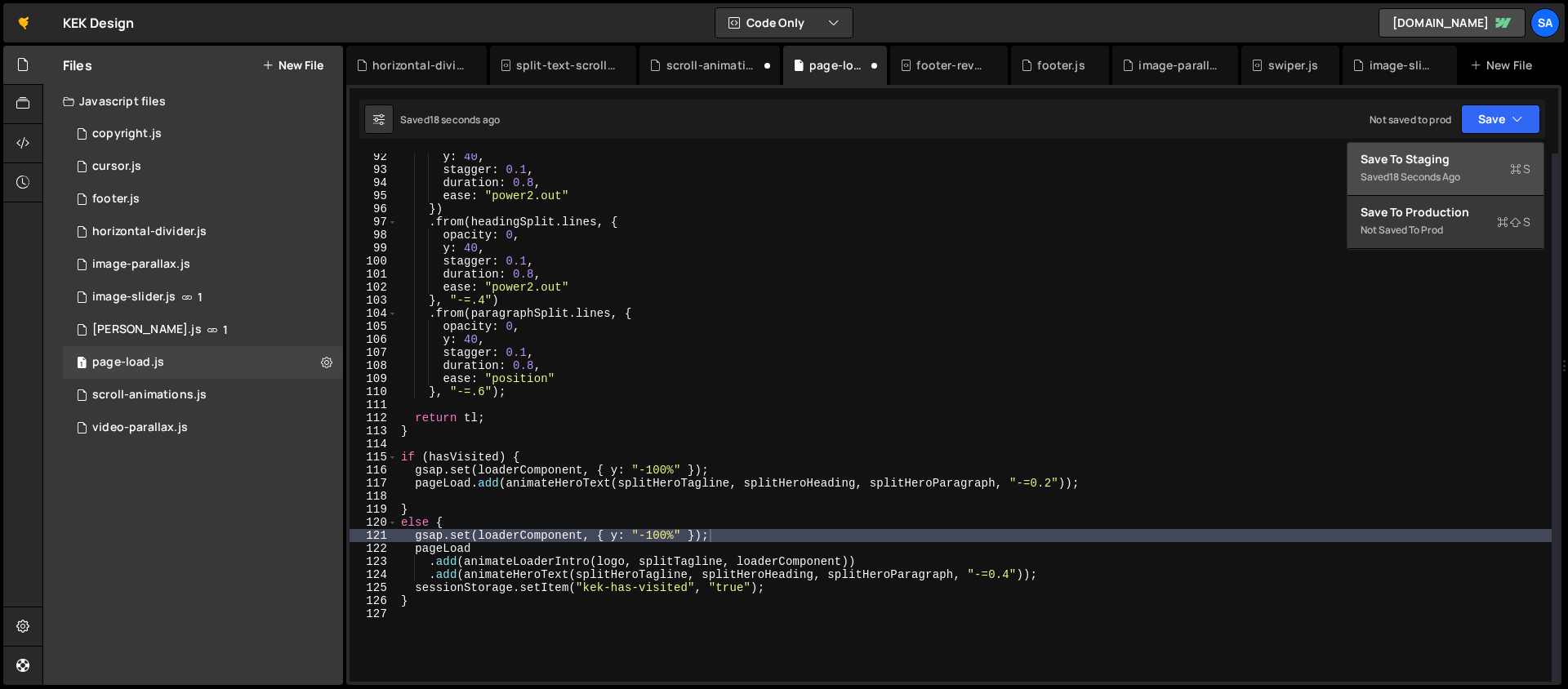 click on "Save to Staging
S" at bounding box center (1446, 159) 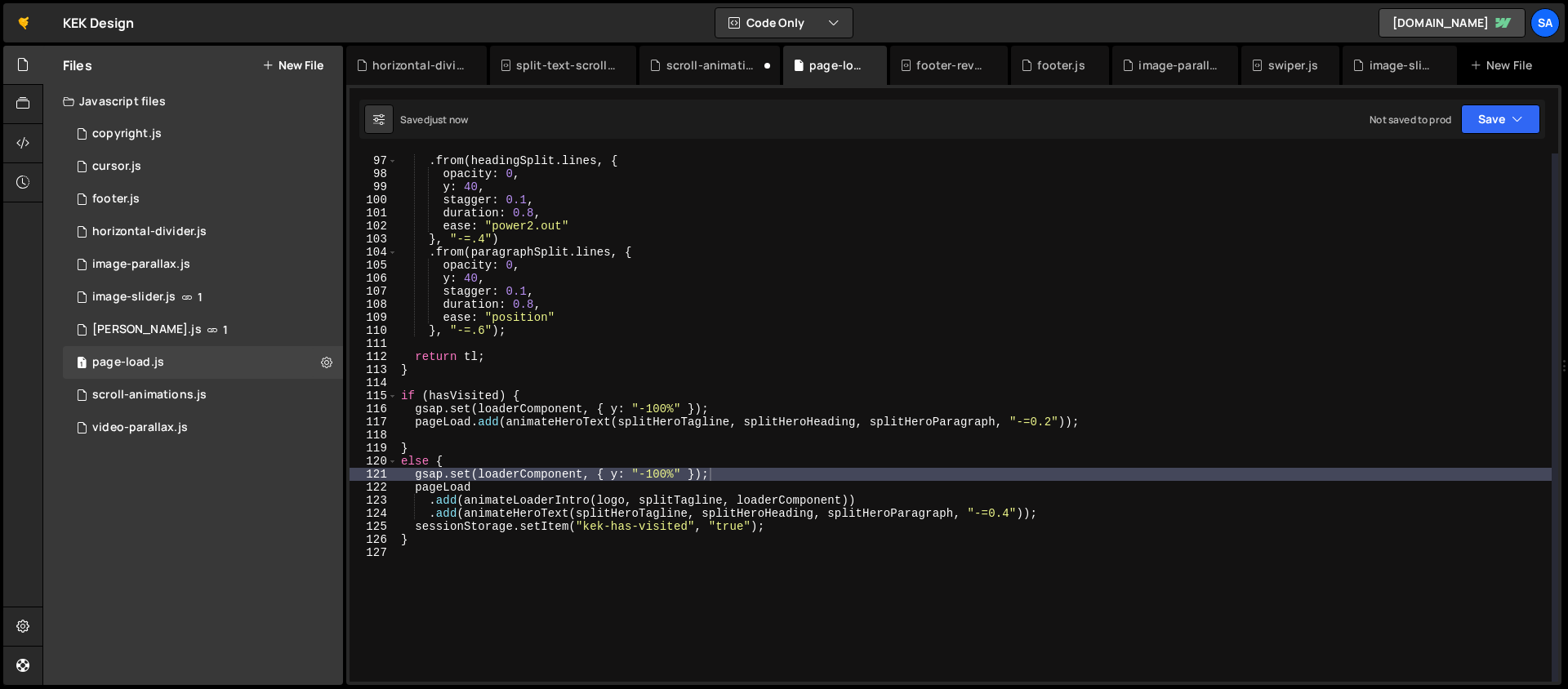 scroll, scrollTop: 1253, scrollLeft: 0, axis: vertical 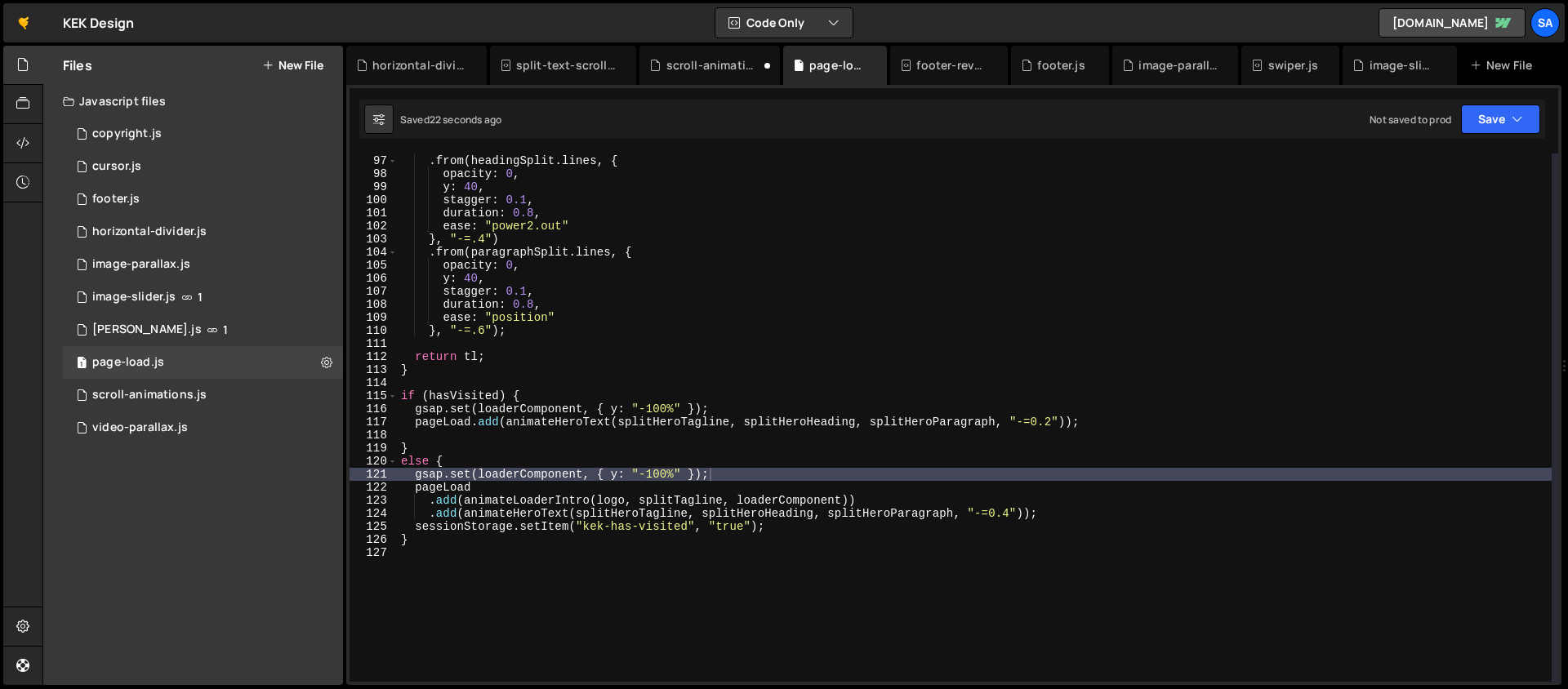 click on "})       . from ( headingSplit . lines ,   {          opacity :   0 ,          y :   40 ,          stagger :   0.1 ,          duration :   0.8 ,          ease :   "power2.out"       } ,   "-=.4" )       . from ( paragraphSplit . lines ,   {          opacity :   0 ,          y :   40 ,          stagger :   0.1 ,          duration :   0.8 ,          ease :   "position"       } ,   "-=.6" ) ;    return   tl ; } if   ( hasVisited )   {    gsap . set ( loaderComponent ,   {   y :   "-100%"   }) ;    pageLoad . add ( animateHeroText ( splitHeroTagline ,   splitHeroHeading ,   splitHeroParagraph ,   "-=0.2" )) ; } else   {    gsap . set ( loaderComponent ,   {   y :   "-100%"   }) ;    pageLoad       . add ( animateLoaderIntro ( logo ,   splitTagline ,   loaderComponent ))       . add ( animateHeroText ( splitHeroTagline ,   splitHeroHeading ,   splitHeroParagraph ,   "-=0.4" )) ;    sessionStorage . setItem ( "kek-has-visited" ,   "true" ) ; }" at bounding box center [974, 418] 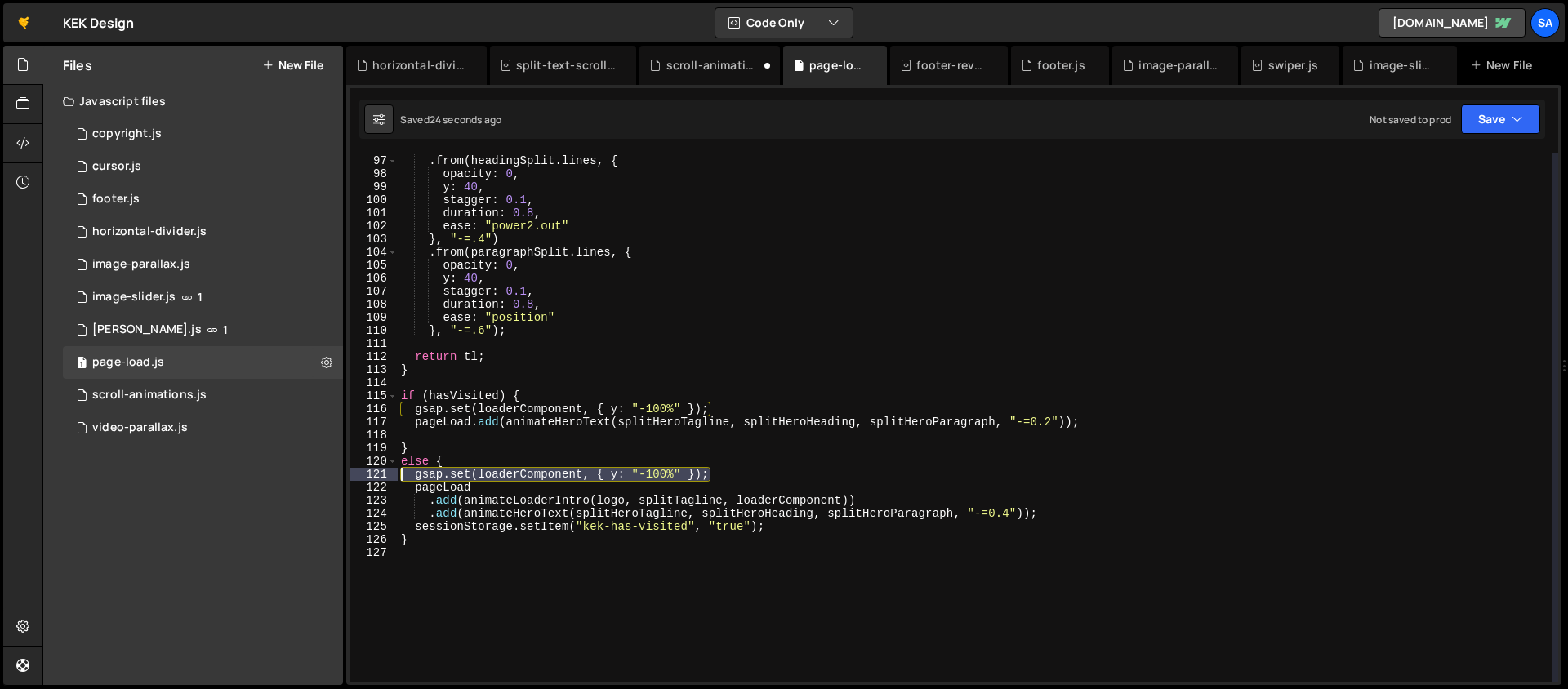 drag, startPoint x: 719, startPoint y: 477, endPoint x: 338, endPoint y: 476, distance: 381.00131 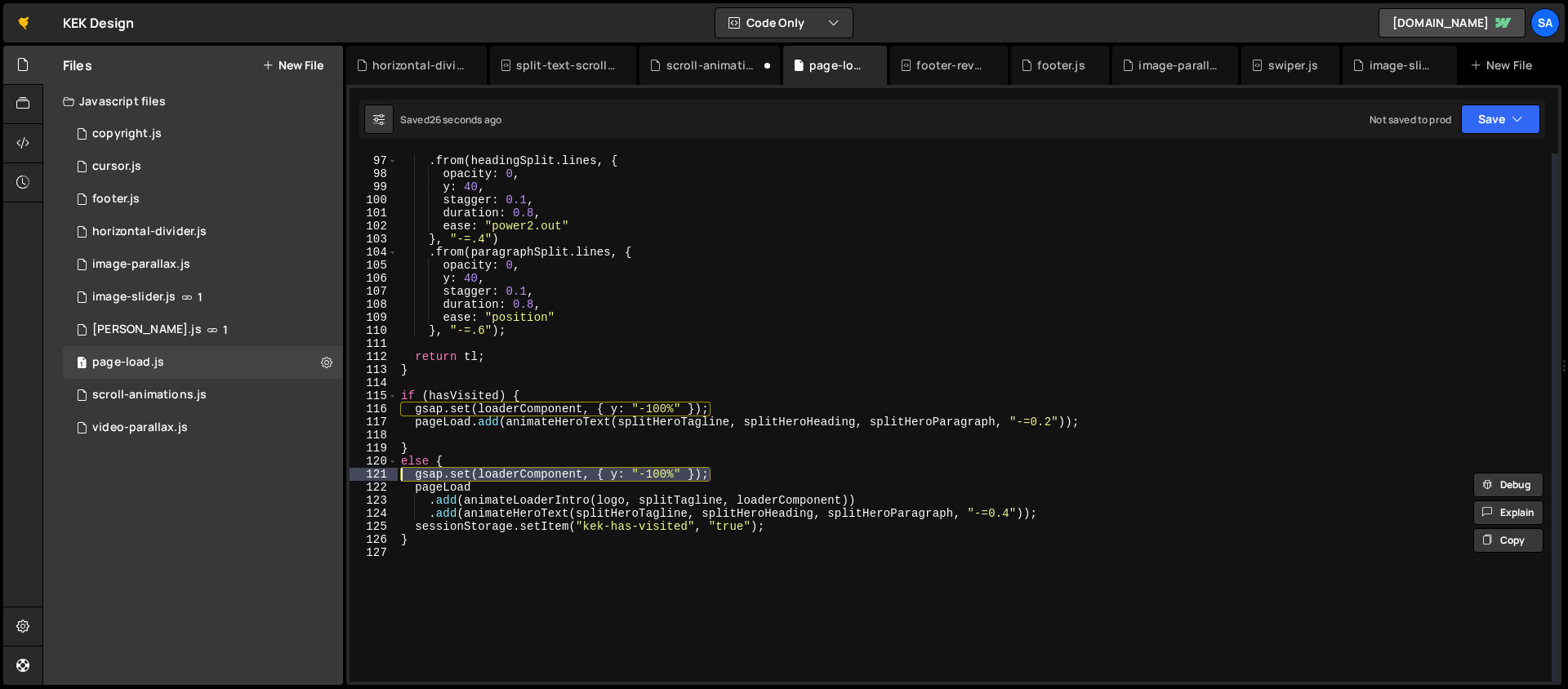 click on "})       . from ( headingSplit . lines ,   {          opacity :   0 ,          y :   40 ,          stagger :   0.1 ,          duration :   0.8 ,          ease :   "power2.out"       } ,   "-=.4" )       . from ( paragraphSplit . lines ,   {          opacity :   0 ,          y :   40 ,          stagger :   0.1 ,          duration :   0.8 ,          ease :   "position"       } ,   "-=.6" ) ;    return   tl ; } if   ( hasVisited )   {    gsap . set ( loaderComponent ,   {   y :   "-100%"   }) ;    pageLoad . add ( animateHeroText ( splitHeroTagline ,   splitHeroHeading ,   splitHeroParagraph ,   "-=0.2" )) ; } else   {    gsap . set ( loaderComponent ,   {   y :   "-100%"   }) ;    pageLoad       . add ( animateLoaderIntro ( logo ,   splitTagline ,   loaderComponent ))       . add ( animateHeroText ( splitHeroTagline ,   splitHeroHeading ,   splitHeroParagraph ,   "-=0.4" )) ;    sessionStorage . setItem ( "kek-has-visited" ,   "true" ) ; } headingSp ​ ​ All Replace All + 1 of 2 .* Aa \b S" at bounding box center [974, 417] 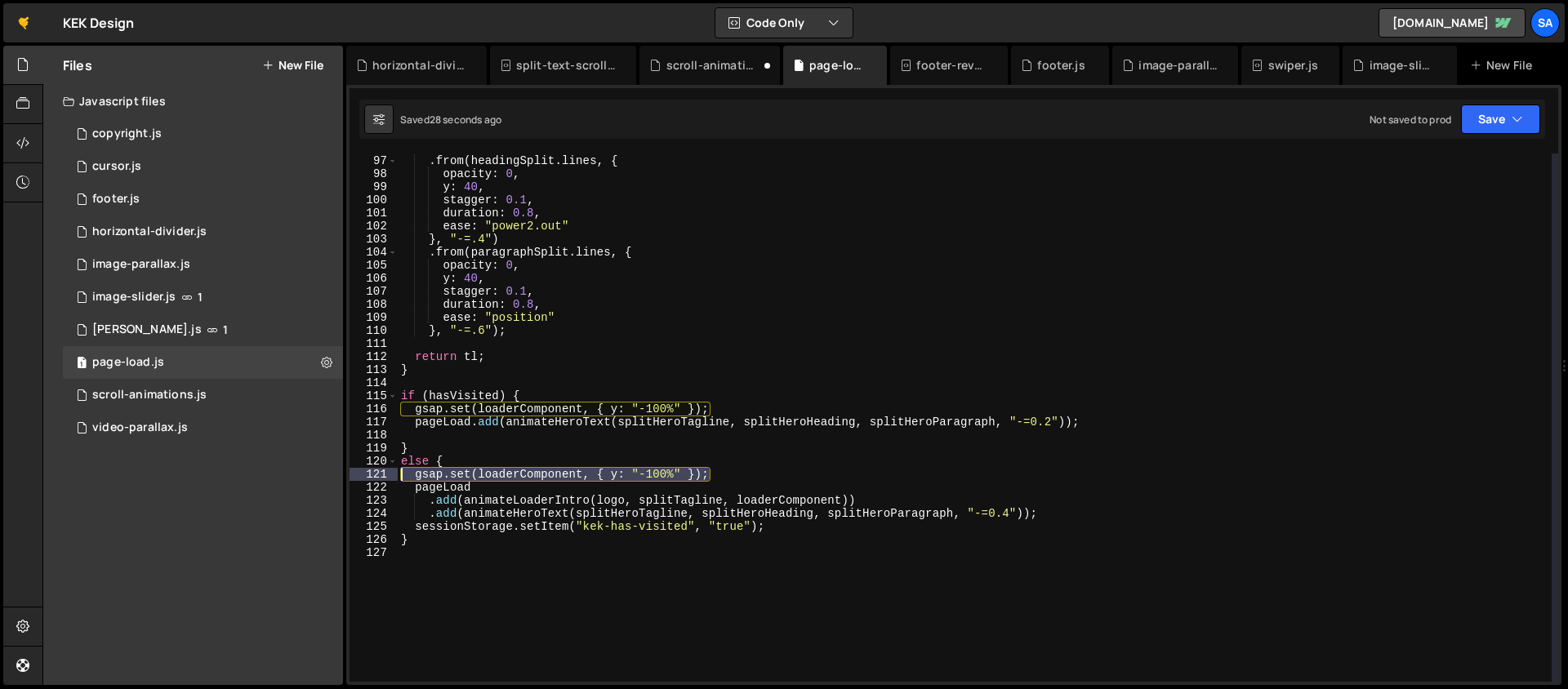 drag, startPoint x: 712, startPoint y: 473, endPoint x: 350, endPoint y: 469, distance: 362.0221 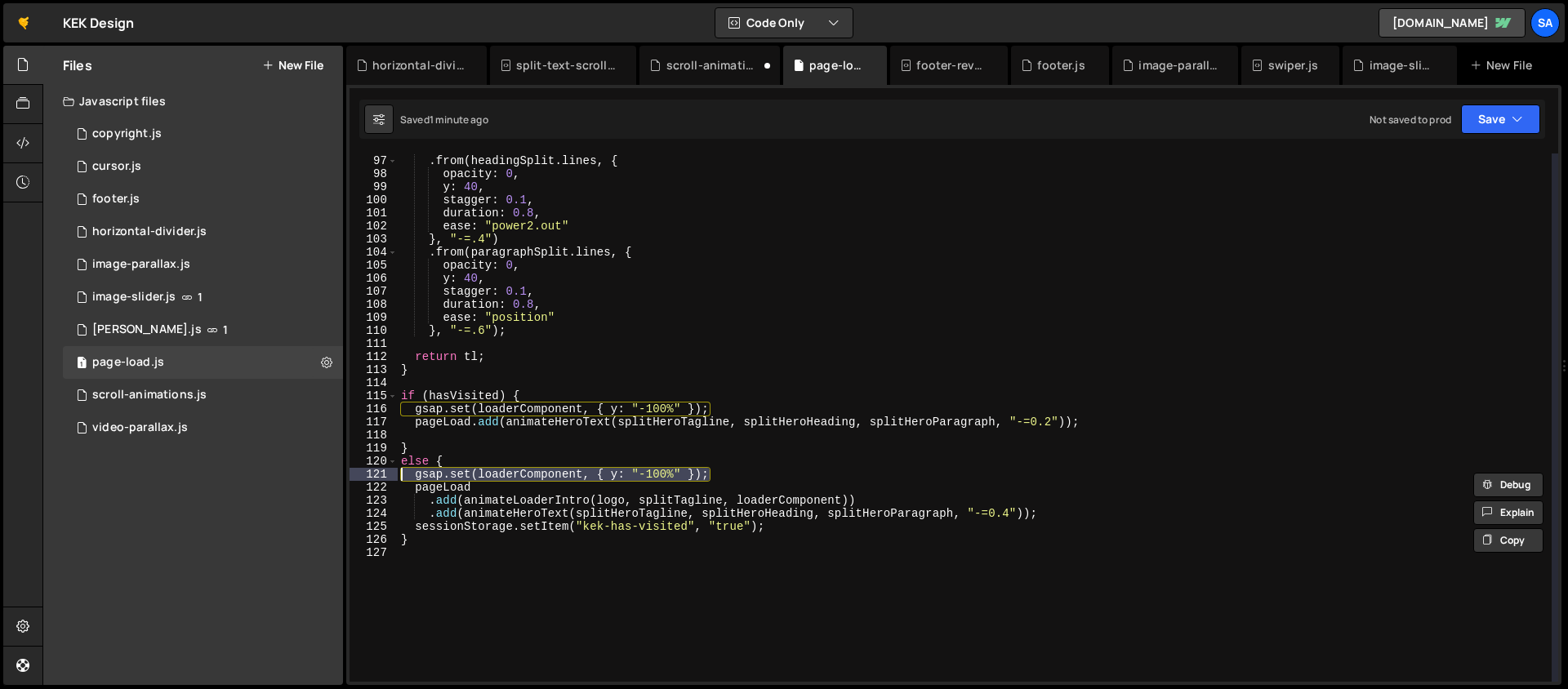 click on "})       . from ( headingSplit . lines ,   {          opacity :   0 ,          y :   40 ,          stagger :   0.1 ,          duration :   0.8 ,          ease :   "power2.out"       } ,   "-=.4" )       . from ( paragraphSplit . lines ,   {          opacity :   0 ,          y :   40 ,          stagger :   0.1 ,          duration :   0.8 ,          ease :   "position"       } ,   "-=.6" ) ;    return   tl ; } if   ( hasVisited )   {    gsap . set ( loaderComponent ,   {   y :   "-100%"   }) ;    pageLoad . add ( animateHeroText ( splitHeroTagline ,   splitHeroHeading ,   splitHeroParagraph ,   "-=0.2" )) ; } else   {    gsap . set ( loaderComponent ,   {   y :   "-100%"   }) ;    pageLoad       . add ( animateLoaderIntro ( logo ,   splitTagline ,   loaderComponent ))       . add ( animateHeroText ( splitHeroTagline ,   splitHeroHeading ,   splitHeroParagraph ,   "-=0.4" )) ;    sessionStorage . setItem ( "kek-has-visited" ,   "true" ) ; } headingSp ​ ​ All Replace All + 1 of 2 .* Aa \b S" at bounding box center (974, 417) 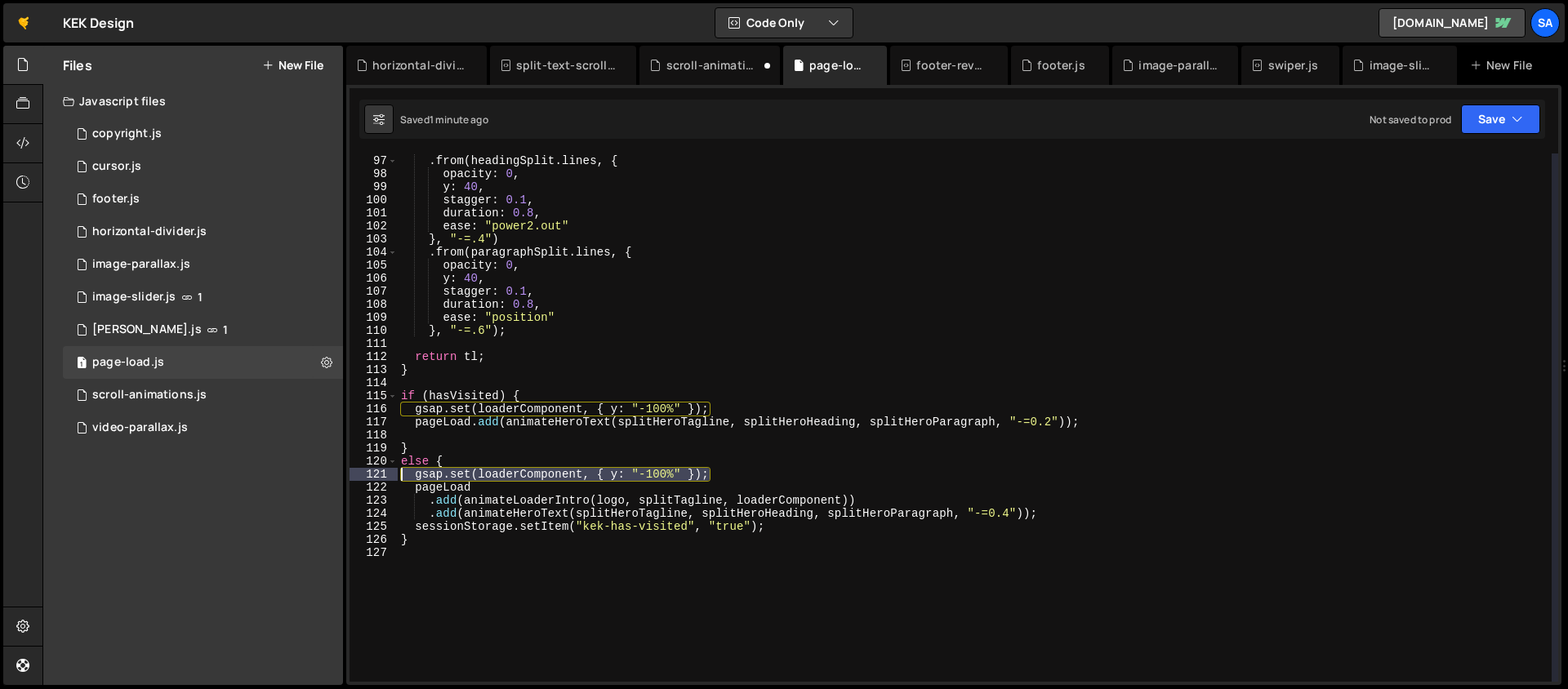 drag, startPoint x: 719, startPoint y: 478, endPoint x: 386, endPoint y: 473, distance: 333.0375 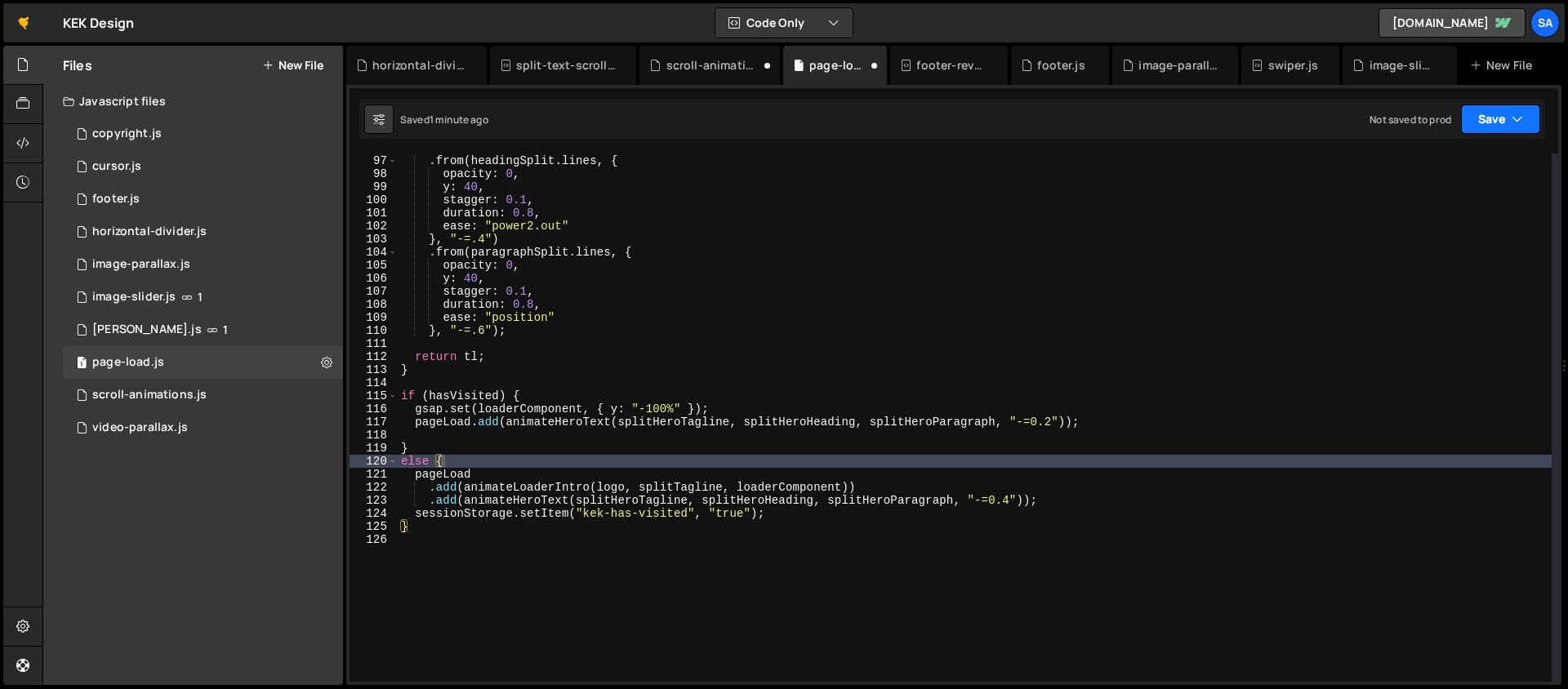 click on "Save" at bounding box center [1500, 119] 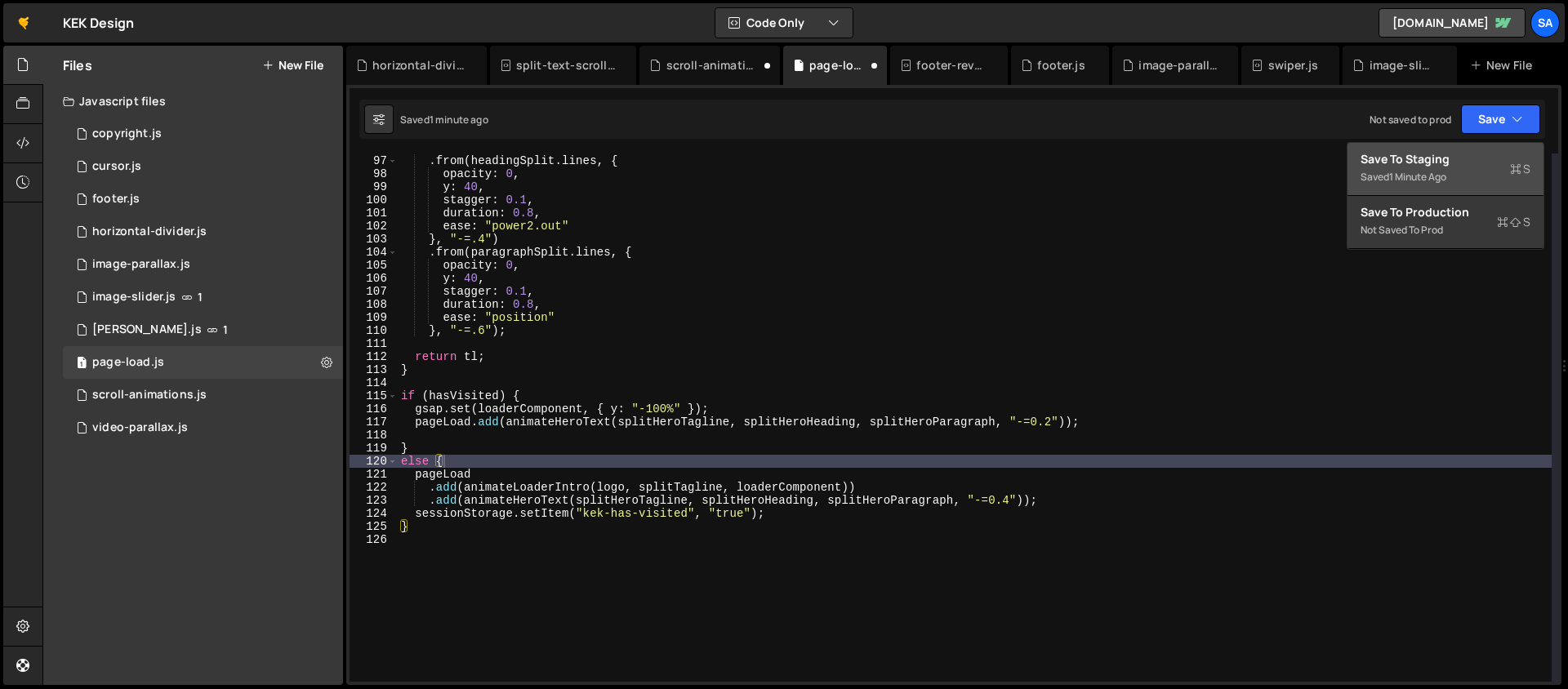 click on "Save to Staging
S" at bounding box center [1446, 159] 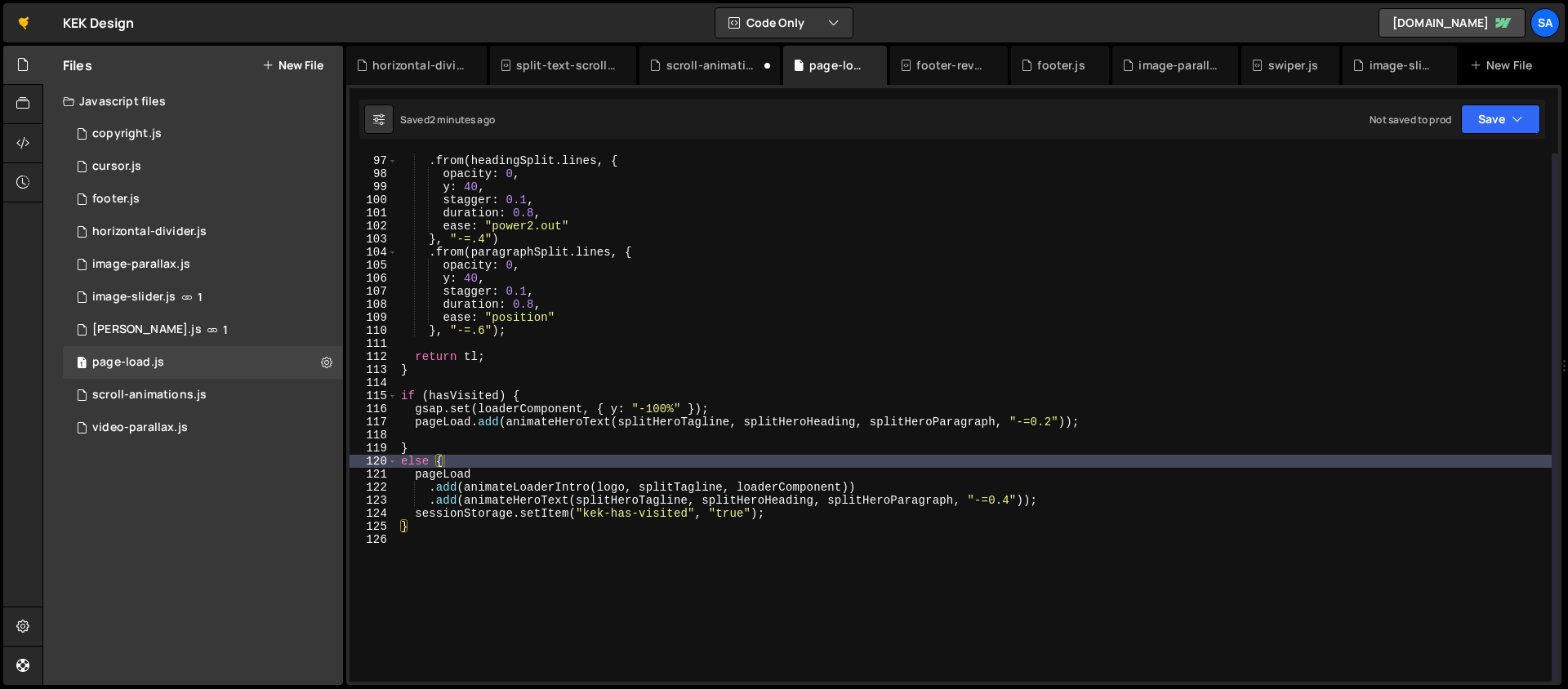 click on "})       . from ( headingSplit . lines ,   {          opacity :   0 ,          y :   40 ,          stagger :   0.1 ,          duration :   0.8 ,          ease :   "power2.out"       } ,   "-=.4" )       . from ( paragraphSplit . lines ,   {          opacity :   0 ,          y :   40 ,          stagger :   0.1 ,          duration :   0.8 ,          ease :   "position"       } ,   "-=.6" ) ;    return   tl ; } if   ( hasVisited )   {    gsap . set ( loaderComponent ,   {   y :   "-100%"   }) ;    pageLoad . add ( animateHeroText ( splitHeroTagline ,   splitHeroHeading ,   splitHeroParagraph ,   "-=0.2" )) ; } else   {    pageLoad       . add ( animateLoaderIntro ( logo ,   splitTagline ,   loaderComponent ))       . add ( animateHeroText ( splitHeroTagline ,   splitHeroHeading ,   splitHeroParagraph ,   "-=0.4" )) ;    sessionStorage . setItem ( "kek-has-visited" ,   "true" ) ; }" at bounding box center (974, 418) 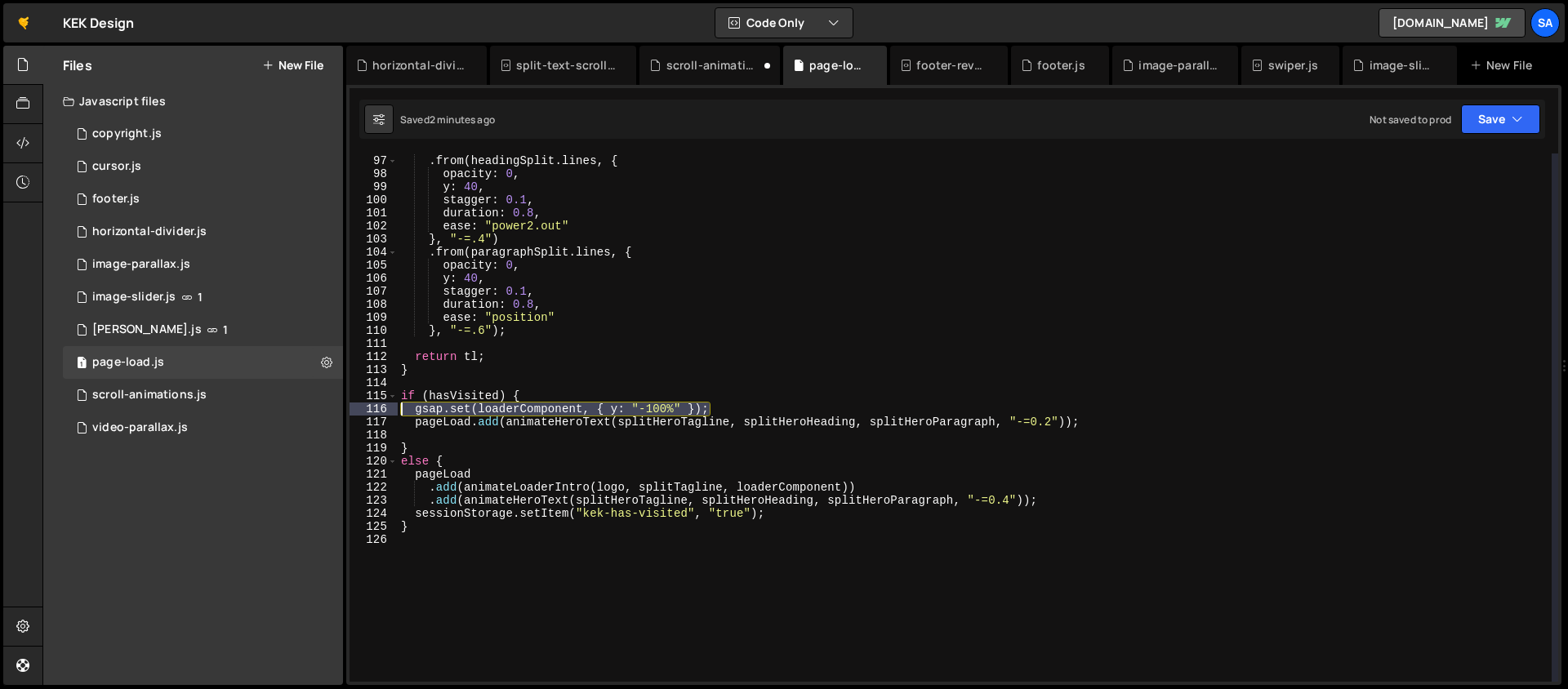 drag, startPoint x: 728, startPoint y: 405, endPoint x: 358, endPoint y: 408, distance: 370.01216 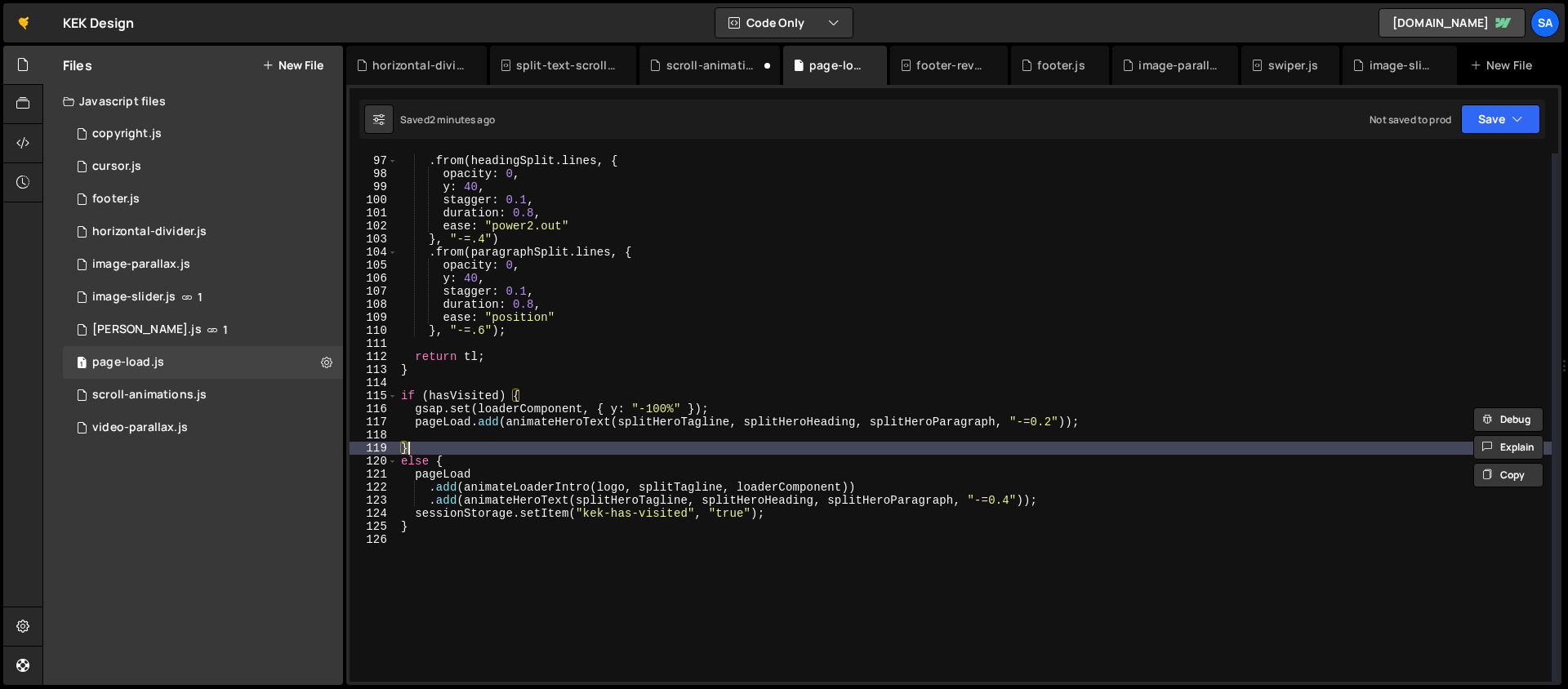 click on "})       . from ( headingSplit . lines ,   {          opacity :   0 ,          y :   40 ,          stagger :   0.1 ,          duration :   0.8 ,          ease :   "power2.out"       } ,   "-=.4" )       . from ( paragraphSplit . lines ,   {          opacity :   0 ,          y :   40 ,          stagger :   0.1 ,          duration :   0.8 ,          ease :   "position"       } ,   "-=.6" ) ;    return   tl ; } if   ( hasVisited )   {    gsap . set ( loaderComponent ,   {   y :   "-100%"   }) ;    pageLoad . add ( animateHeroText ( splitHeroTagline ,   splitHeroHeading ,   splitHeroParagraph ,   "-=0.2" )) ; } else   {    pageLoad       . add ( animateLoaderIntro ( logo ,   splitTagline ,   loaderComponent ))       . add ( animateHeroText ( splitHeroTagline ,   splitHeroHeading ,   splitHeroParagraph ,   "-=0.4" )) ;    sessionStorage . setItem ( "kek-has-visited" ,   "true" ) ; }" at bounding box center (974, 418) 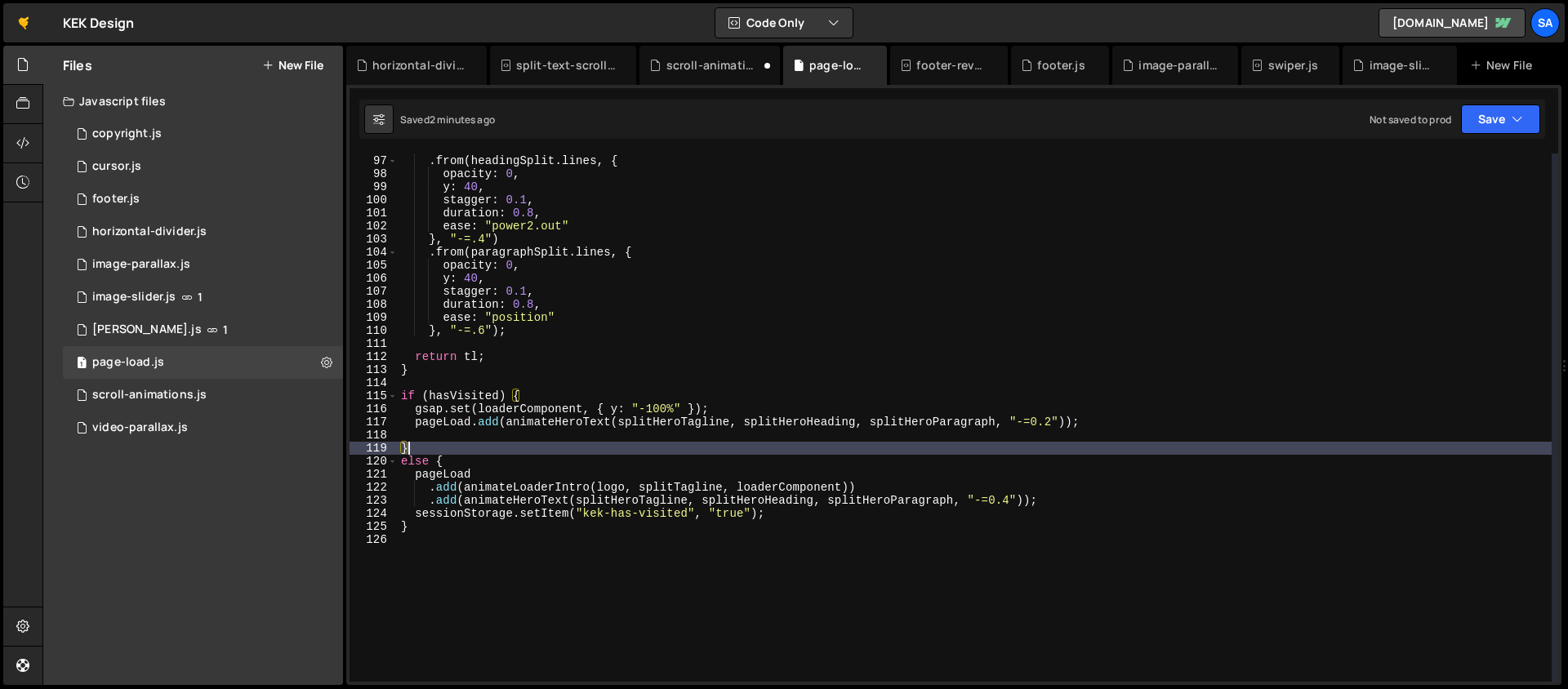 scroll, scrollTop: 1251, scrollLeft: 0, axis: vertical 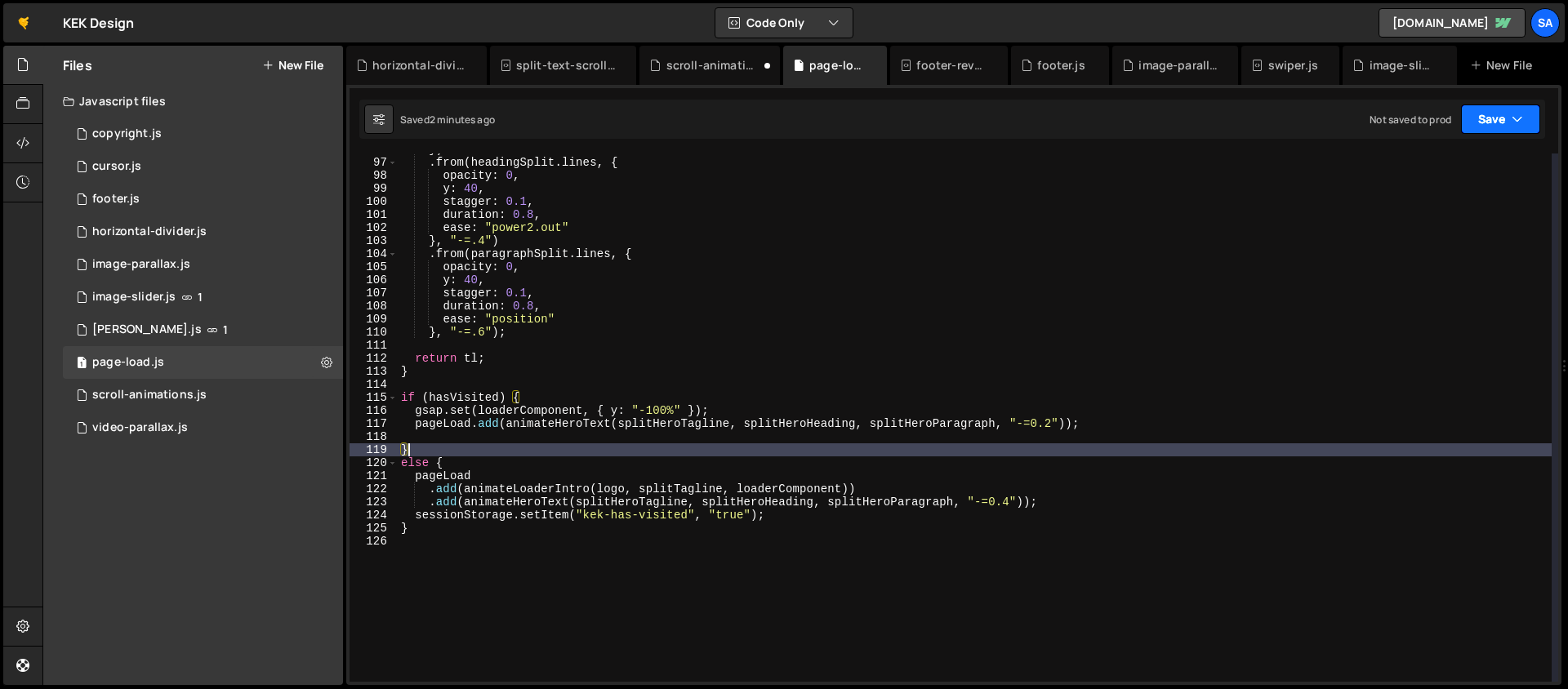 click on "Save" at bounding box center (1500, 119) 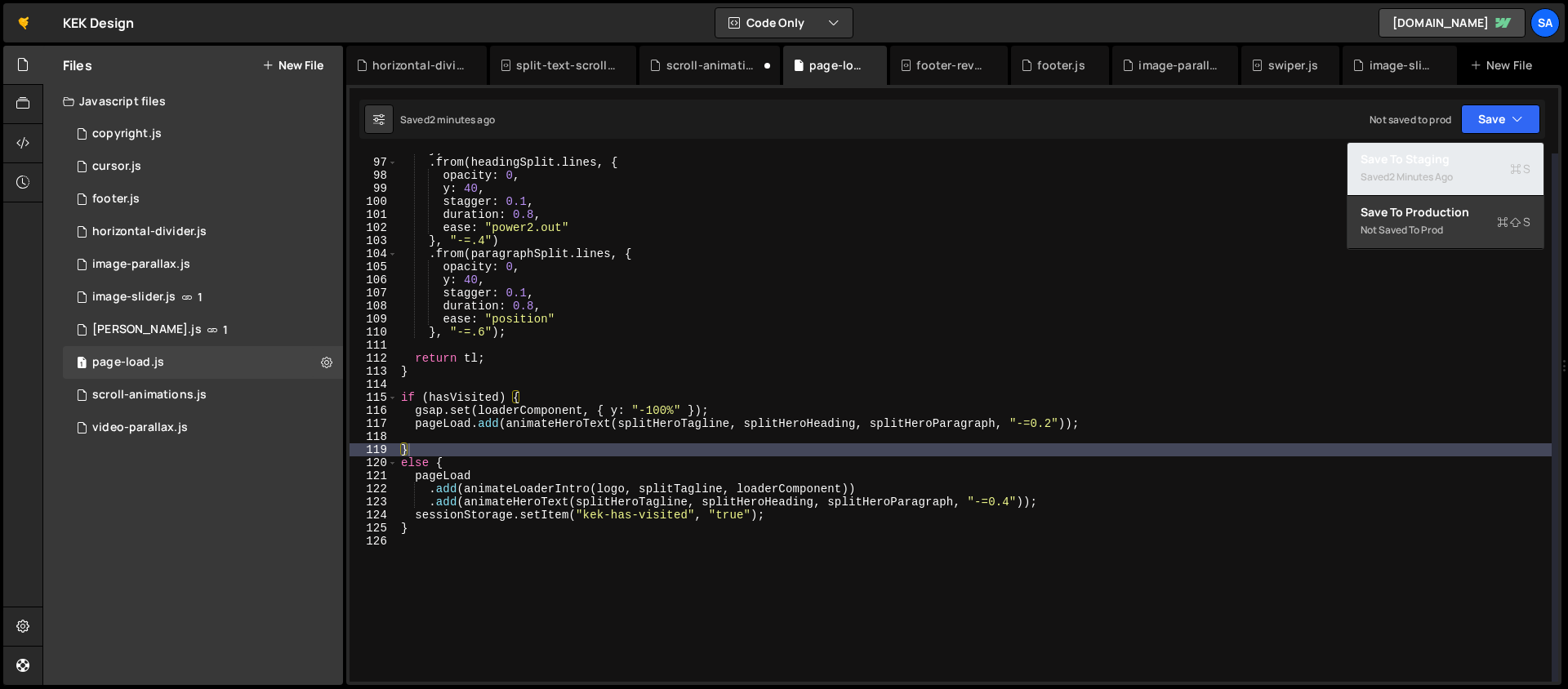 drag, startPoint x: 1470, startPoint y: 158, endPoint x: 1489, endPoint y: 163, distance: 19.64688 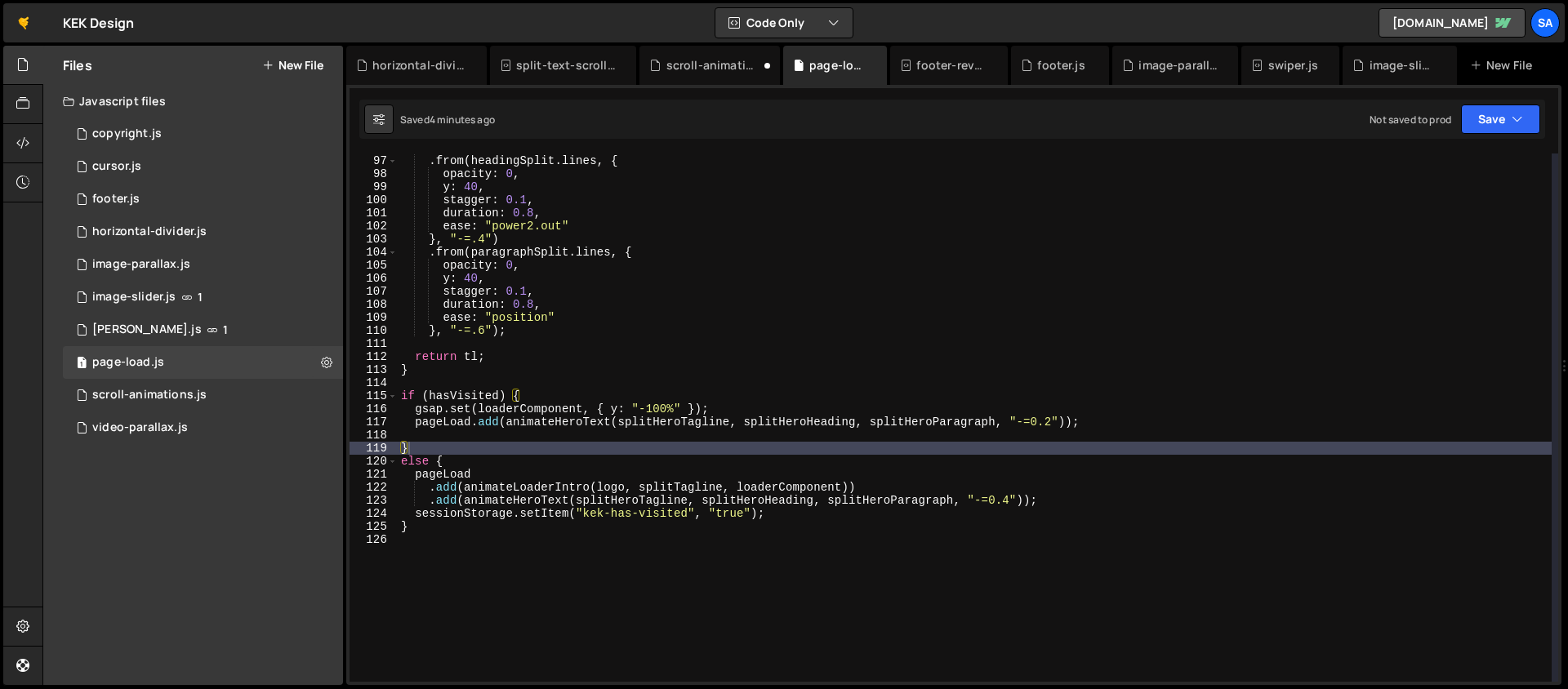 scroll, scrollTop: 1253, scrollLeft: 0, axis: vertical 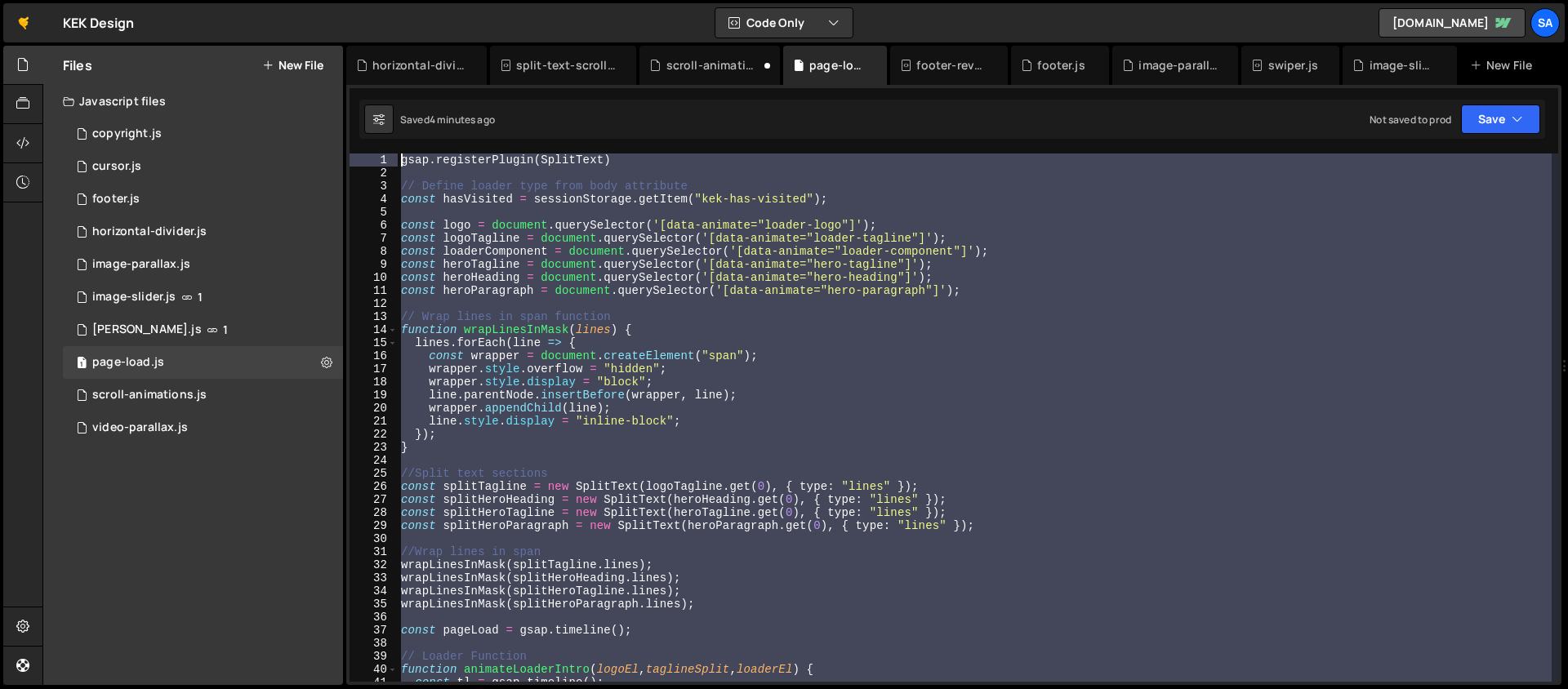drag, startPoint x: 463, startPoint y: 533, endPoint x: 296, endPoint y: -8, distance: 566.189 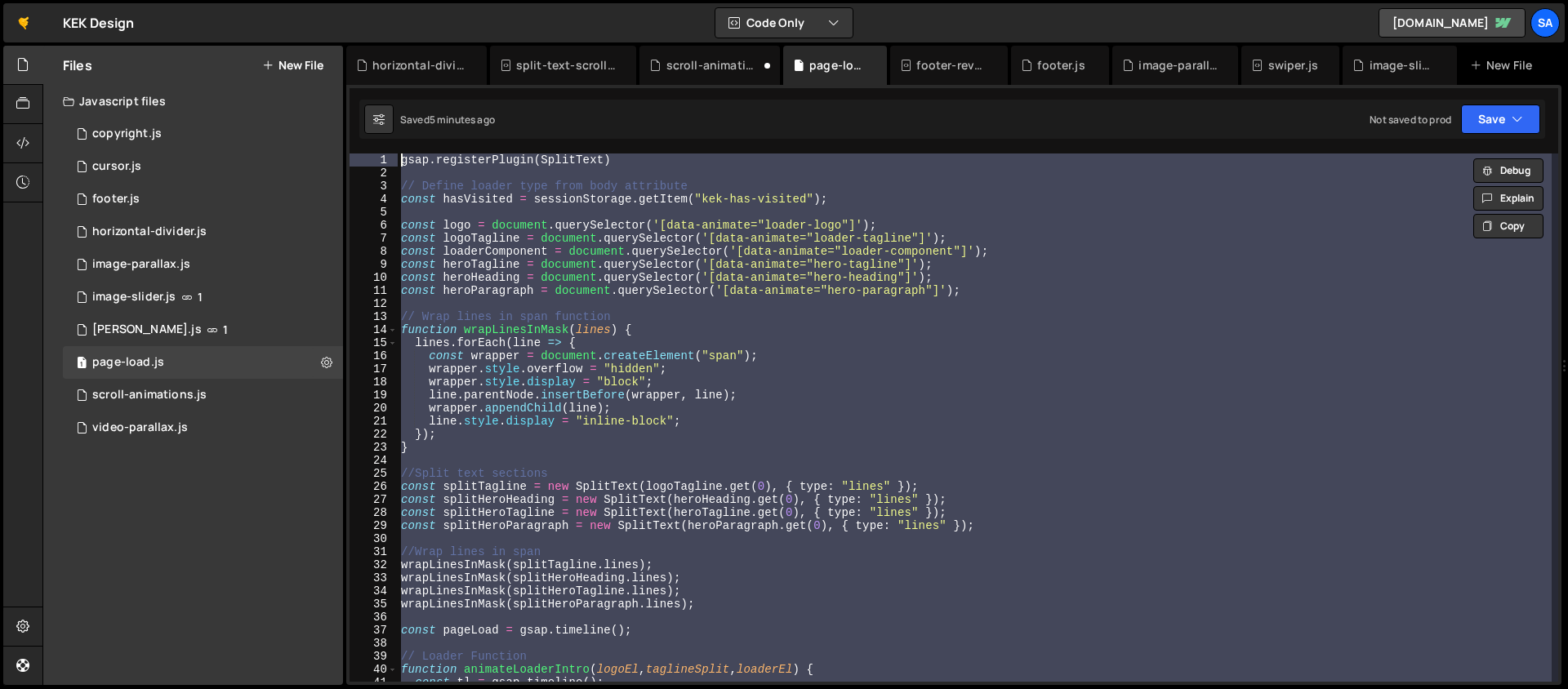 click on "gsap . registerPlugin ( SplitText ) // Define loader type from body attribute const   hasVisited   =   sessionStorage . getItem ( "kek-has-visited" ) ; const   logo   =   document . querySelector ( '[data-animate="loader-logo"]' ) ; const   logoTagline   =   document . querySelector ( '[data-animate="loader-tagline"]' ) ; const   loaderComponent   =   document . querySelector ( '[data-animate="loader-component"]' ) ; const   heroTagline   =   document . querySelector ( '[data-animate="hero-tagline"]' ) ; const   heroHeading   =   document . querySelector ( '[data-animate="hero-heading"]' ) ; const   heroParagraph   =   document . querySelector ( '[data-animate="hero-paragraph"]' ) ; // Wrap lines in span function function   wrapLinesInMask ( lines )   {    lines . forEach ( line   =>   {       const   wrapper   =   document . createElement ( "span" ) ;       wrapper . style . overflow   =   "hidden" ;       wrapper . style . display   =   "block" ;       line . parentNode . insertBefore ( wrapper ,   line ) ;" at bounding box center (974, 417) 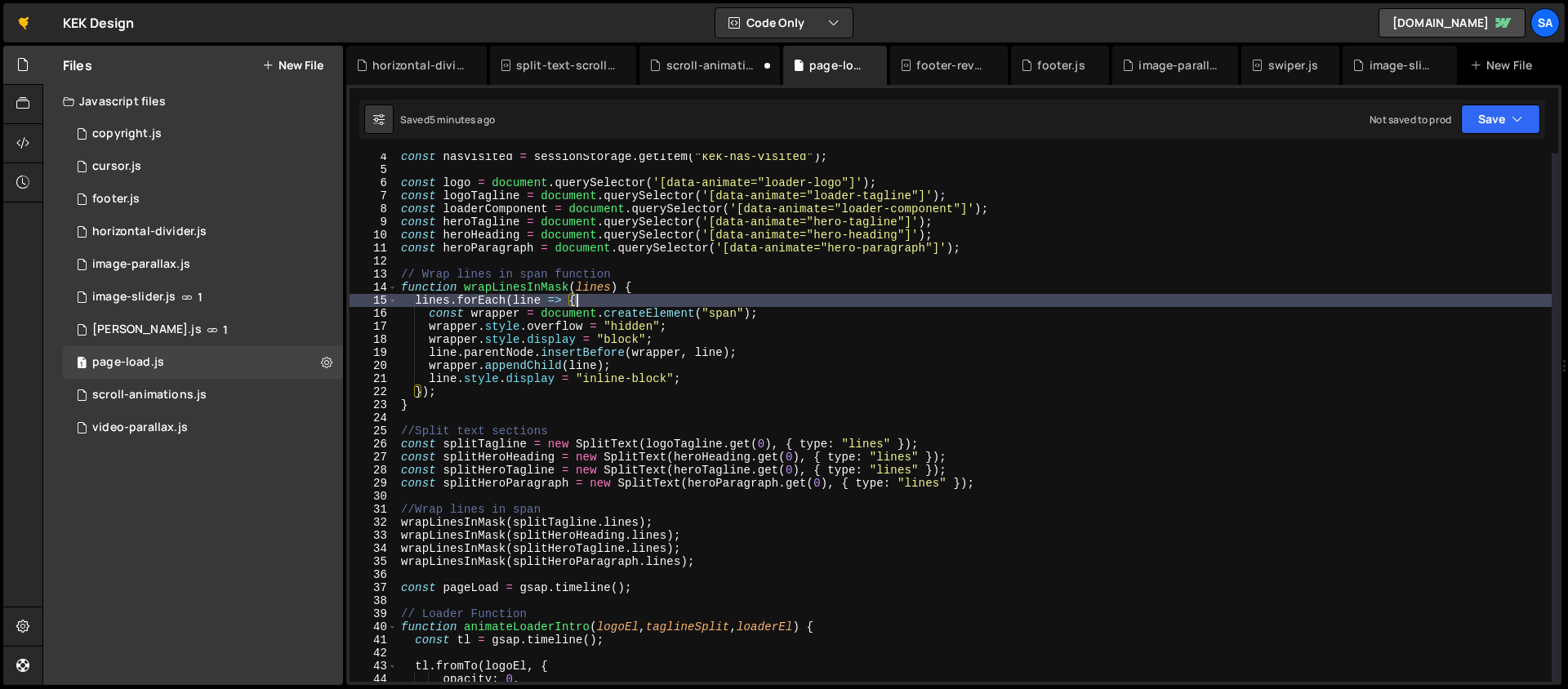 scroll, scrollTop: 42, scrollLeft: 0, axis: vertical 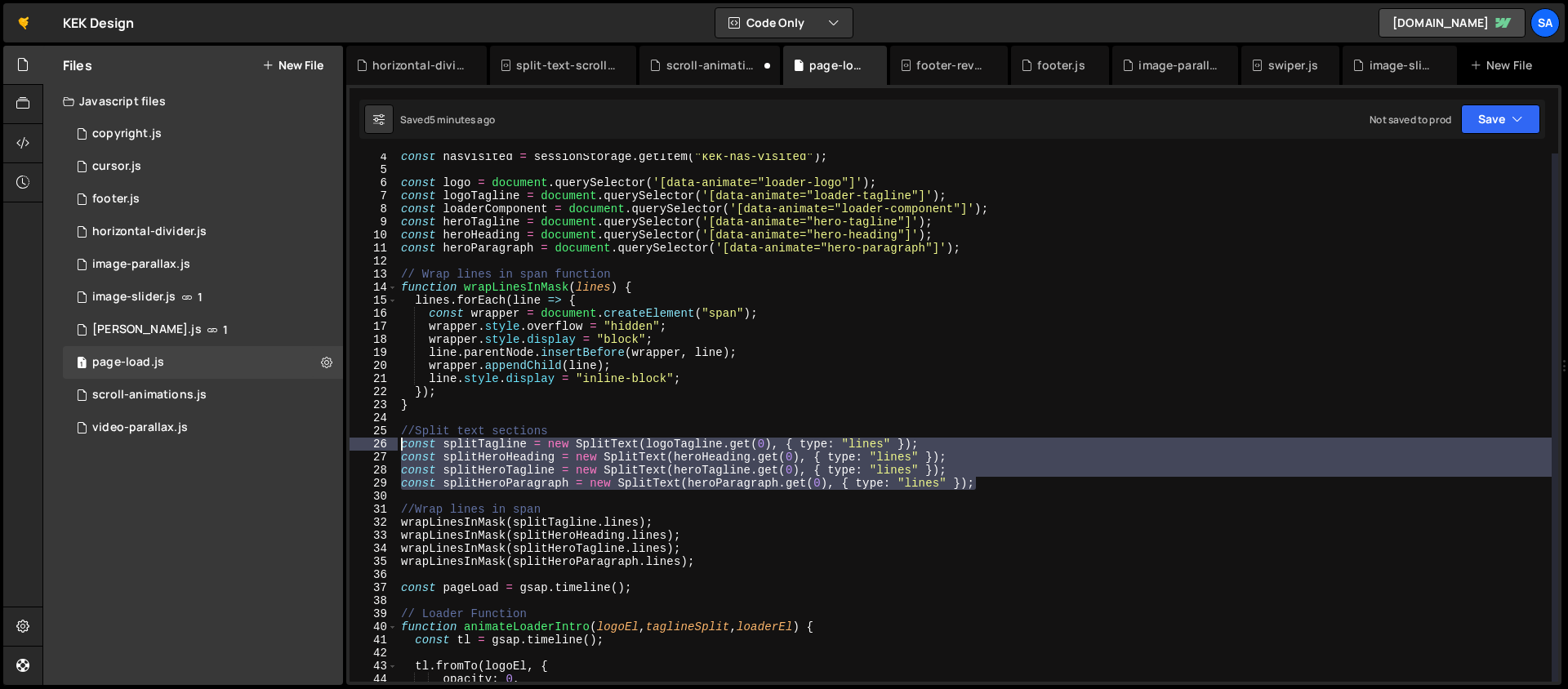 drag, startPoint x: 915, startPoint y: 487, endPoint x: 327, endPoint y: 444, distance: 589.57018 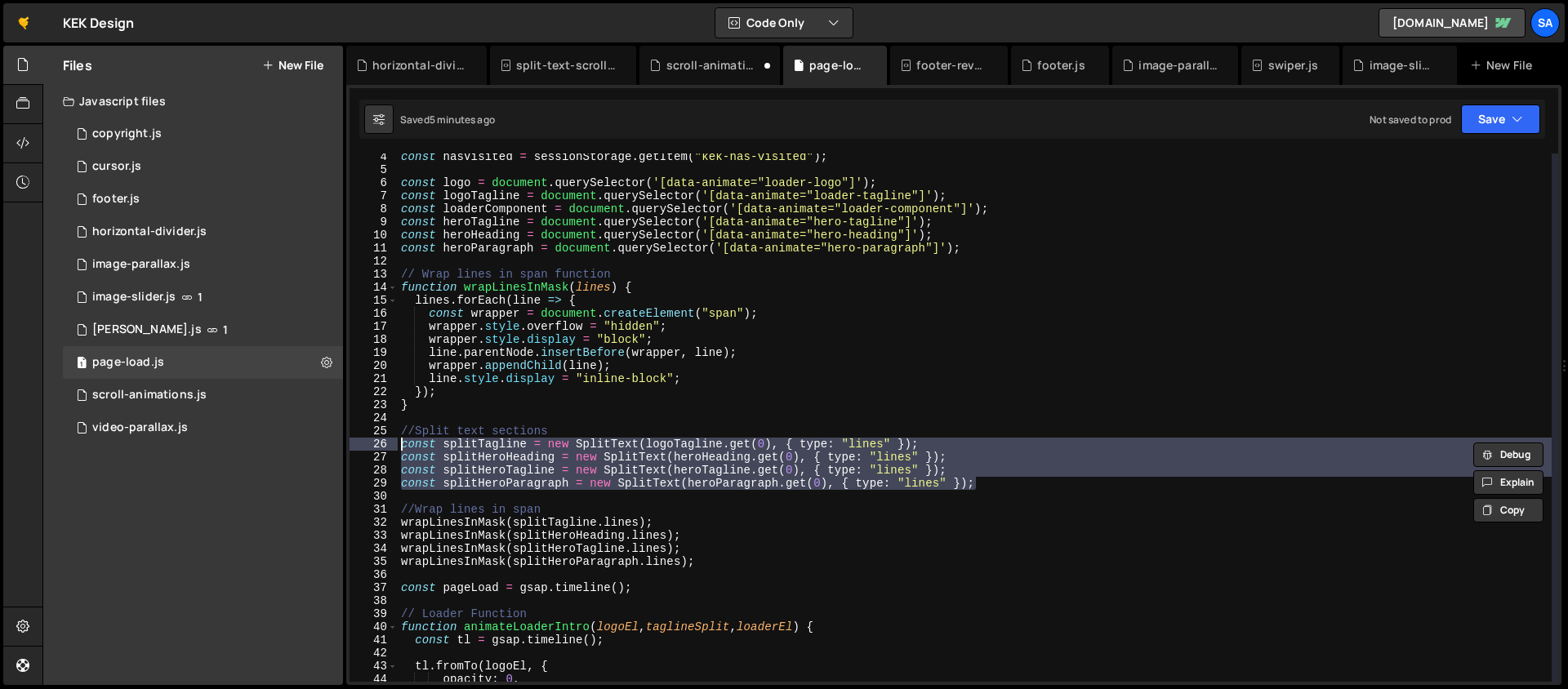 paste on "HeroParagraph = new SplitText(heroParagraph, { type: "lines" })" 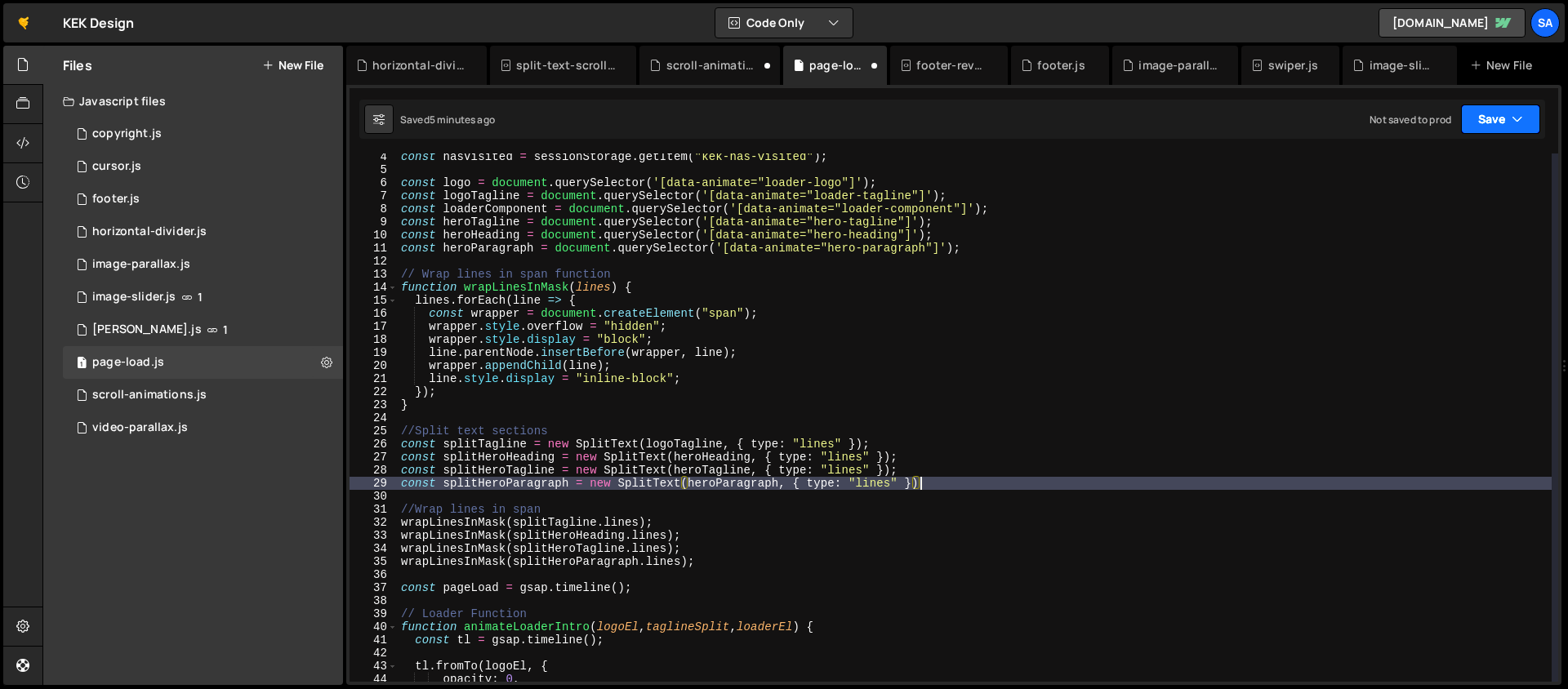 click on "Save" at bounding box center (1500, 119) 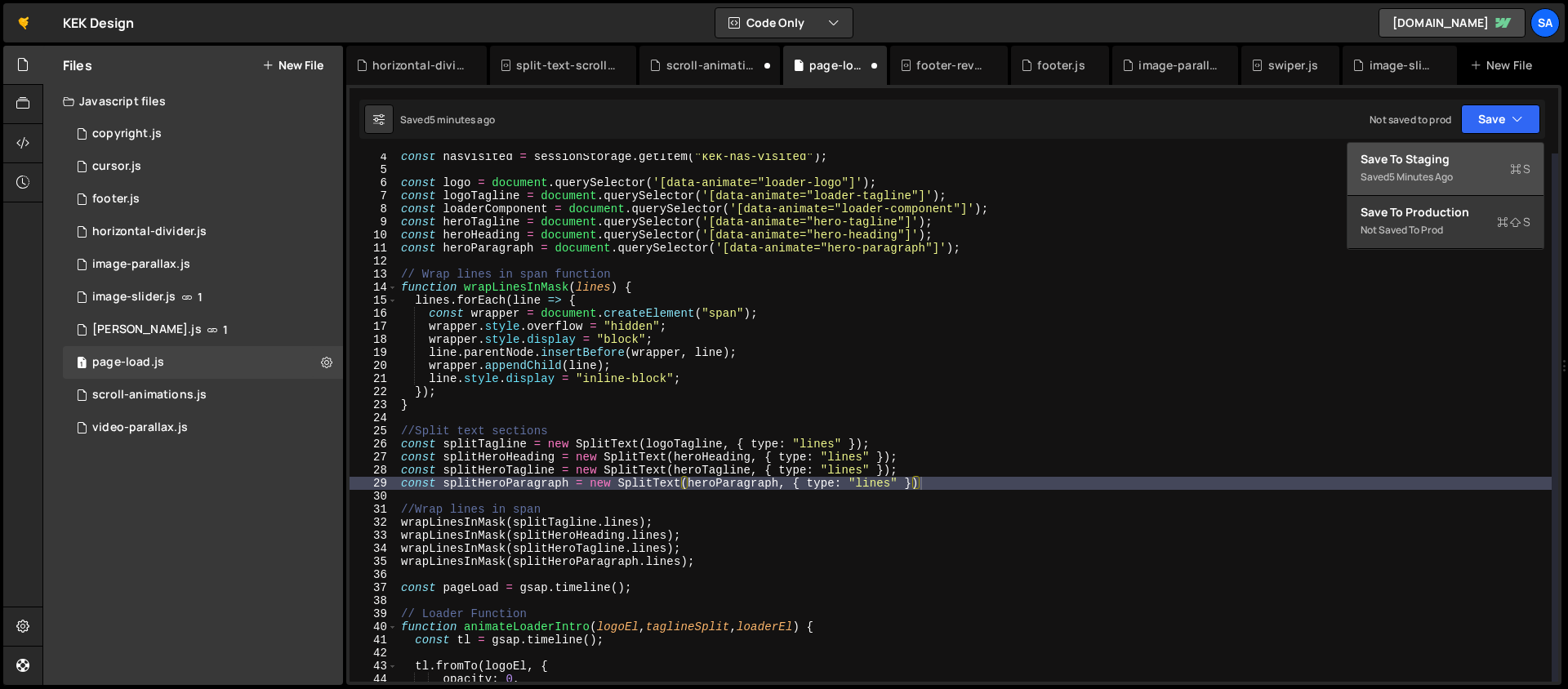 click on "Saved  5 minutes ago" at bounding box center (1446, 177) 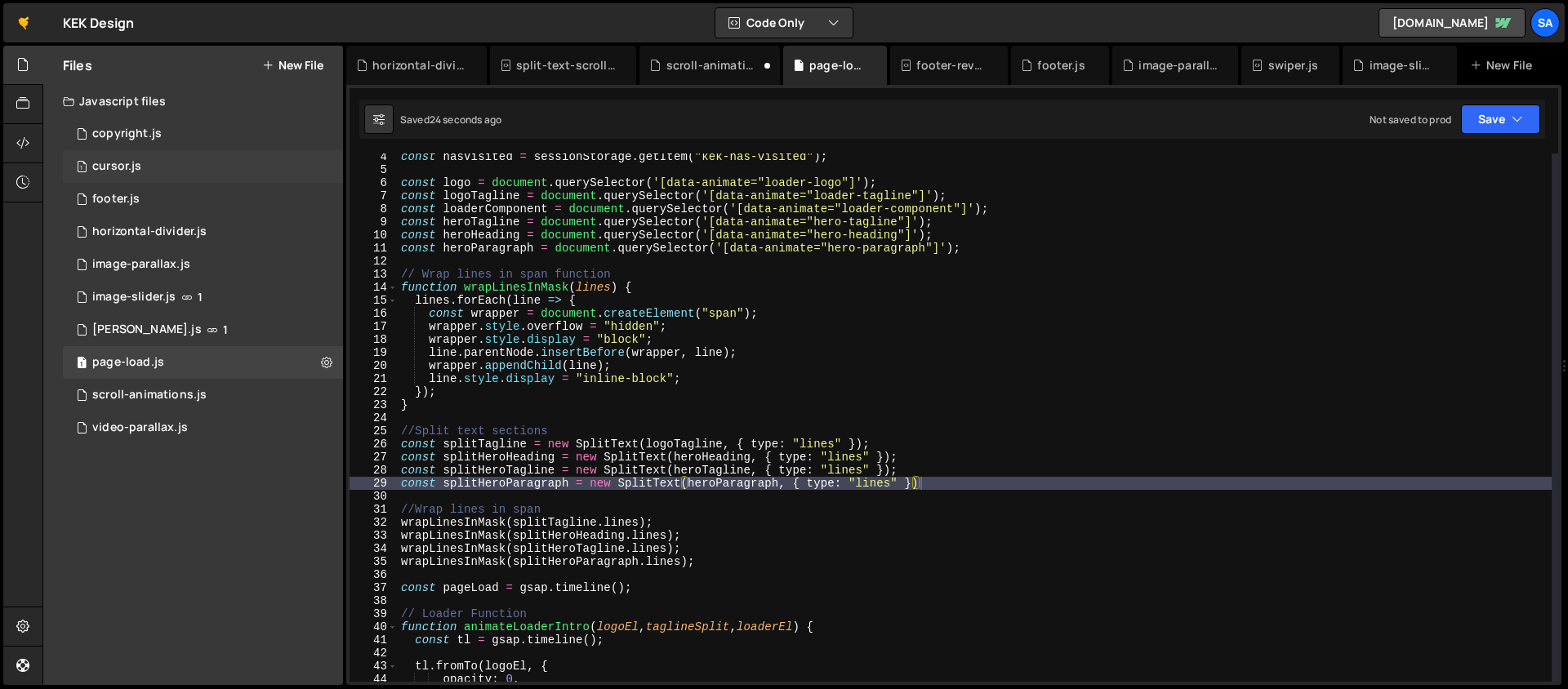 click on "1
cursor.js
0" at bounding box center (203, 167) 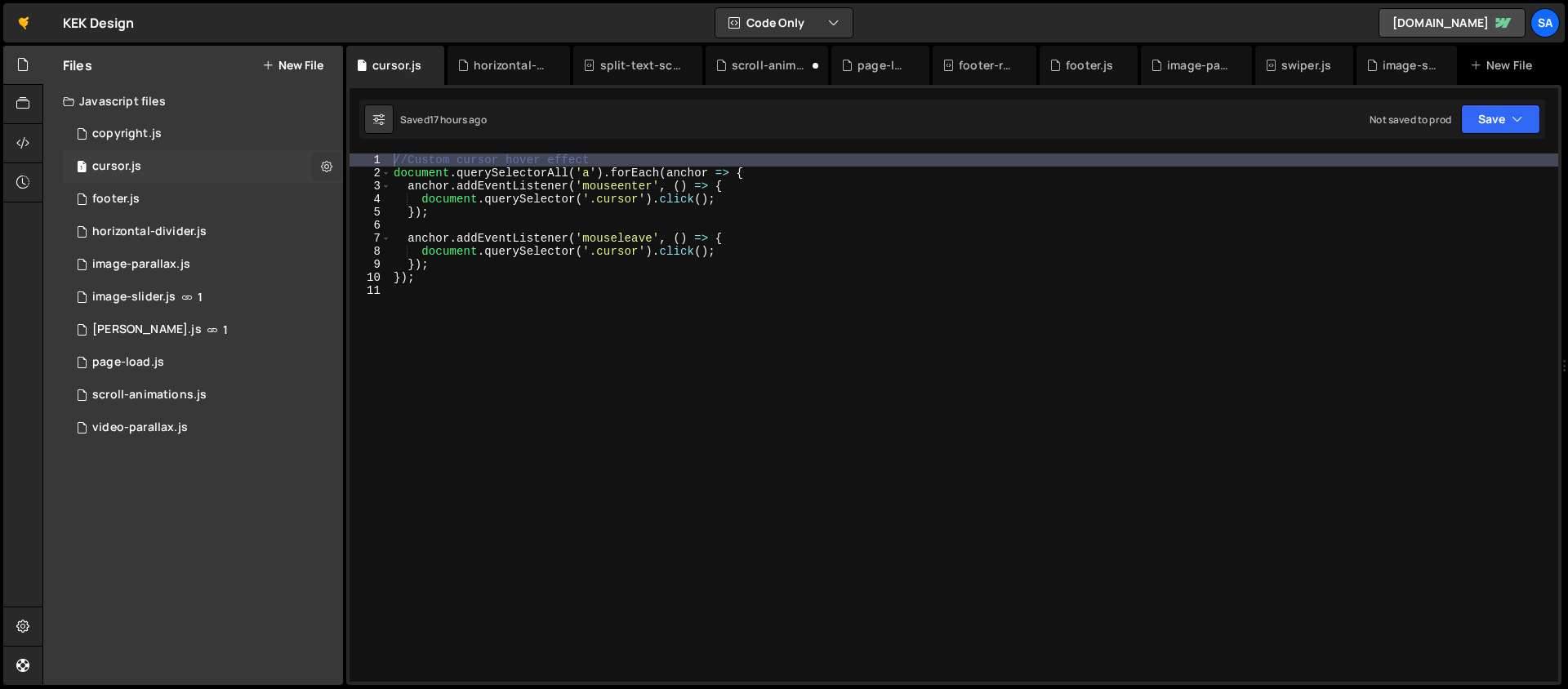 click at bounding box center (327, 166) 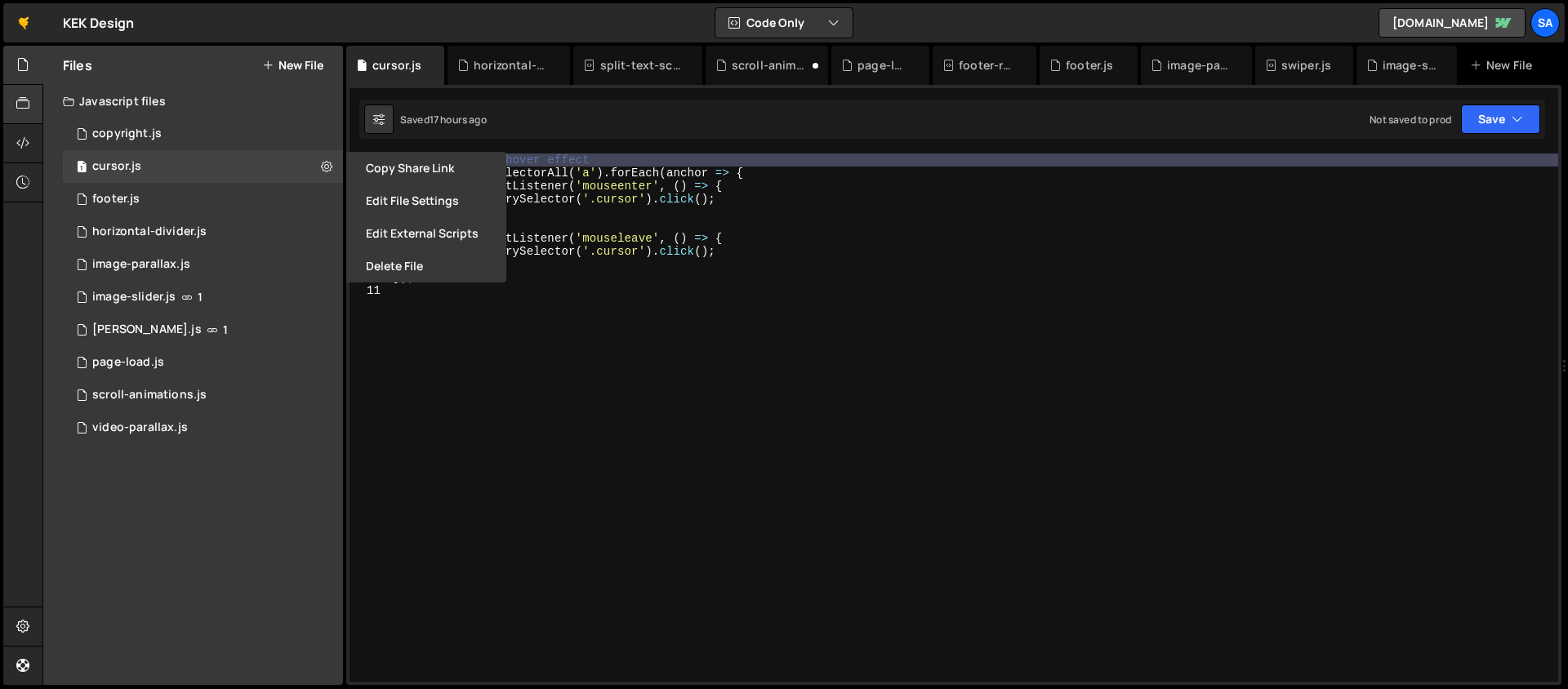 click at bounding box center (23, 104) 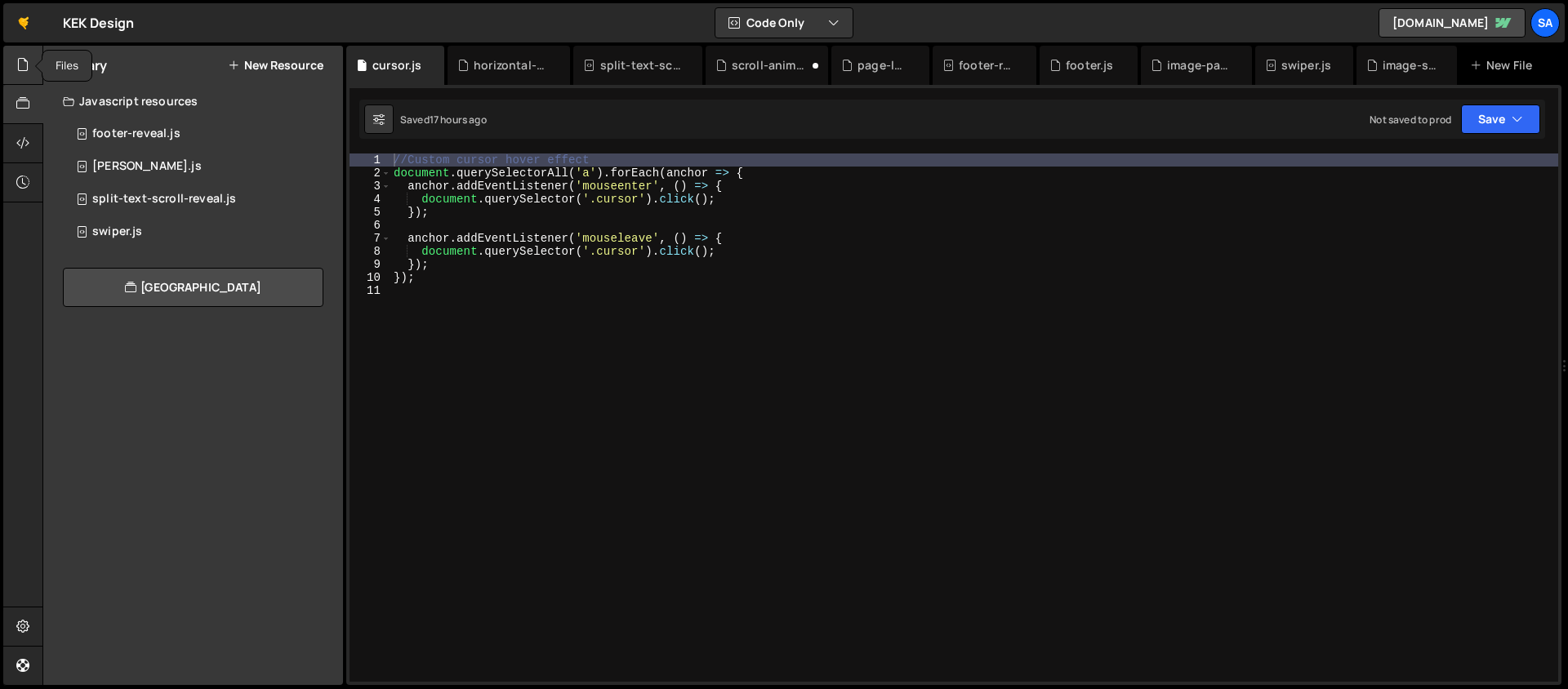 click at bounding box center (23, 64) 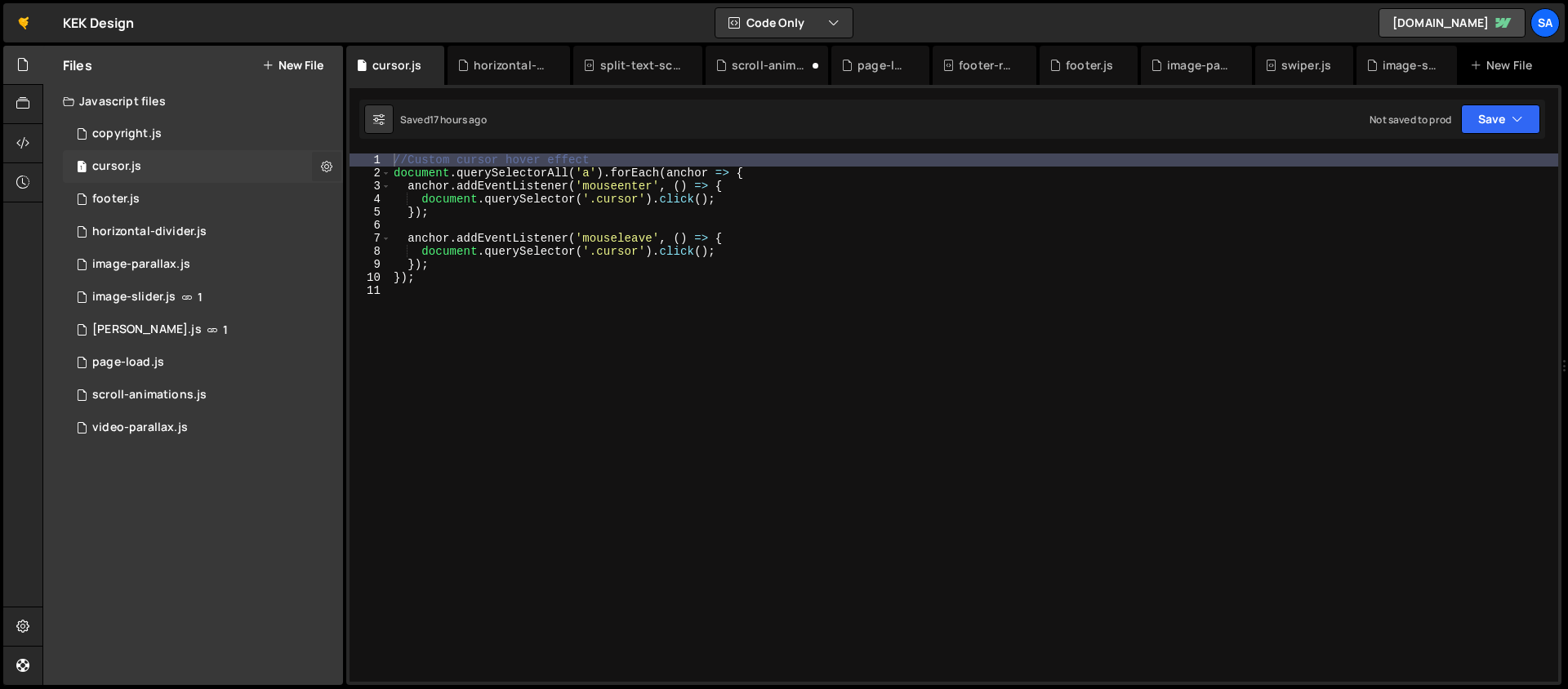 click at bounding box center (327, 166) 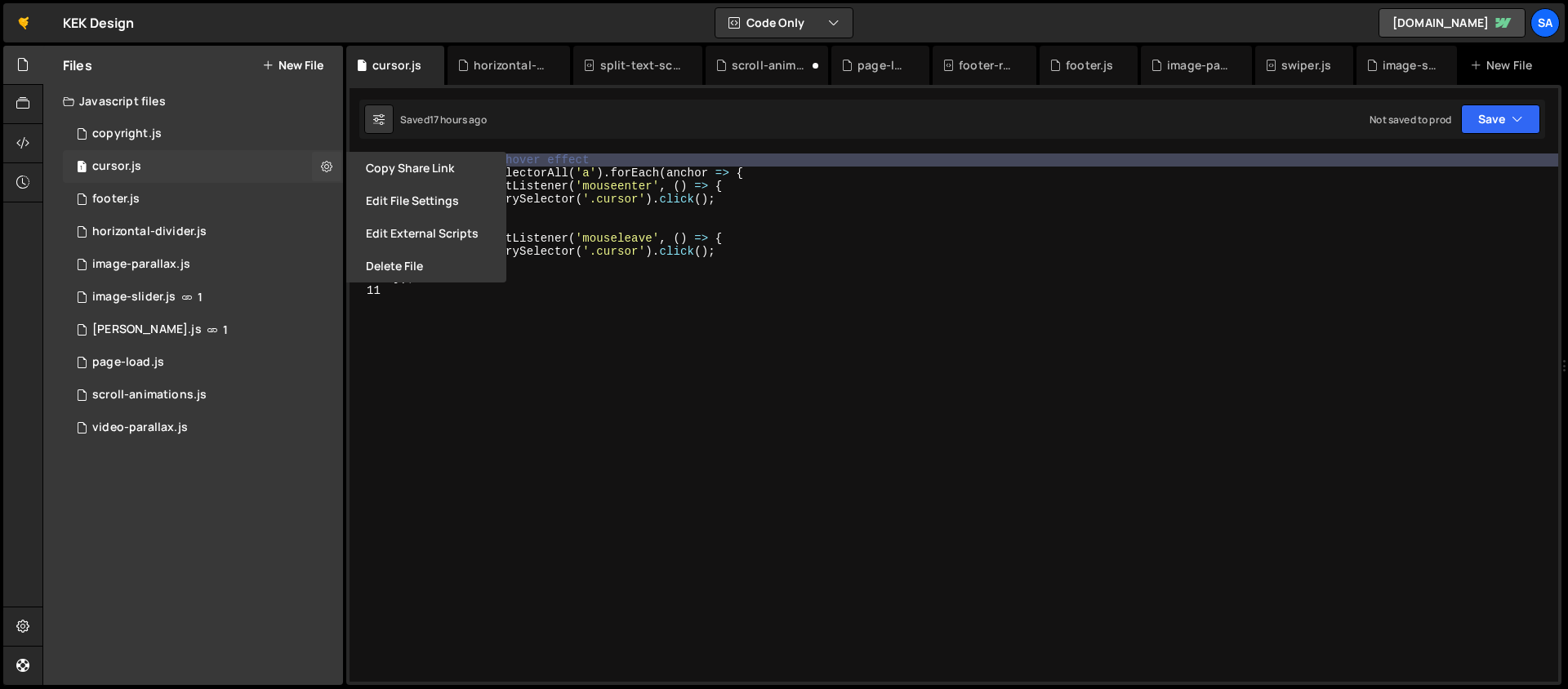 click on "1
cursor.js
0" at bounding box center (203, 167) 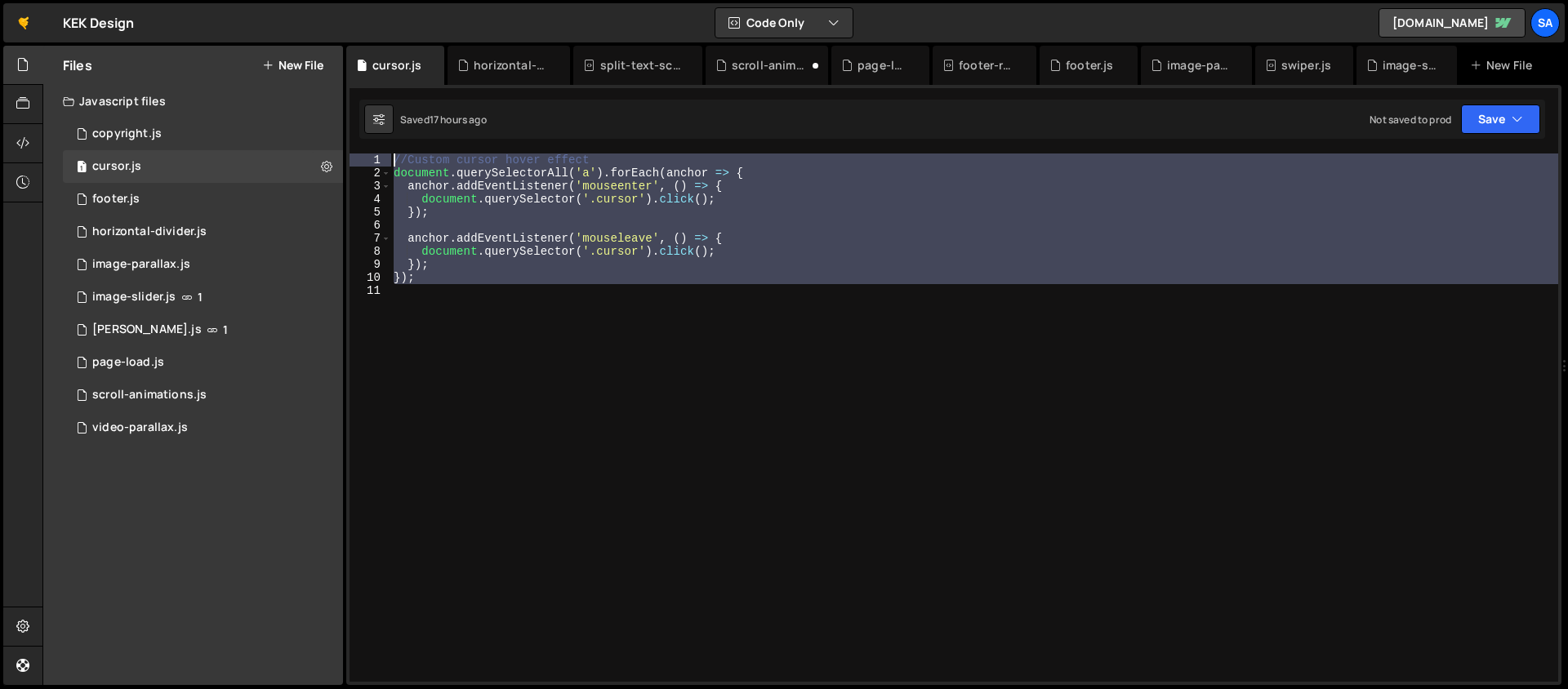 drag, startPoint x: 441, startPoint y: 287, endPoint x: 387, endPoint y: 137, distance: 159.424 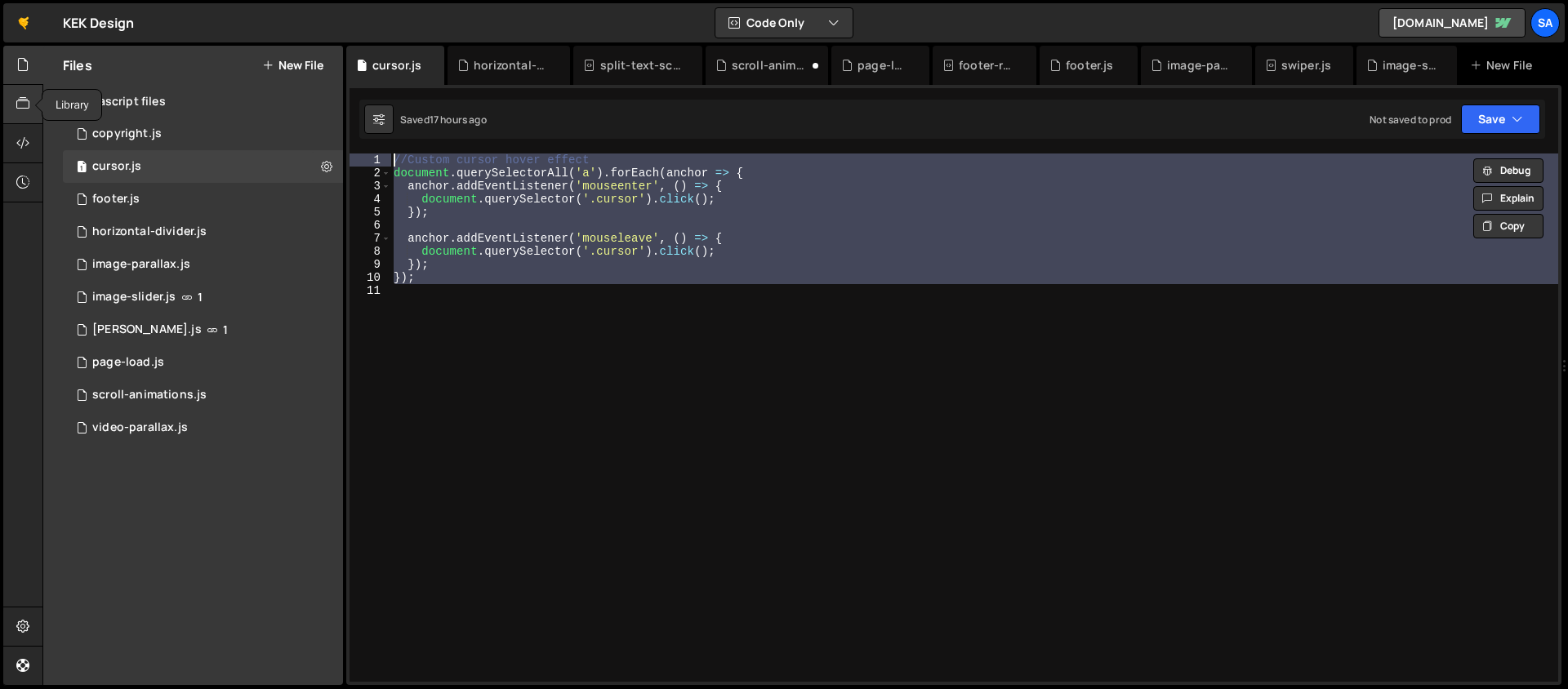 click at bounding box center (23, 104) 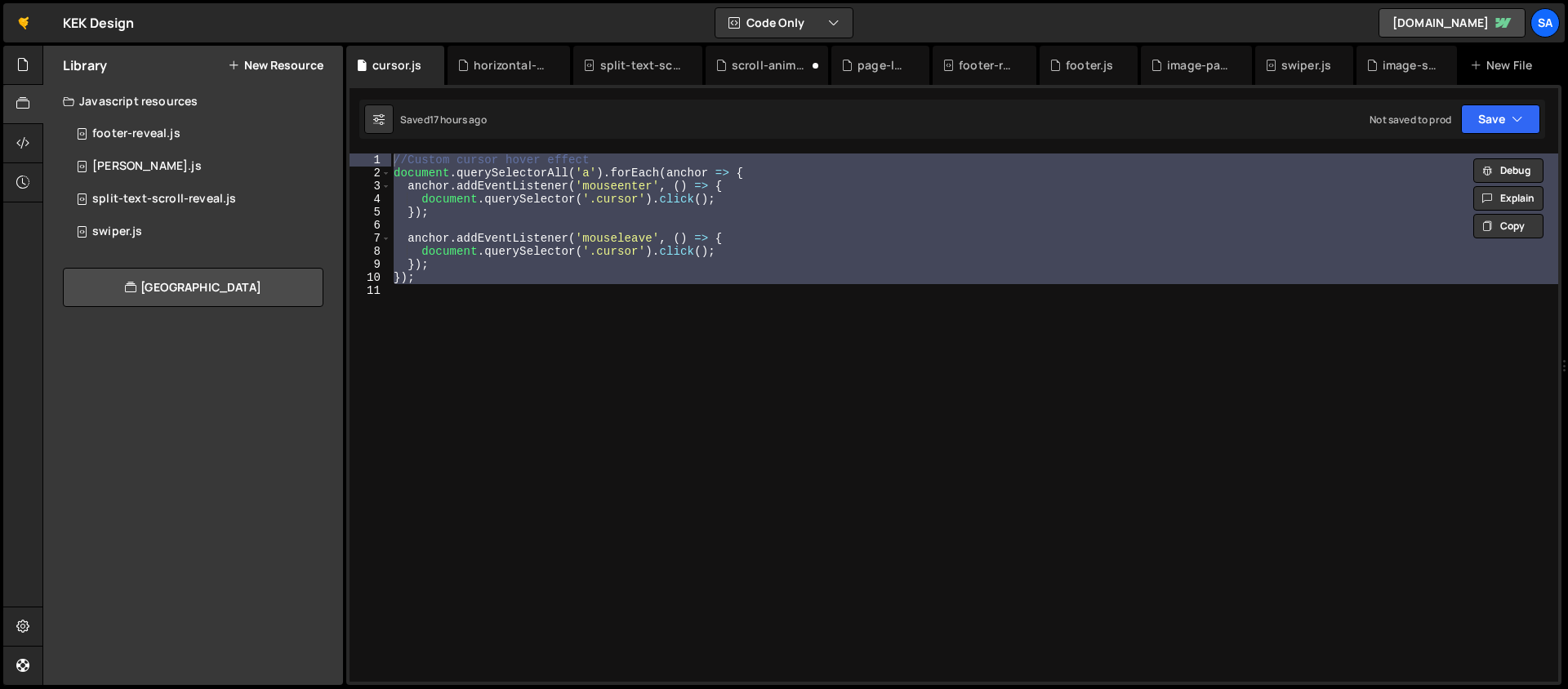 click on "Library
New Resource" at bounding box center (193, 65) 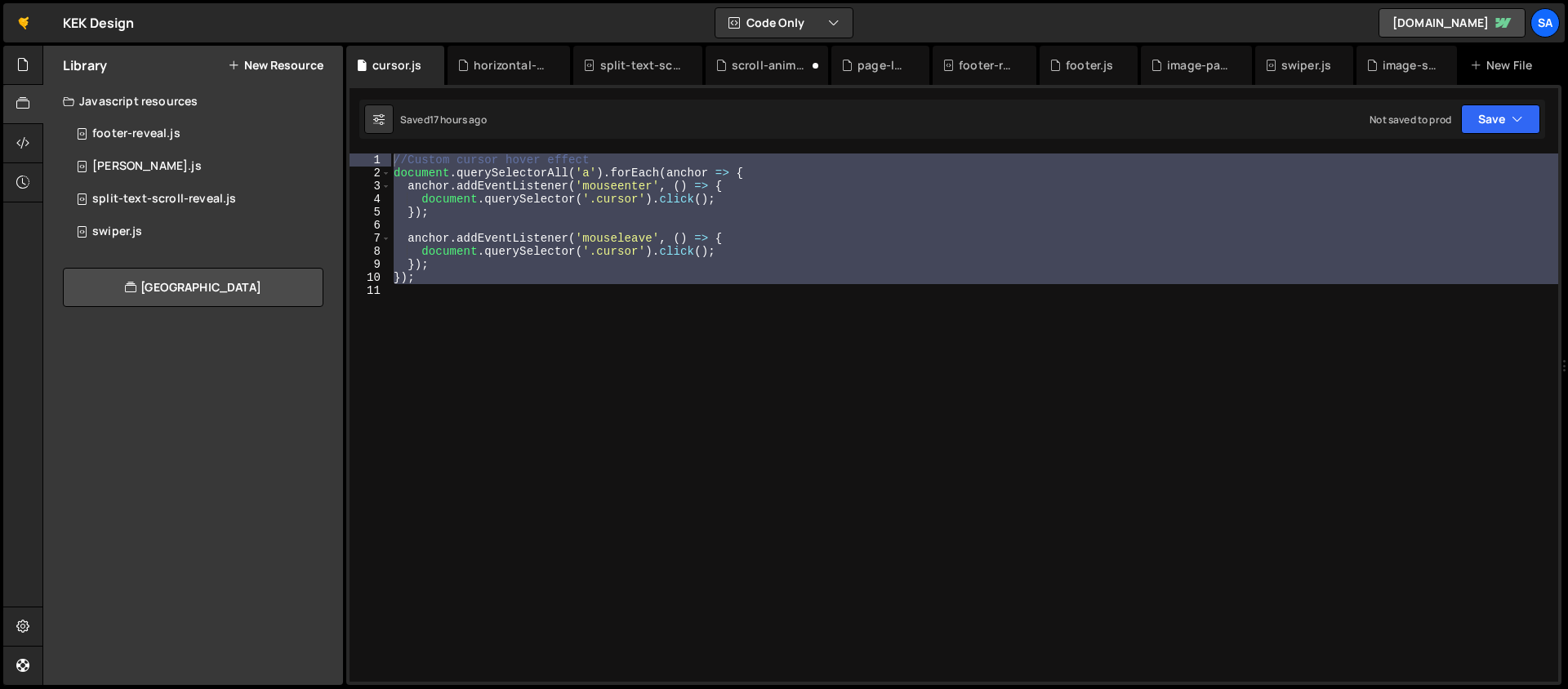 click on "New Resource" at bounding box center (275, 65) 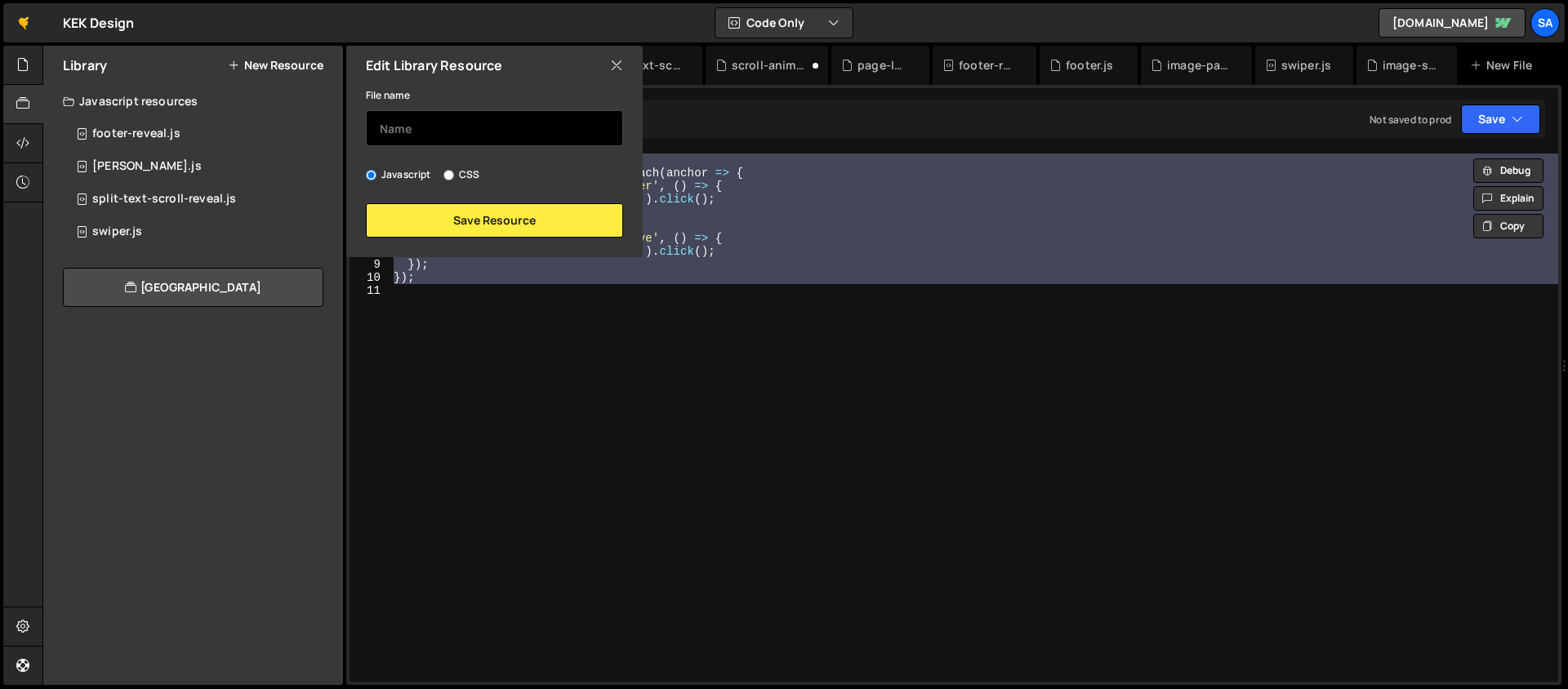 click at bounding box center [494, 128] 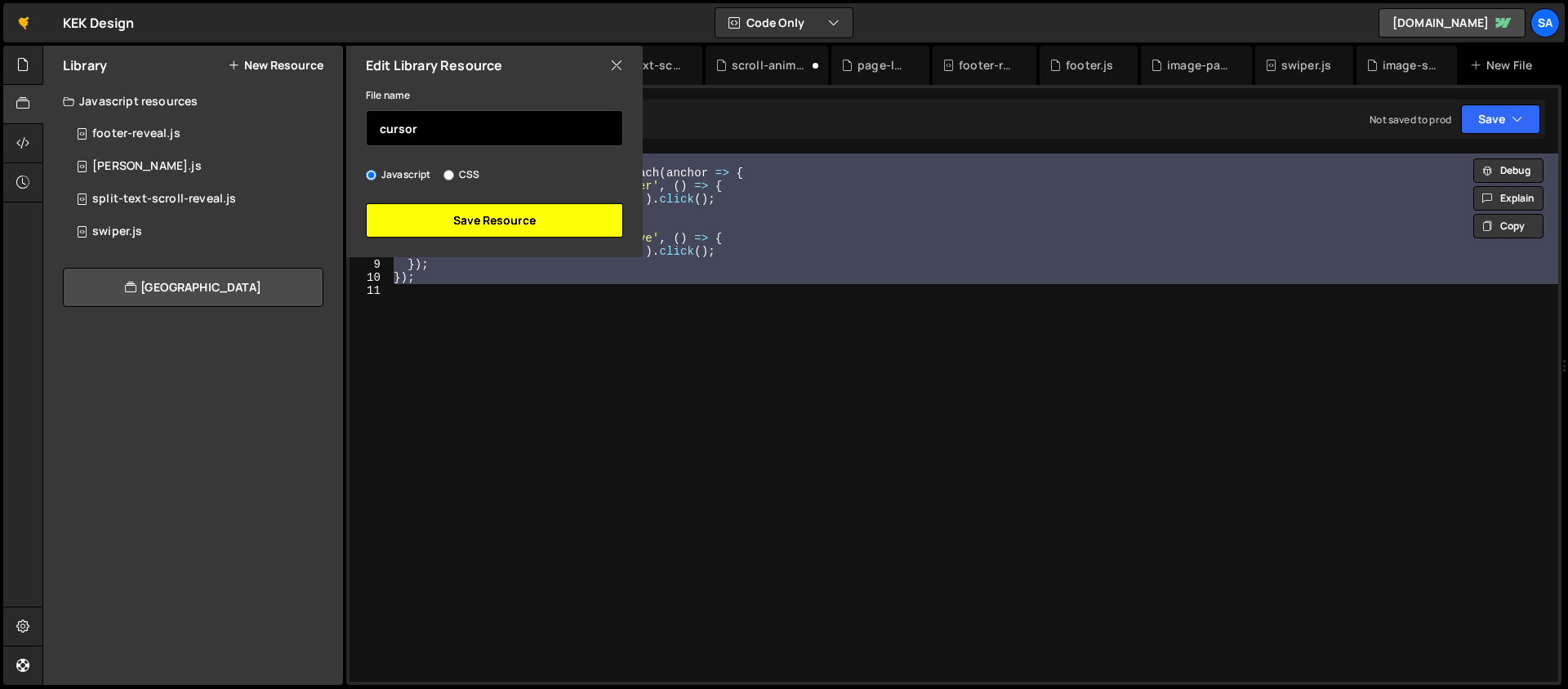 type on "cursor" 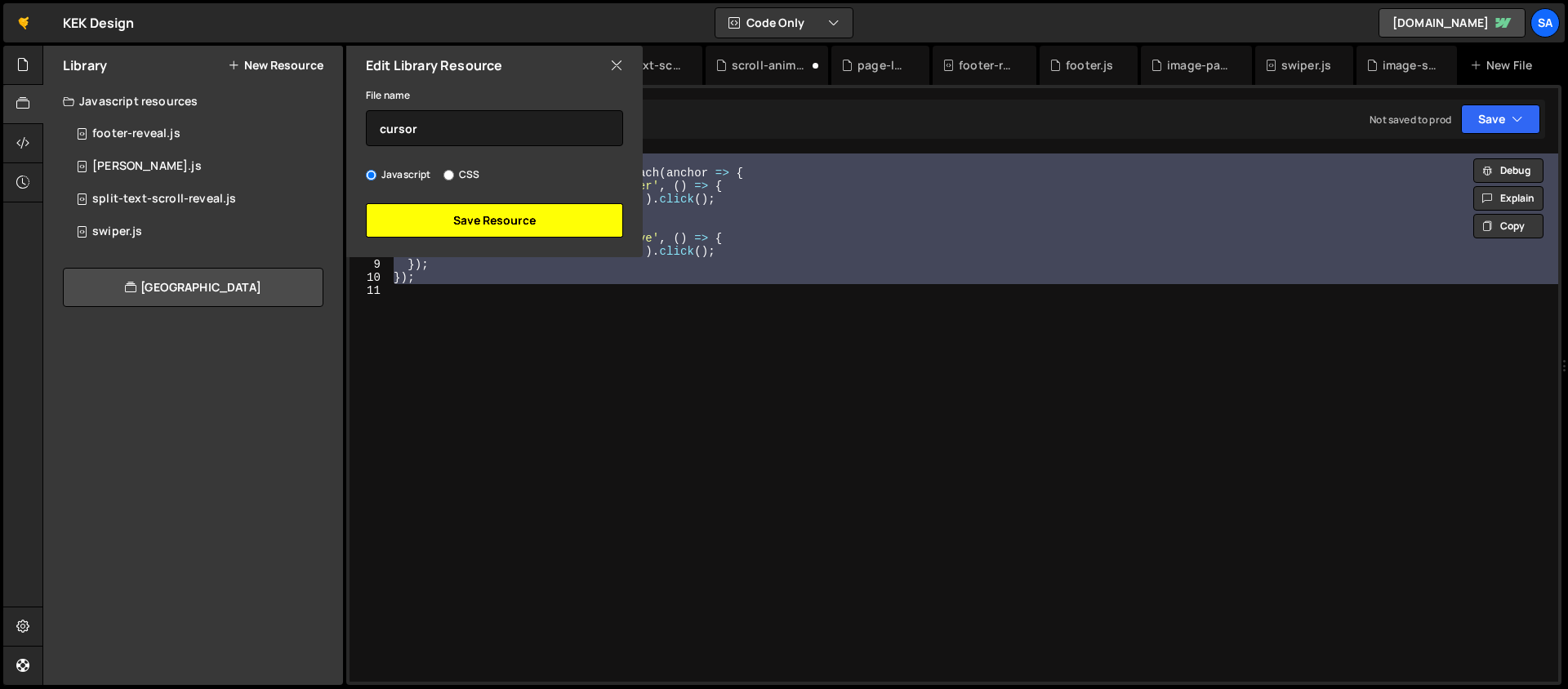 click on "Save Resource" at bounding box center [494, 220] 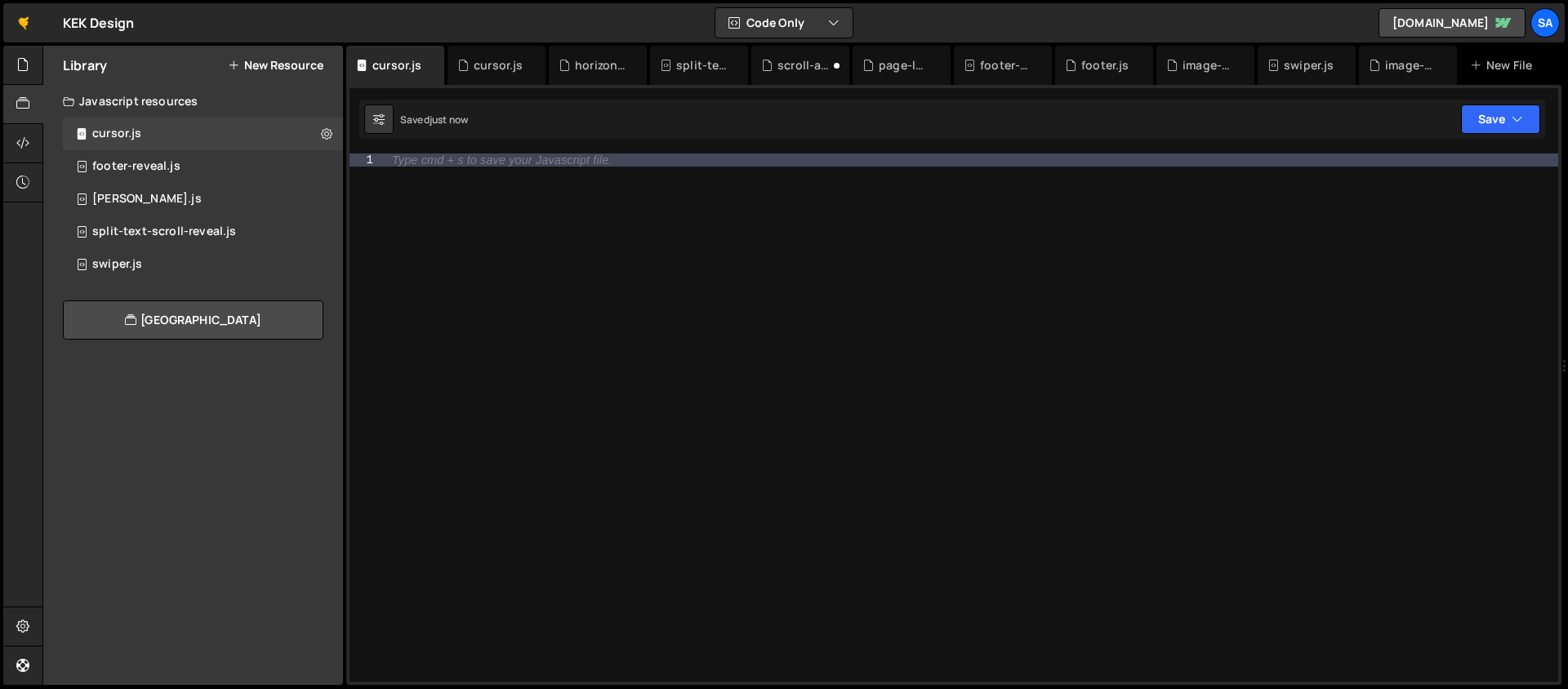 type 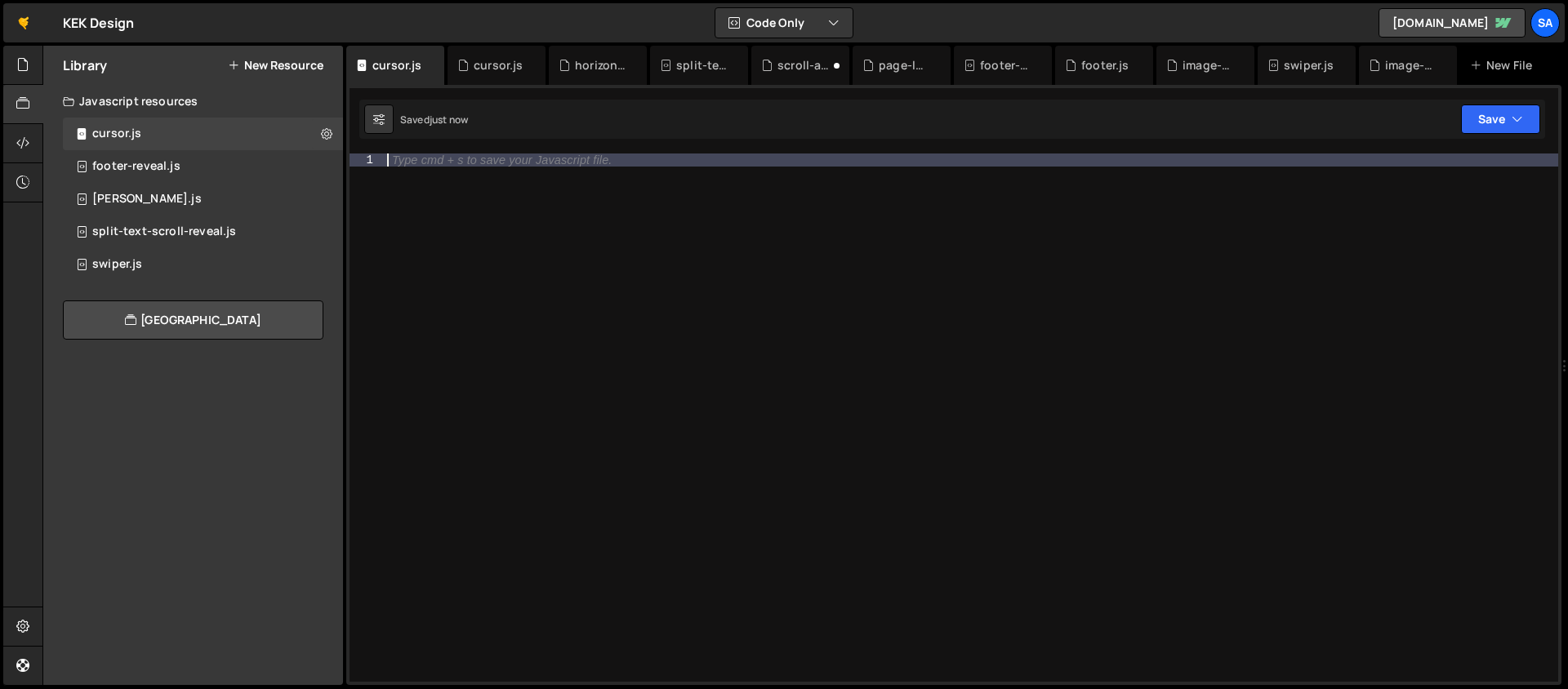 click on "Type cmd + s to save your Javascript file." at bounding box center [971, 430] 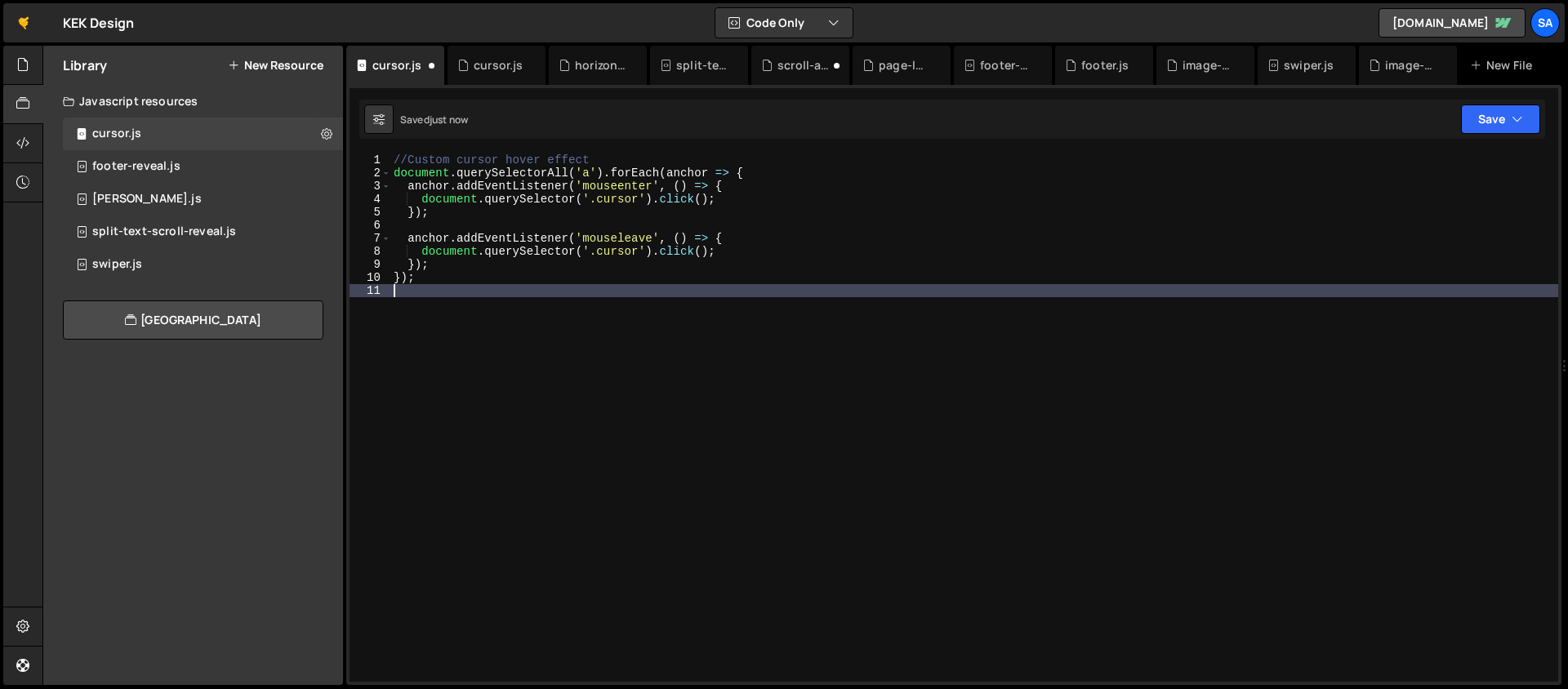 click on "//Custom cursor hover effect document . querySelectorAll ( 'a' ) . forEach ( anchor   =>   {    anchor . addEventListener ( 'mouseenter' ,   ( )   =>   {       document . querySelector ( '.cursor' ) . click ( ) ;    }) ;    anchor . addEventListener ( 'mouseleave' ,   ( )   =>   {       document . querySelector ( '.cursor' ) . click ( ) ;    }) ; }) ;" at bounding box center [974, 430] 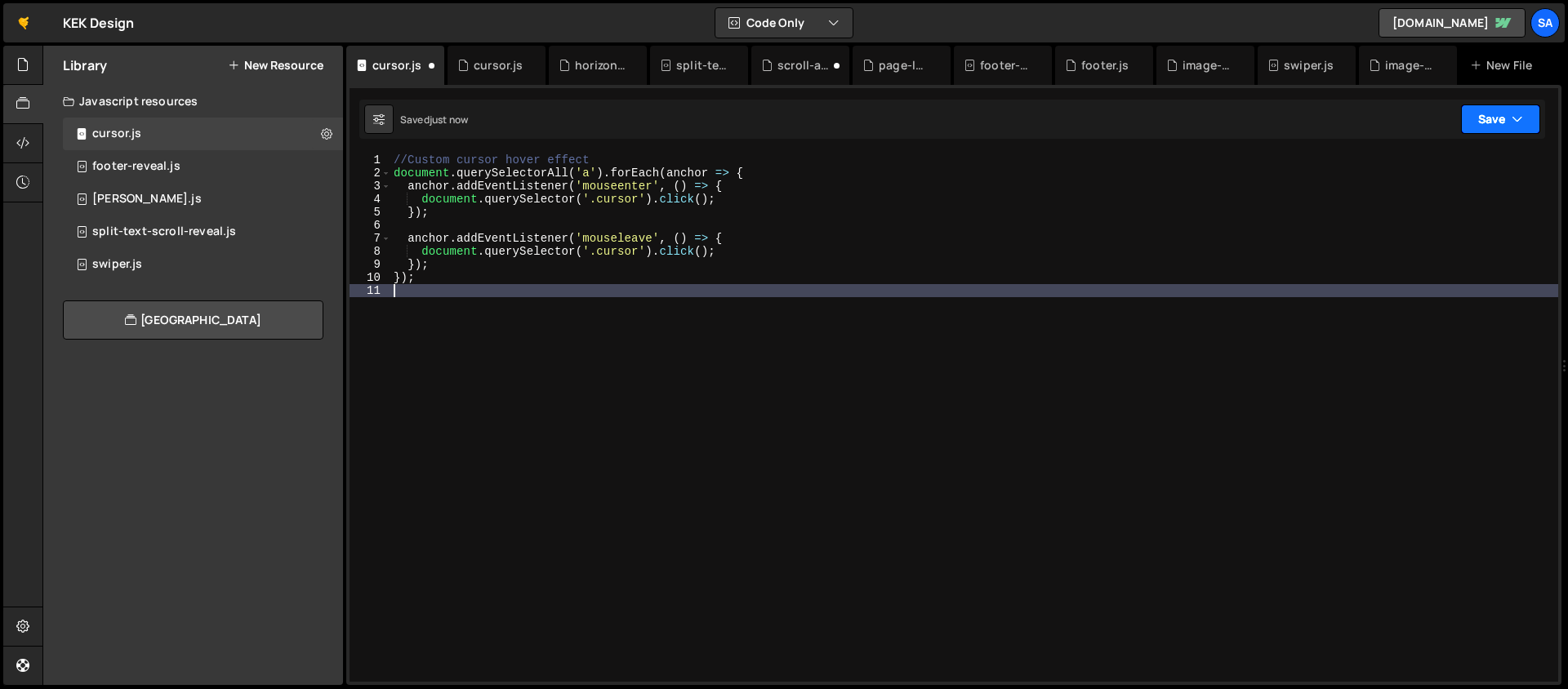 click on "Save" at bounding box center (1500, 119) 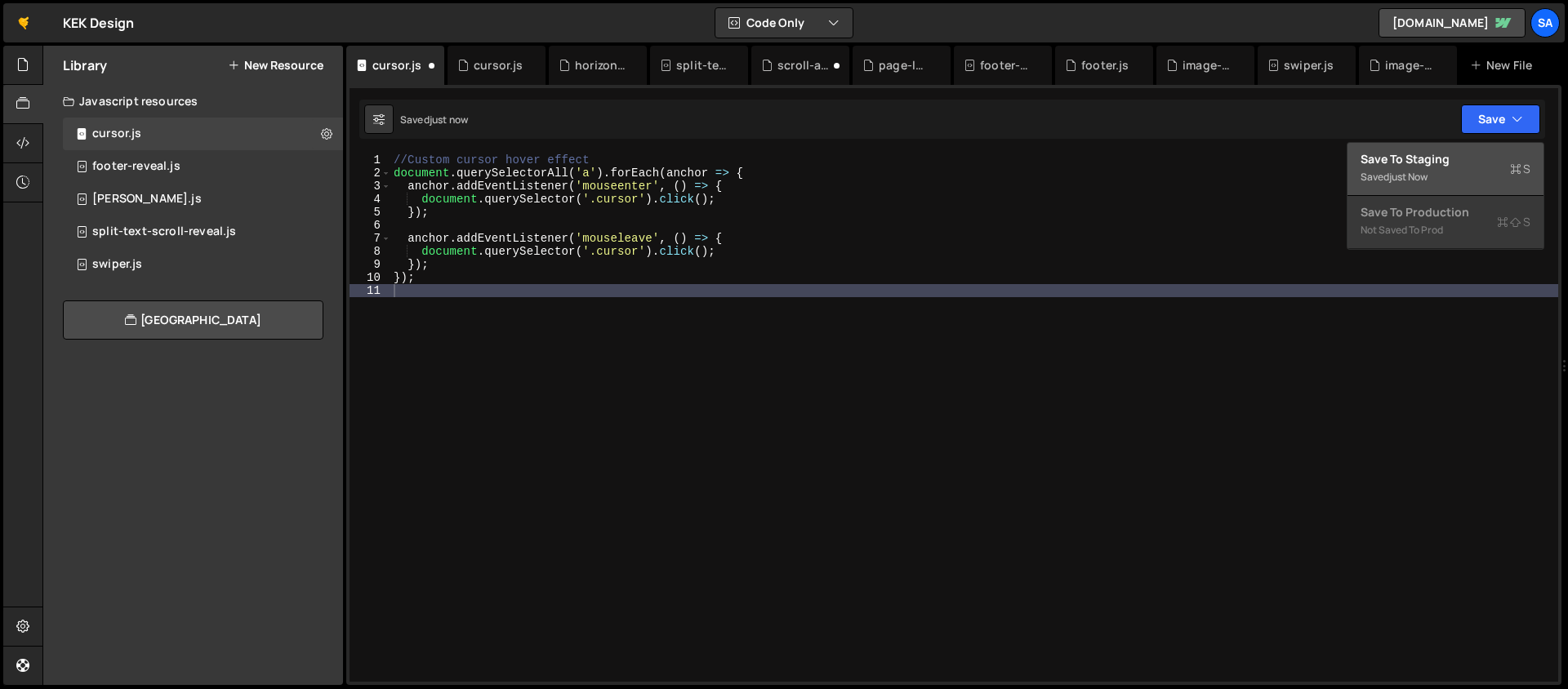 click on "Save to Staging
S" at bounding box center (1446, 159) 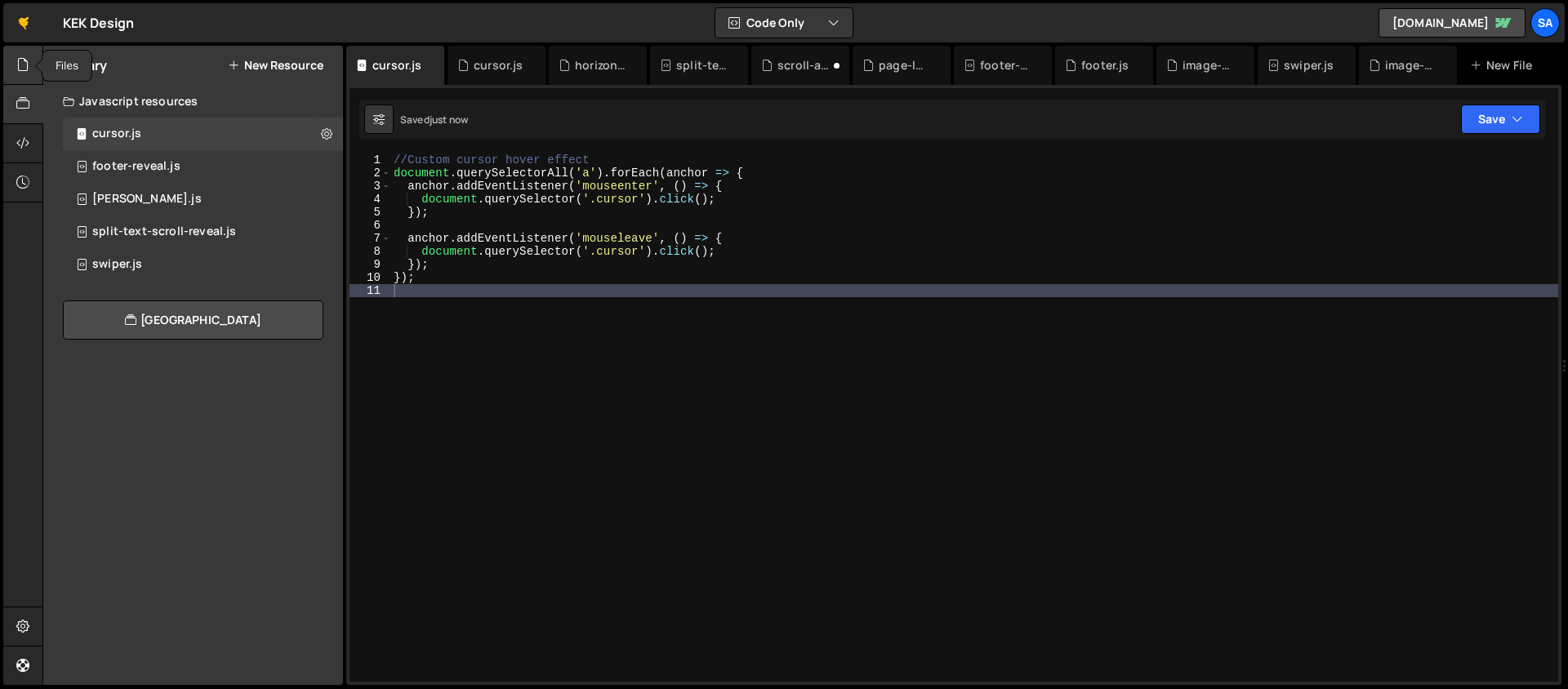 click at bounding box center (23, 64) 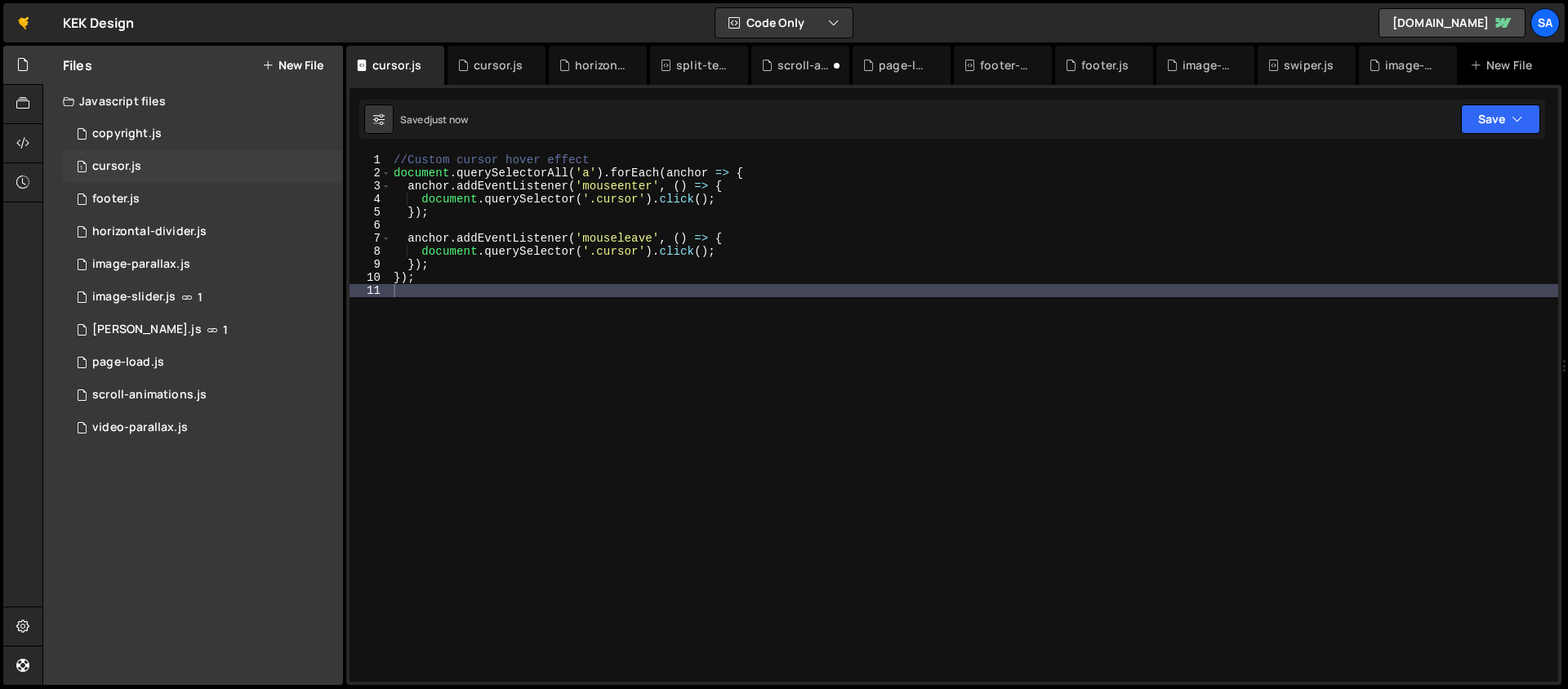click on "1
cursor.js
0" at bounding box center [203, 167] 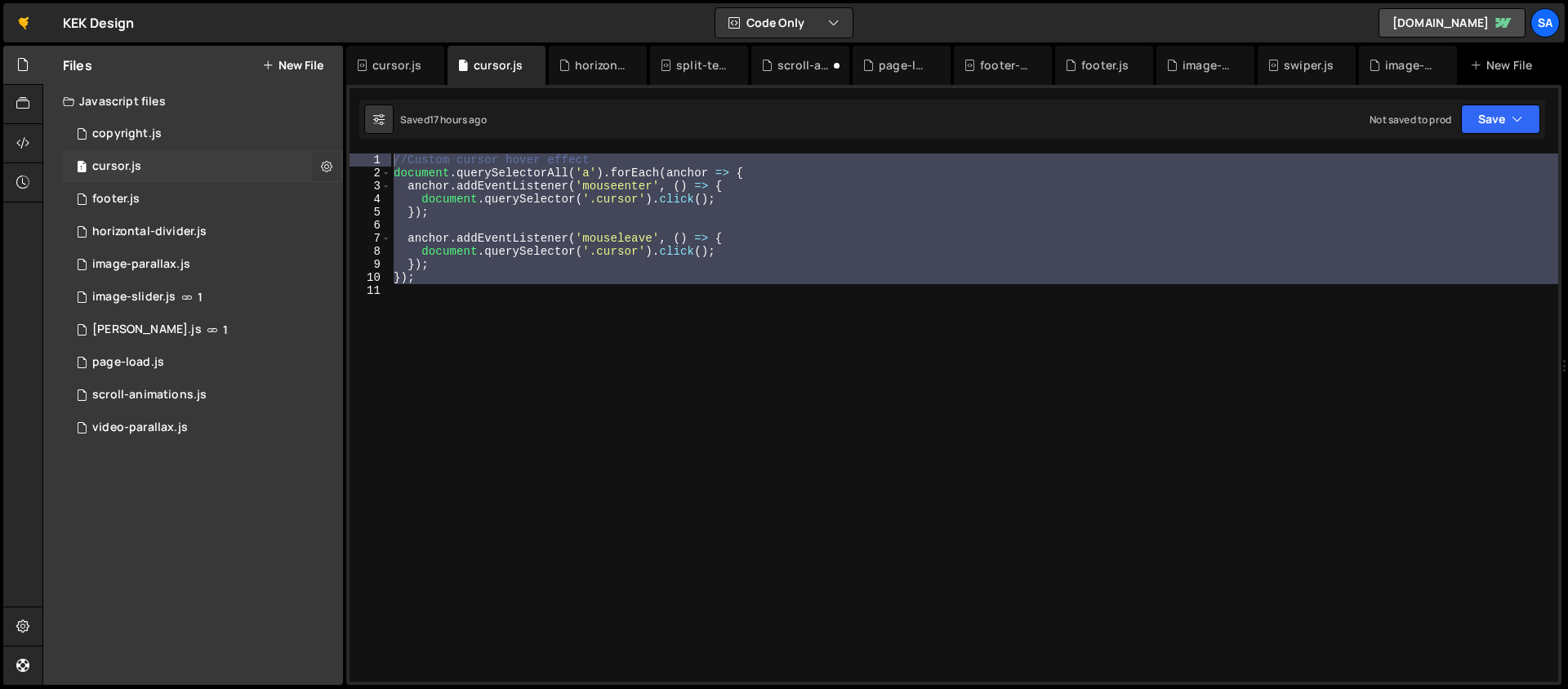 click at bounding box center (327, 167) 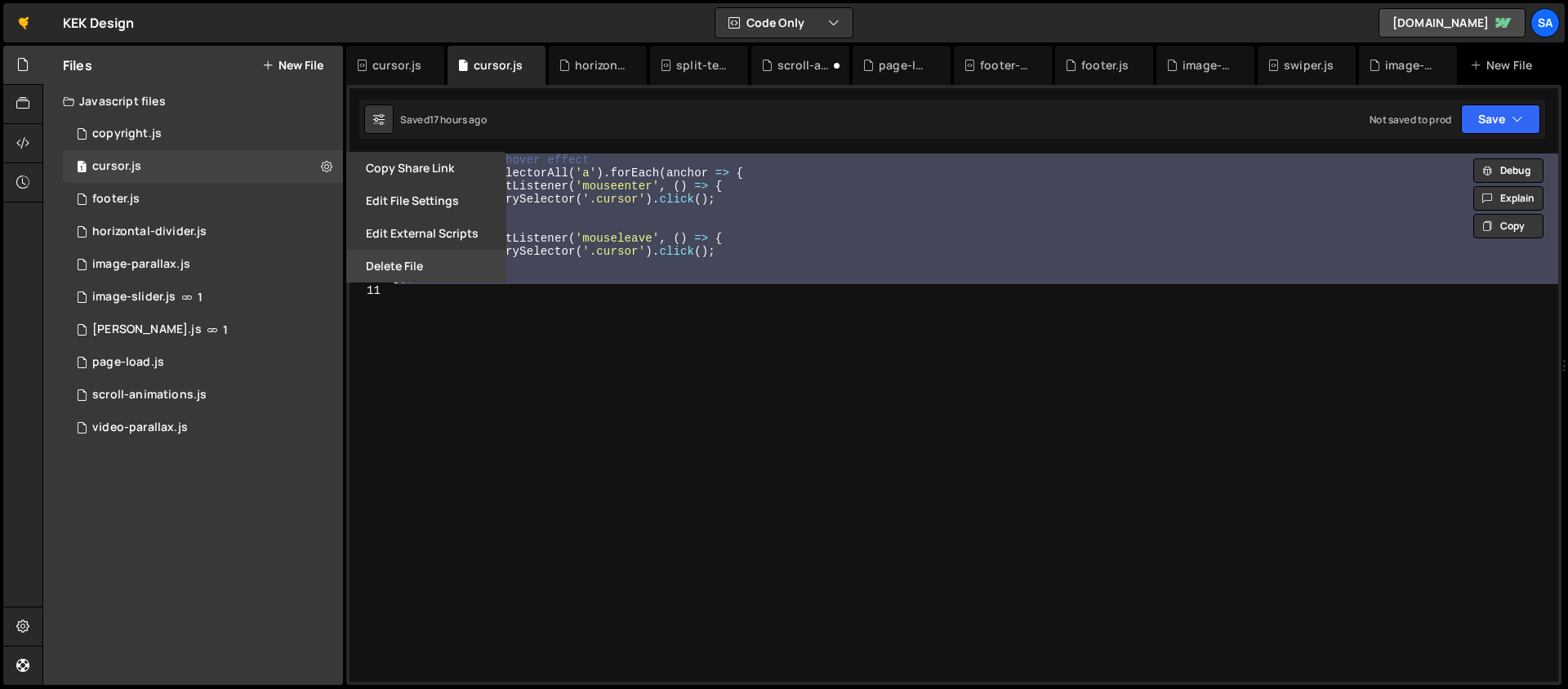 click on "Delete File" at bounding box center (426, 266) 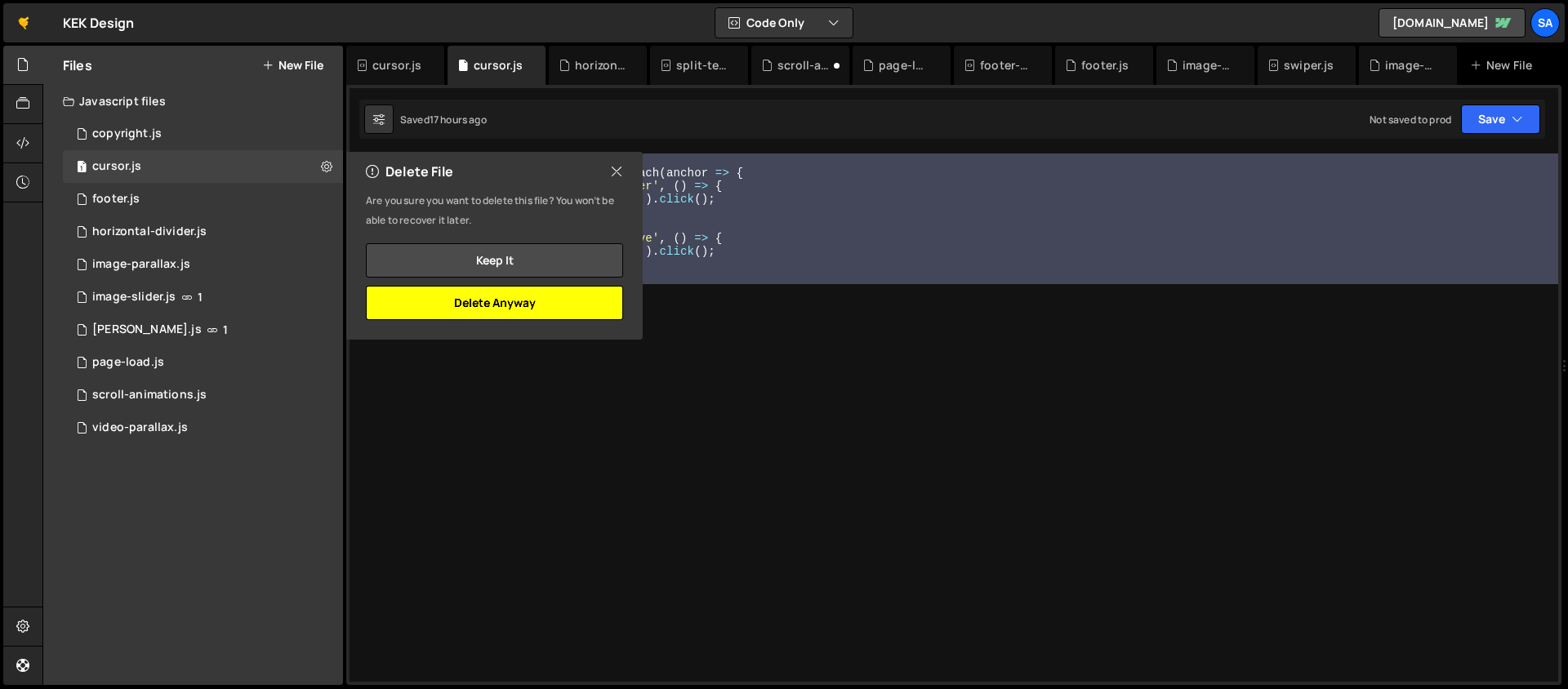 click on "Delete
Anyway" at bounding box center [494, 303] 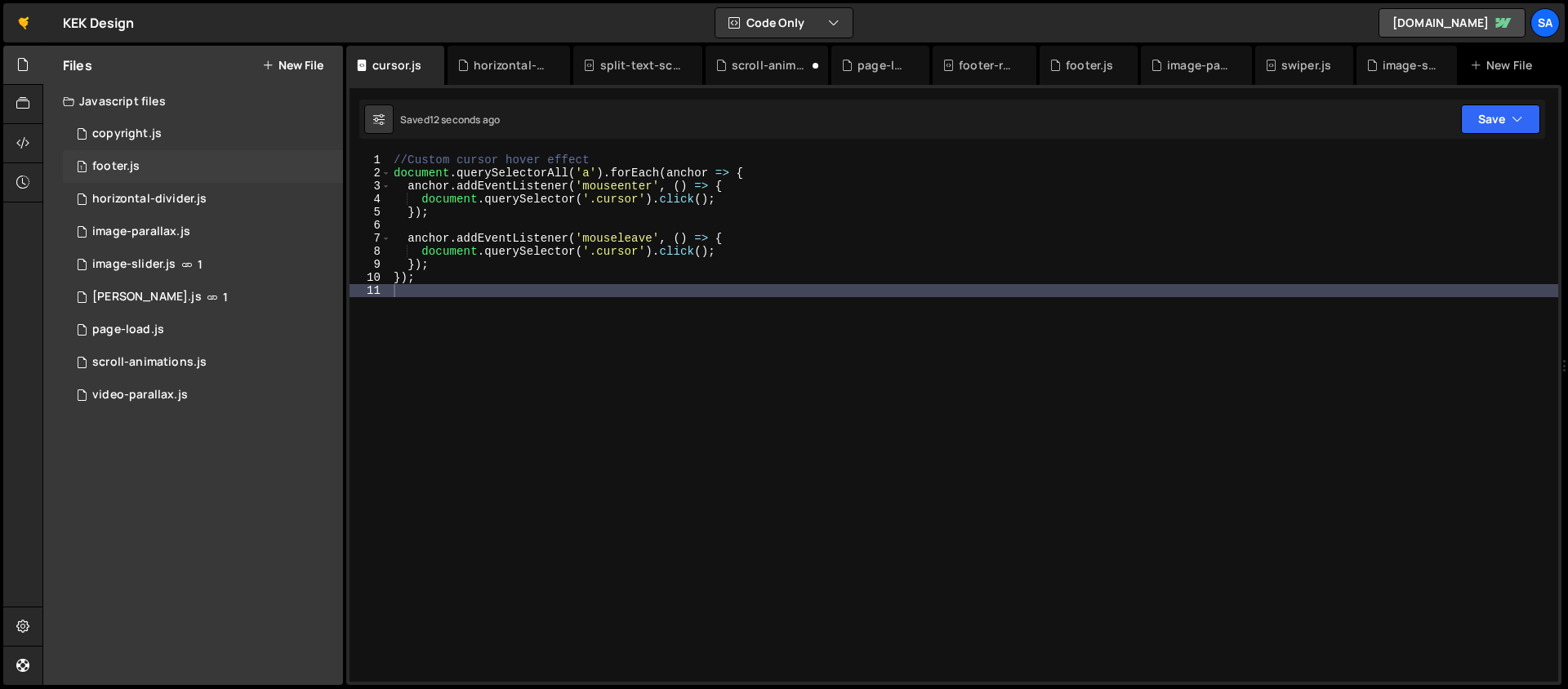 click on "1
footer.js
0" at bounding box center (203, 167) 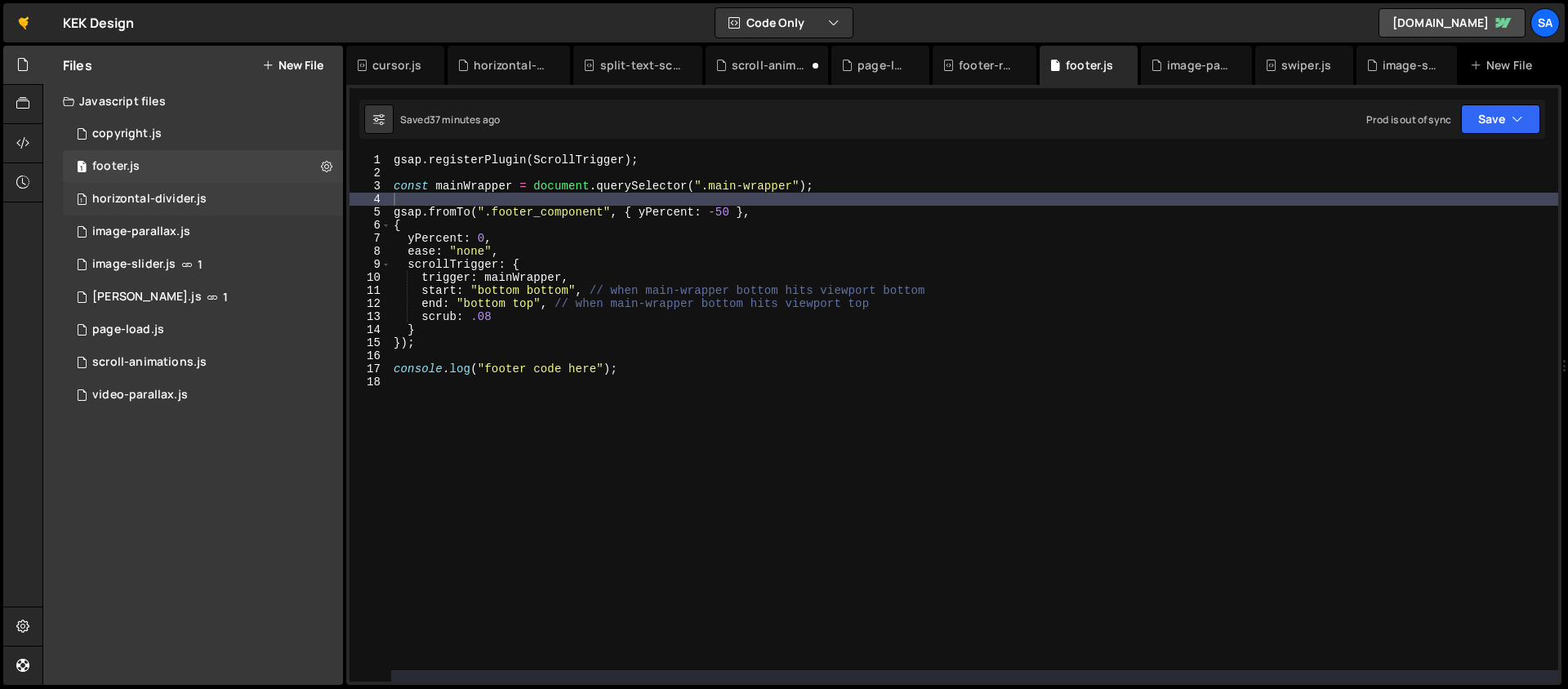 click on "horizontal-divider.js" at bounding box center (149, 199) 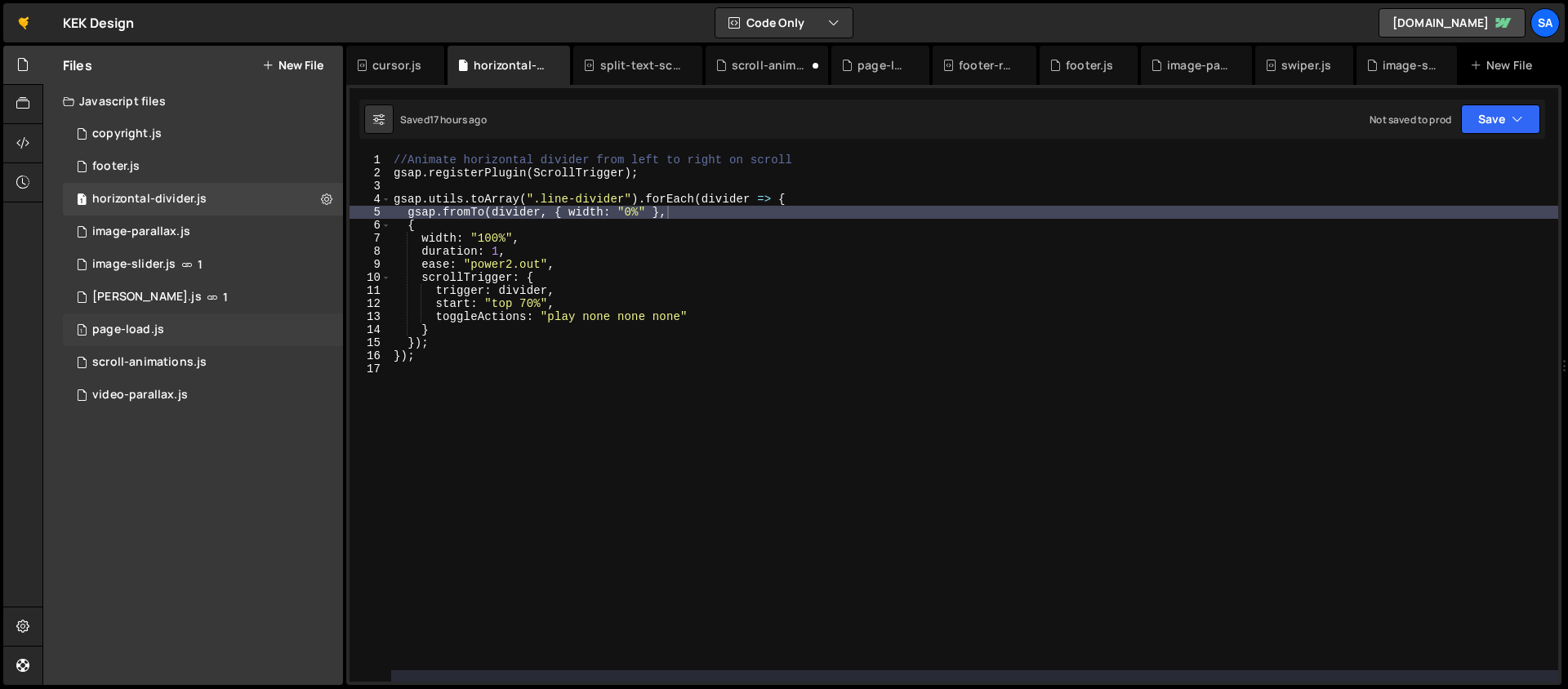 click on "1
page-load.js
0" at bounding box center (203, 330) 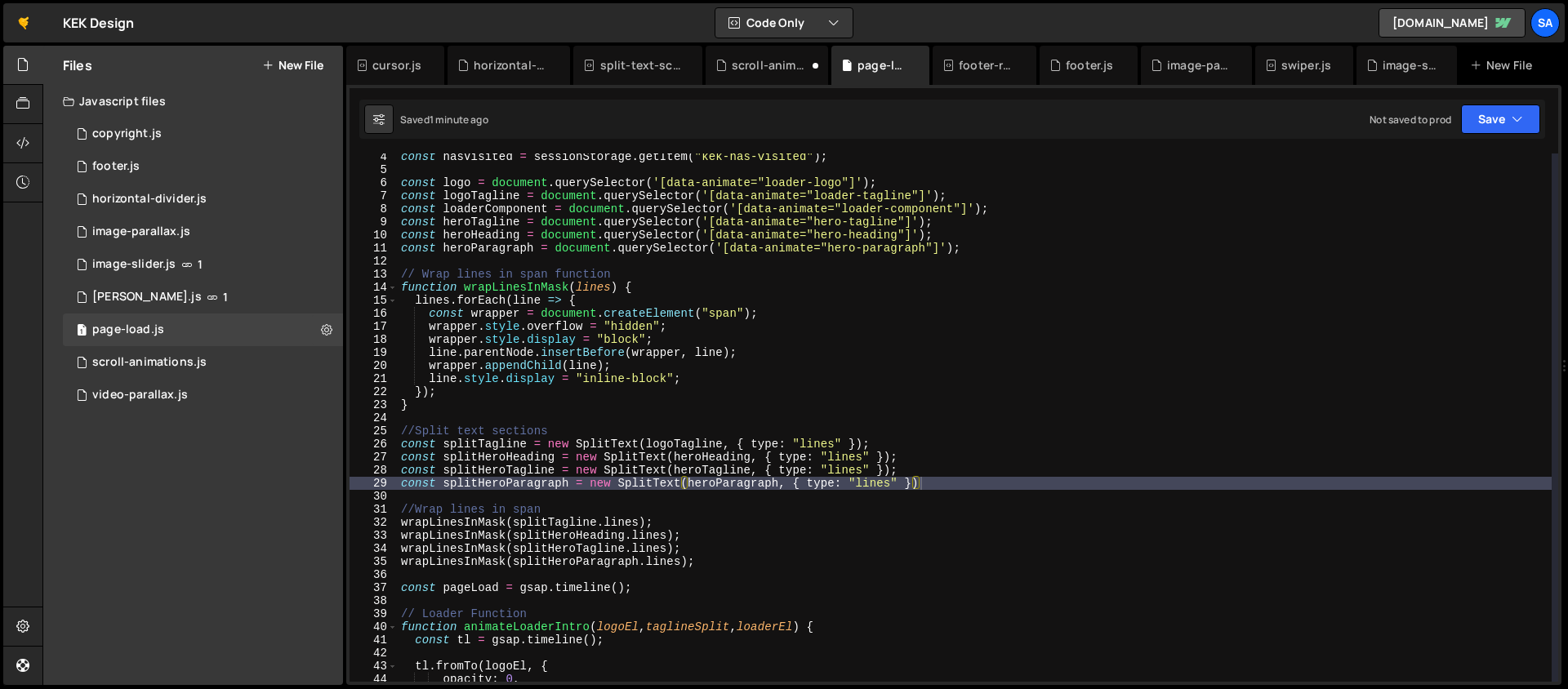 scroll, scrollTop: 2149, scrollLeft: 0, axis: vertical 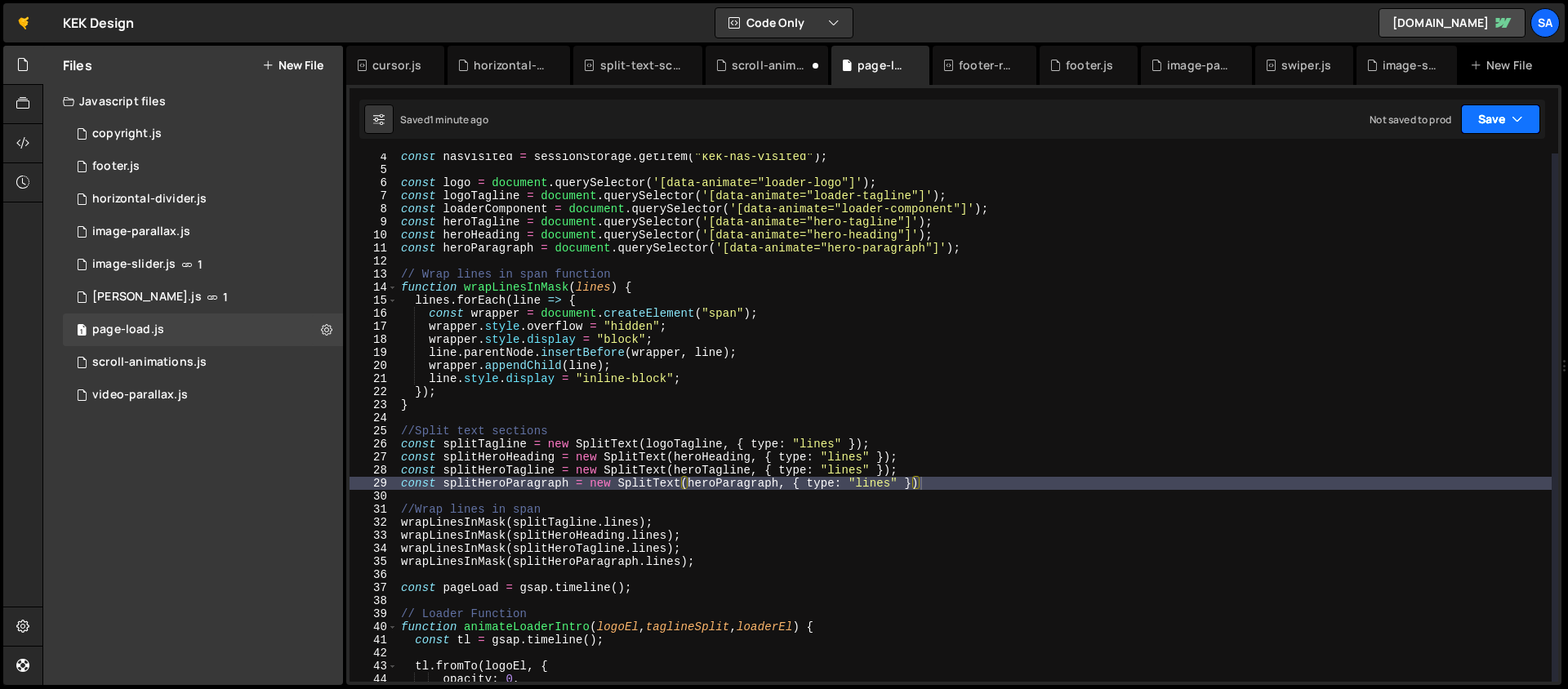 click on "Save" at bounding box center [1500, 119] 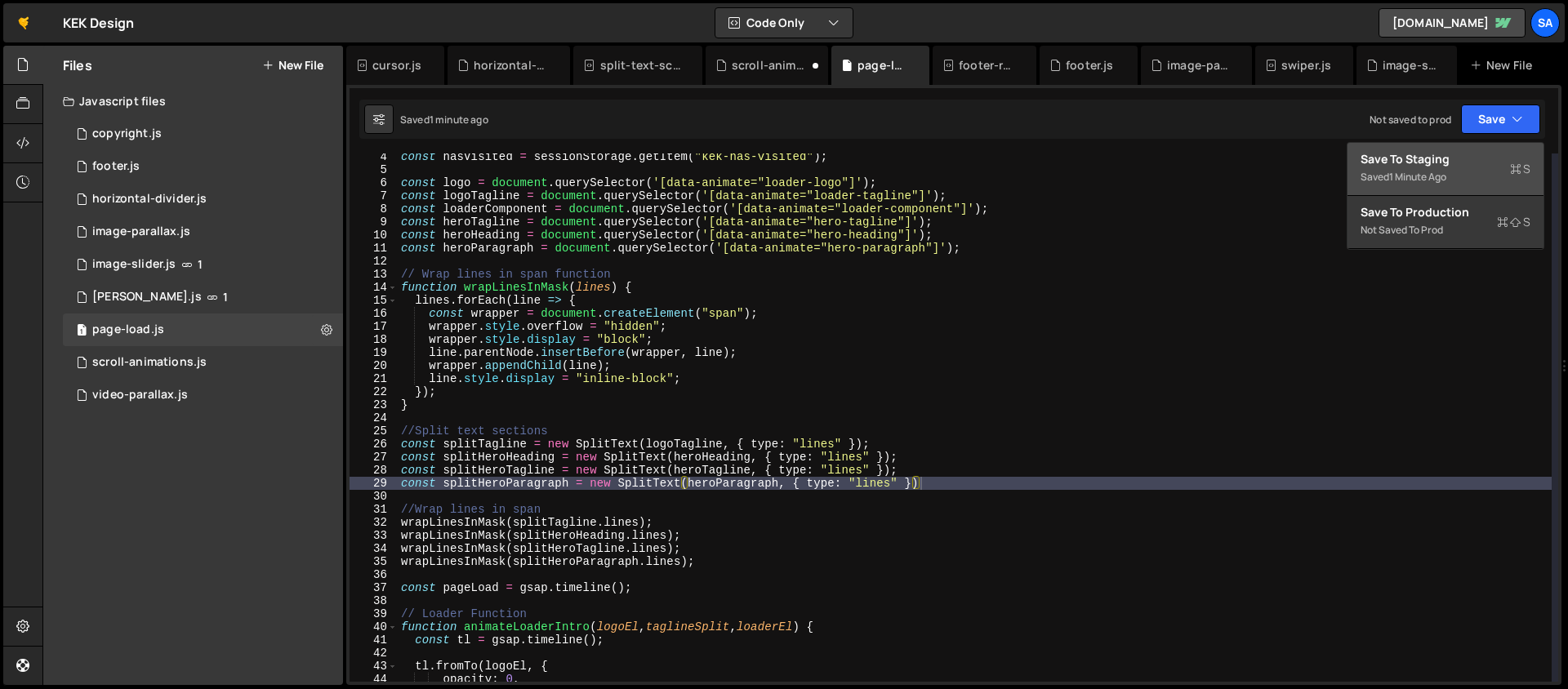 click on "Save to Staging
S" at bounding box center [1446, 159] 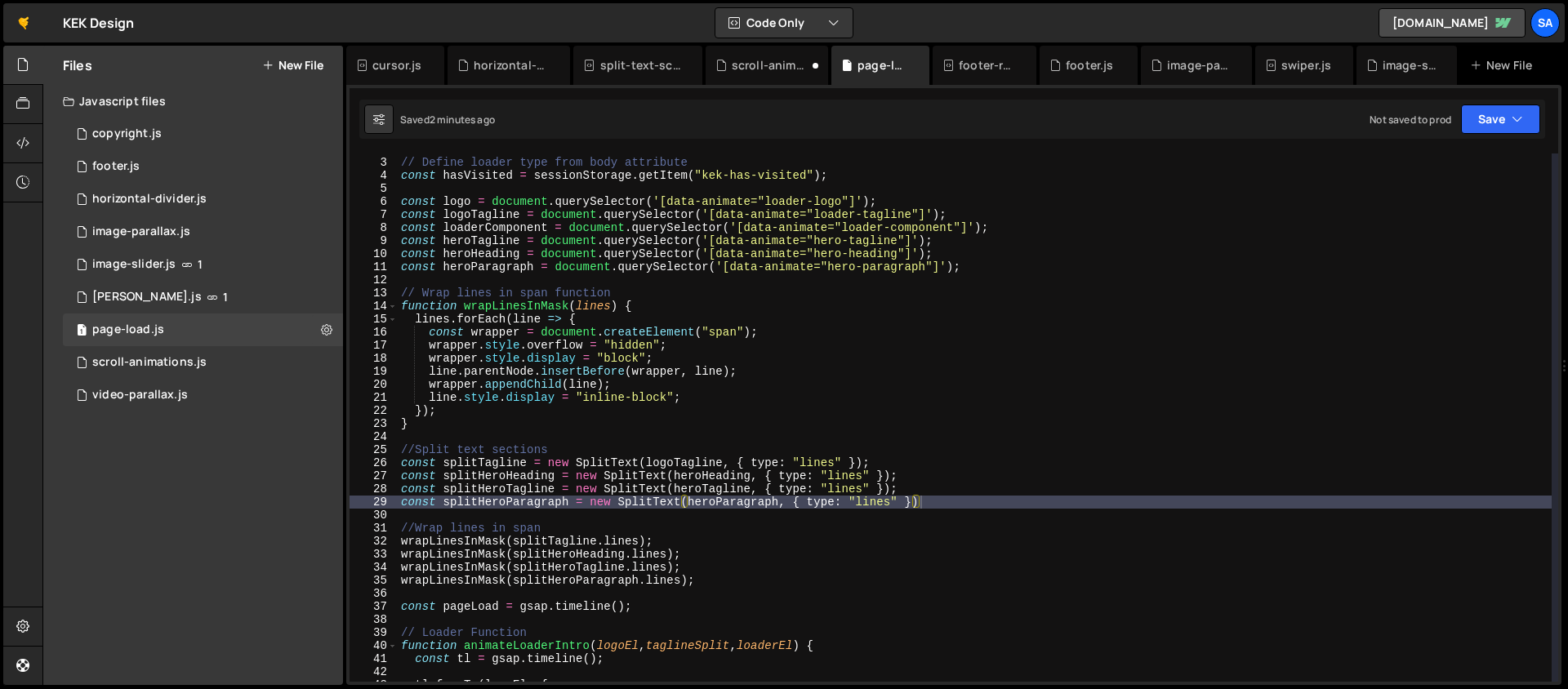 scroll, scrollTop: 0, scrollLeft: 0, axis: both 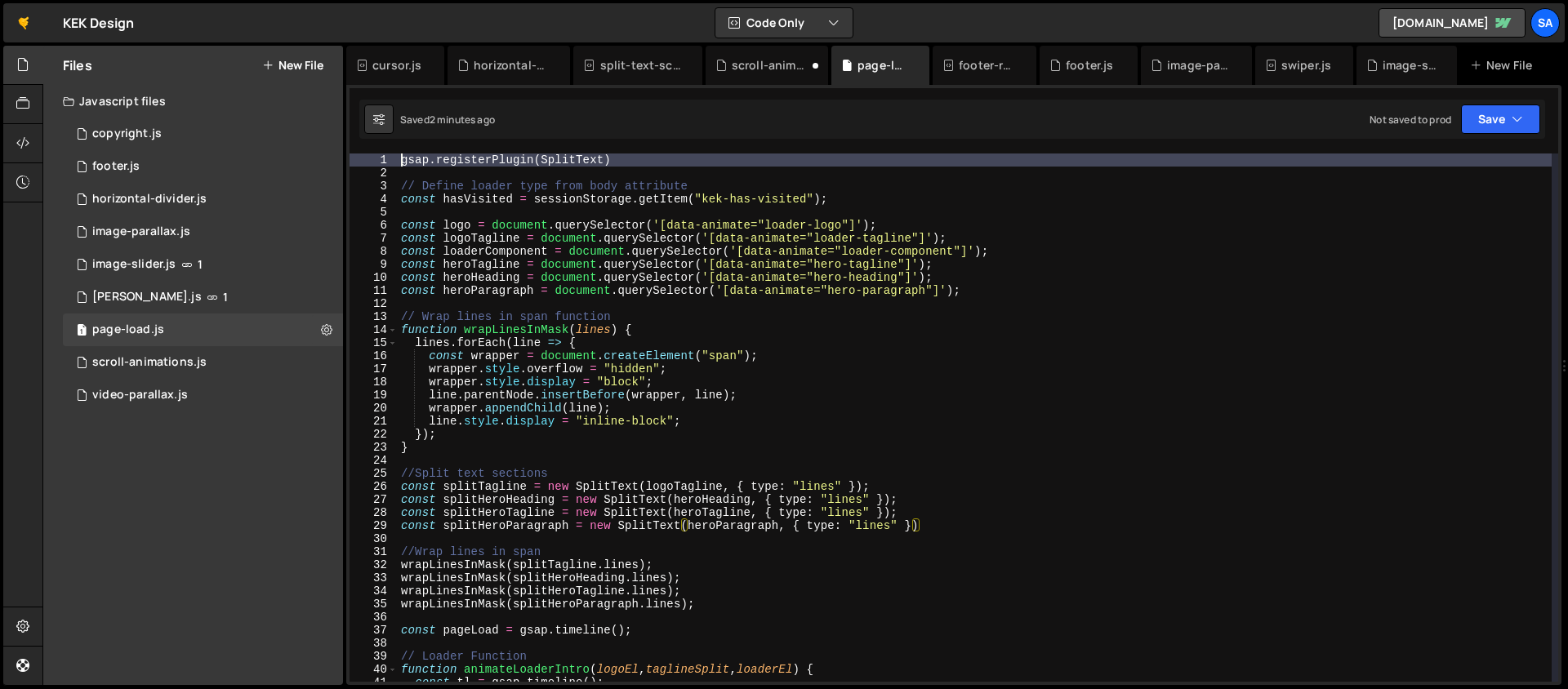 click on "gsap . registerPlugin ( SplitText ) // Define loader type from body attribute const   hasVisited   =   sessionStorage . getItem ( "kek-has-visited" ) ; const   logo   =   document . querySelector ( '[data-animate="loader-logo"]' ) ; const   logoTagline   =   document . querySelector ( '[data-animate="loader-tagline"]' ) ; const   loaderComponent   =   document . querySelector ( '[data-animate="loader-component"]' ) ; const   heroTagline   =   document . querySelector ( '[data-animate="hero-tagline"]' ) ; const   heroHeading   =   document . querySelector ( '[data-animate="hero-heading"]' ) ; const   heroParagraph   =   document . querySelector ( '[data-animate="hero-paragraph"]' ) ; // Wrap lines in span function function   wrapLinesInMask ( lines )   {    lines . forEach ( line   =>   {       const   wrapper   =   document . createElement ( "span" ) ;       wrapper . style . overflow   =   "hidden" ;       wrapper . style . display   =   "block" ;       line . parentNode . insertBefore ( wrapper ,   line ) ;" at bounding box center [974, 430] 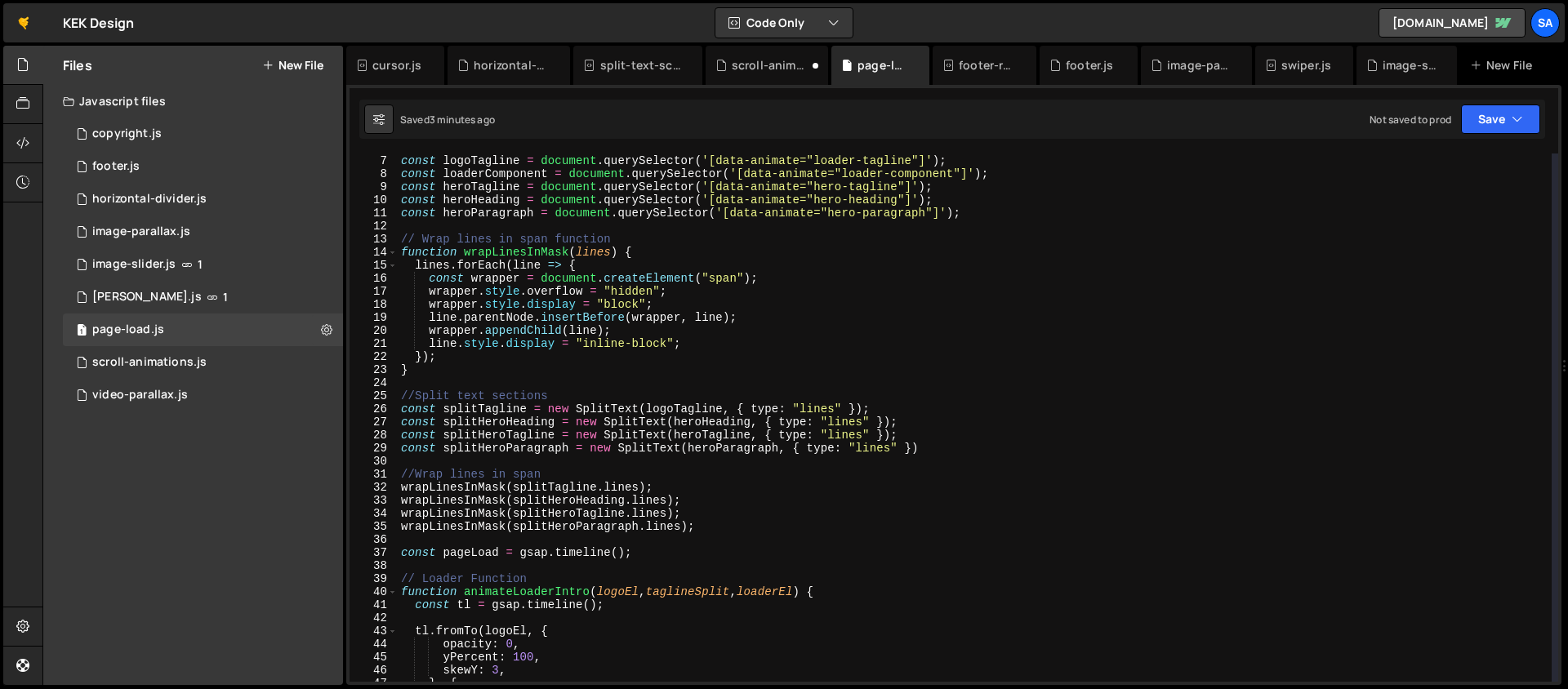 scroll, scrollTop: 0, scrollLeft: 0, axis: both 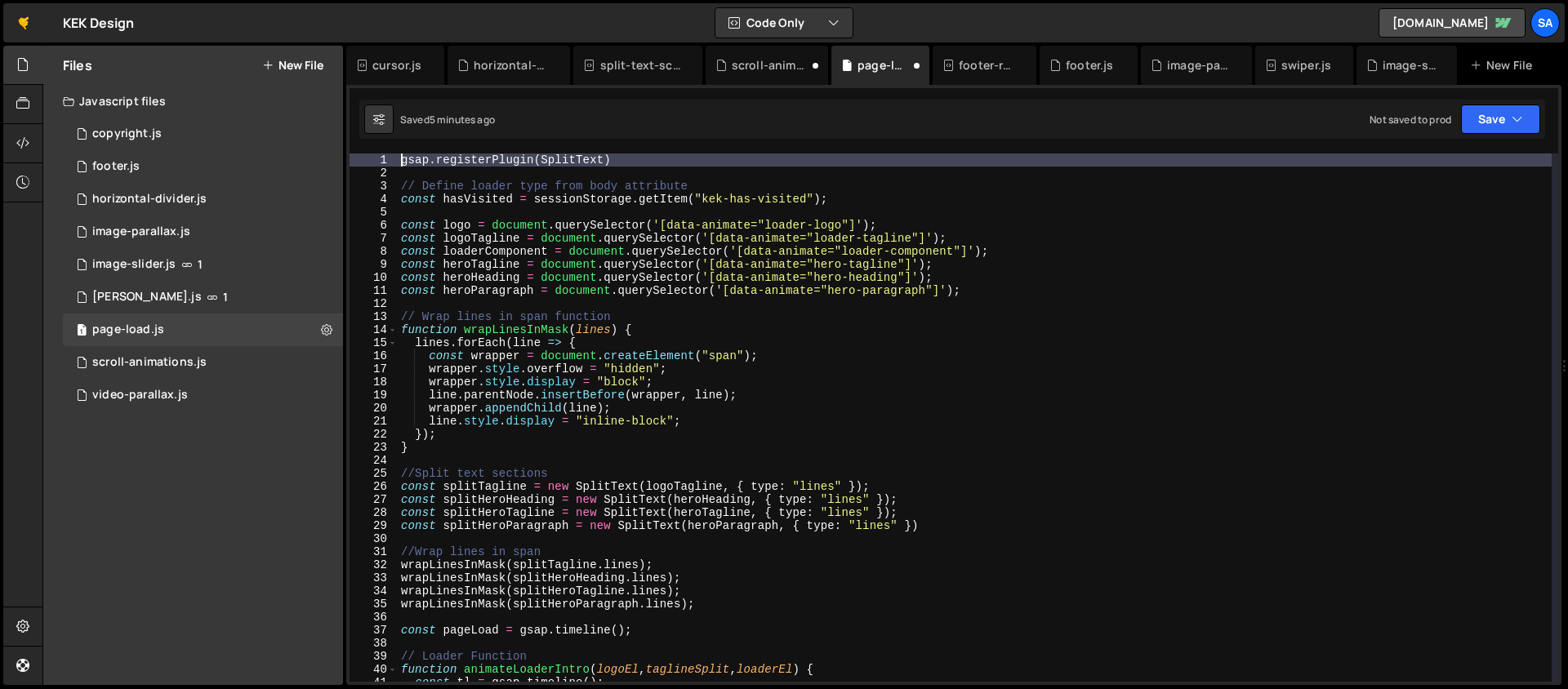 click on "gsap . registerPlugin ( SplitText ) // Define loader type from body attribute const   hasVisited   =   sessionStorage . getItem ( "kek-has-visited" ) ; const   logo   =   document . querySelector ( '[data-animate="loader-logo"]' ) ; const   logoTagline   =   document . querySelector ( '[data-animate="loader-tagline"]' ) ; const   loaderComponent   =   document . querySelector ( '[data-animate="loader-component"]' ) ; const   heroTagline   =   document . querySelector ( '[data-animate="hero-tagline"]' ) ; const   heroHeading   =   document . querySelector ( '[data-animate="hero-heading"]' ) ; const   heroParagraph   =   document . querySelector ( '[data-animate="hero-paragraph"]' ) ; // Wrap lines in span function function   wrapLinesInMask ( lines )   {    lines . forEach ( line   =>   {       const   wrapper   =   document . createElement ( "span" ) ;       wrapper . style . overflow   =   "hidden" ;       wrapper . style . display   =   "block" ;       line . parentNode . insertBefore ( wrapper ,   line ) ;" at bounding box center [974, 430] 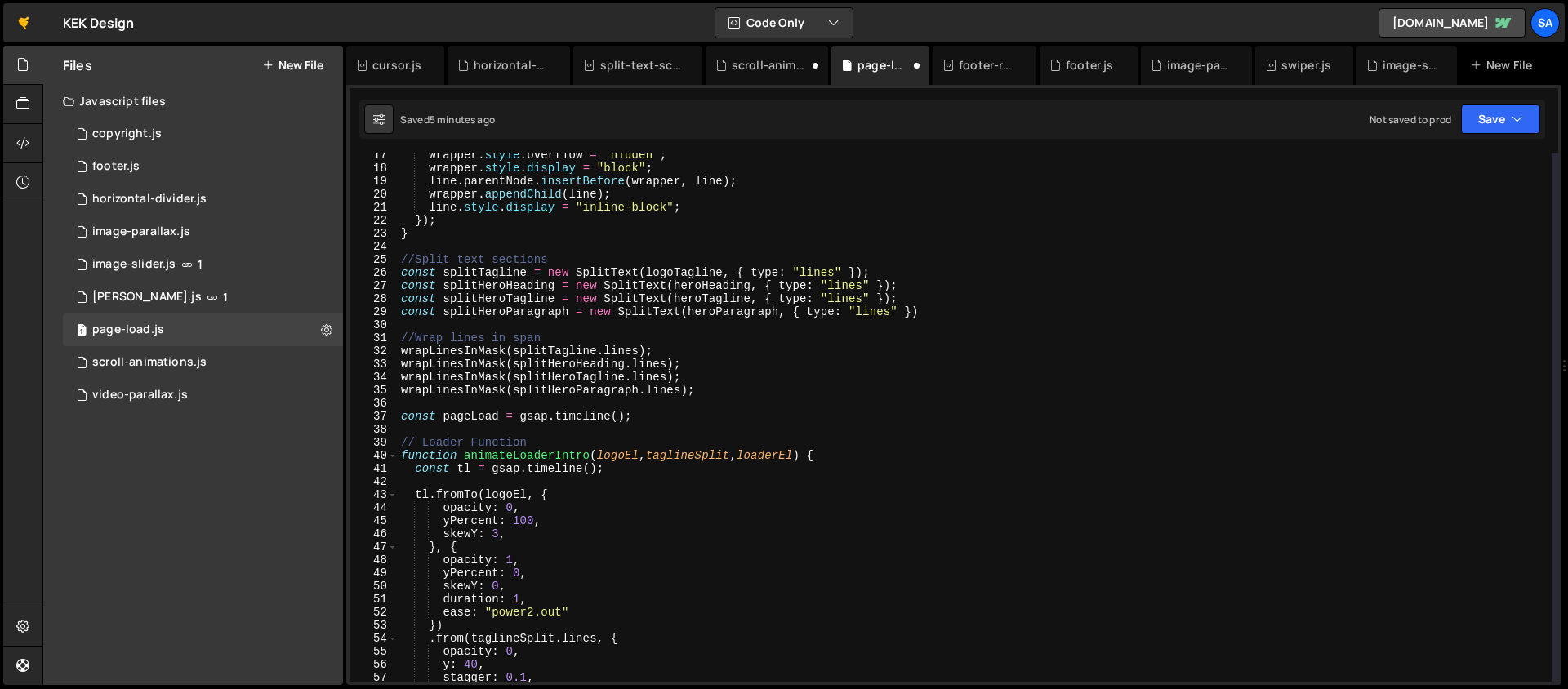 scroll, scrollTop: 365, scrollLeft: 0, axis: vertical 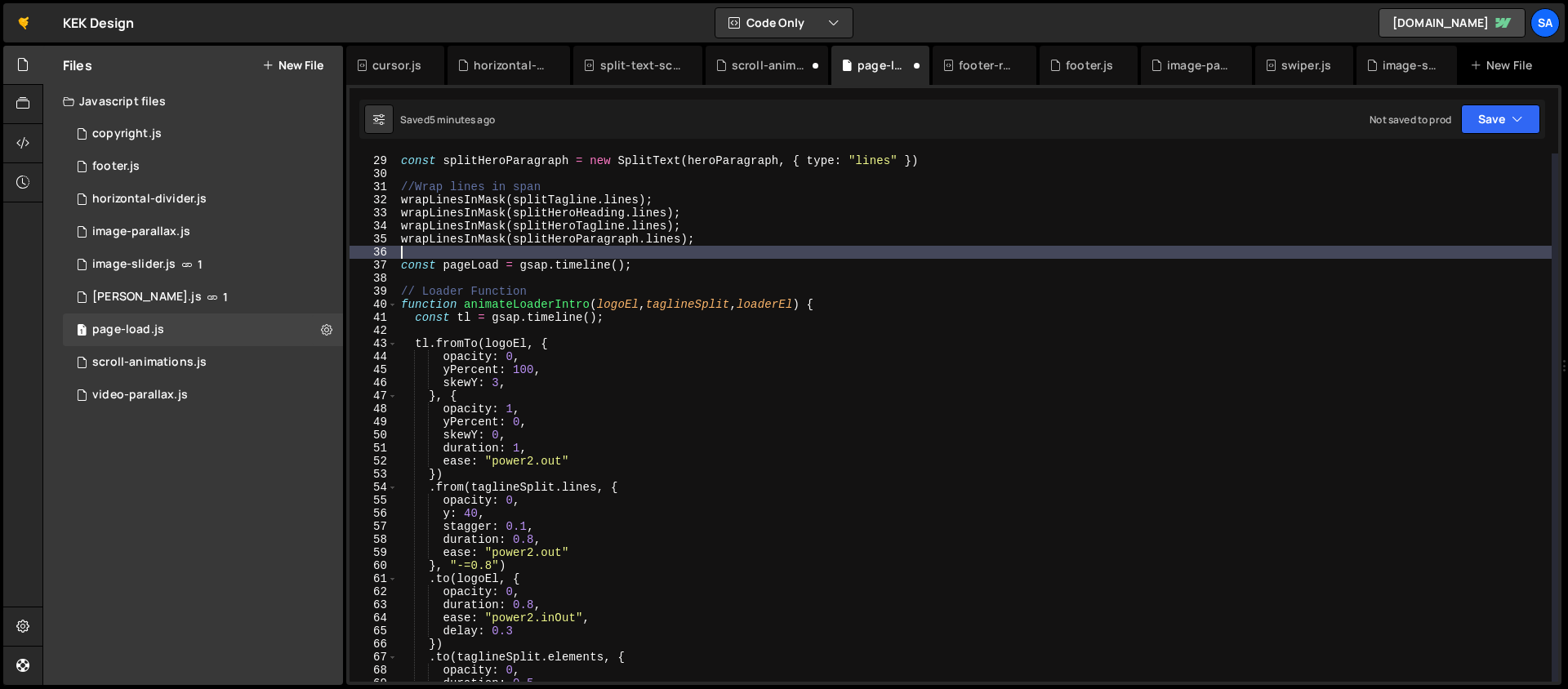 click on "const   splitHeroTagline   =   new   SplitText ( heroTagline ,   {   type :   "lines"   }) ; const   splitHeroParagraph   =   new   SplitText ( heroParagraph ,   {   type :   "lines"   }) //Wrap lines in span wrapLinesInMask ( splitTagline . lines ) ; wrapLinesInMask ( splitHeroHeading . lines ) ; wrapLinesInMask ( splitHeroTagline . lines ) ; wrapLinesInMask ( splitHeroParagraph . lines ) ; const   pageLoad   =   gsap . timeline ( ) ; // Loader Function function   animateLoaderIntro ( logoEl ,  taglineSplit ,  loaderEl )   {    const   tl   =   gsap . timeline ( ) ;    tl . fromTo ( logoEl ,   {          opacity :   0 ,          yPercent :   100 ,          skewY :   3 ,       } ,   {          opacity :   1 ,          yPercent :   0 ,          skewY :   0 ,          duration :   1 ,          ease :   "power2.out"       })       . from ( taglineSplit . lines ,   {          opacity :   0 ,          y :   40 ,          stagger :   0.1 ,          duration :   0.8 ,          ease :   "power2.out"       } ,   )" at bounding box center (974, 418) 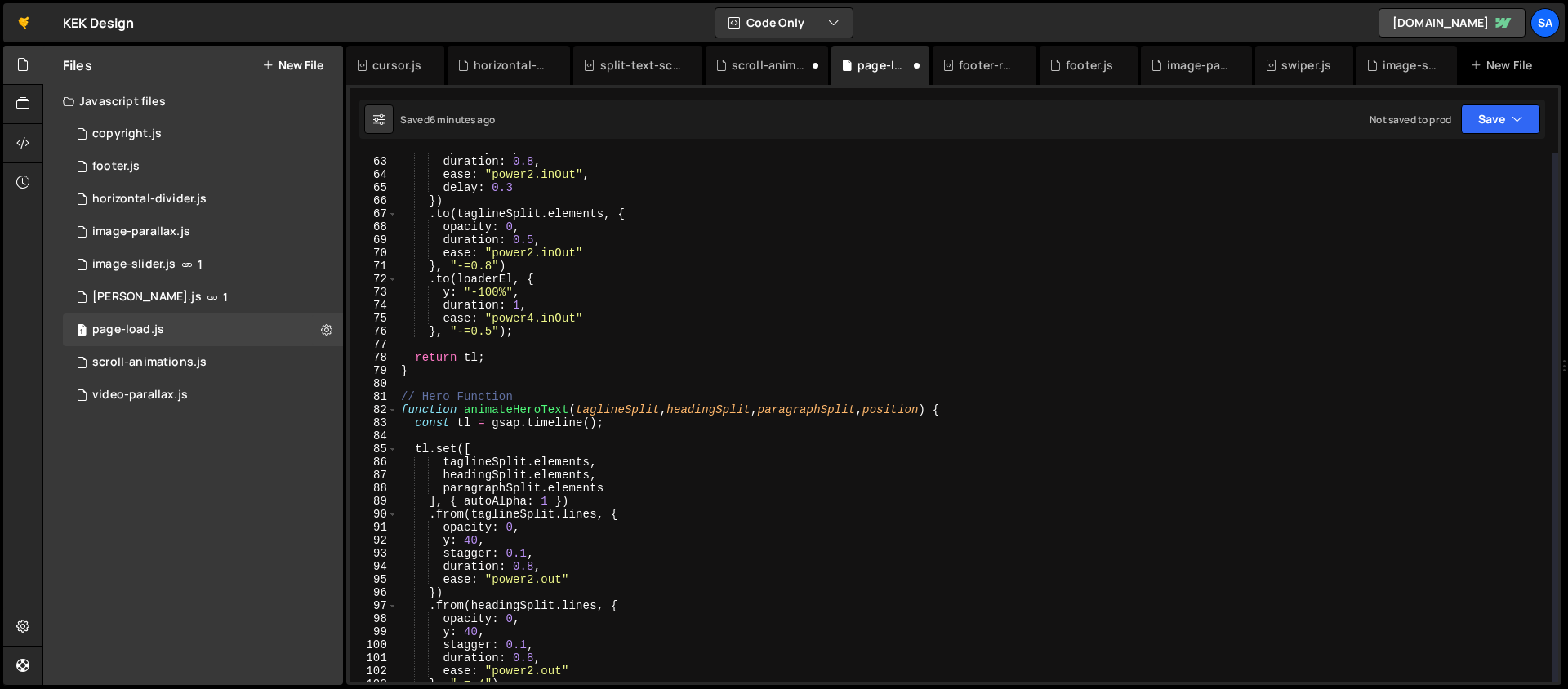 scroll, scrollTop: 979, scrollLeft: 0, axis: vertical 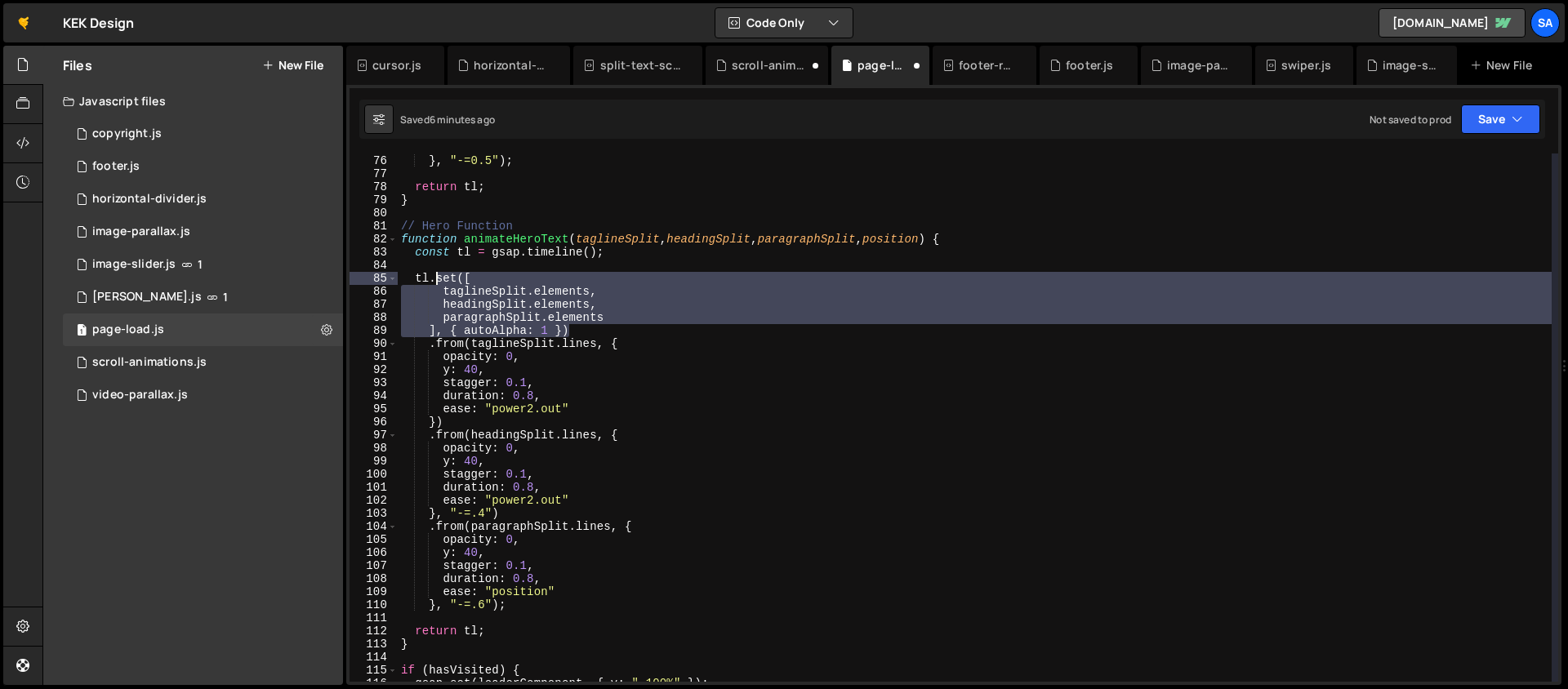 drag, startPoint x: 529, startPoint y: 321, endPoint x: 436, endPoint y: 283, distance: 100.46392 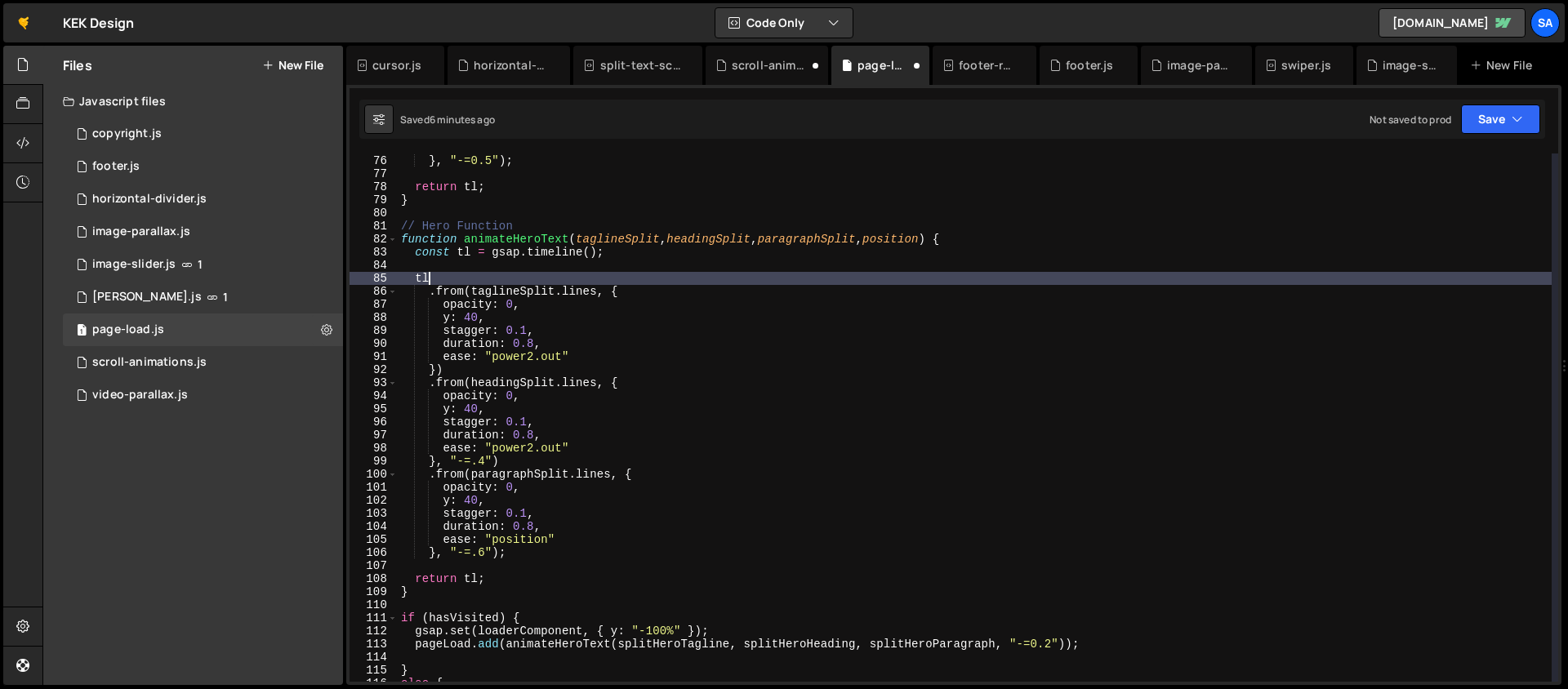 click on "ease :   "power4.inOut"       } ,   "-=0.5" ) ;    return   tl ; } // Hero Function function   animateHeroText ( taglineSplit ,  headingSplit ,  paragraphSplit ,  position )   {    const   tl   =   gsap . timeline ( ) ;    tl       . from ( taglineSplit . lines ,   {          opacity :   0 ,          y :   40 ,          stagger :   0.1 ,          duration :   0.8 ,          ease :   "power2.out"       })       . from ( headingSplit . lines ,   {          opacity :   0 ,          y :   40 ,          stagger :   0.1 ,          duration :   0.8 ,          ease :   "power2.out"       } ,   "-=.4" )       . from ( paragraphSplit . lines ,   {          opacity :   0 ,          y :   40 ,          stagger :   0.1 ,          duration :   0.8 ,          ease :   "position"       } ,   "-=.6" ) ;    return   tl ; } if   ( hasVisited )   {    gsap . set ( loaderComponent ,   {   y :   "-100%"   }) ;    pageLoad . add ( animateHeroText ( splitHeroTagline ,   splitHeroHeading ,   splitHeroParagraph ,   "-=0.2" ))" at bounding box center [974, 418] 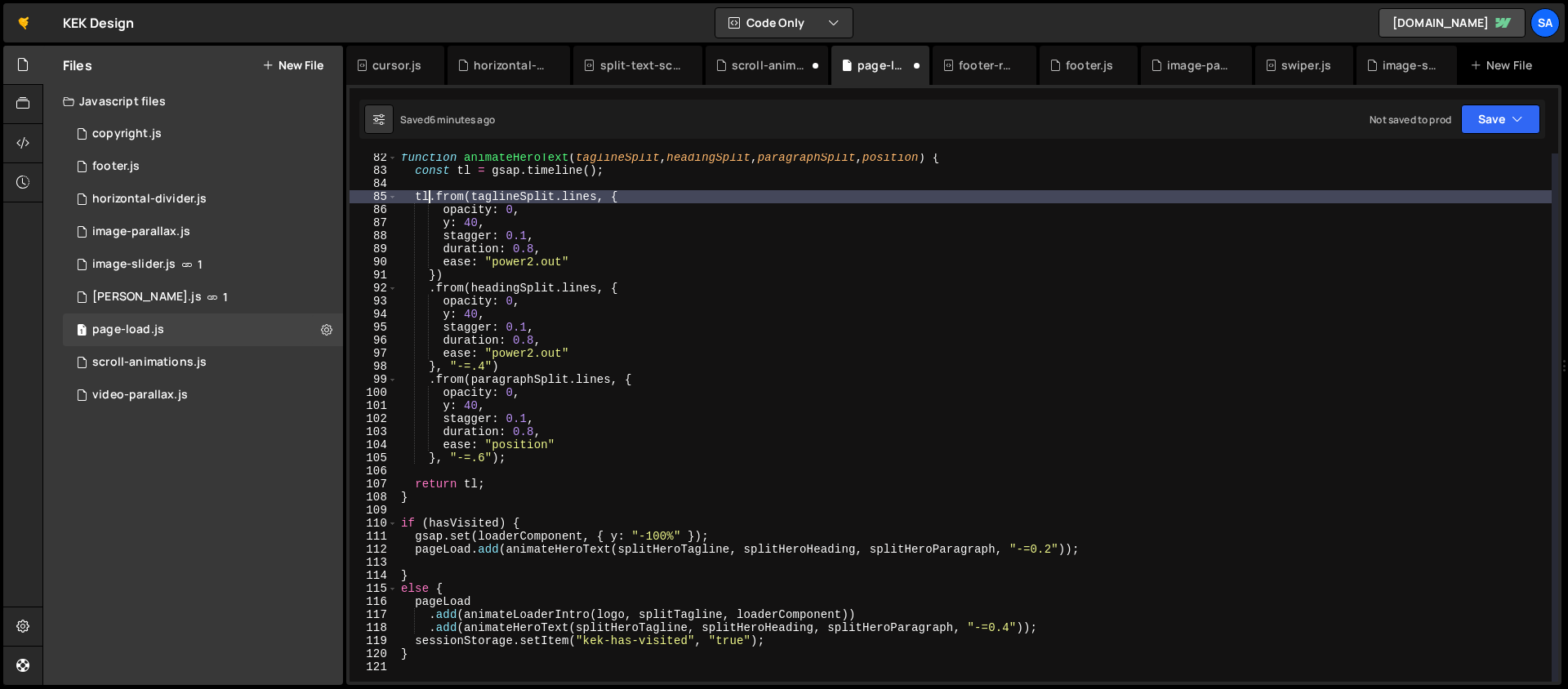 scroll, scrollTop: 1151, scrollLeft: 0, axis: vertical 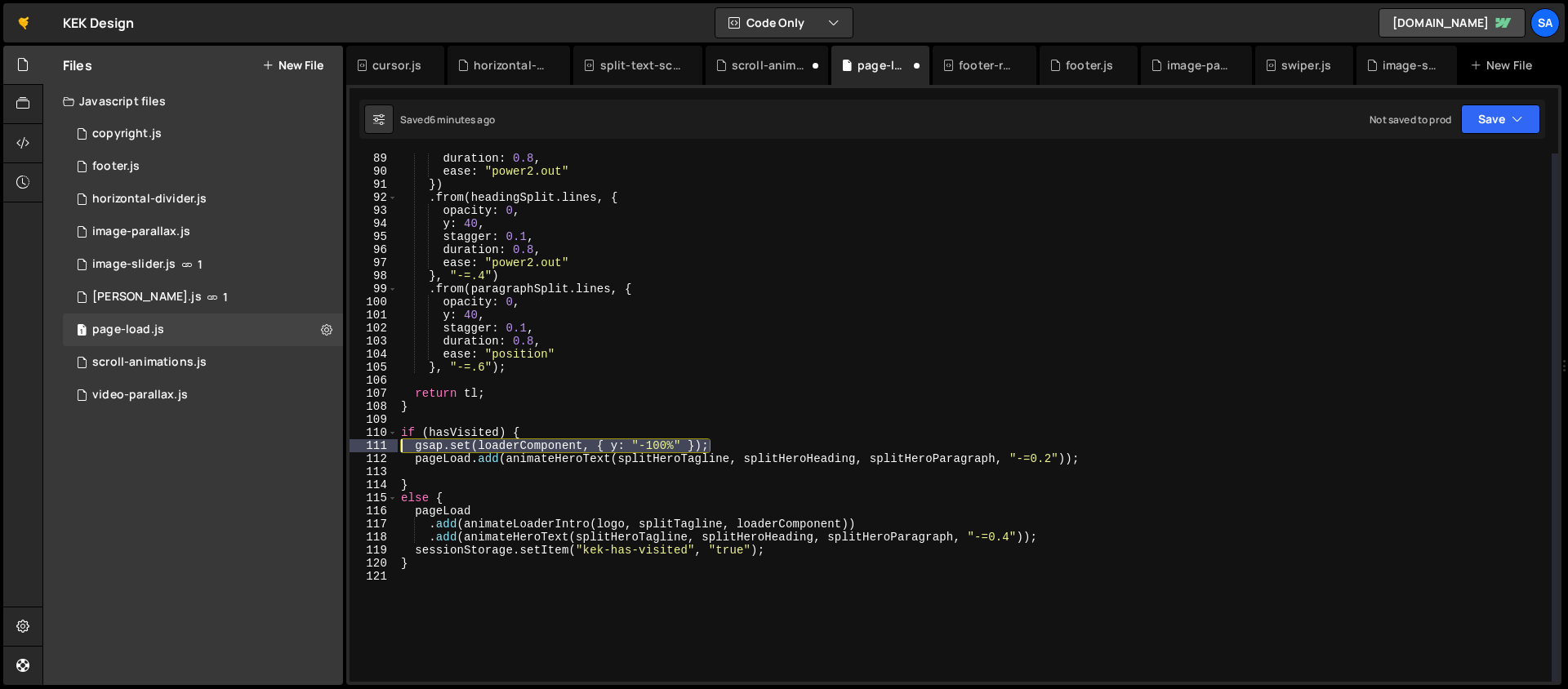 drag, startPoint x: 733, startPoint y: 447, endPoint x: 375, endPoint y: 444, distance: 358.01257 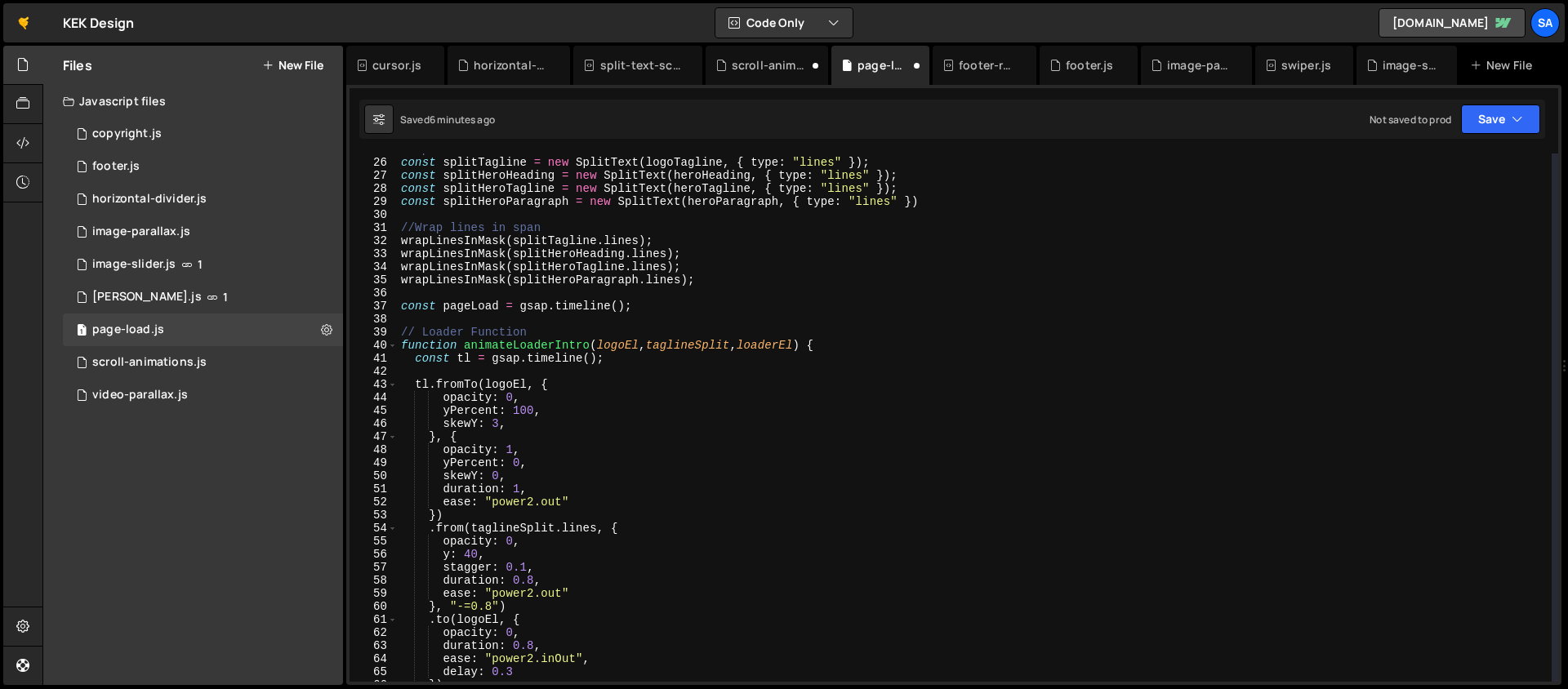 scroll, scrollTop: 0, scrollLeft: 0, axis: both 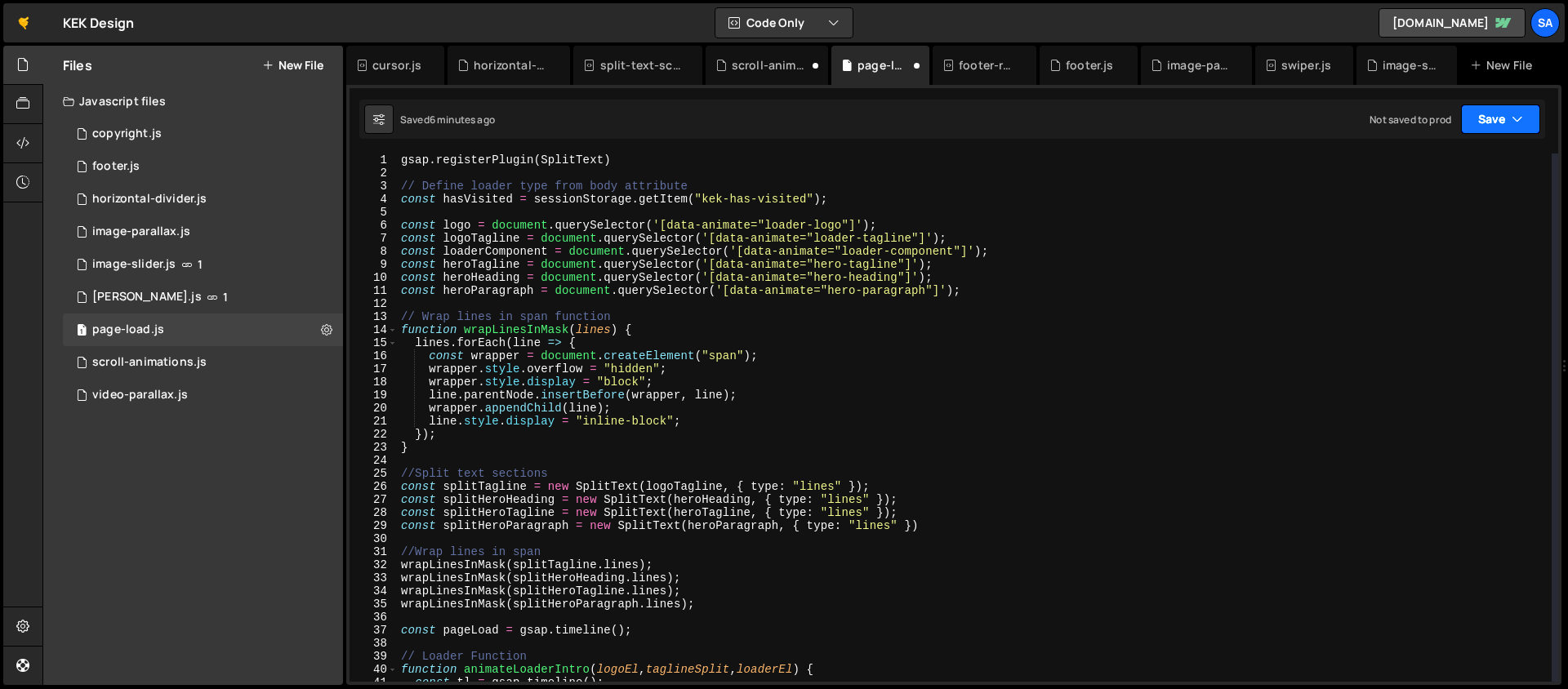 click on "Save" at bounding box center [1500, 119] 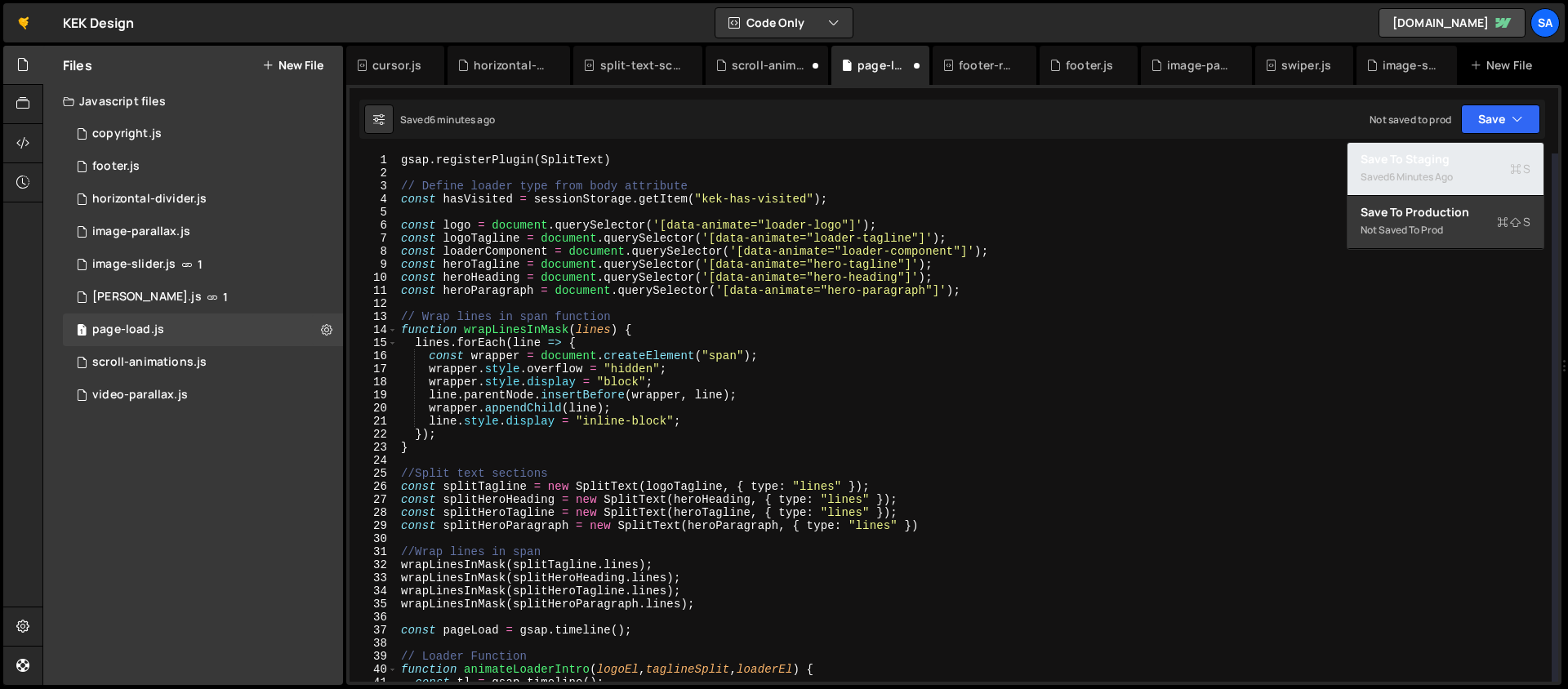 click on "Save to Staging
S" at bounding box center (1446, 159) 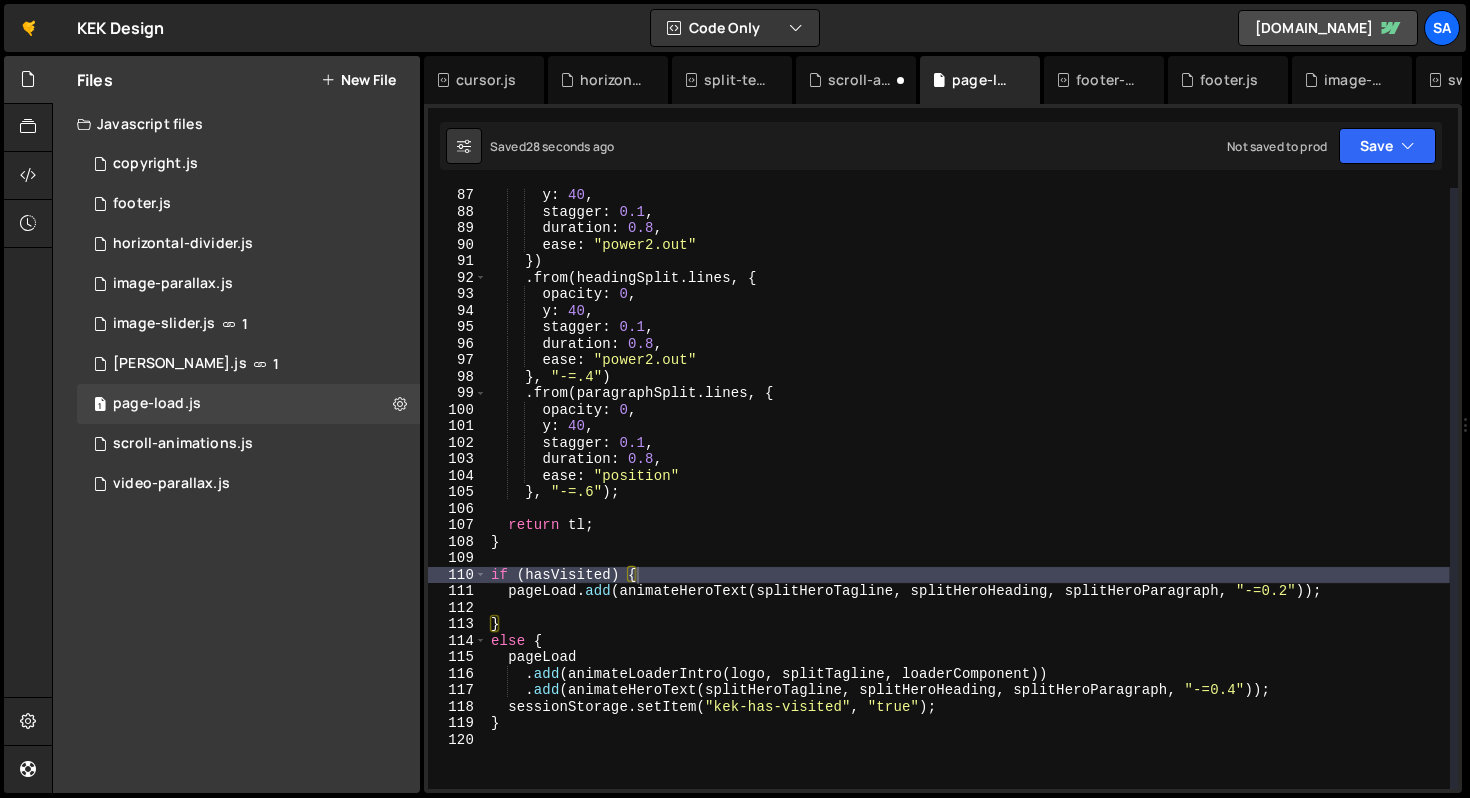 scroll, scrollTop: 1420, scrollLeft: 0, axis: vertical 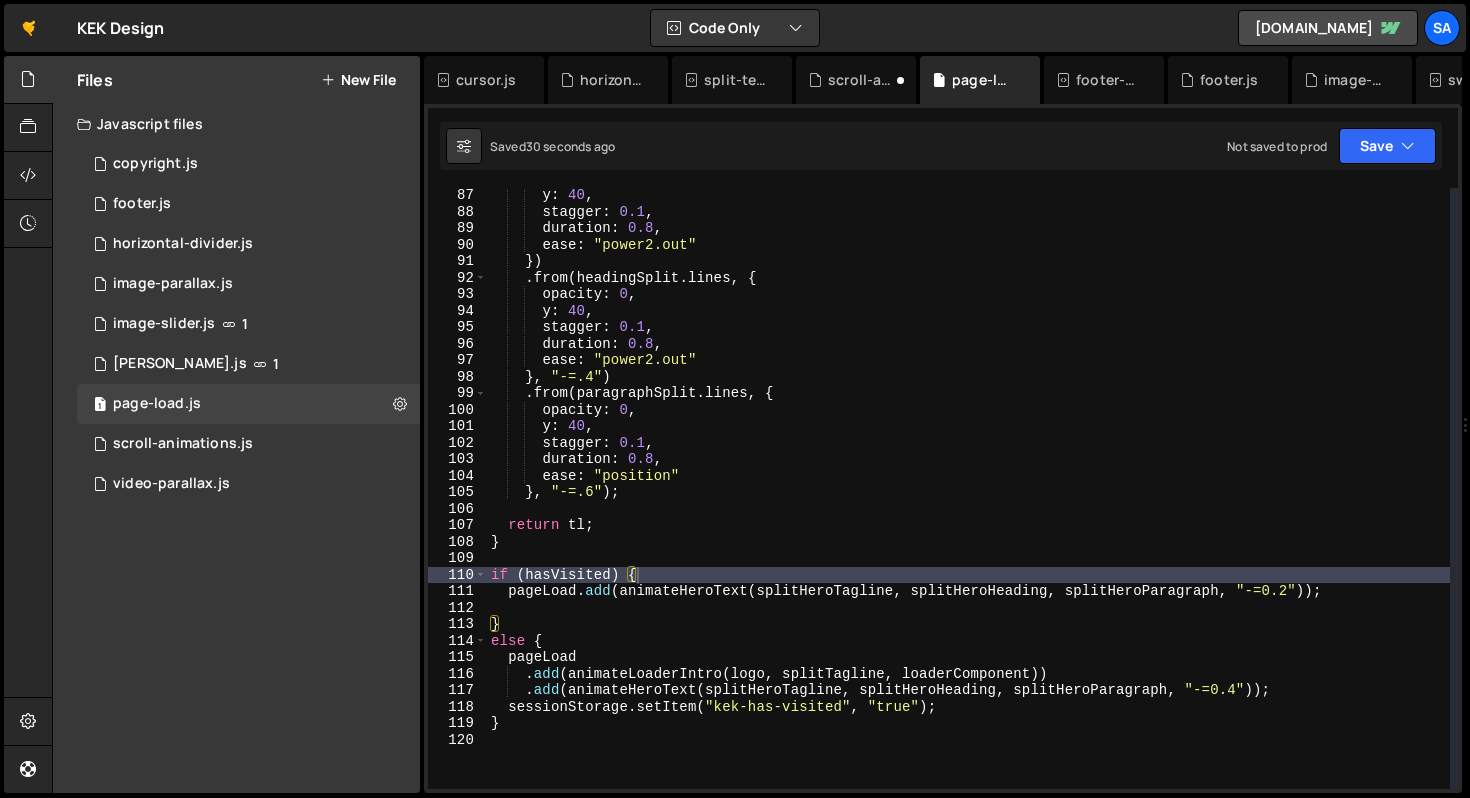 type on "opacity: 0," 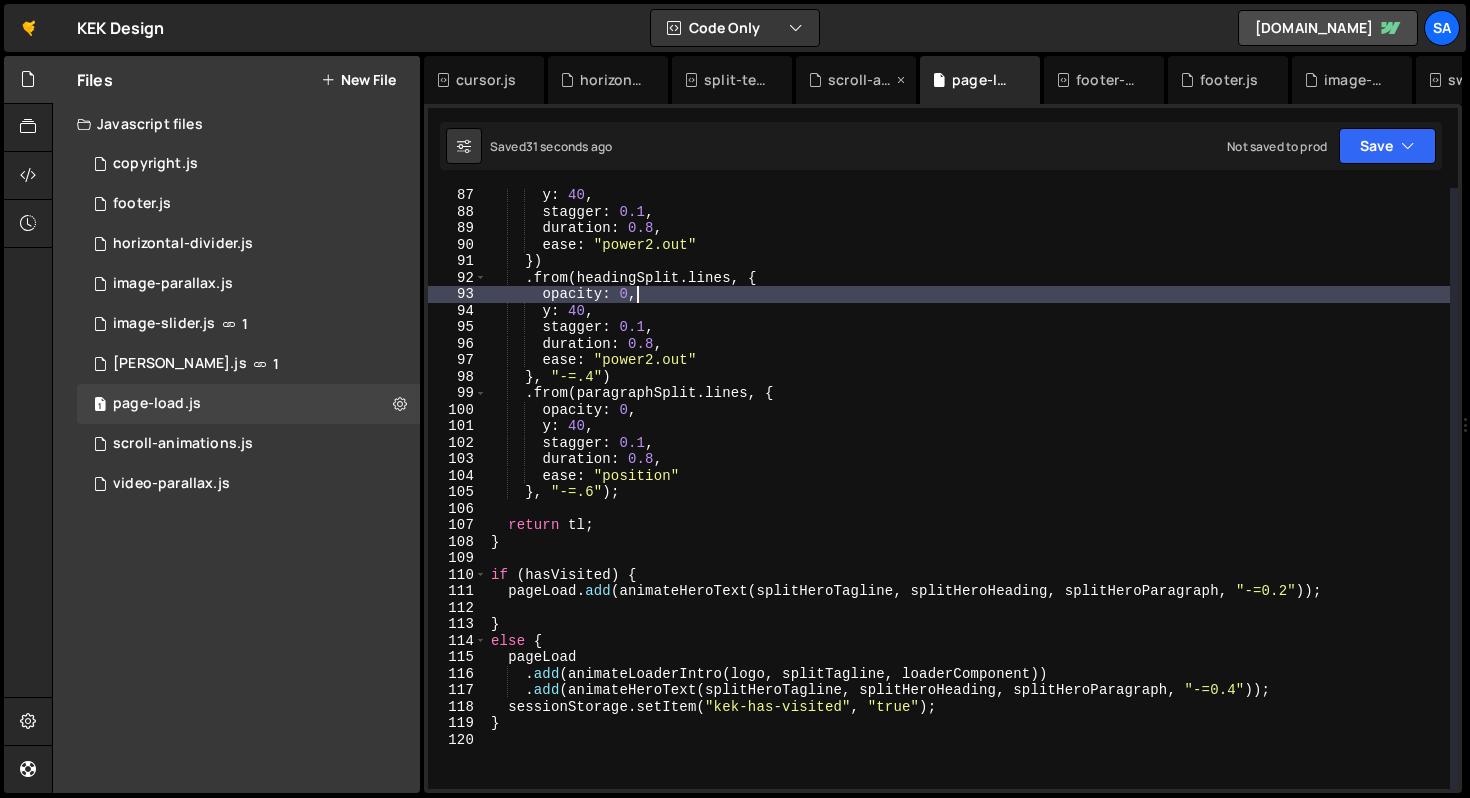 click on "scroll-animations.js" at bounding box center [856, 80] 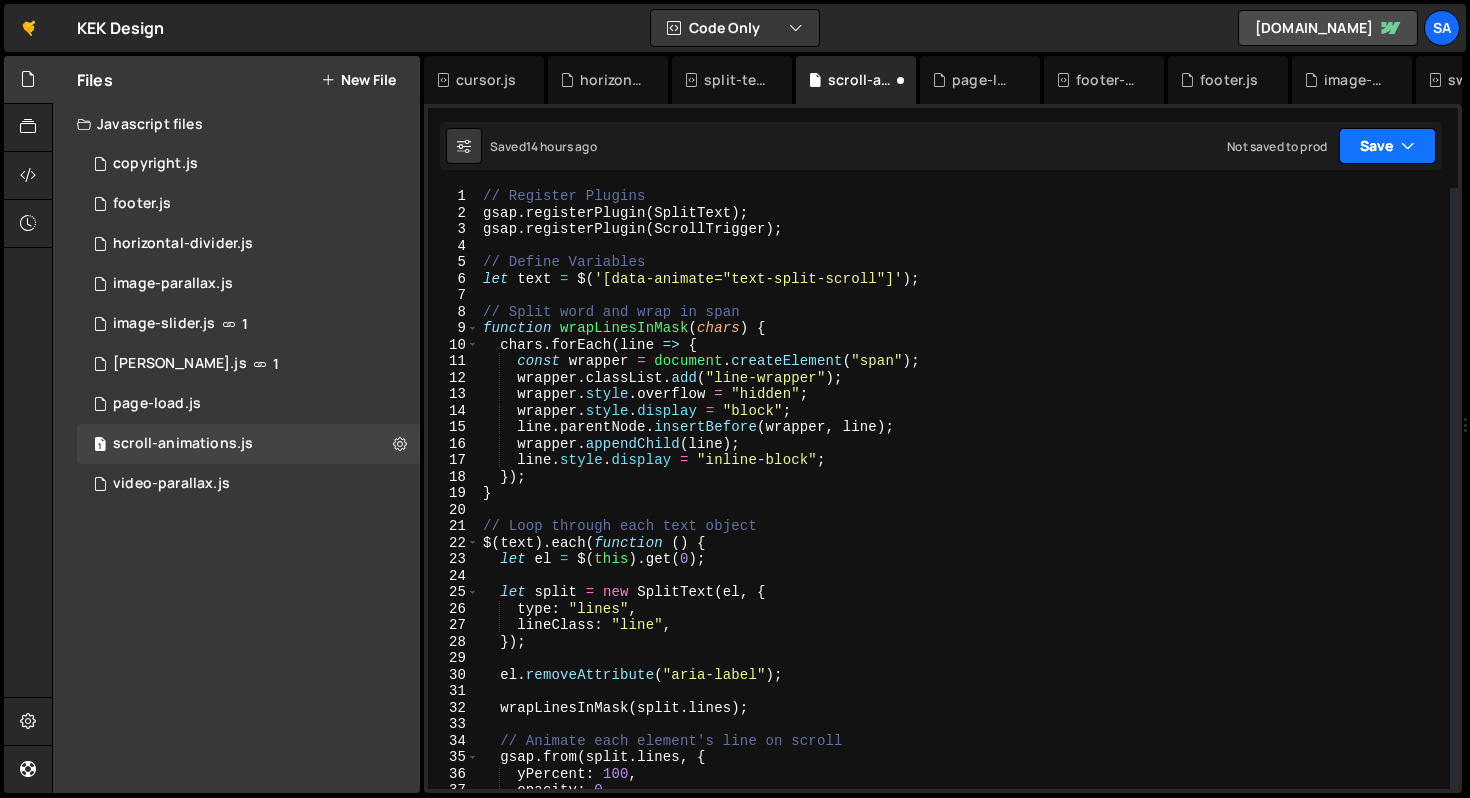 click on "Save" at bounding box center (1387, 146) 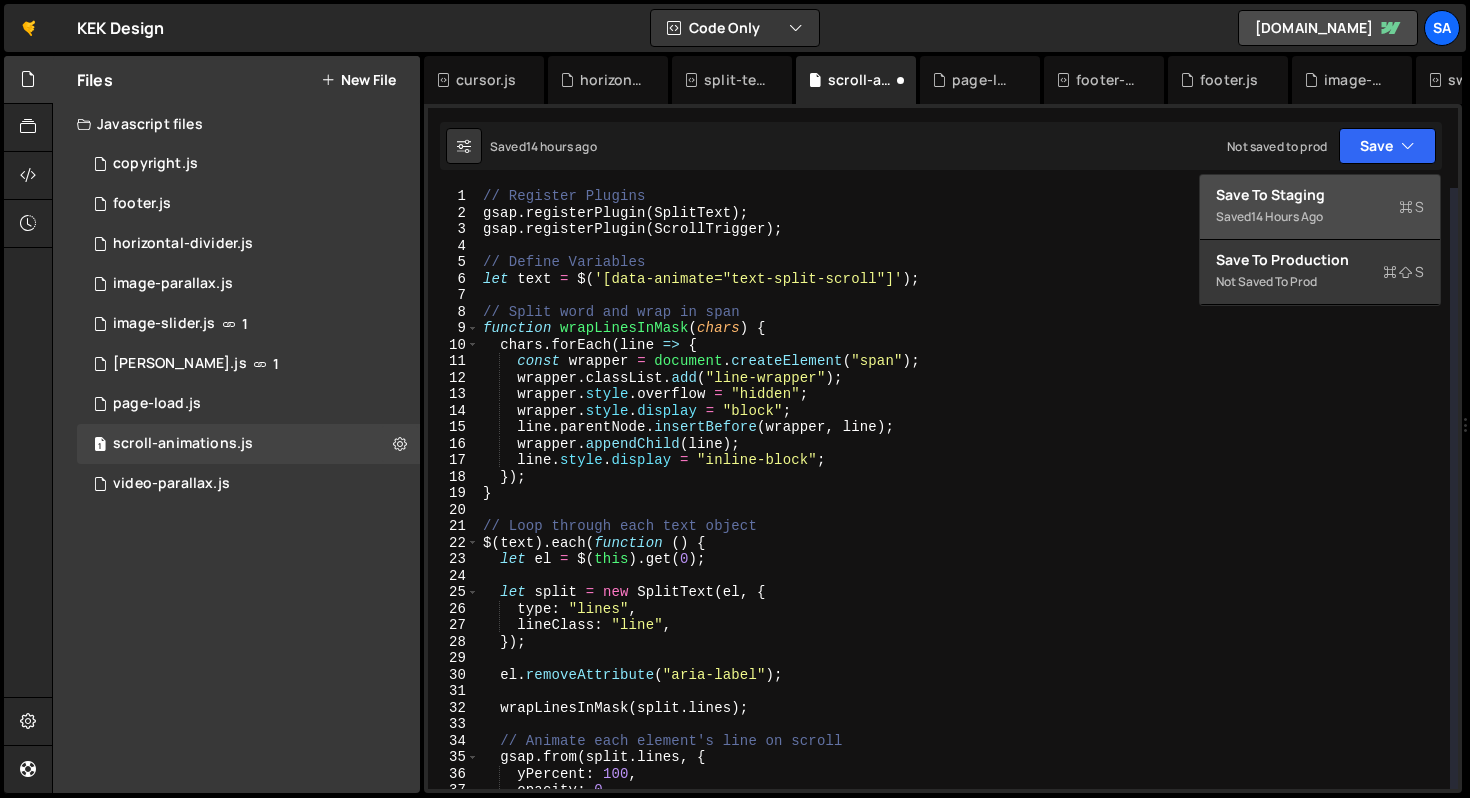 click on "Save to Staging
S" at bounding box center [1320, 195] 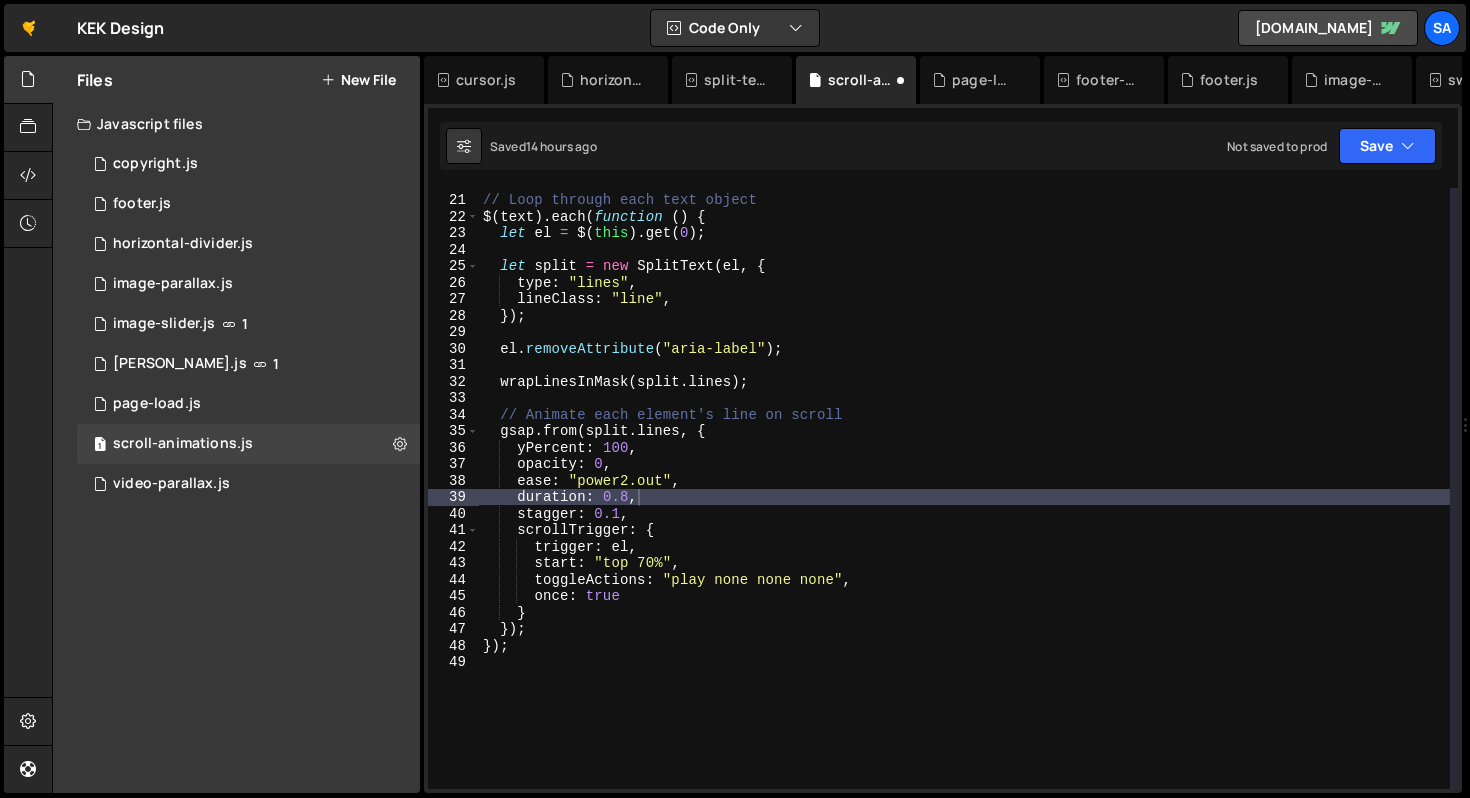 scroll, scrollTop: 326, scrollLeft: 0, axis: vertical 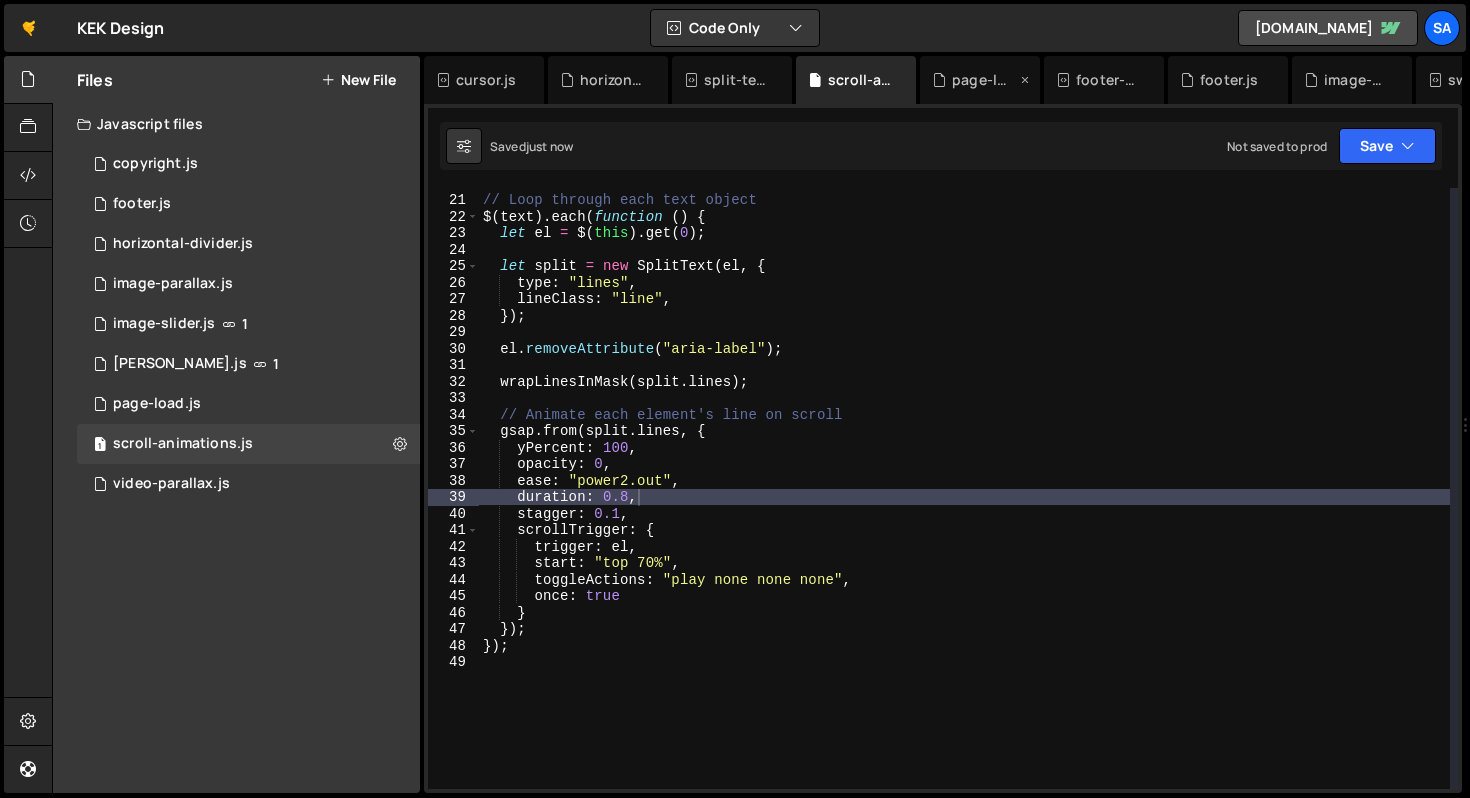 click on "page-load.js" at bounding box center (984, 80) 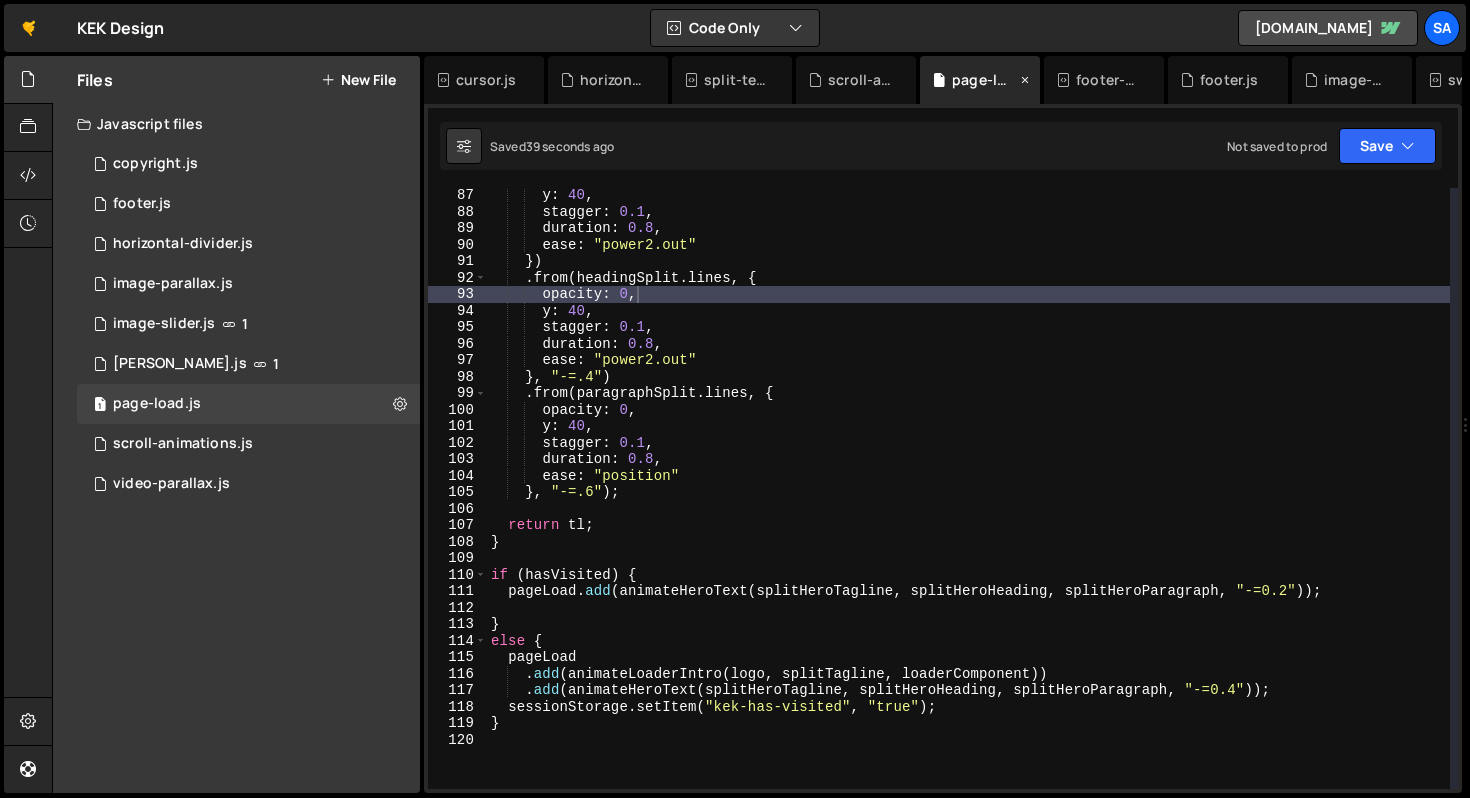 scroll, scrollTop: 2692, scrollLeft: 0, axis: vertical 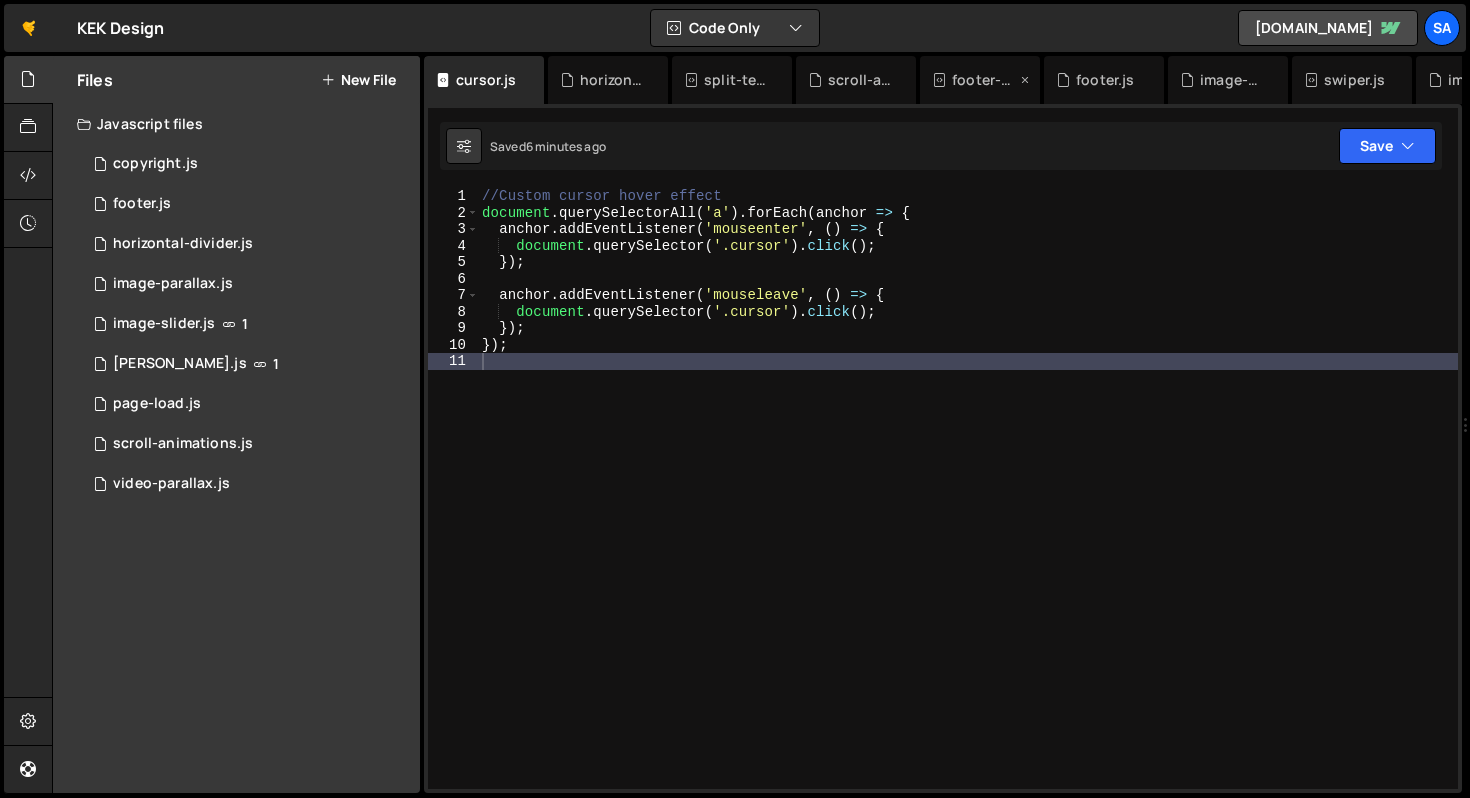 click on "footer-reveal.js" at bounding box center [984, 80] 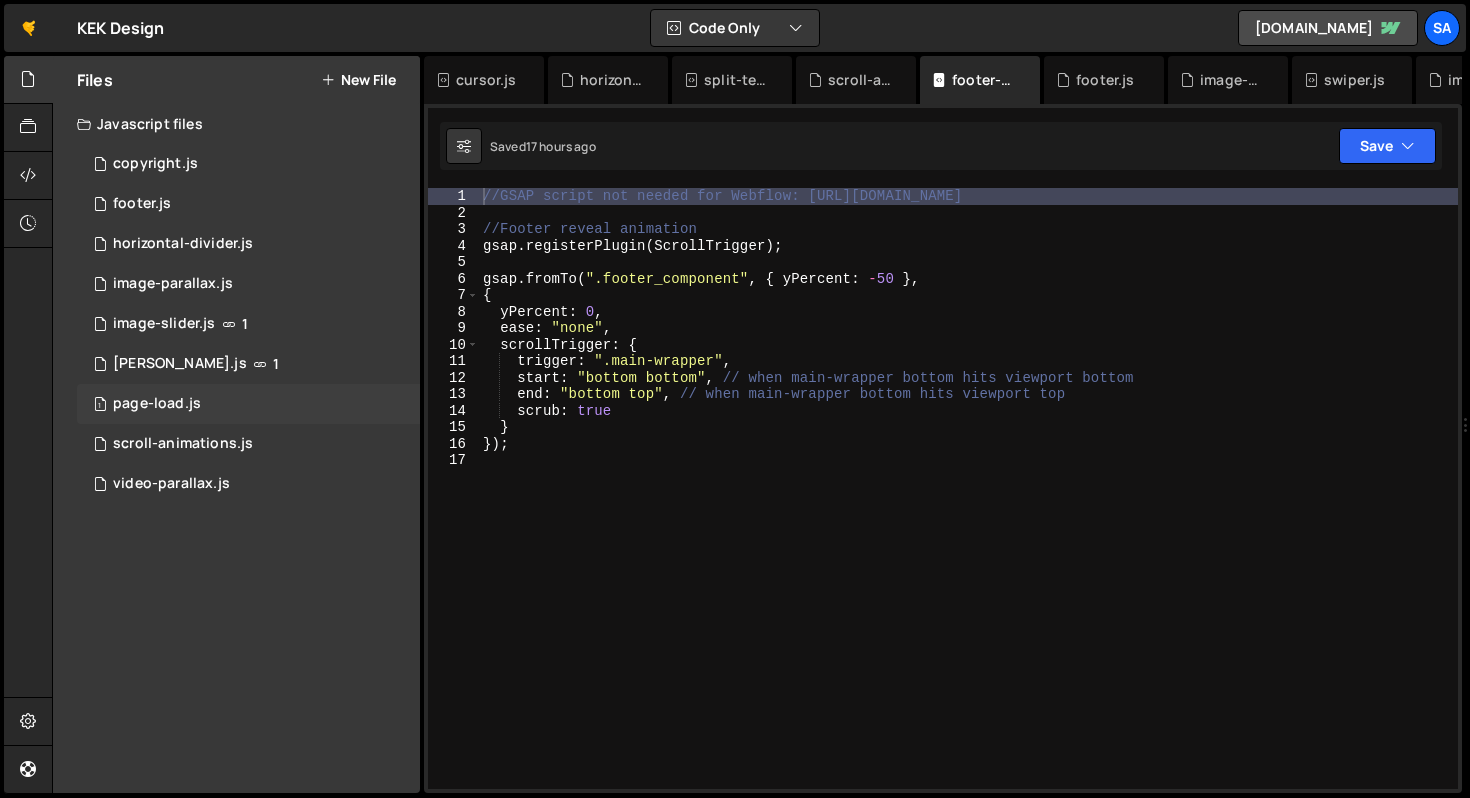 click on "1
page-load.js
0" at bounding box center (248, 404) 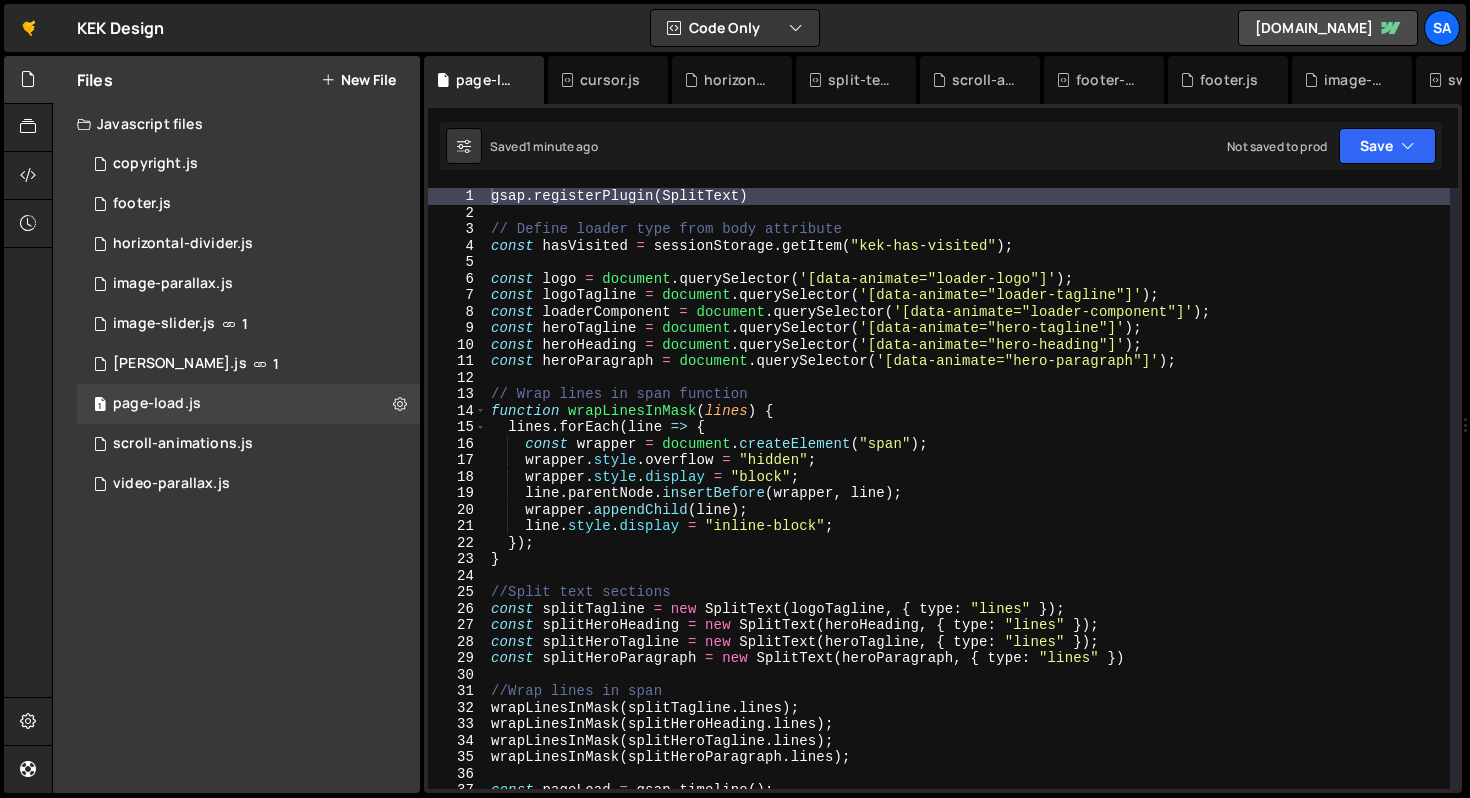 scroll, scrollTop: 2692, scrollLeft: 0, axis: vertical 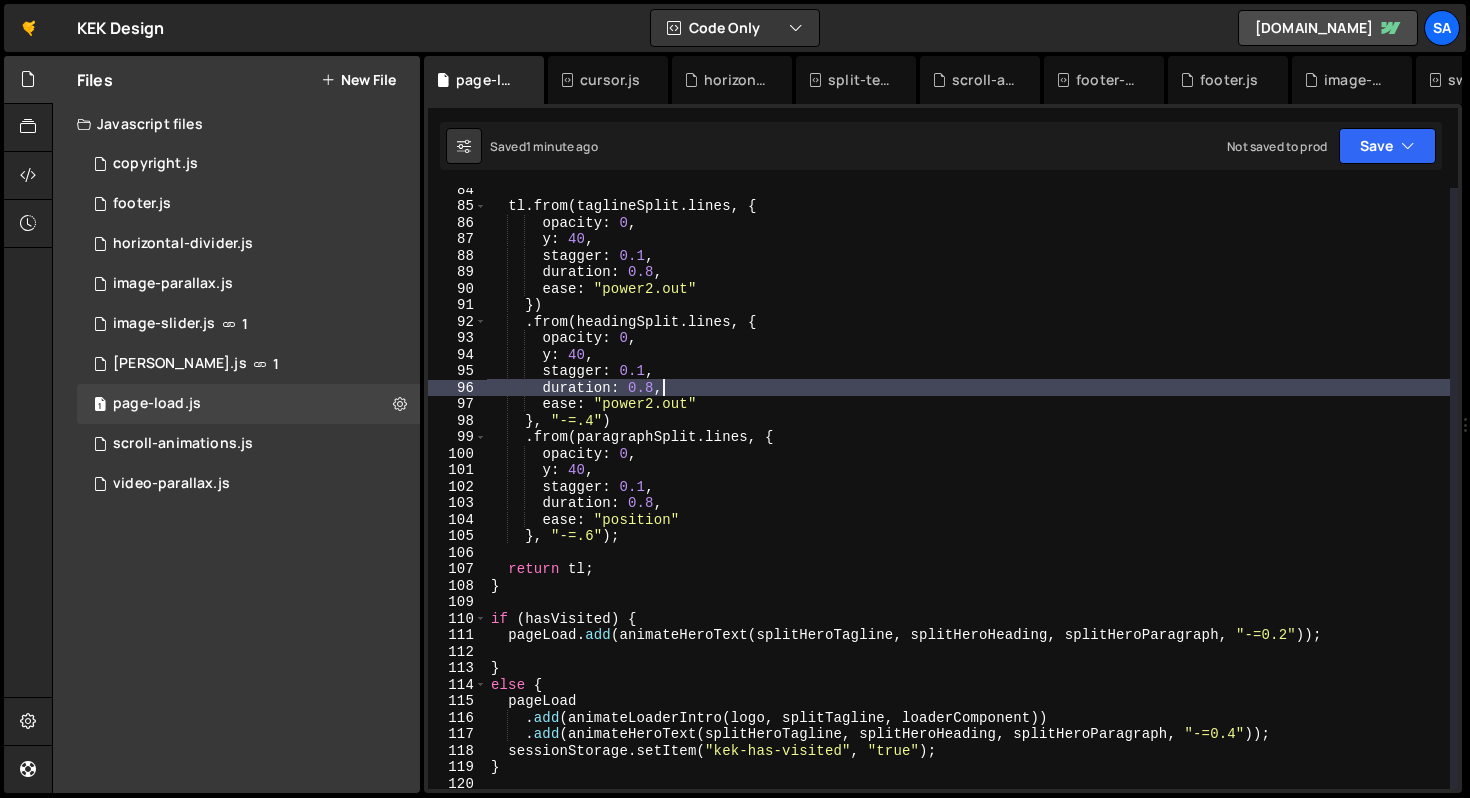 click on "tl . from ( taglineSplit . lines ,   {          opacity :   0 ,          y :   40 ,          stagger :   0.1 ,          duration :   0.8 ,          ease :   "power2.out"       })       . from ( headingSplit . lines ,   {          opacity :   0 ,          y :   40 ,          stagger :   0.1 ,          duration :   0.8 ,          ease :   "power2.out"       } ,   "-=.4" )       . from ( paragraphSplit . lines ,   {          opacity :   0 ,          y :   40 ,          stagger :   0.1 ,          duration :   0.8 ,          ease :   "position"       } ,   "-=.6" ) ;    return   tl ; } if   ( hasVisited )   {    pageLoad . add ( animateHeroText ( splitHeroTagline ,   splitHeroHeading ,   splitHeroParagraph ,   "-=0.2" )) ; } else   {    pageLoad       . add ( animateLoaderIntro ( logo ,   splitTagline ,   loaderComponent ))       . add ( animateHeroText ( splitHeroTagline ,   splitHeroHeading ,   splitHeroParagraph ,   "-=0.4" )) ;    sessionStorage . setItem ( "kek-has-visited" ,   "true" ) ; }" at bounding box center [968, 498] 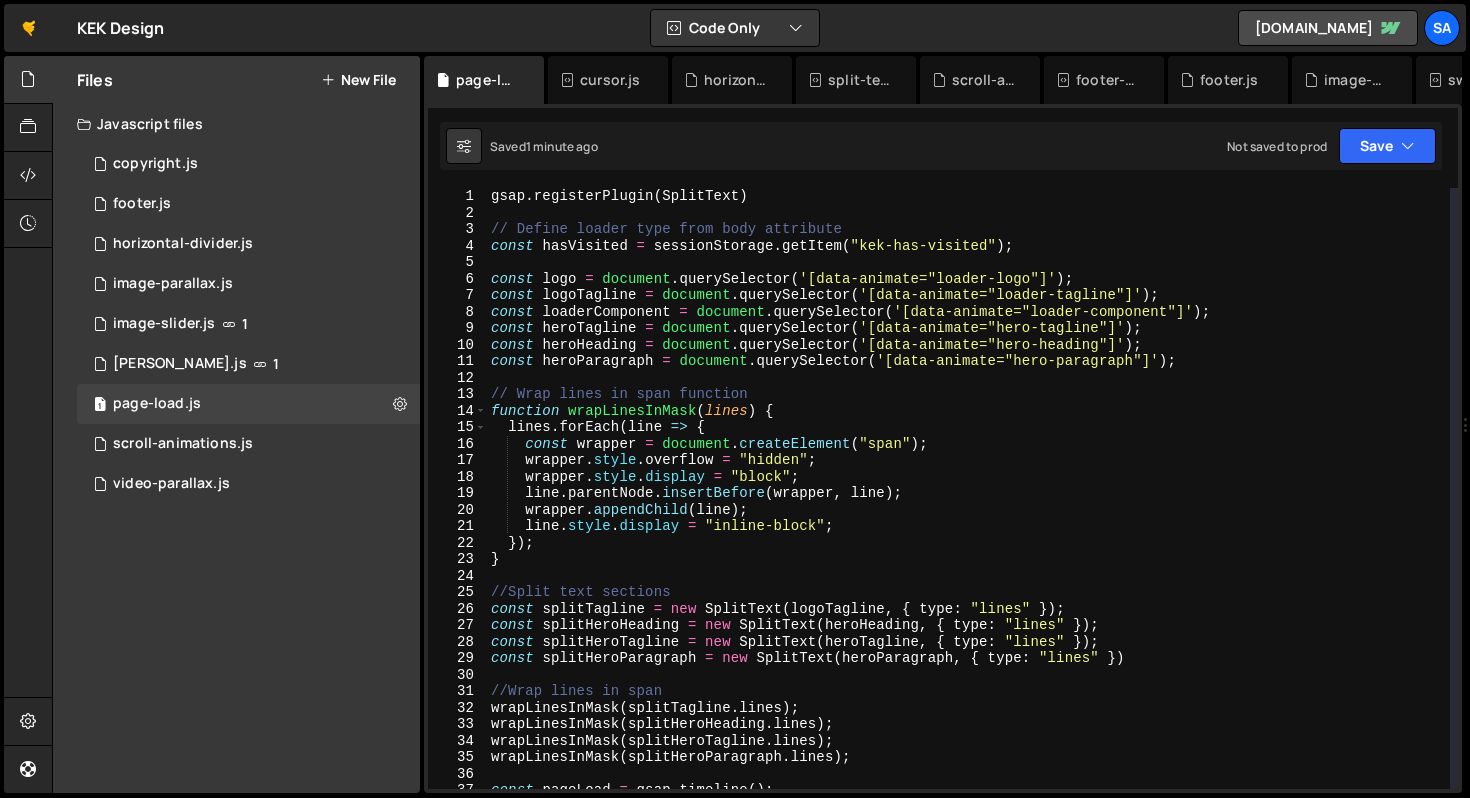 scroll, scrollTop: 0, scrollLeft: 0, axis: both 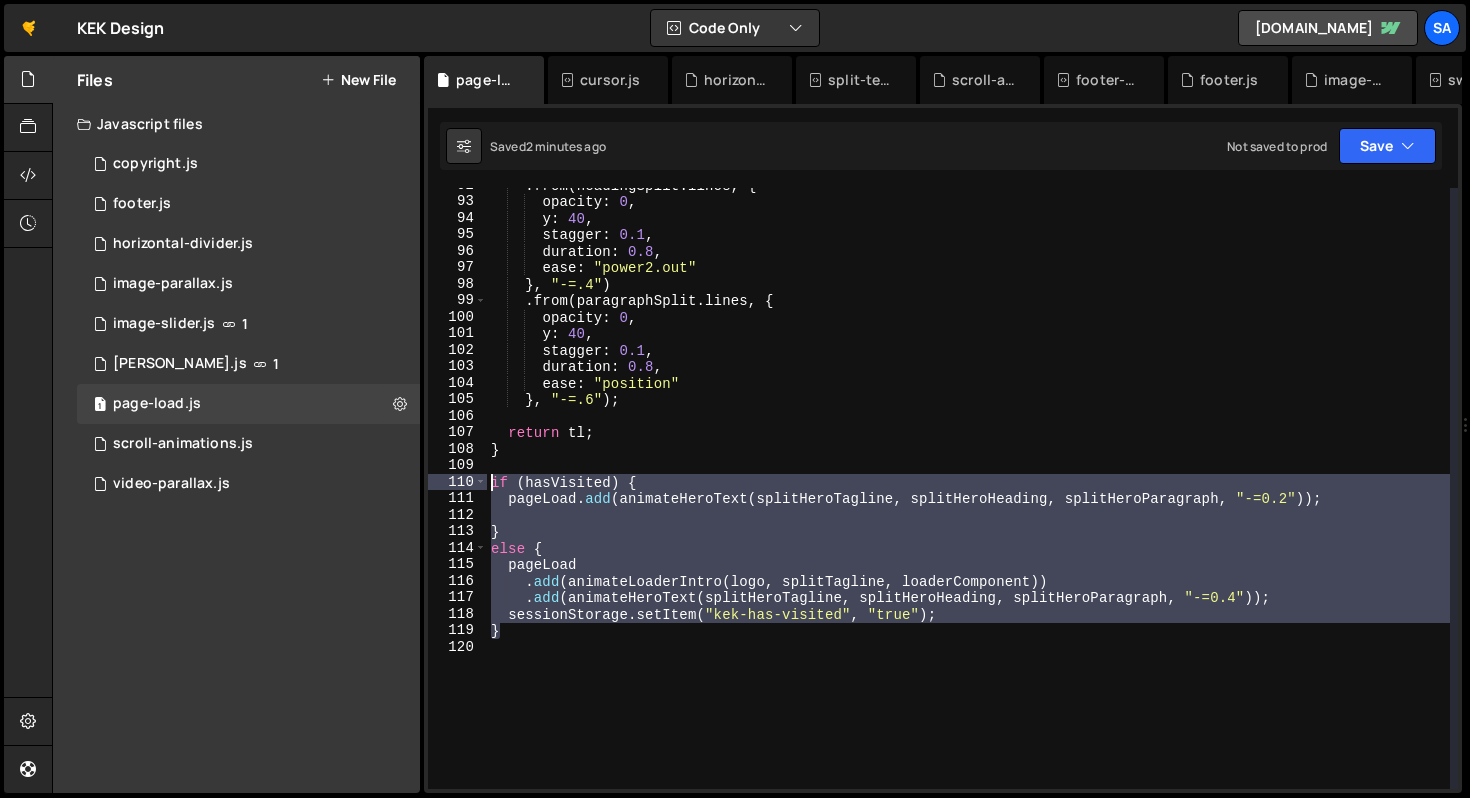 drag, startPoint x: 510, startPoint y: 633, endPoint x: 494, endPoint y: 481, distance: 152.83978 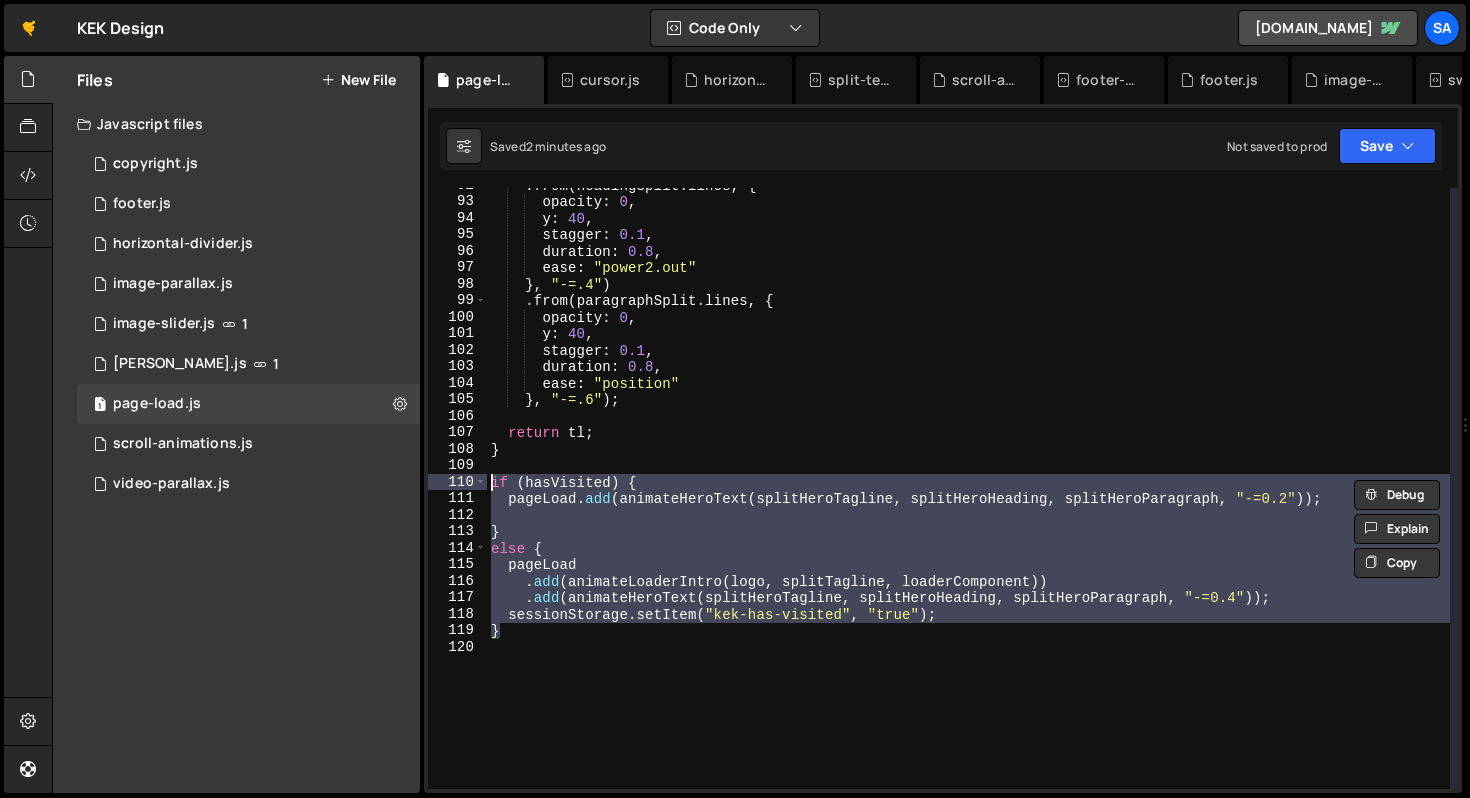 paste on "}" 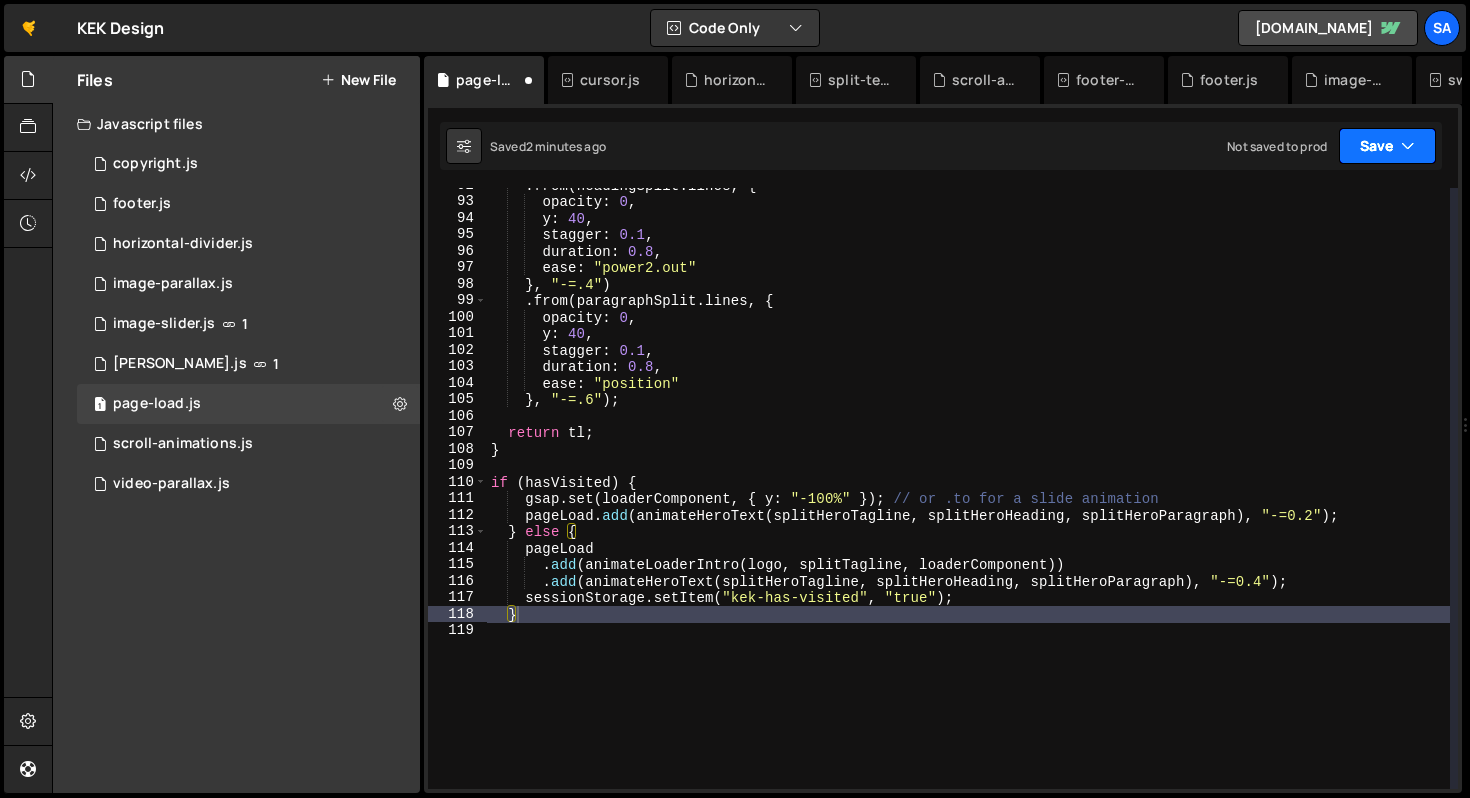 click on "Save" at bounding box center [1387, 146] 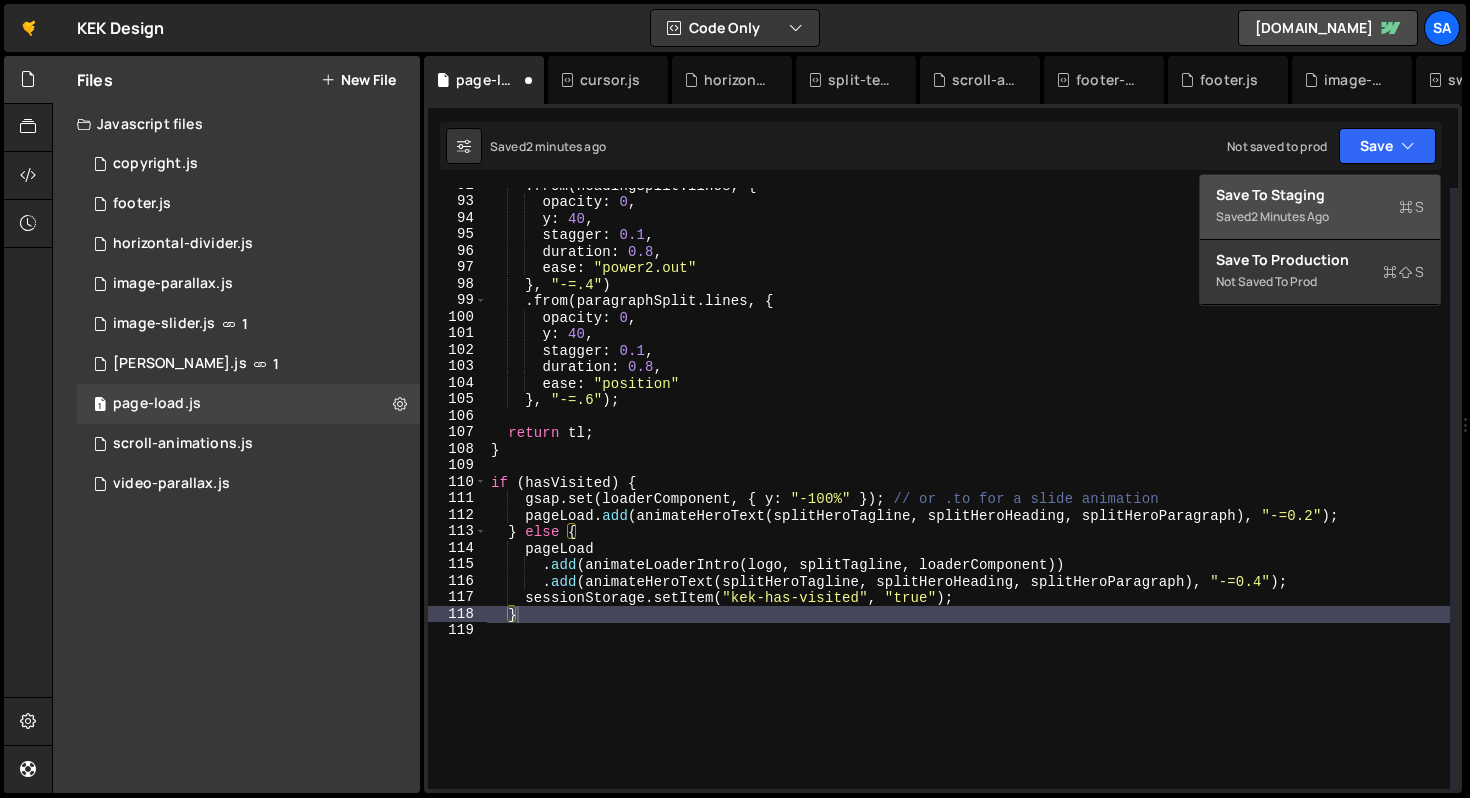 click on "Save to Staging
S" at bounding box center (1320, 195) 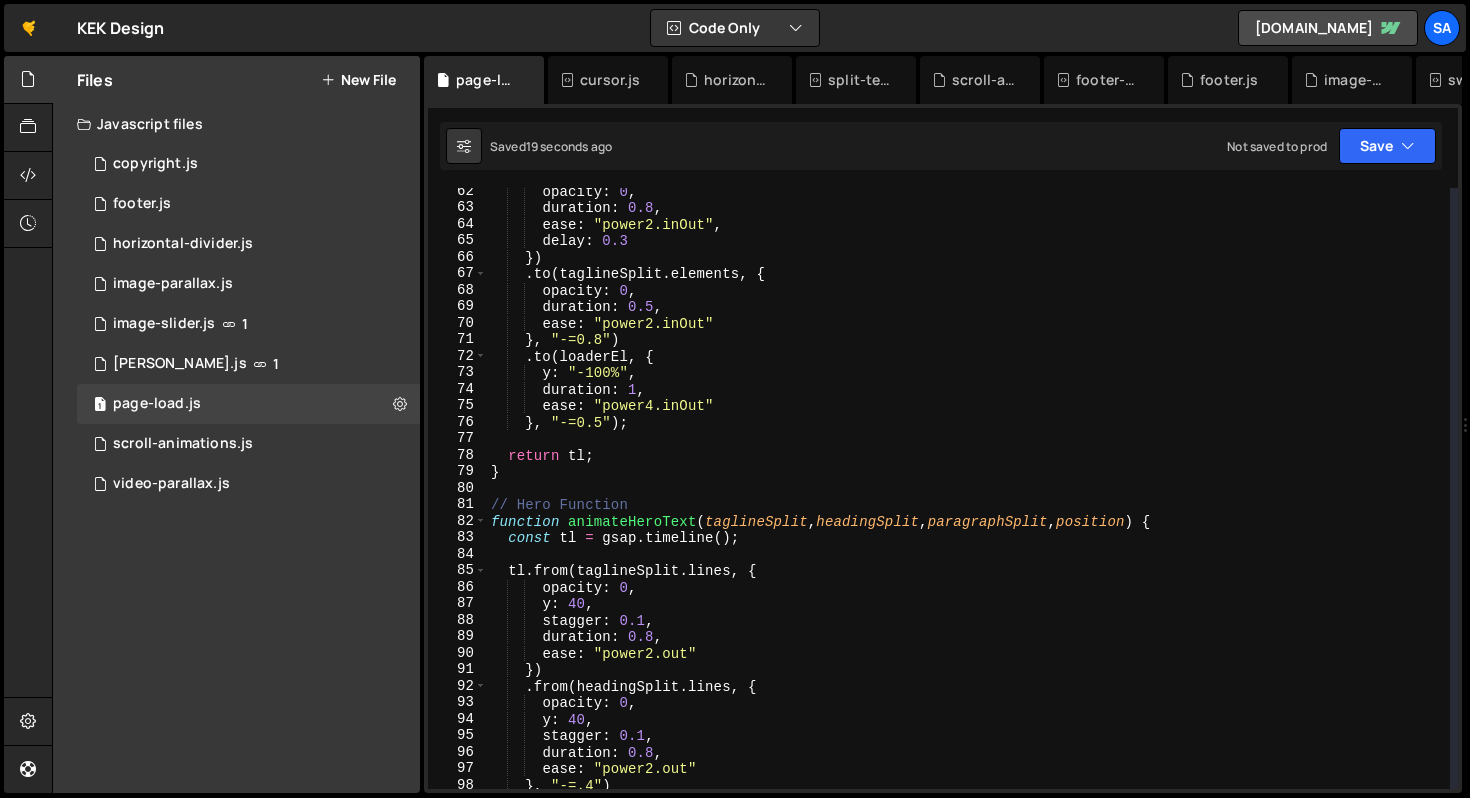 scroll, scrollTop: 1106, scrollLeft: 0, axis: vertical 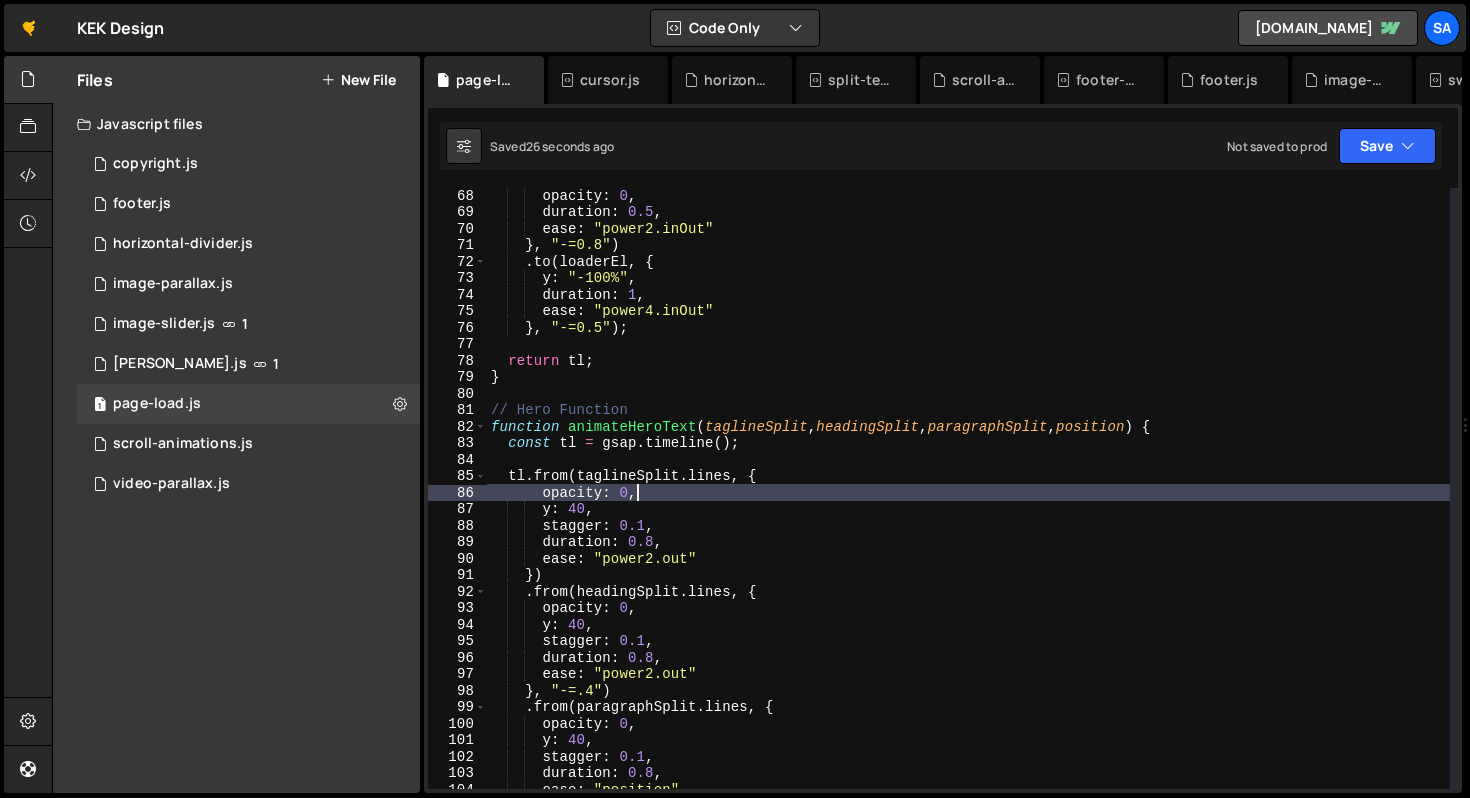 click on "opacity :   0 ,          duration :   0.5 ,          ease :   "power2.inOut"       } ,   "-=0.8" )       . to ( loaderEl ,   {          y :   "-100%" ,          duration :   1 ,          ease :   "power4.inOut"       } ,   "-=0.5" ) ;    return   tl ; } // Hero Function function   animateHeroText ( taglineSplit ,  headingSplit ,  paragraphSplit ,  position )   {    const   tl   =   gsap . timeline ( ) ;    tl . from ( taglineSplit . lines ,   {          opacity :   0 ,          y :   40 ,          stagger :   0.1 ,          duration :   0.8 ,          ease :   "power2.out"       })       . from ( headingSplit . lines ,   {          opacity :   0 ,          y :   40 ,          stagger :   0.1 ,          duration :   0.8 ,          ease :   "power2.out"       } ,   "-=.4" )       . from ( paragraphSplit . lines ,   {          opacity :   0 ,          y :   40 ,          stagger :   0.1 ,          duration :   0.8 ,          ease :   "position"       } ,   "-=.6" ) ;" at bounding box center [968, 504] 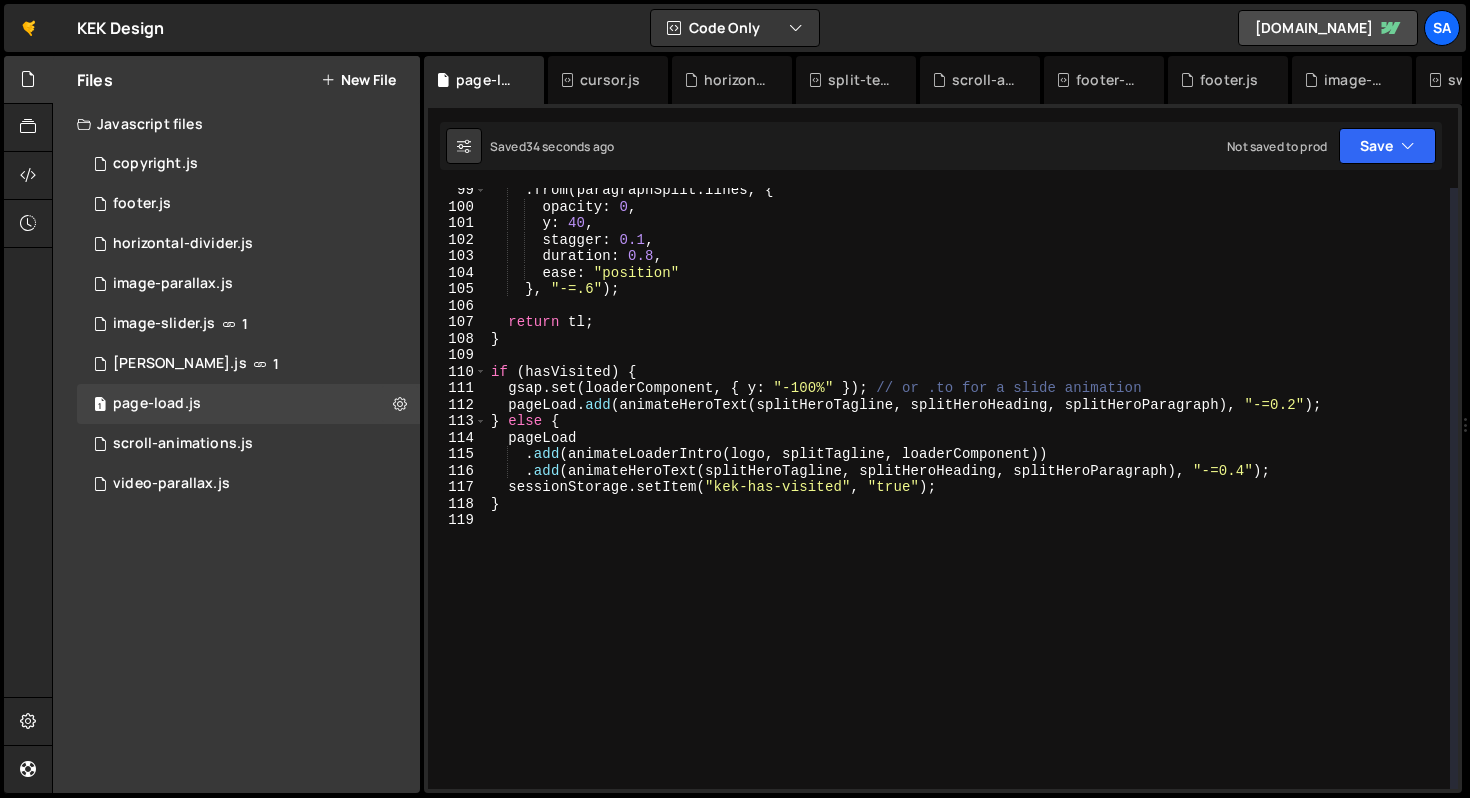 scroll, scrollTop: 1623, scrollLeft: 0, axis: vertical 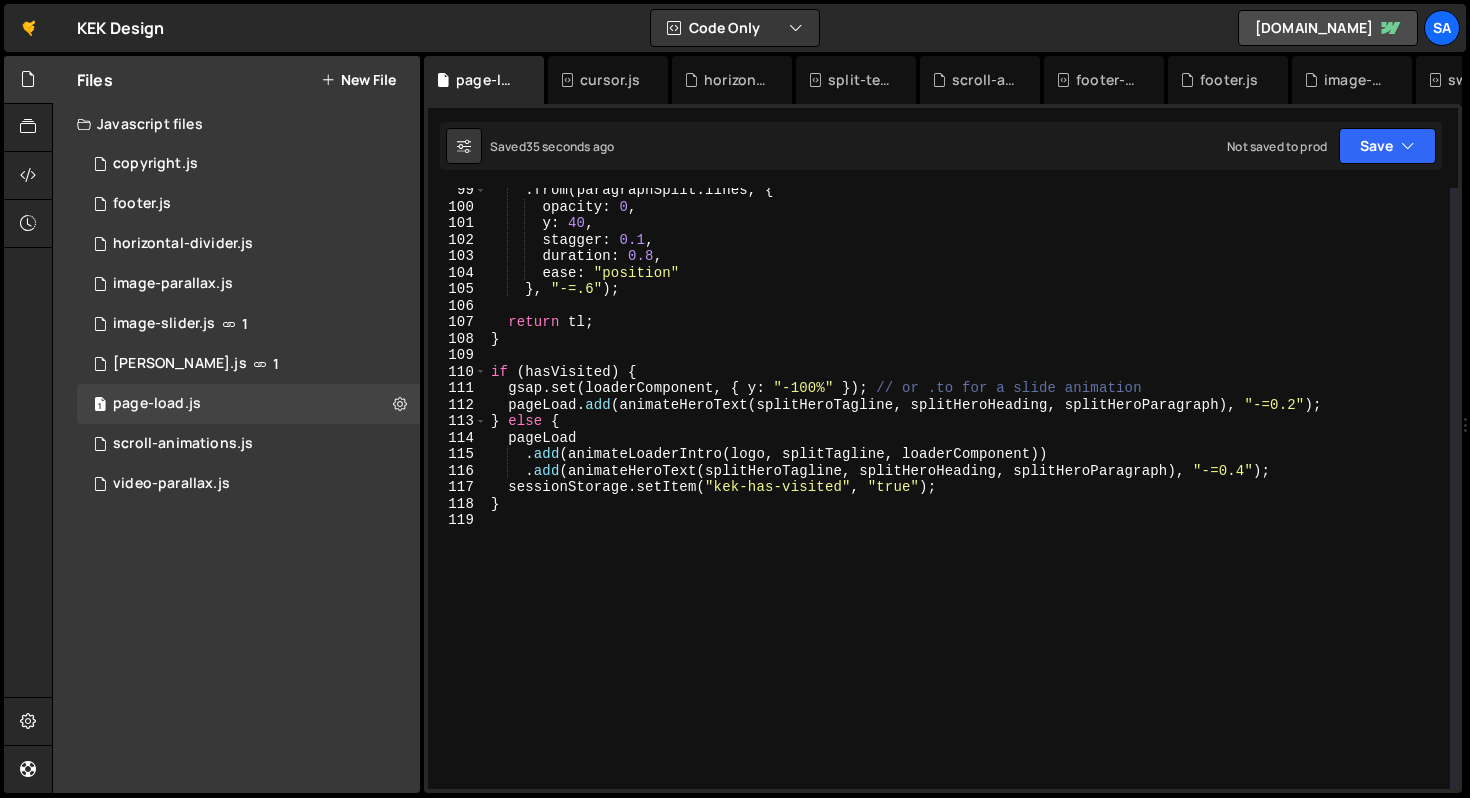 click on ". from ( paragraphSplit . lines ,   {          opacity :   0 ,          y :   40 ,          stagger :   0.1 ,          duration :   0.8 ,          ease :   "position"       } ,   "-=.6" ) ;    return   tl ; } if   ( hasVisited )   {    gsap . set ( loaderComponent ,   {   y :   "-100%"   }) ;   // or .to for a slide animation    pageLoad . add ( animateHeroText ( splitHeroTagline ,   splitHeroHeading ,   splitHeroParagraph ) ,   "-=0.2" ) ; }   else   {    pageLoad       . add ( animateLoaderIntro ( logo ,   splitTagline ,   loaderComponent ))       . add ( animateHeroText ( splitHeroTagline ,   splitHeroHeading ,   splitHeroParagraph ) ,   "-=0.4" ) ;    sessionStorage . setItem ( "kek-has-visited" ,   "true" ) ; }" at bounding box center (968, 499) 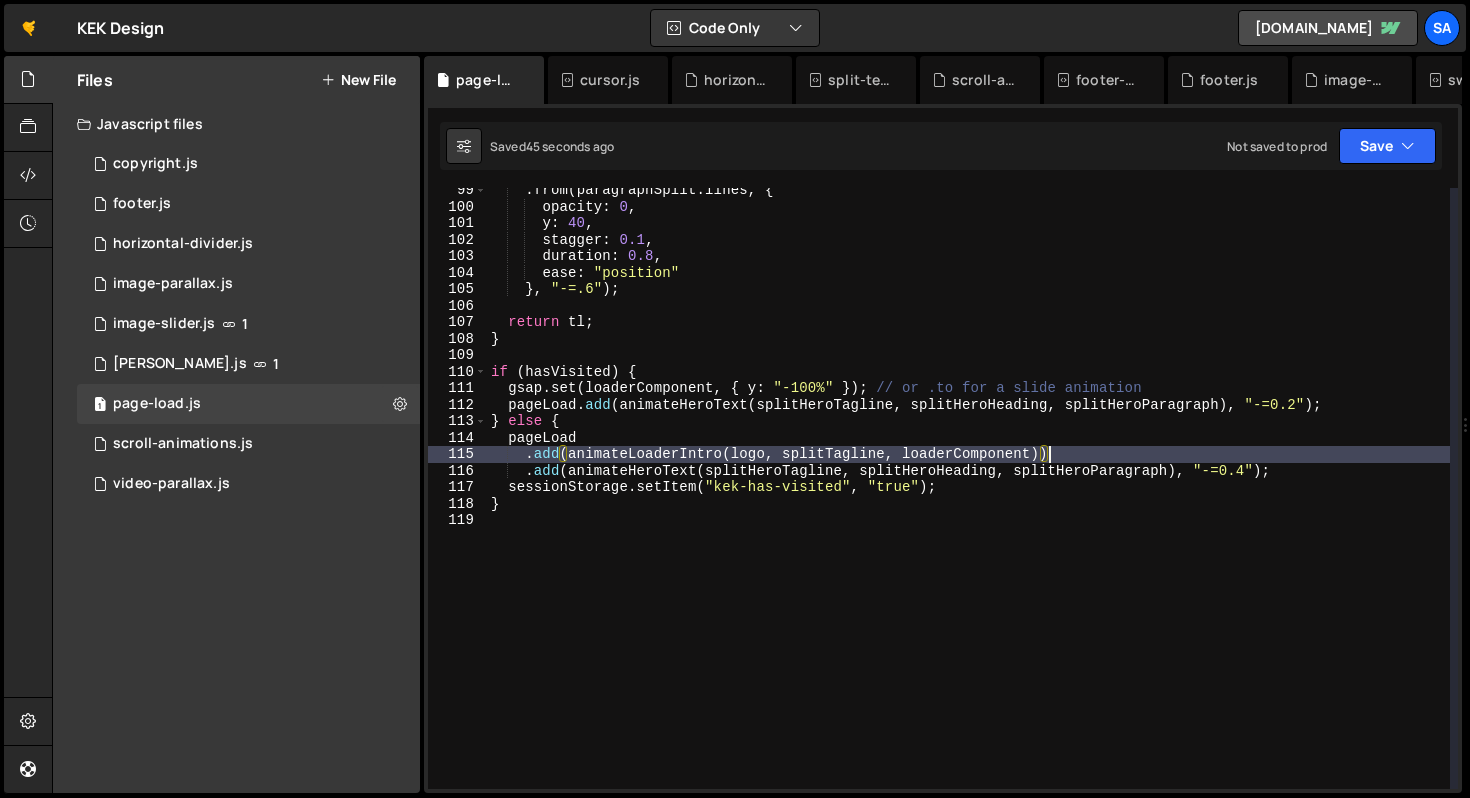 click on ". from ( paragraphSplit . lines ,   {          opacity :   0 ,          y :   40 ,          stagger :   0.1 ,          duration :   0.8 ,          ease :   "position"       } ,   "-=.6" ) ;    return   tl ; } if   ( hasVisited )   {    gsap . set ( loaderComponent ,   {   y :   "-100%"   }) ;   // or .to for a slide animation    pageLoad . add ( animateHeroText ( splitHeroTagline ,   splitHeroHeading ,   splitHeroParagraph ) ,   "-=0.2" ) ; }   else   {    pageLoad       . add ( animateLoaderIntro ( logo ,   splitTagline ,   loaderComponent ))       . add ( animateHeroText ( splitHeroTagline ,   splitHeroHeading ,   splitHeroParagraph ) ,   "-=0.4" ) ;    sessionStorage . setItem ( "kek-has-visited" ,   "true" ) ; }" at bounding box center (968, 499) 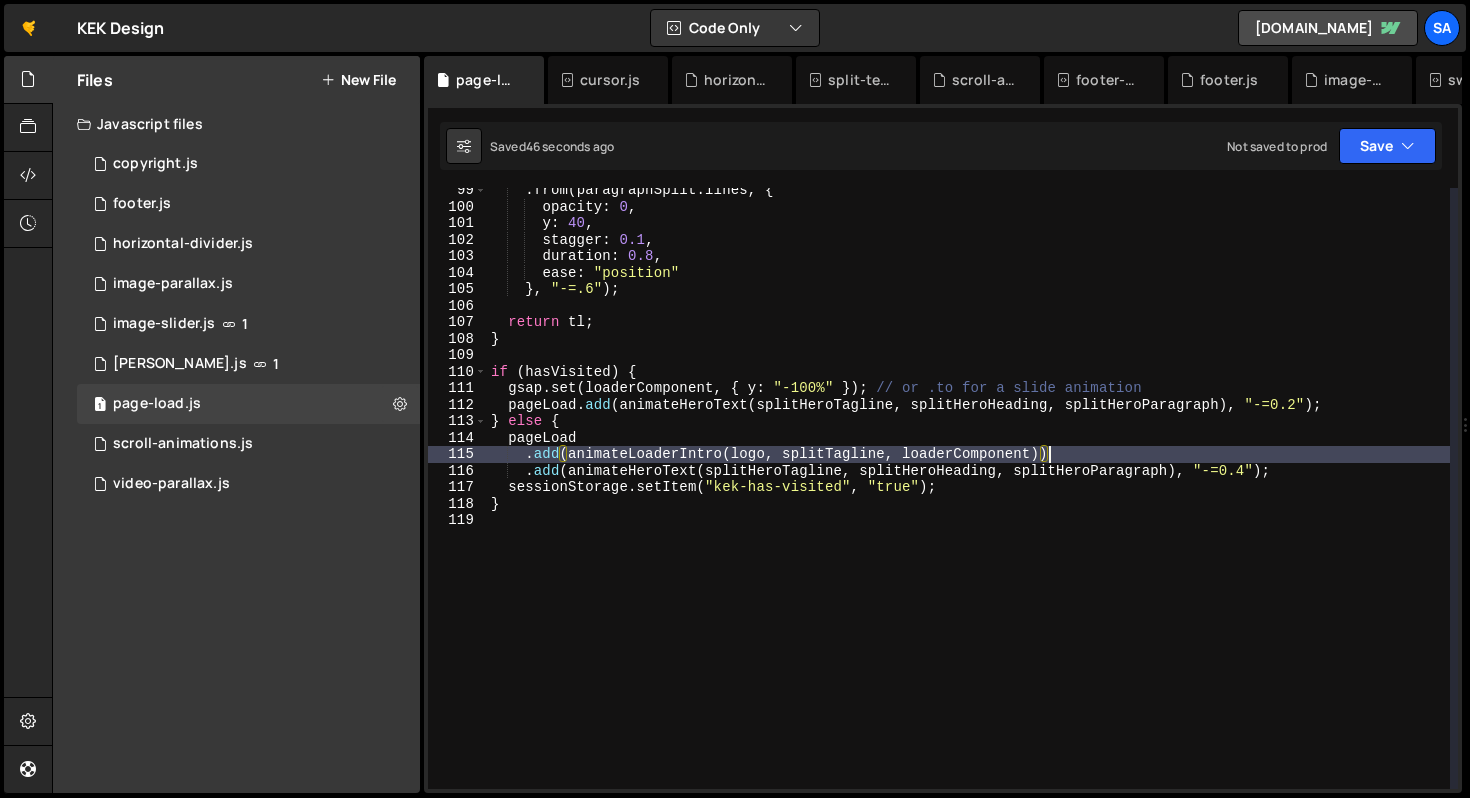 click on ". from ( paragraphSplit . lines ,   {          opacity :   0 ,          y :   40 ,          stagger :   0.1 ,          duration :   0.8 ,          ease :   "position"       } ,   "-=.6" ) ;    return   tl ; } if   ( hasVisited )   {    gsap . set ( loaderComponent ,   {   y :   "-100%"   }) ;   // or .to for a slide animation    pageLoad . add ( animateHeroText ( splitHeroTagline ,   splitHeroHeading ,   splitHeroParagraph ) ,   "-=0.2" ) ; }   else   {    pageLoad       . add ( animateLoaderIntro ( logo ,   splitTagline ,   loaderComponent ))       . add ( animateHeroText ( splitHeroTagline ,   splitHeroHeading ,   splitHeroParagraph ) ,   "-=0.4" ) ;    sessionStorage . setItem ( "kek-has-visited" ,   "true" ) ; }" at bounding box center [968, 499] 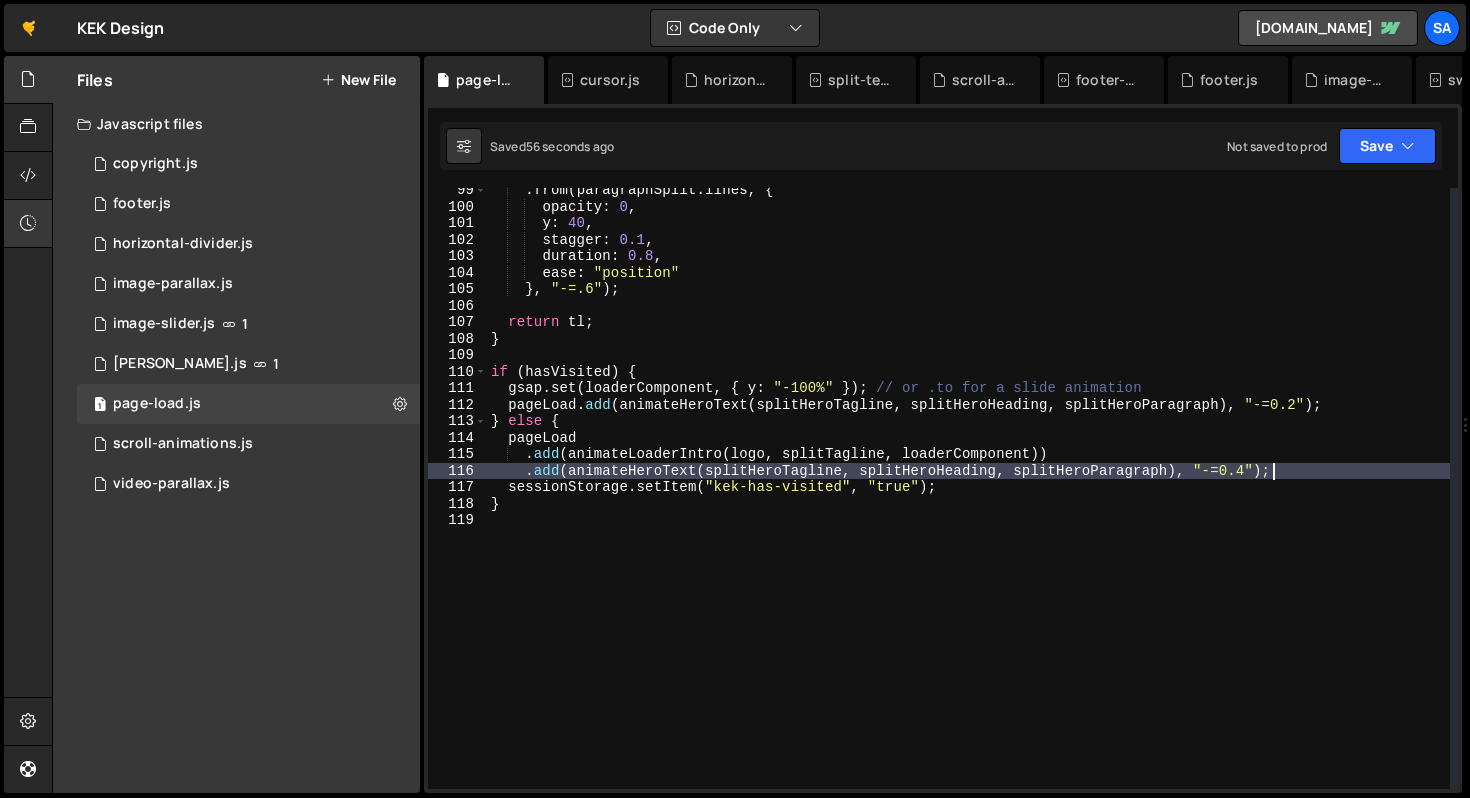 scroll, scrollTop: 1630, scrollLeft: 0, axis: vertical 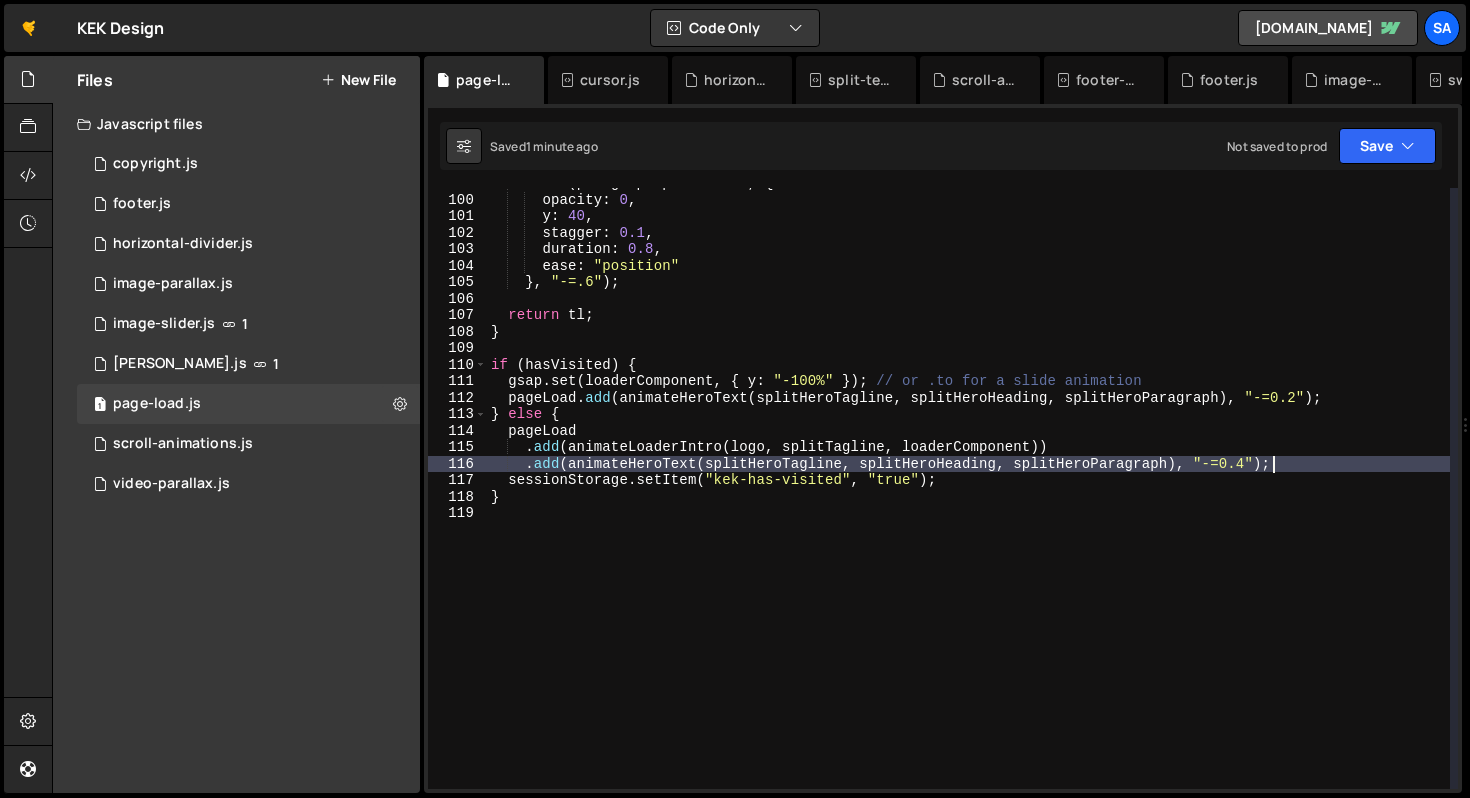 click on ". from ( paragraphSplit . lines ,   {          opacity :   0 ,          y :   40 ,          stagger :   0.1 ,          duration :   0.8 ,          ease :   "position"       } ,   "-=.6" ) ;    return   tl ; } if   ( hasVisited )   {    gsap . set ( loaderComponent ,   {   y :   "-100%"   }) ;   // or .to for a slide animation    pageLoad . add ( animateHeroText ( splitHeroTagline ,   splitHeroHeading ,   splitHeroParagraph ) ,   "-=0.2" ) ; }   else   {    pageLoad       . add ( animateLoaderIntro ( logo ,   splitTagline ,   loaderComponent ))       . add ( animateHeroText ( splitHeroTagline ,   splitHeroHeading ,   splitHeroParagraph ) ,   "-=0.4" ) ;    sessionStorage . setItem ( "kek-has-visited" ,   "true" ) ; }" at bounding box center (968, 492) 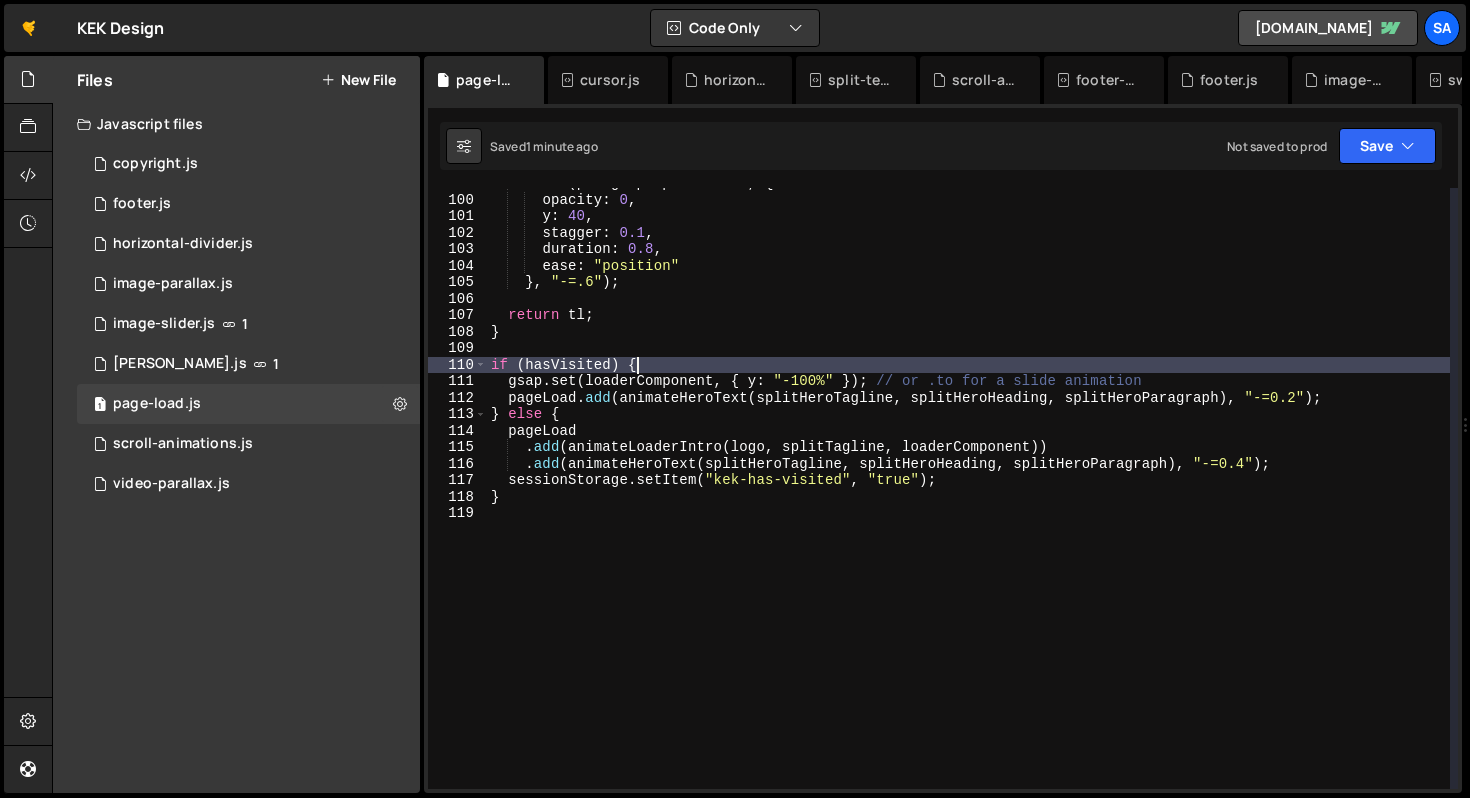 click on ". from ( paragraphSplit . lines ,   {          opacity :   0 ,          y :   40 ,          stagger :   0.1 ,          duration :   0.8 ,          ease :   "position"       } ,   "-=.6" ) ;    return   tl ; } if   ( hasVisited )   {    gsap . set ( loaderComponent ,   {   y :   "-100%"   }) ;   // or .to for a slide animation    pageLoad . add ( animateHeroText ( splitHeroTagline ,   splitHeroHeading ,   splitHeroParagraph ) ,   "-=0.2" ) ; }   else   {    pageLoad       . add ( animateLoaderIntro ( logo ,   splitTagline ,   loaderComponent ))       . add ( animateHeroText ( splitHeroTagline ,   splitHeroHeading ,   splitHeroParagraph ) ,   "-=0.4" ) ;    sessionStorage . setItem ( "kek-has-visited" ,   "true" ) ; }" at bounding box center [968, 492] 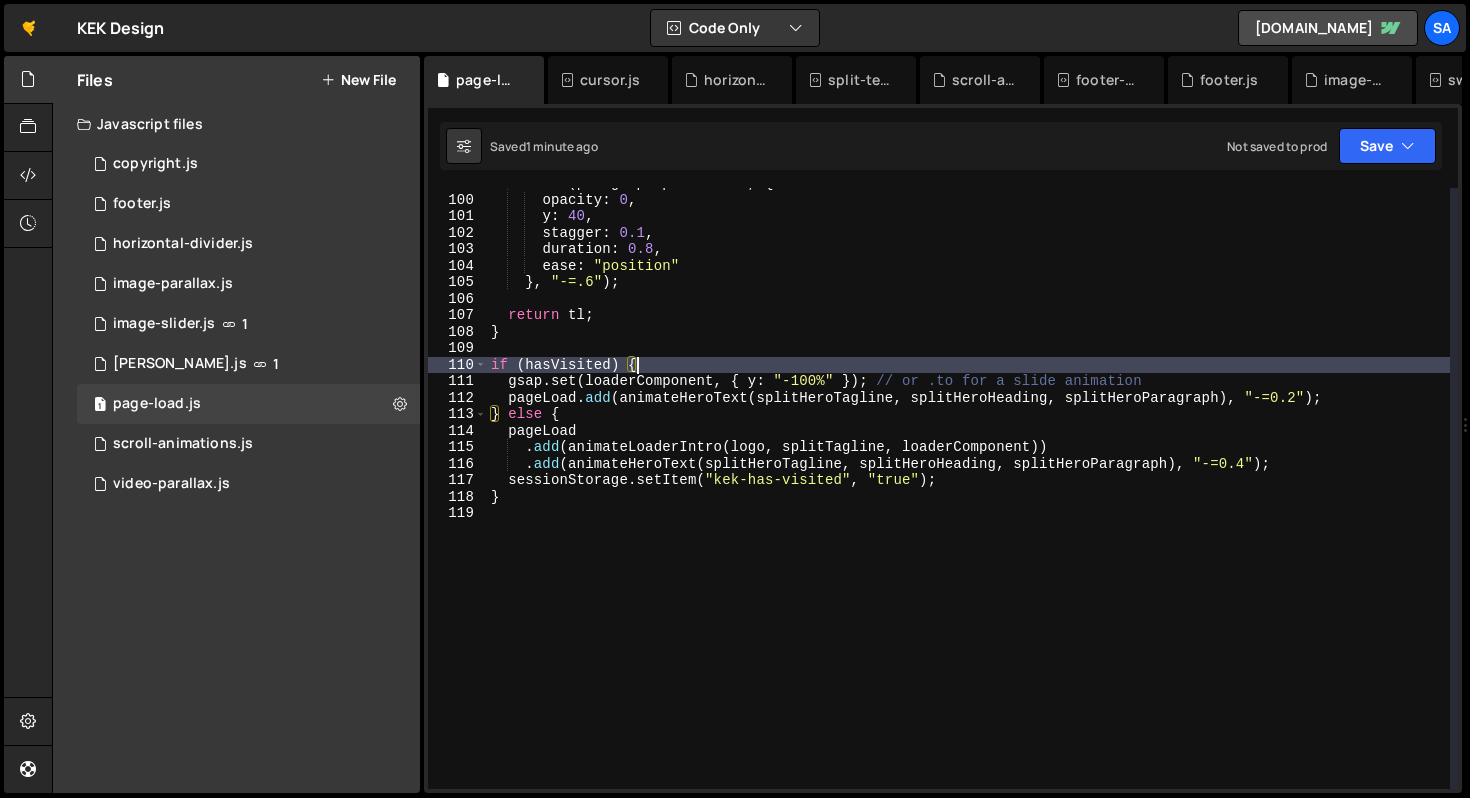 click on ". from ( paragraphSplit . lines ,   {          opacity :   0 ,          y :   40 ,          stagger :   0.1 ,          duration :   0.8 ,          ease :   "position"       } ,   "-=.6" ) ;    return   tl ; } if   ( hasVisited )   {    gsap . set ( loaderComponent ,   {   y :   "-100%"   }) ;   // or .to for a slide animation    pageLoad . add ( animateHeroText ( splitHeroTagline ,   splitHeroHeading ,   splitHeroParagraph ) ,   "-=0.2" ) ; }   else   {    pageLoad       . add ( animateLoaderIntro ( logo ,   splitTagline ,   loaderComponent ))       . add ( animateHeroText ( splitHeroTagline ,   splitHeroHeading ,   splitHeroParagraph ) ,   "-=0.4" ) ;    sessionStorage . setItem ( "kek-has-visited" ,   "true" ) ; }" at bounding box center (968, 492) 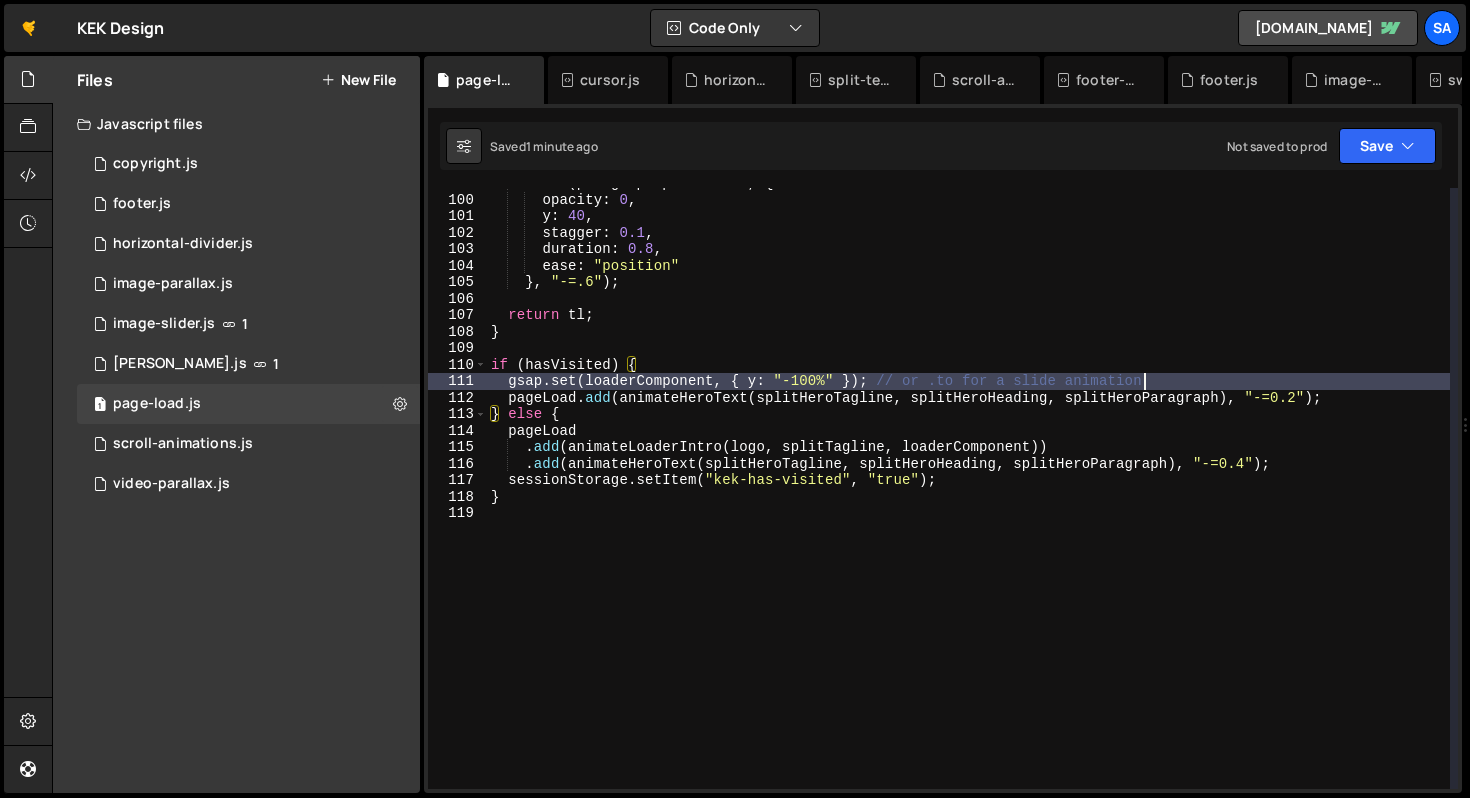 click on ". from ( paragraphSplit . lines ,   {          opacity :   0 ,          y :   40 ,          stagger :   0.1 ,          duration :   0.8 ,          ease :   "position"       } ,   "-=.6" ) ;    return   tl ; } if   ( hasVisited )   {    gsap . set ( loaderComponent ,   {   y :   "-100%"   }) ;   // or .to for a slide animation    pageLoad . add ( animateHeroText ( splitHeroTagline ,   splitHeroHeading ,   splitHeroParagraph ) ,   "-=0.2" ) ; }   else   {    pageLoad       . add ( animateLoaderIntro ( logo ,   splitTagline ,   loaderComponent ))       . add ( animateHeroText ( splitHeroTagline ,   splitHeroHeading ,   splitHeroParagraph ) ,   "-=0.4" ) ;    sessionStorage . setItem ( "kek-has-visited" ,   "true" ) ; }" at bounding box center (968, 492) 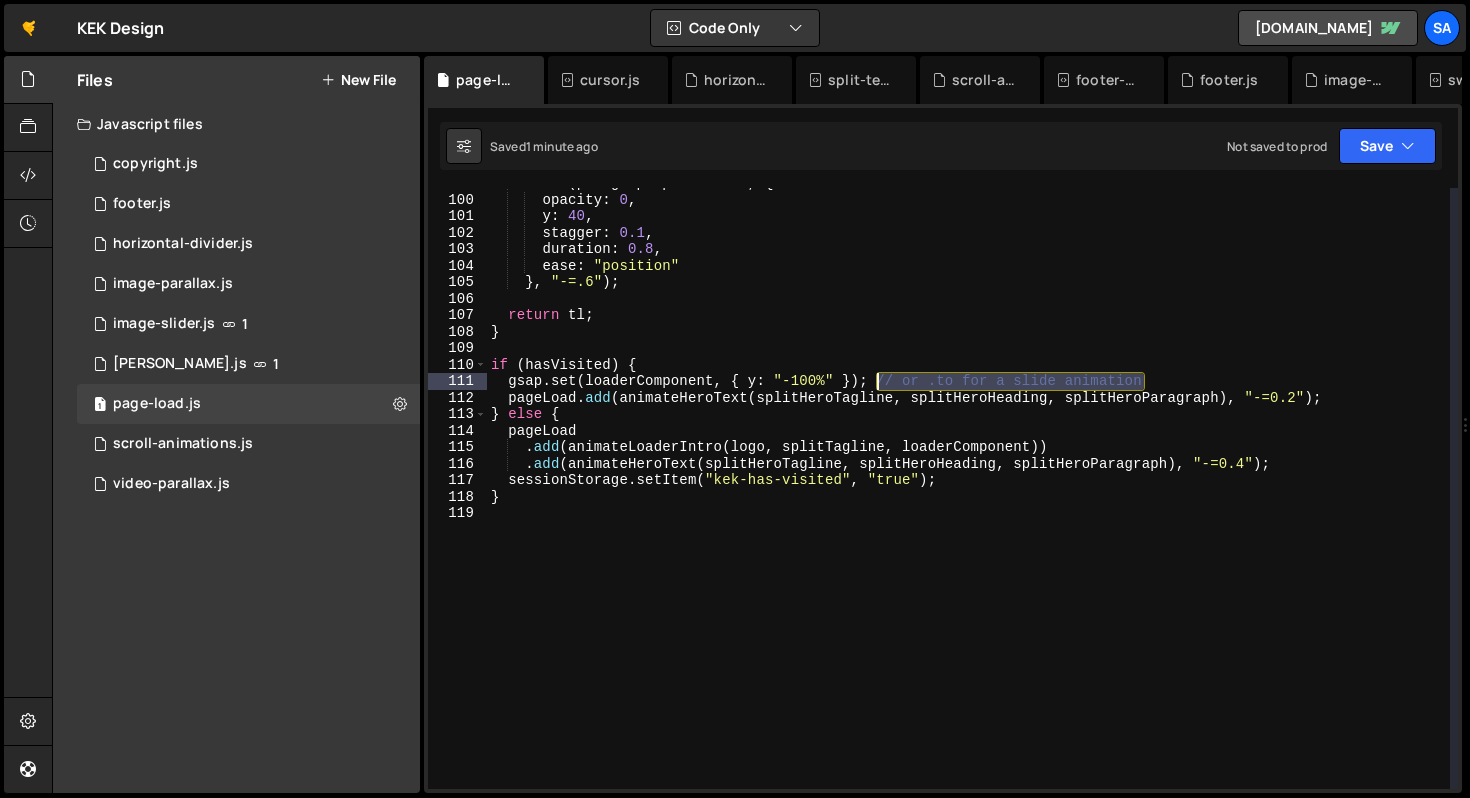 drag, startPoint x: 1162, startPoint y: 375, endPoint x: 876, endPoint y: 377, distance: 286.007 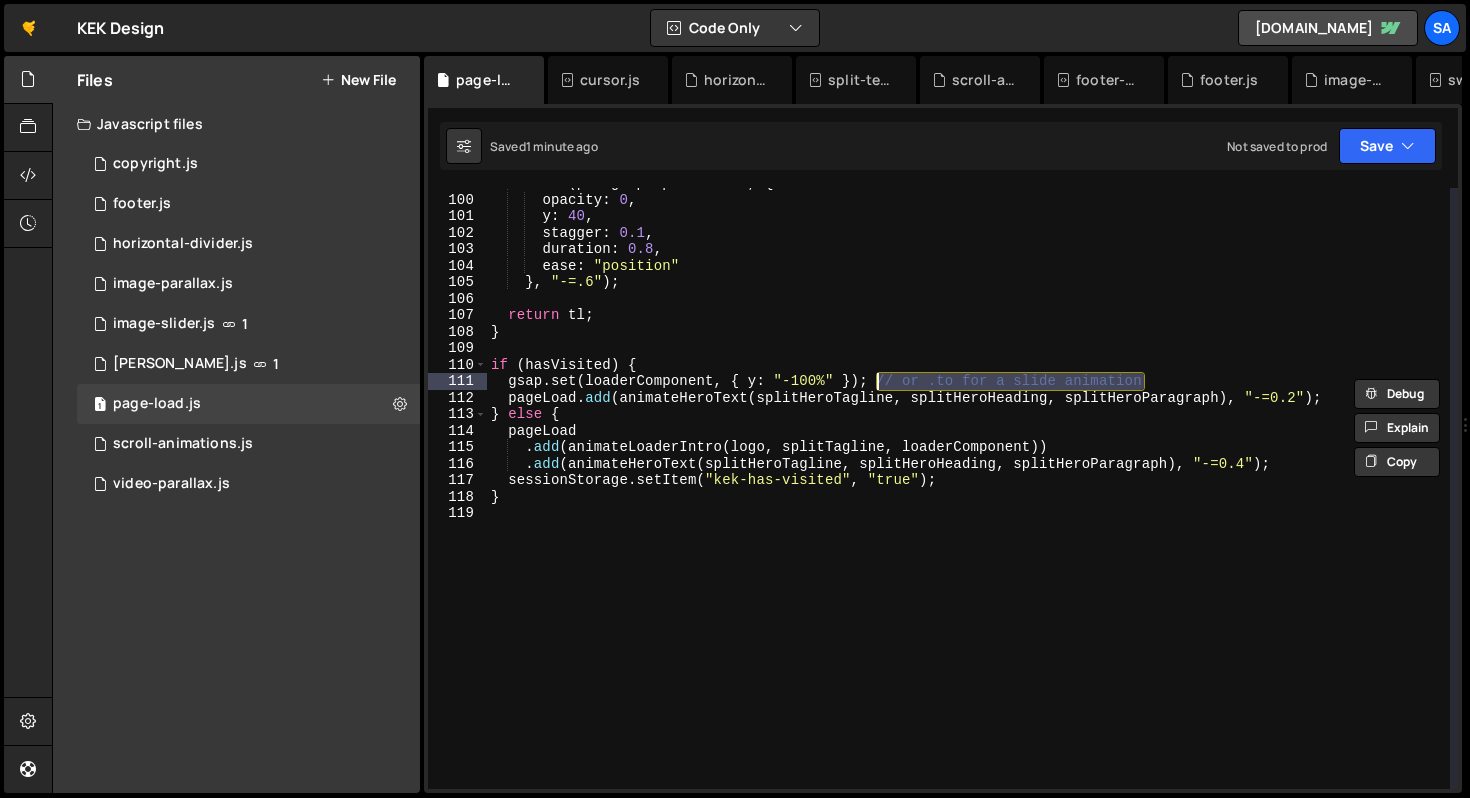 click on ". from ( paragraphSplit . lines ,   {          opacity :   0 ,          y :   40 ,          stagger :   0.1 ,          duration :   0.8 ,          ease :   "position"       } ,   "-=.6" ) ;    return   tl ; } if   ( hasVisited )   {    gsap . set ( loaderComponent ,   {   y :   "-100%"   }) ;   // or .to for a slide animation    pageLoad . add ( animateHeroText ( splitHeroTagline ,   splitHeroHeading ,   splitHeroParagraph ) ,   "-=0.2" ) ; }   else   {    pageLoad       . add ( animateLoaderIntro ( logo ,   splitTagline ,   loaderComponent ))       . add ( animateHeroText ( splitHeroTagline ,   splitHeroHeading ,   splitHeroParagraph ) ,   "-=0.4" ) ;    sessionStorage . setItem ( "kek-has-visited" ,   "true" ) ; }" at bounding box center [968, 492] 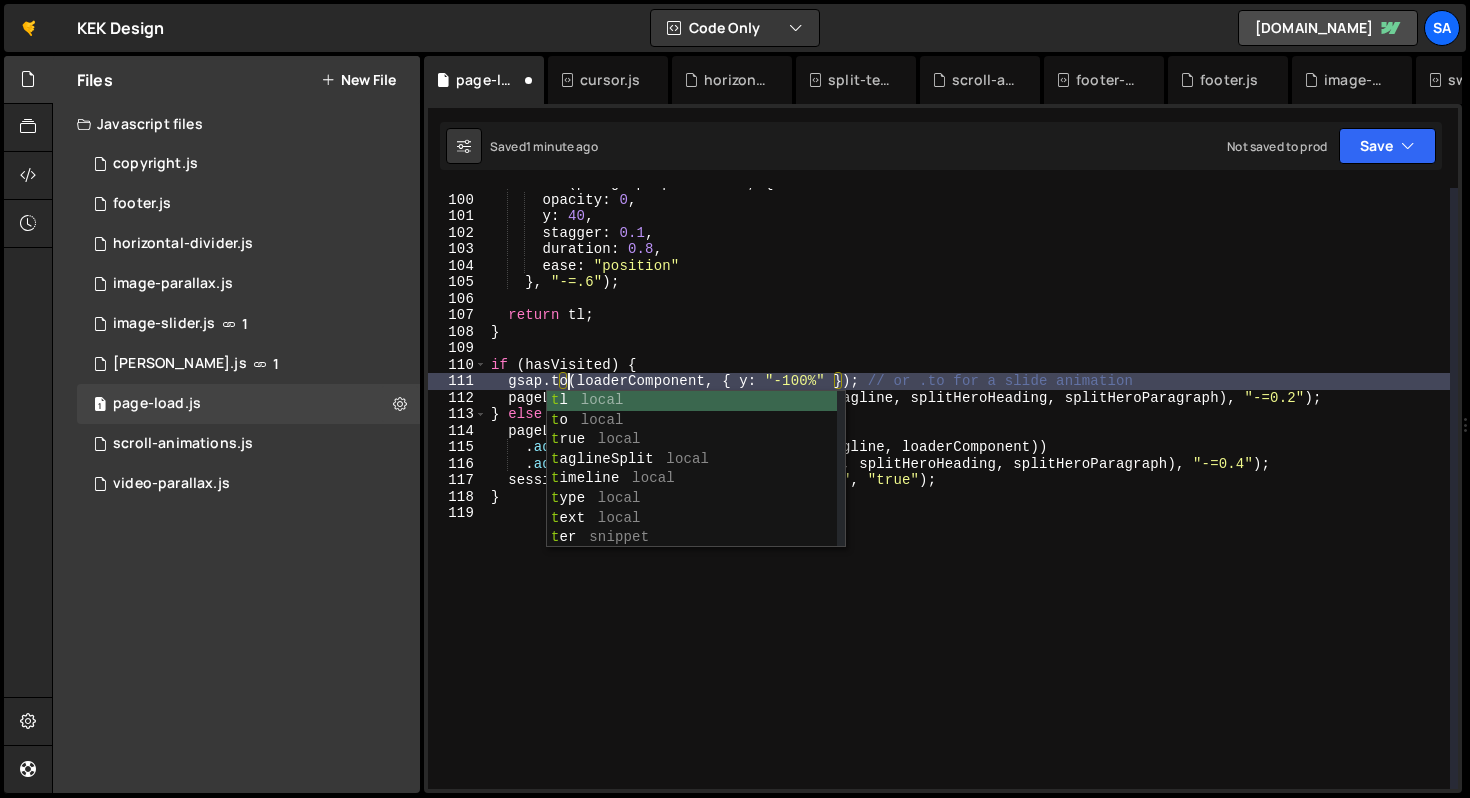 scroll, scrollTop: 0, scrollLeft: 5, axis: horizontal 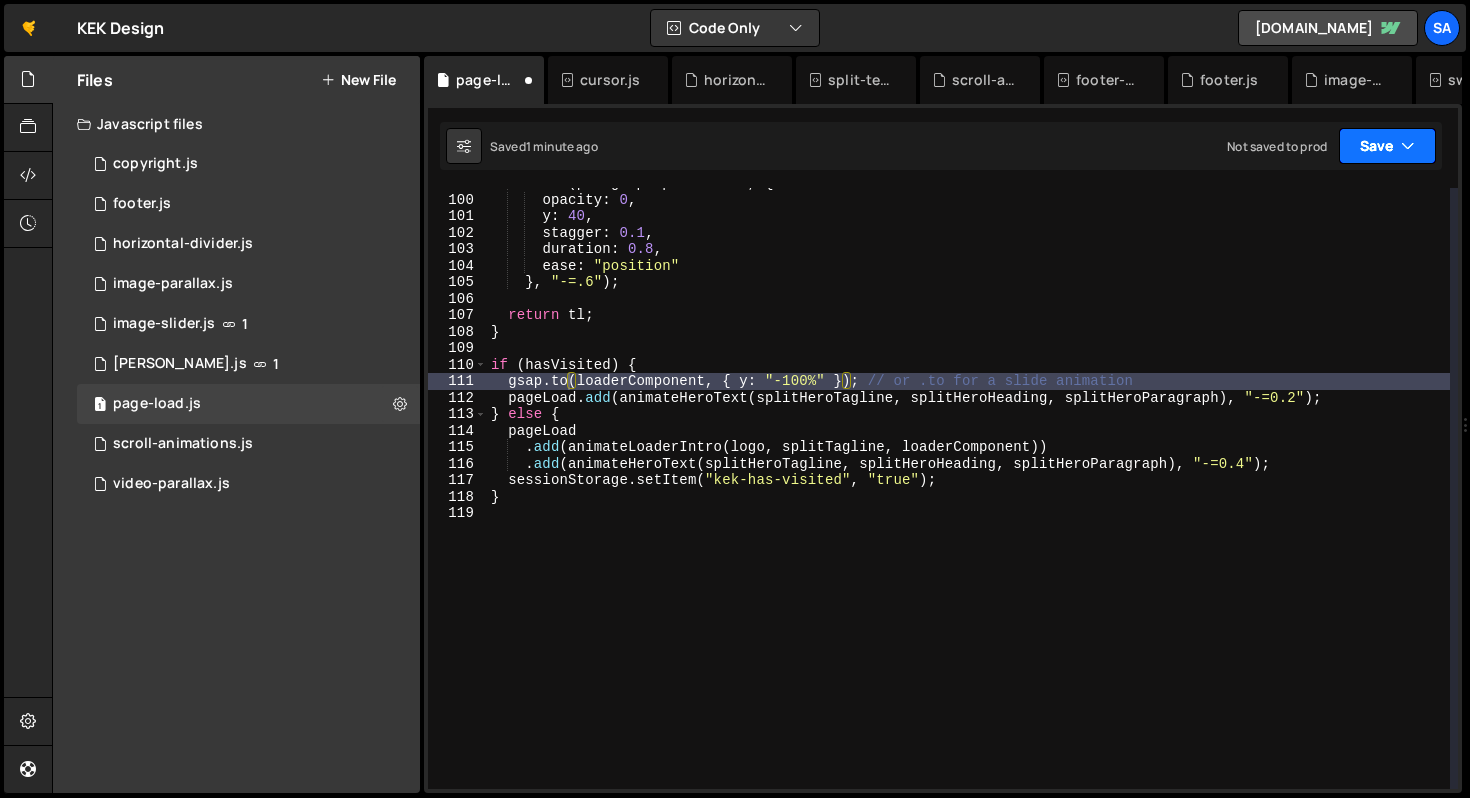 click at bounding box center (1408, 146) 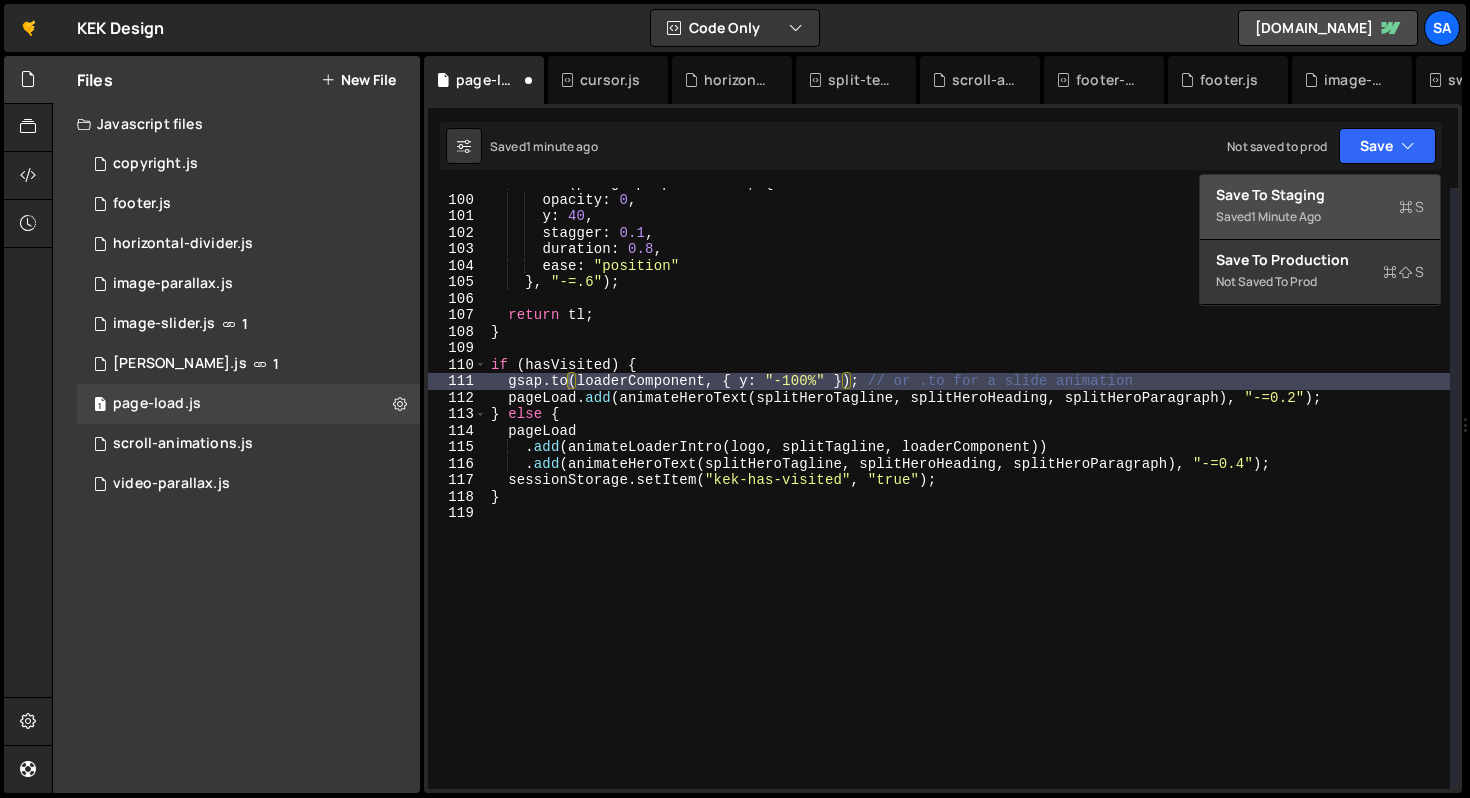 click on "Save to Staging
S
Saved  1 minute ago" at bounding box center [1320, 207] 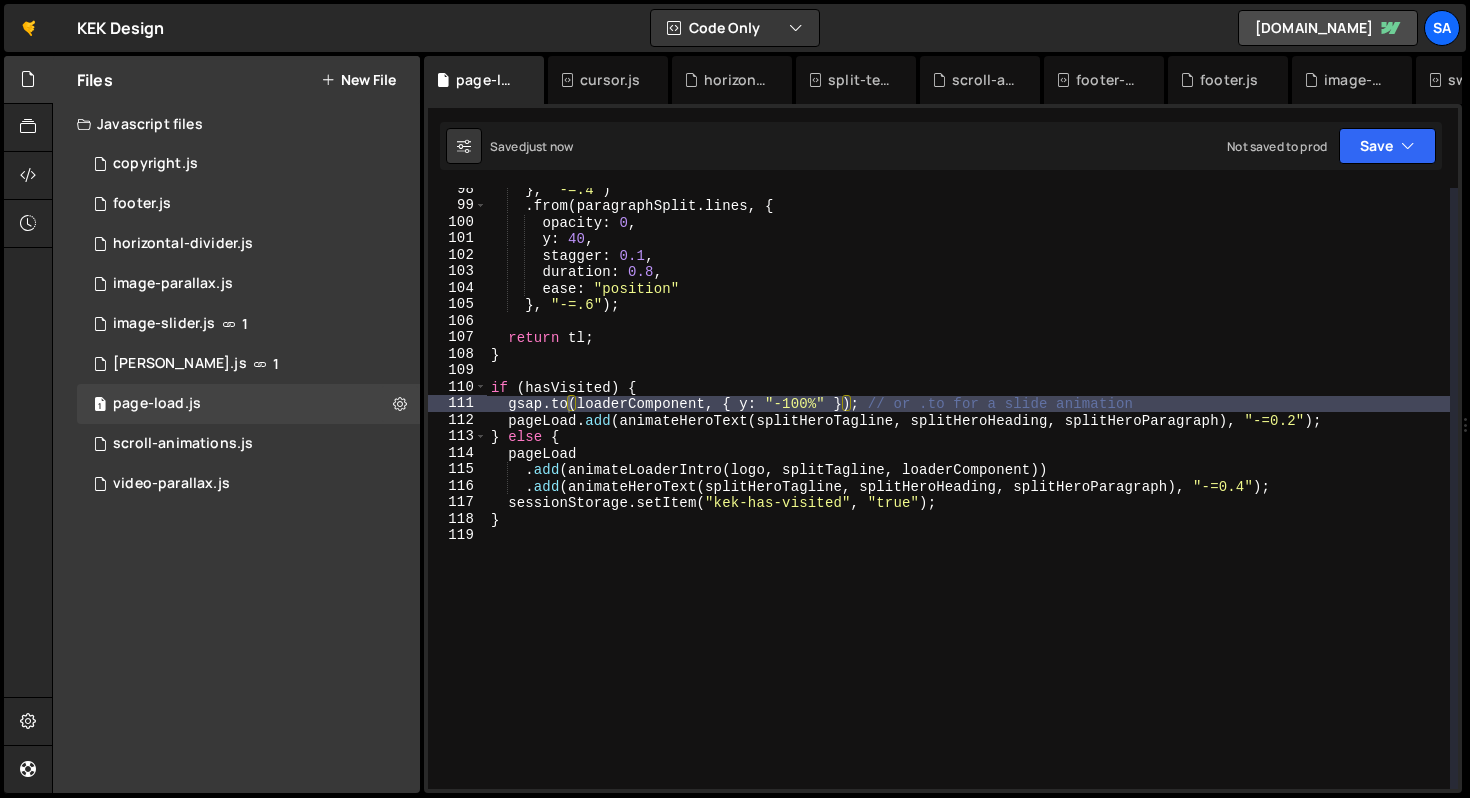 scroll, scrollTop: 1524, scrollLeft: 0, axis: vertical 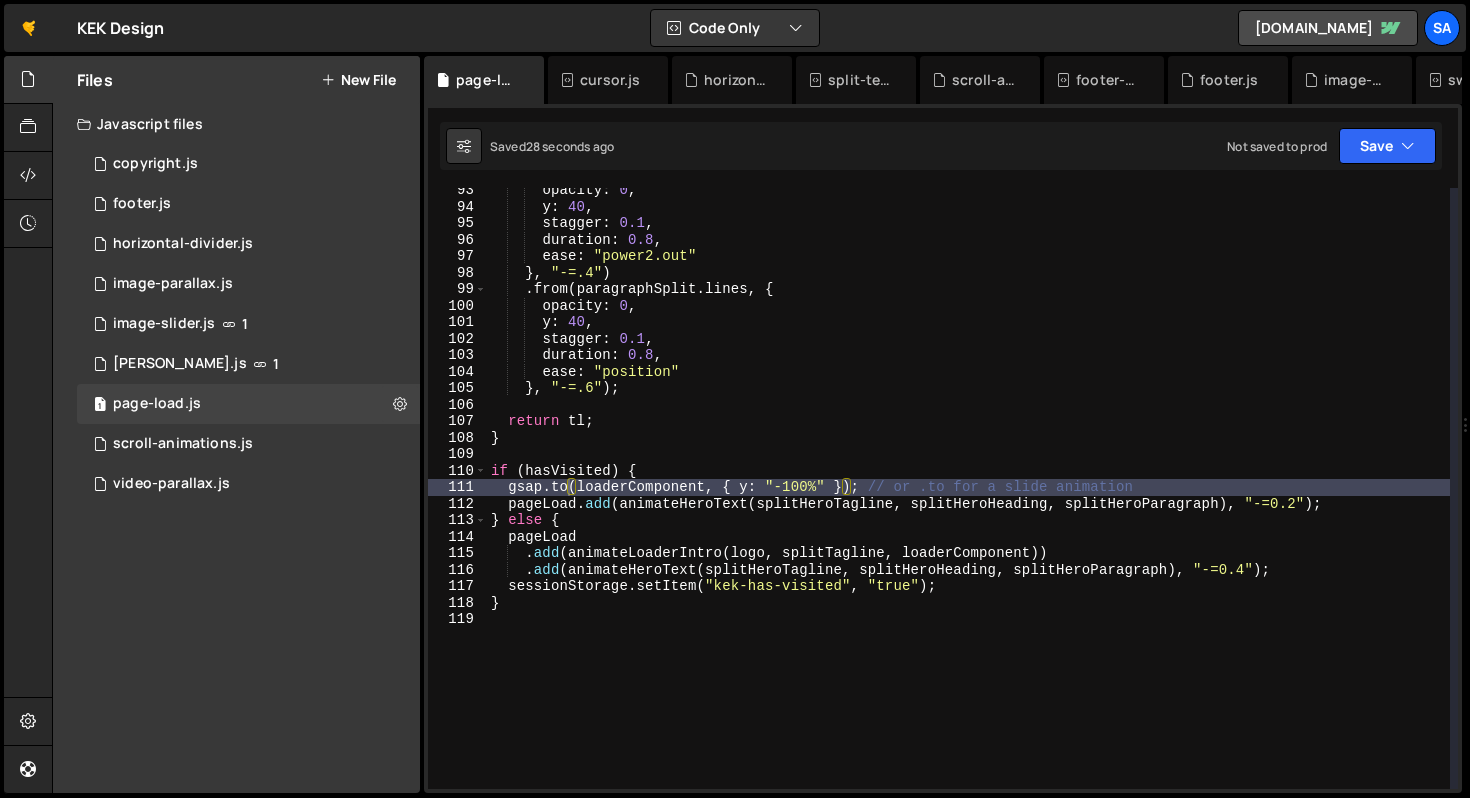 click on "opacity :   0 ,          y :   40 ,          stagger :   0.1 ,          duration :   0.8 ,          ease :   "power2.out"       } ,   "-=.4" )       . from ( paragraphSplit . lines ,   {          opacity :   0 ,          y :   40 ,          stagger :   0.1 ,          duration :   0.8 ,          ease :   "position"       } ,   "-=.6" ) ;    return   tl ; } if   ( hasVisited )   {    gsap . to ( loaderComponent ,   {   y :   "-100%"   }) ;   // or .to for a slide animation    pageLoad . add ( animateHeroText ( splitHeroTagline ,   splitHeroHeading ,   splitHeroParagraph ) ,   "-=0.2" ) ; }   else   {    pageLoad       . add ( animateLoaderIntro ( logo ,   splitTagline ,   loaderComponent ))       . add ( animateHeroText ( splitHeroTagline ,   splitHeroHeading ,   splitHeroParagraph ) ,   "-=0.4" ) ;    sessionStorage . setItem ( "kek-has-visited" ,   "true" ) ; }" at bounding box center (968, 499) 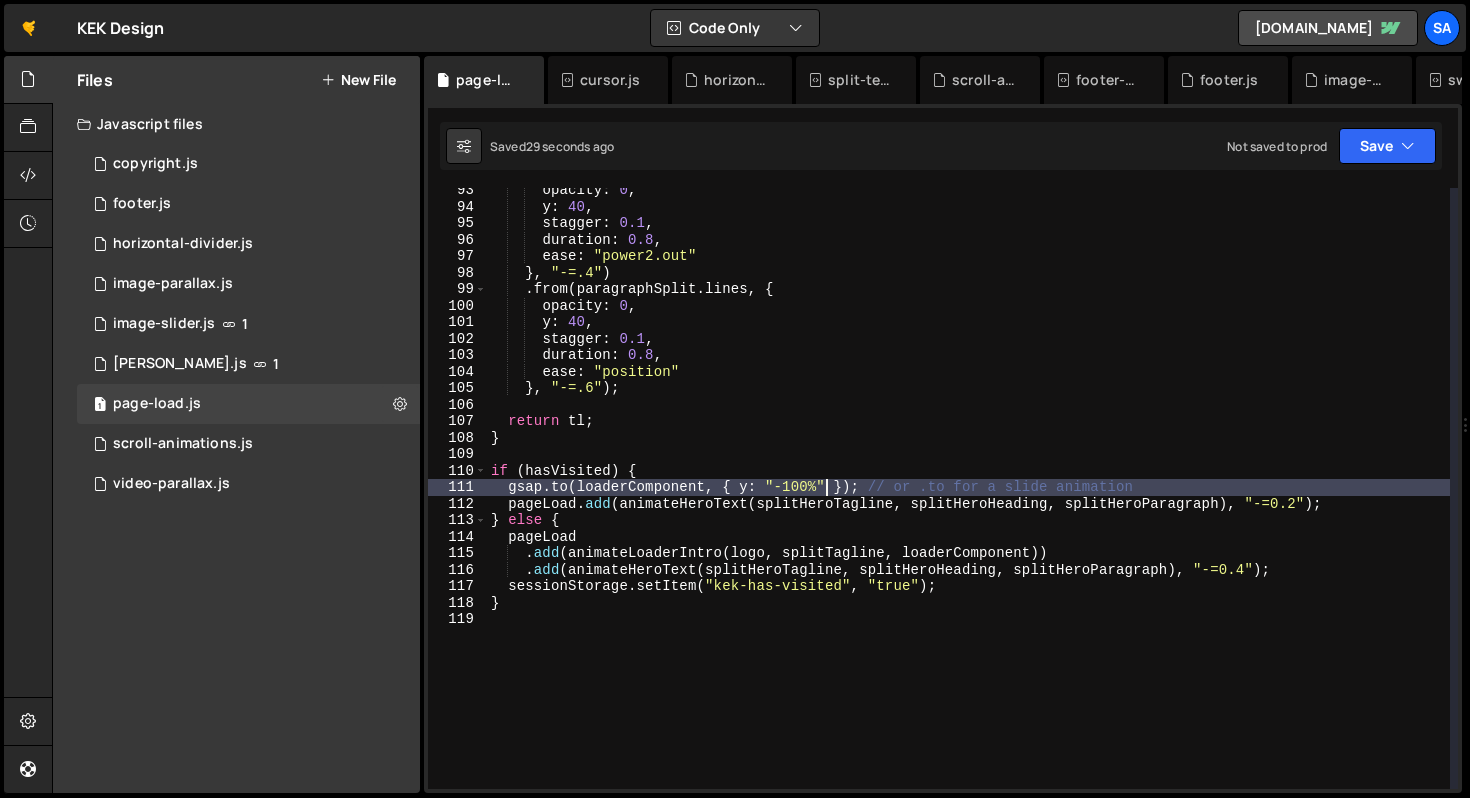 scroll, scrollTop: 0, scrollLeft: 24, axis: horizontal 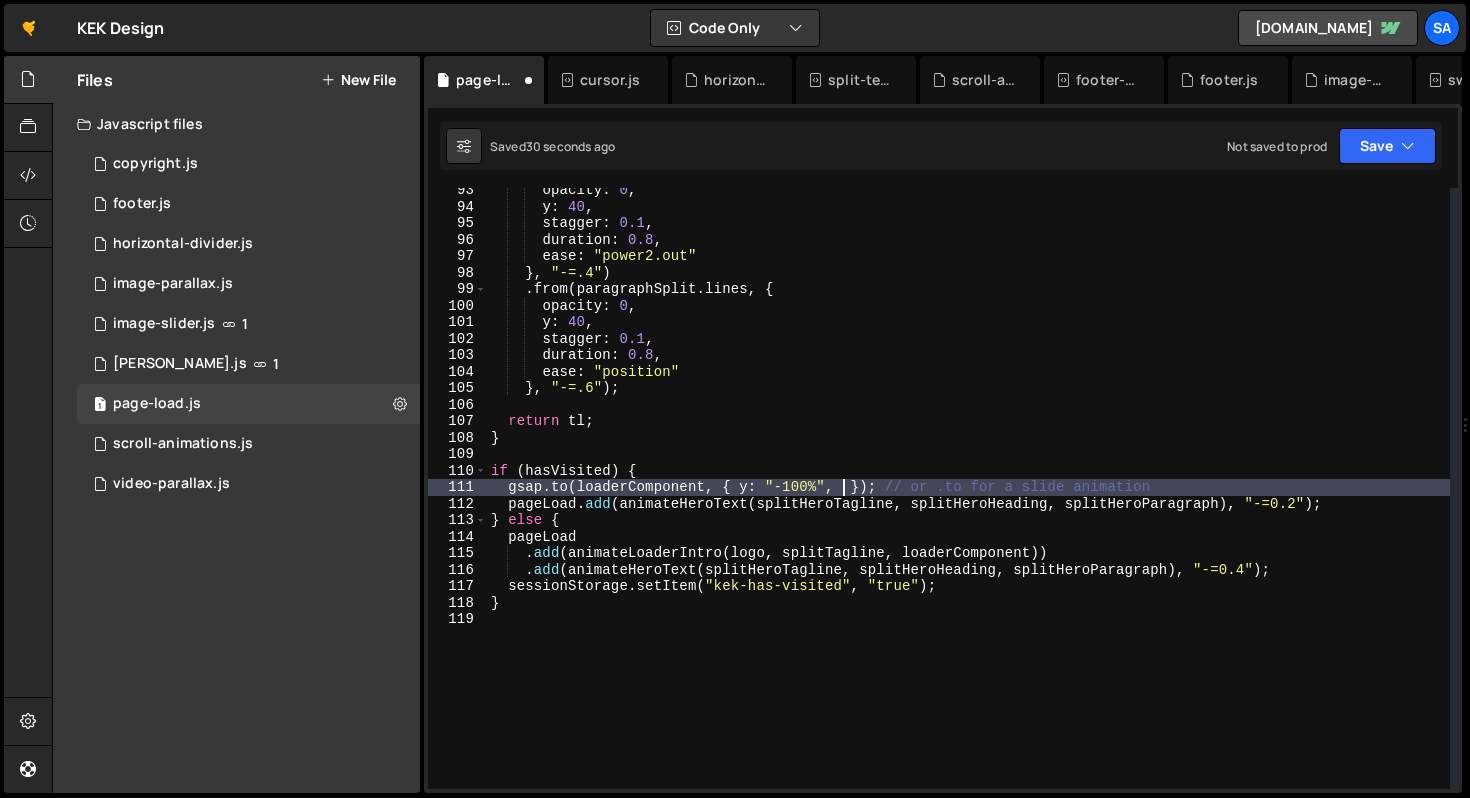 paste on "duration: 1, ease: "power4.inOut"" 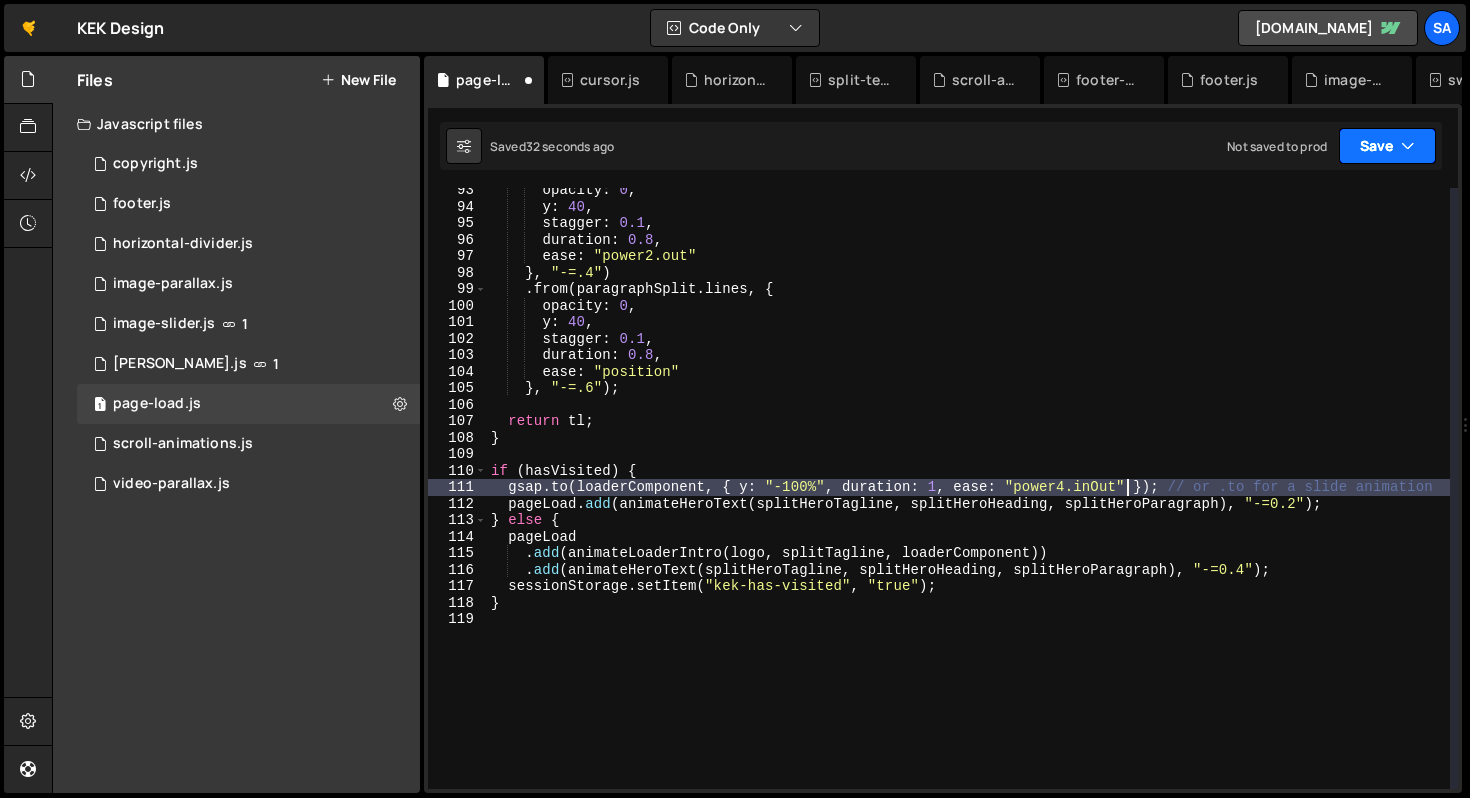 click on "Save" at bounding box center (1387, 146) 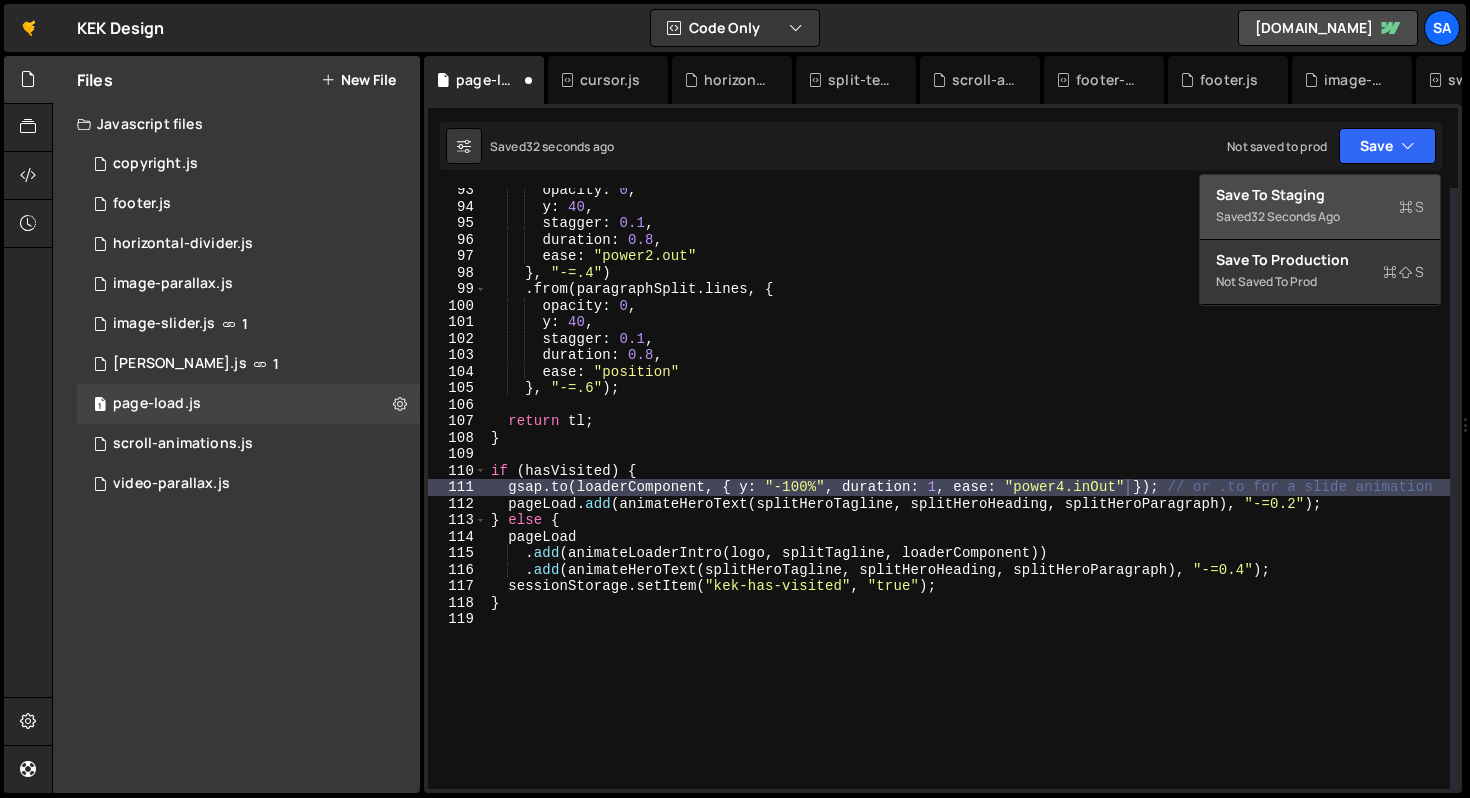 click on "Save to Staging
S" at bounding box center [1320, 195] 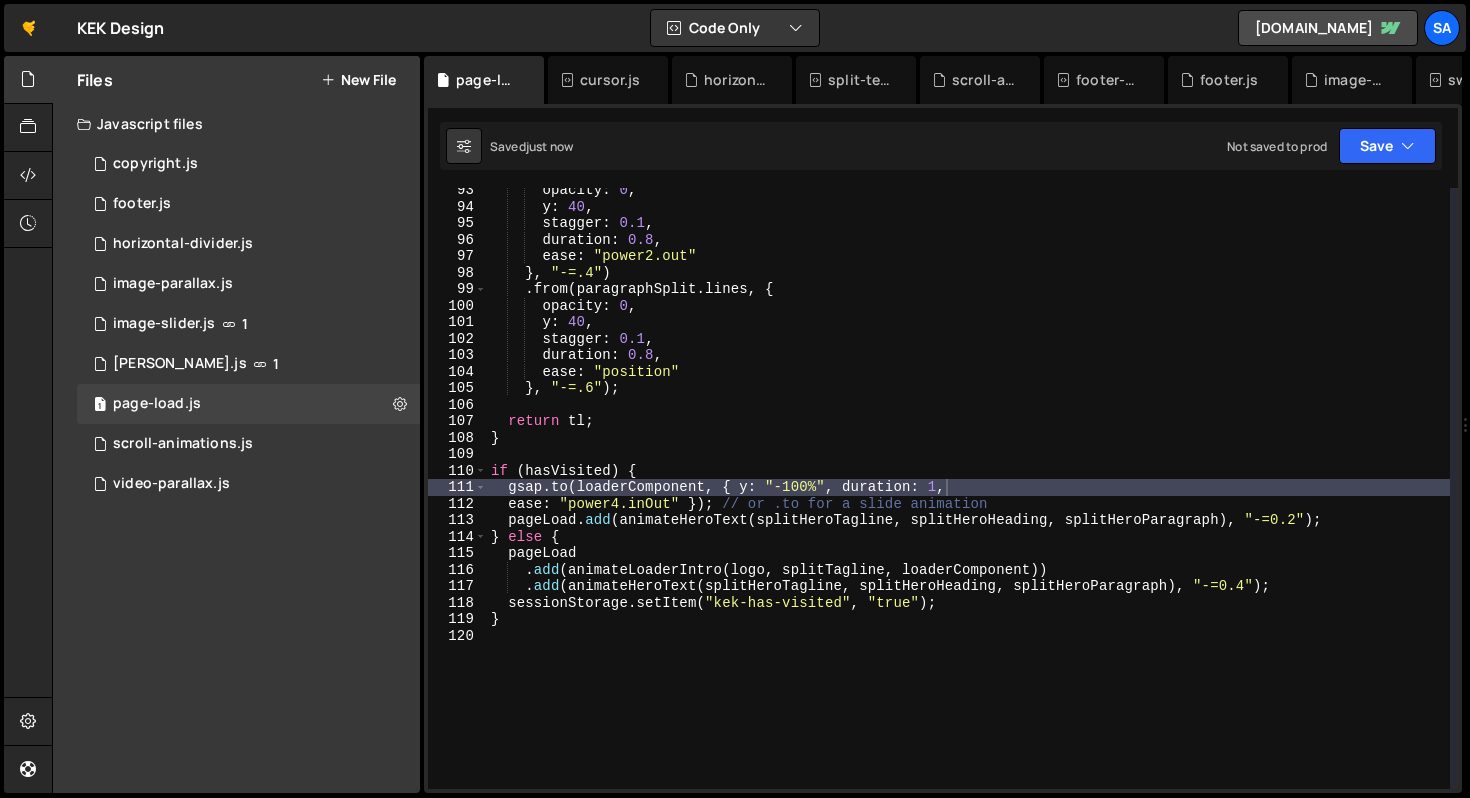 click on "opacity :   0 ,          y :   40 ,          stagger :   0.1 ,          duration :   0.8 ,          ease :   "power2.out"       } ,   "-=.4" )       . from ( paragraphSplit . lines ,   {          opacity :   0 ,          y :   40 ,          stagger :   0.1 ,          duration :   0.8 ,          ease :   "position"       } ,   "-=.6" ) ;    return   tl ; } if   ( hasVisited )   {    gsap . to ( loaderComponent ,   {   y :   "-100%" ,   duration :   1 ,    ease :   "power4.inOut"   }) ;   // or .to for a slide animation    pageLoad . add ( animateHeroText ( splitHeroTagline ,   splitHeroHeading ,   splitHeroParagraph ) ,   "-=0.2" ) ; }   else   {    pageLoad       . add ( animateLoaderIntro ( logo ,   splitTagline ,   loaderComponent ))       . add ( animateHeroText ( splitHeroTagline ,   splitHeroHeading ,   splitHeroParagraph ) ,   "-=0.4" ) ;    sessionStorage . setItem ( "kek-has-visited" ,   "true" ) ; }" at bounding box center [968, 499] 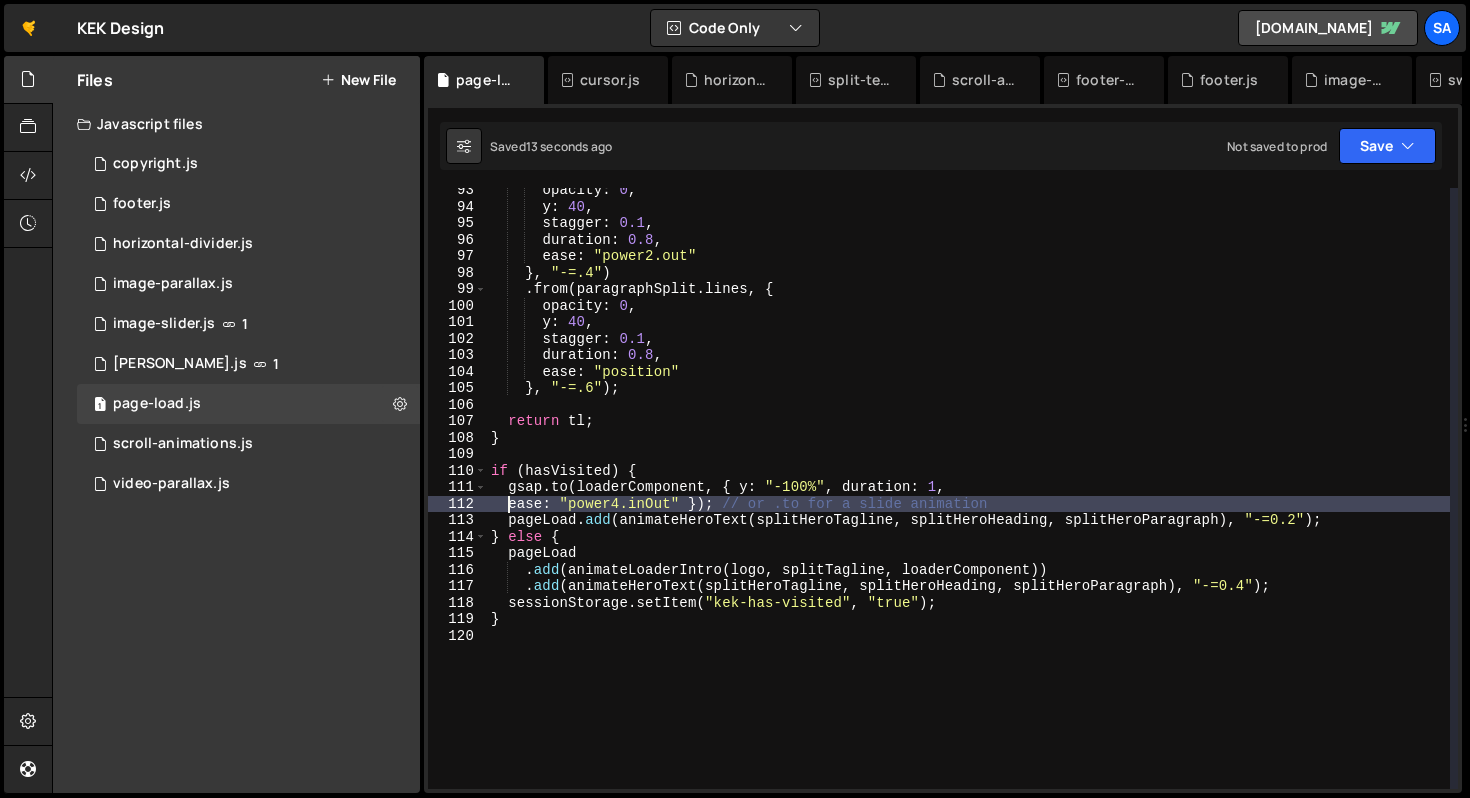 click on "opacity :   0 ,          y :   40 ,          stagger :   0.1 ,          duration :   0.8 ,          ease :   "power2.out"       } ,   "-=.4" )       . from ( paragraphSplit . lines ,   {          opacity :   0 ,          y :   40 ,          stagger :   0.1 ,          duration :   0.8 ,          ease :   "position"       } ,   "-=.6" ) ;    return   tl ; } if   ( hasVisited )   {    gsap . to ( loaderComponent ,   {   y :   "-100%" ,   duration :   1 ,    ease :   "power4.inOut"   }) ;   // or .to for a slide animation    pageLoad . add ( animateHeroText ( splitHeroTagline ,   splitHeroHeading ,   splitHeroParagraph ) ,   "-=0.2" ) ; }   else   {    pageLoad       . add ( animateLoaderIntro ( logo ,   splitTagline ,   loaderComponent ))       . add ( animateHeroText ( splitHeroTagline ,   splitHeroHeading ,   splitHeroParagraph ) ,   "-=0.4" ) ;    sessionStorage . setItem ( "kek-has-visited" ,   "true" ) ; }" at bounding box center [968, 499] 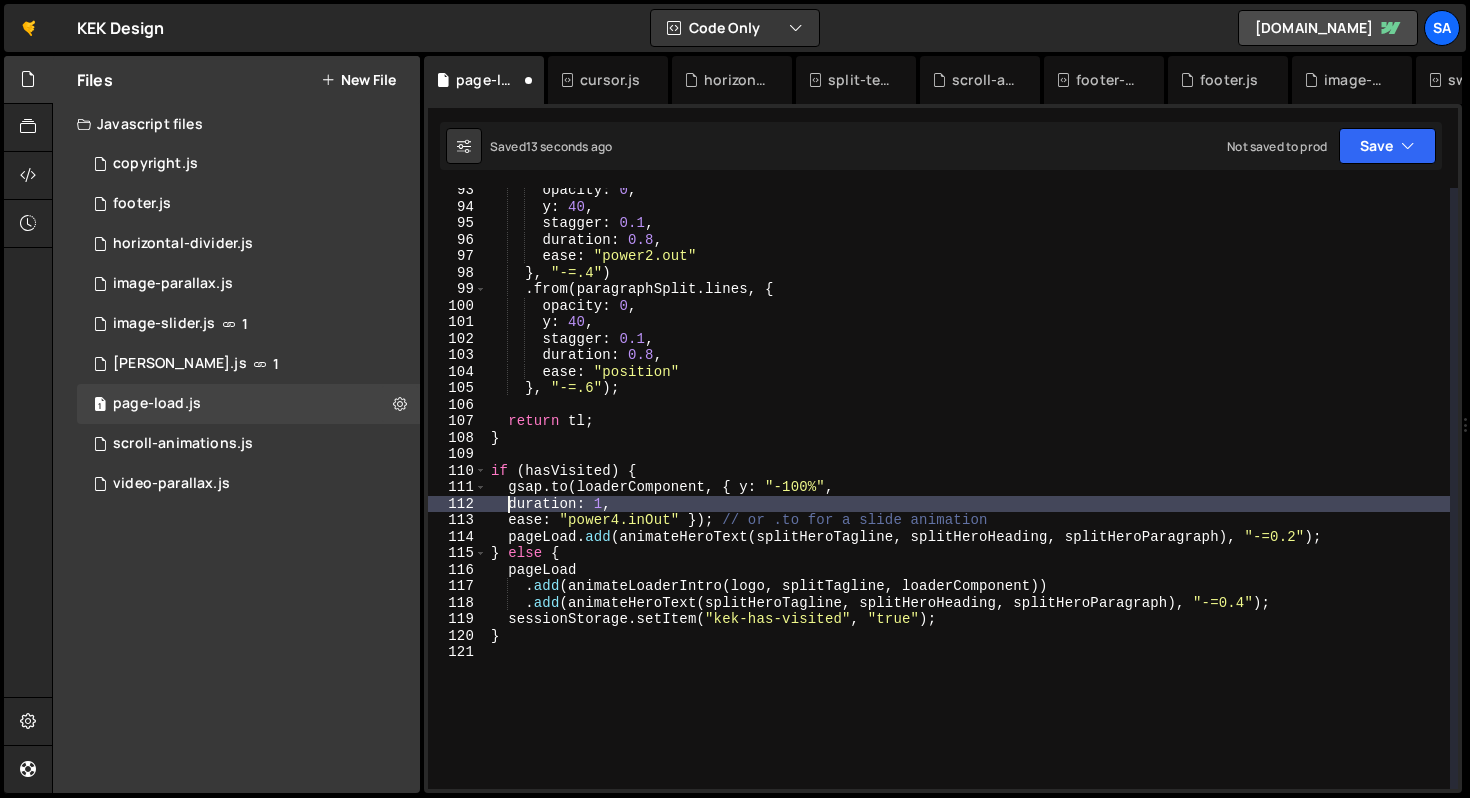scroll, scrollTop: 0, scrollLeft: 1, axis: horizontal 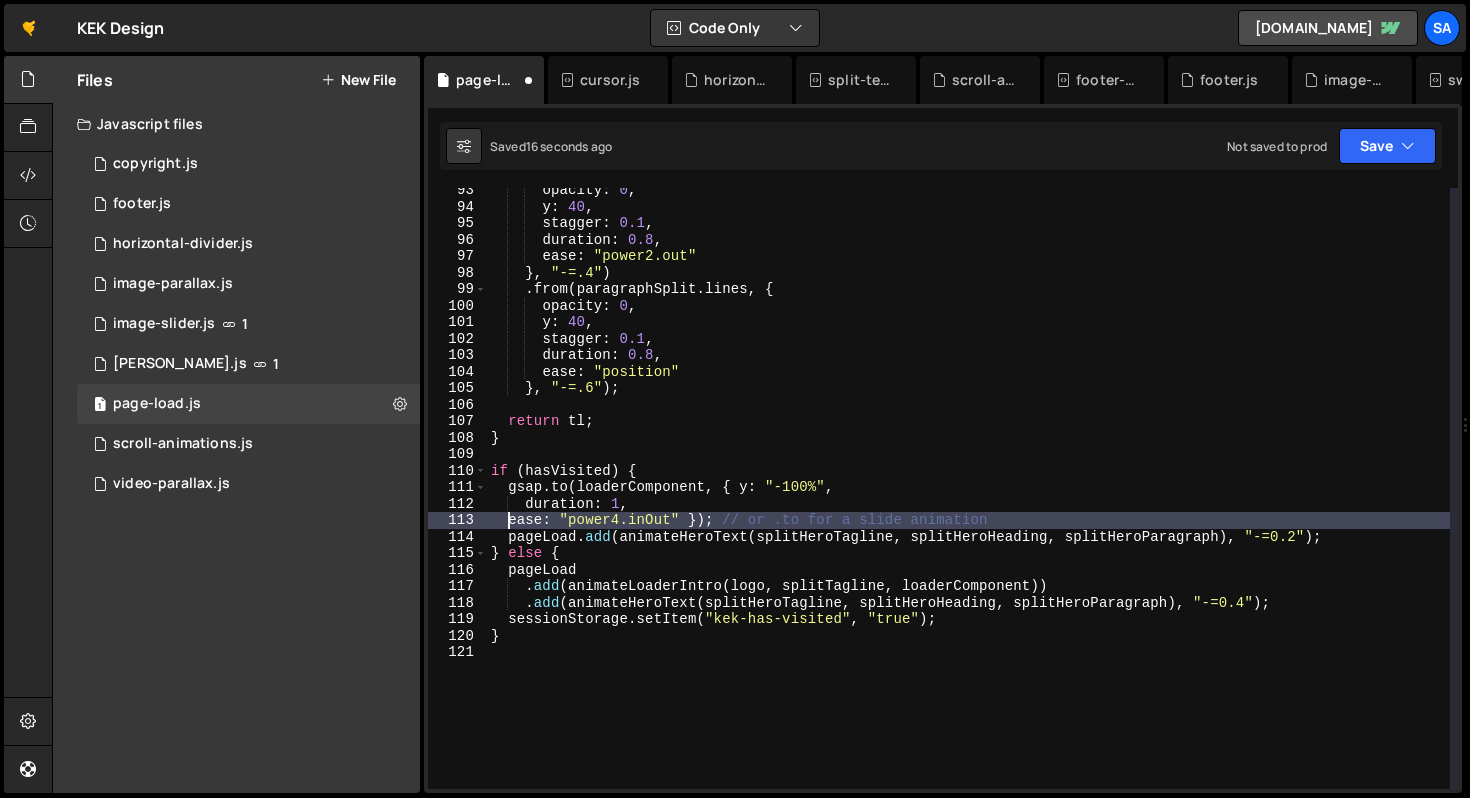 click on "opacity :   0 ,          y :   40 ,          stagger :   0.1 ,          duration :   0.8 ,          ease :   "power2.out"       } ,   "-=.4" )       . from ( paragraphSplit . lines ,   {          opacity :   0 ,          y :   40 ,          stagger :   0.1 ,          duration :   0.8 ,          ease :   "position"       } ,   "-=.6" ) ;    return   tl ; } if   ( hasVisited )   {    gsap . to ( loaderComponent ,   {   y :   "-100%" ,         duration :   1 ,    ease :   "power4.inOut"   }) ;   // or .to for a slide animation    pageLoad . add ( animateHeroText ( splitHeroTagline ,   splitHeroHeading ,   splitHeroParagraph ) ,   "-=0.2" ) ; }   else   {    pageLoad       . add ( animateLoaderIntro ( logo ,   splitTagline ,   loaderComponent ))       . add ( animateHeroText ( splitHeroTagline ,   splitHeroHeading ,   splitHeroParagraph ) ,   "-=0.4" ) ;    sessionStorage . setItem ( "kek-has-visited" ,   "true" ) ; }" at bounding box center [968, 499] 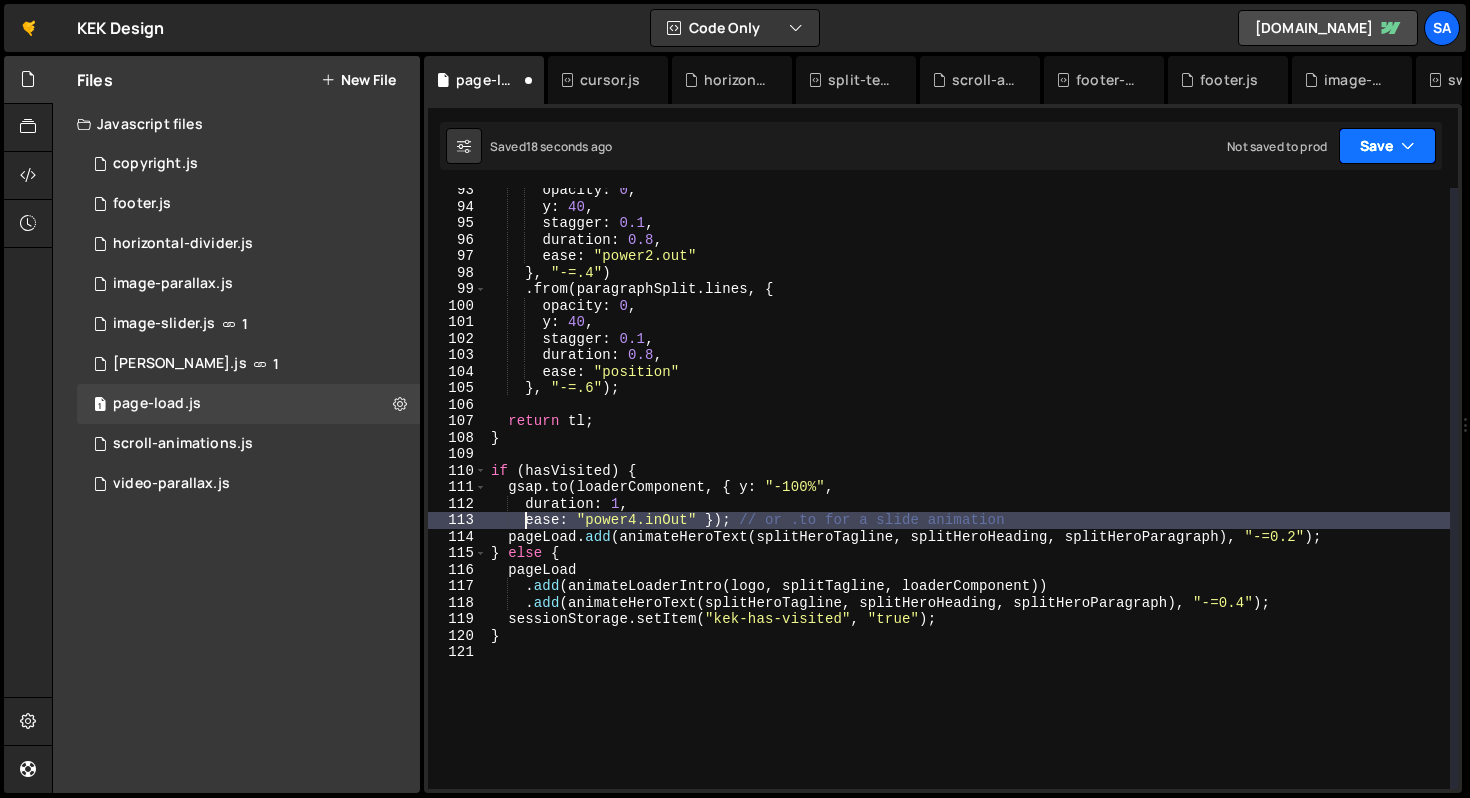 click on "Save" at bounding box center [1387, 146] 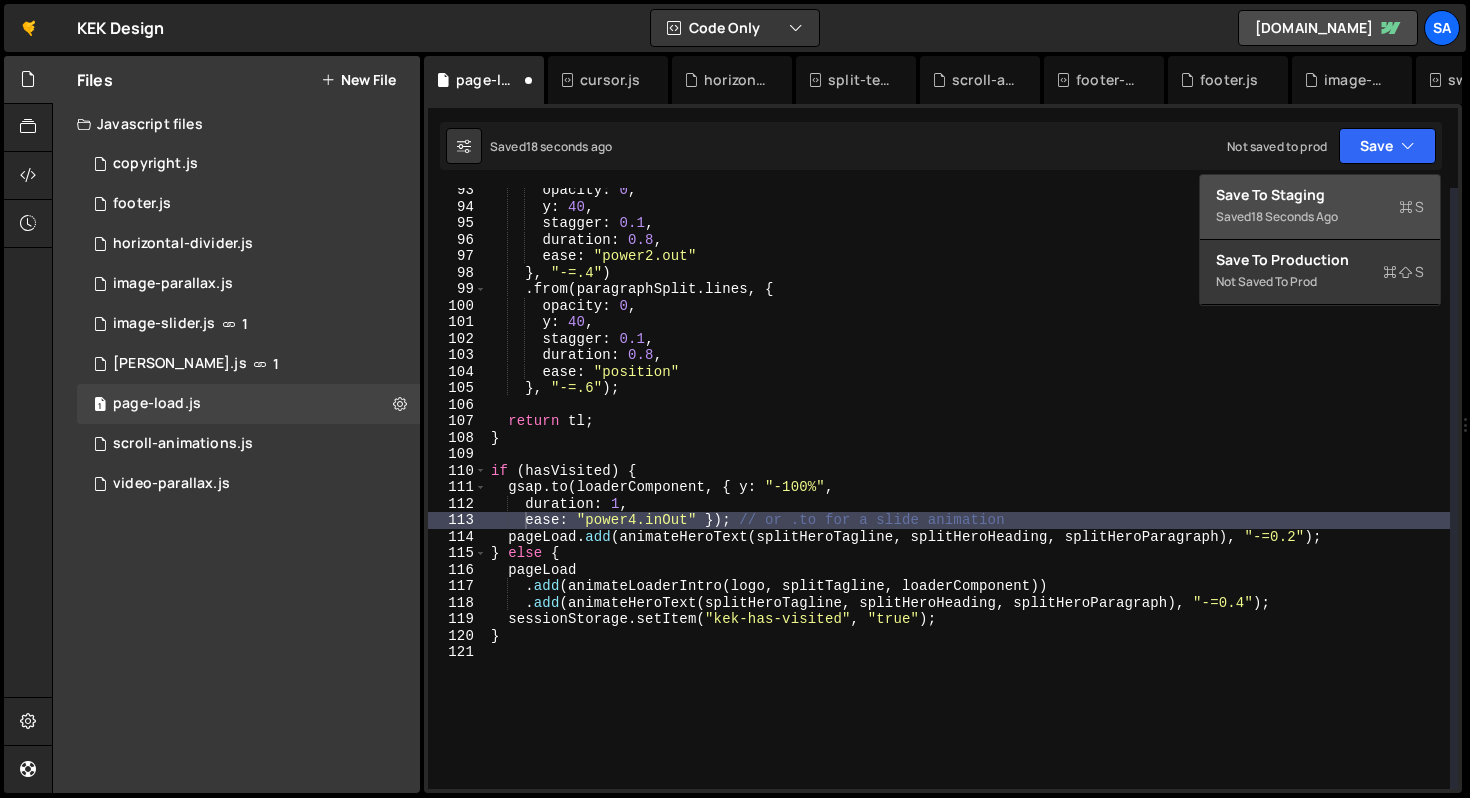 click on "Save to Staging
S" at bounding box center [1320, 195] 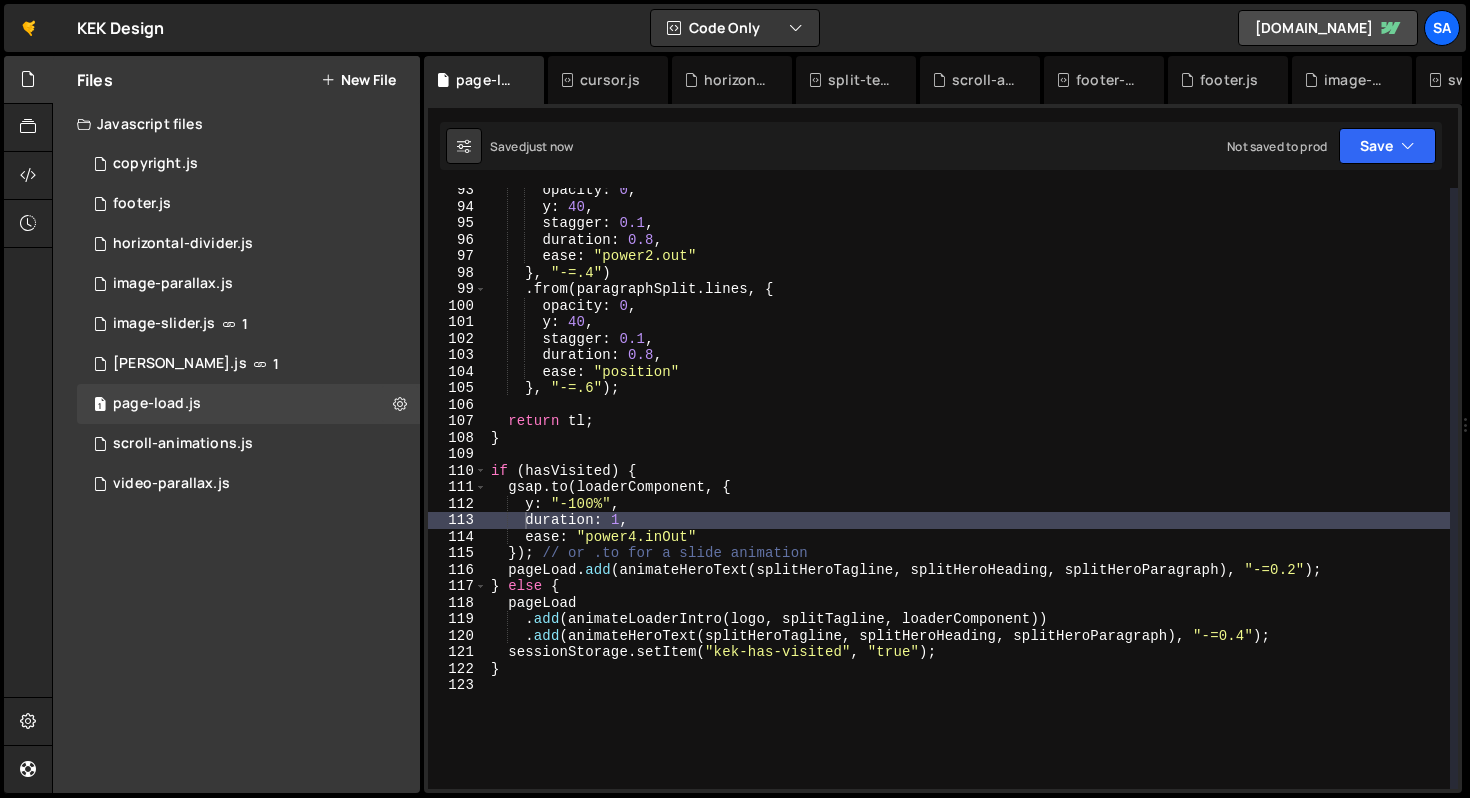click on "opacity :   0 ,          y :   40 ,          stagger :   0.1 ,          duration :   0.8 ,          ease :   "power2.out"       } ,   "-=.4" )       . from ( paragraphSplit . lines ,   {          opacity :   0 ,          y :   40 ,          stagger :   0.1 ,          duration :   0.8 ,          ease :   "position"       } ,   "-=.6" ) ;    return   tl ; } if   ( hasVisited )   {    gsap . to ( loaderComponent ,   {       y :   "-100%" ,       duration :   1 ,       ease :   "power4.inOut"    }) ;   // or .to for a slide animation    pageLoad . add ( animateHeroText ( splitHeroTagline ,   splitHeroHeading ,   splitHeroParagraph ) ,   "-=0.2" ) ; }   else   {    pageLoad       . add ( animateLoaderIntro ( logo ,   splitTagline ,   loaderComponent ))       . add ( animateHeroText ( splitHeroTagline ,   splitHeroHeading ,   splitHeroParagraph ) ,   "-=0.4" ) ;    sessionStorage . setItem ( "kek-has-visited" ,   "true" ) ; }" at bounding box center (968, 499) 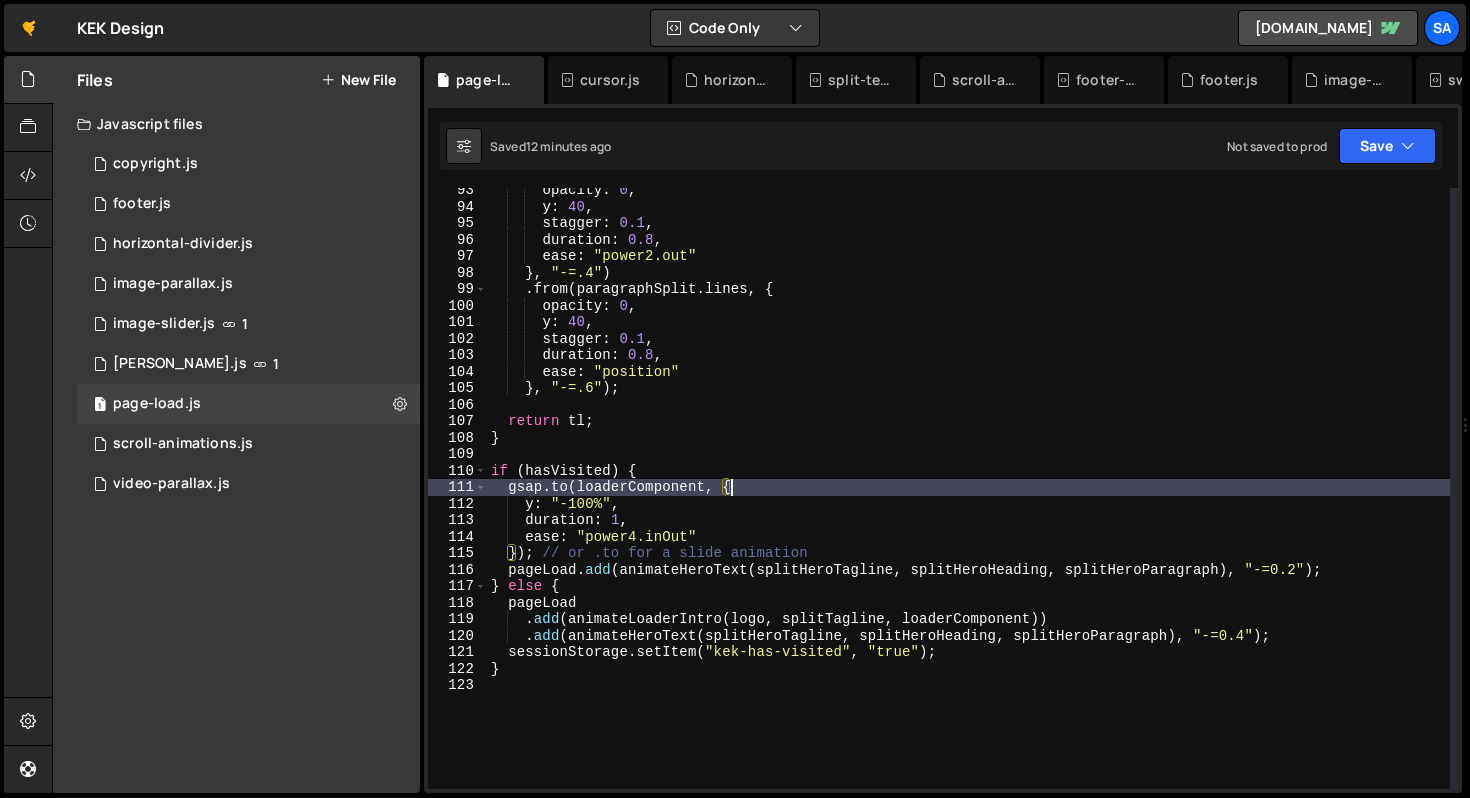 click on "opacity :   0 ,          y :   40 ,          stagger :   0.1 ,          duration :   0.8 ,          ease :   "power2.out"       } ,   "-=.4" )       . from ( paragraphSplit . lines ,   {          opacity :   0 ,          y :   40 ,          stagger :   0.1 ,          duration :   0.8 ,          ease :   "position"       } ,   "-=.6" ) ;    return   tl ; } if   ( hasVisited )   {    gsap . to ( loaderComponent ,   {       y :   "-100%" ,       duration :   1 ,       ease :   "power4.inOut"    }) ;   // or .to for a slide animation    pageLoad . add ( animateHeroText ( splitHeroTagline ,   splitHeroHeading ,   splitHeroParagraph ) ,   "-=0.2" ) ; }   else   {    pageLoad       . add ( animateLoaderIntro ( logo ,   splitTagline ,   loaderComponent ))       . add ( animateHeroText ( splitHeroTagline ,   splitHeroHeading ,   splitHeroParagraph ) ,   "-=0.4" ) ;    sessionStorage . setItem ( "kek-has-visited" ,   "true" ) ; }" at bounding box center [968, 499] 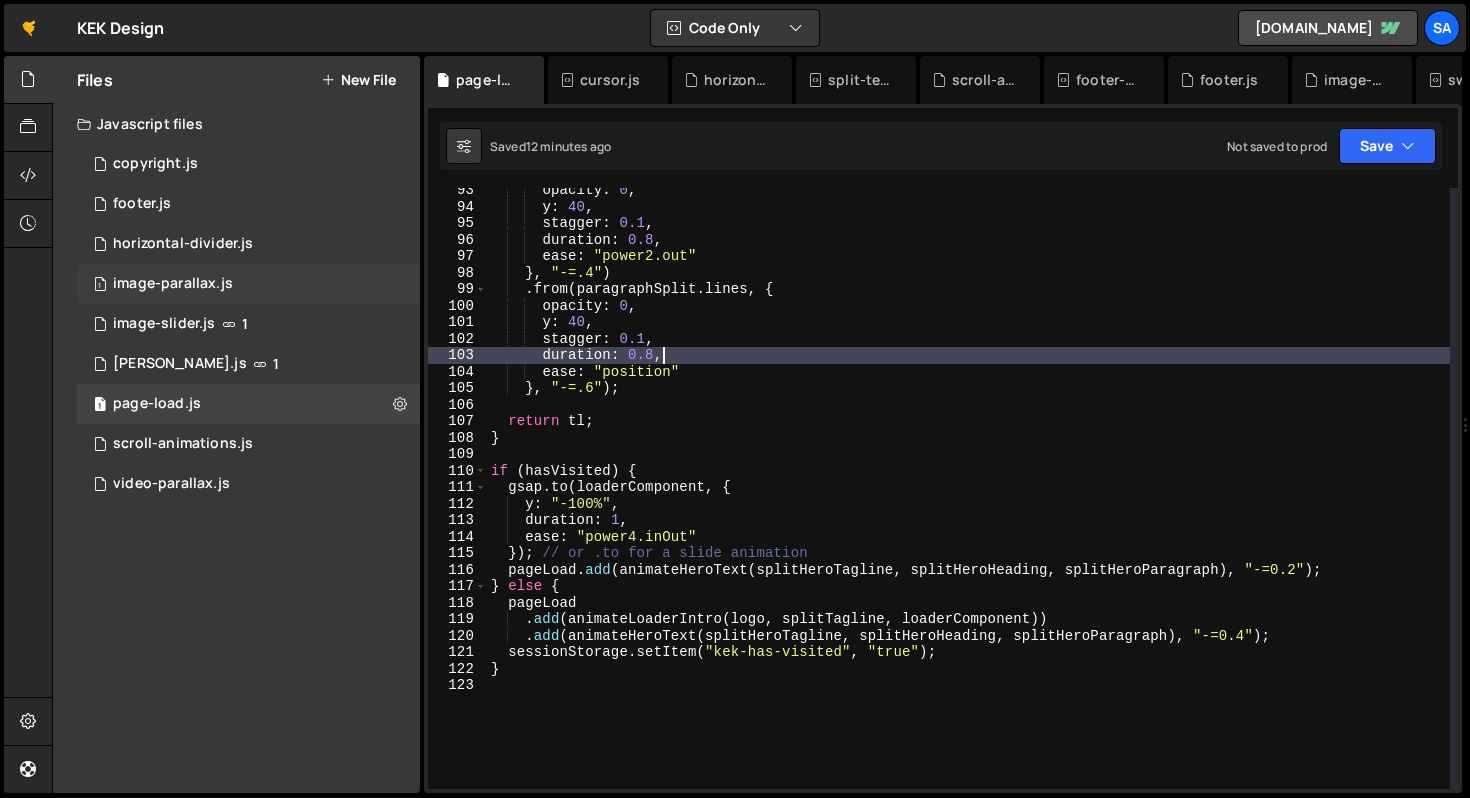 click on "image-parallax.js" at bounding box center (173, 284) 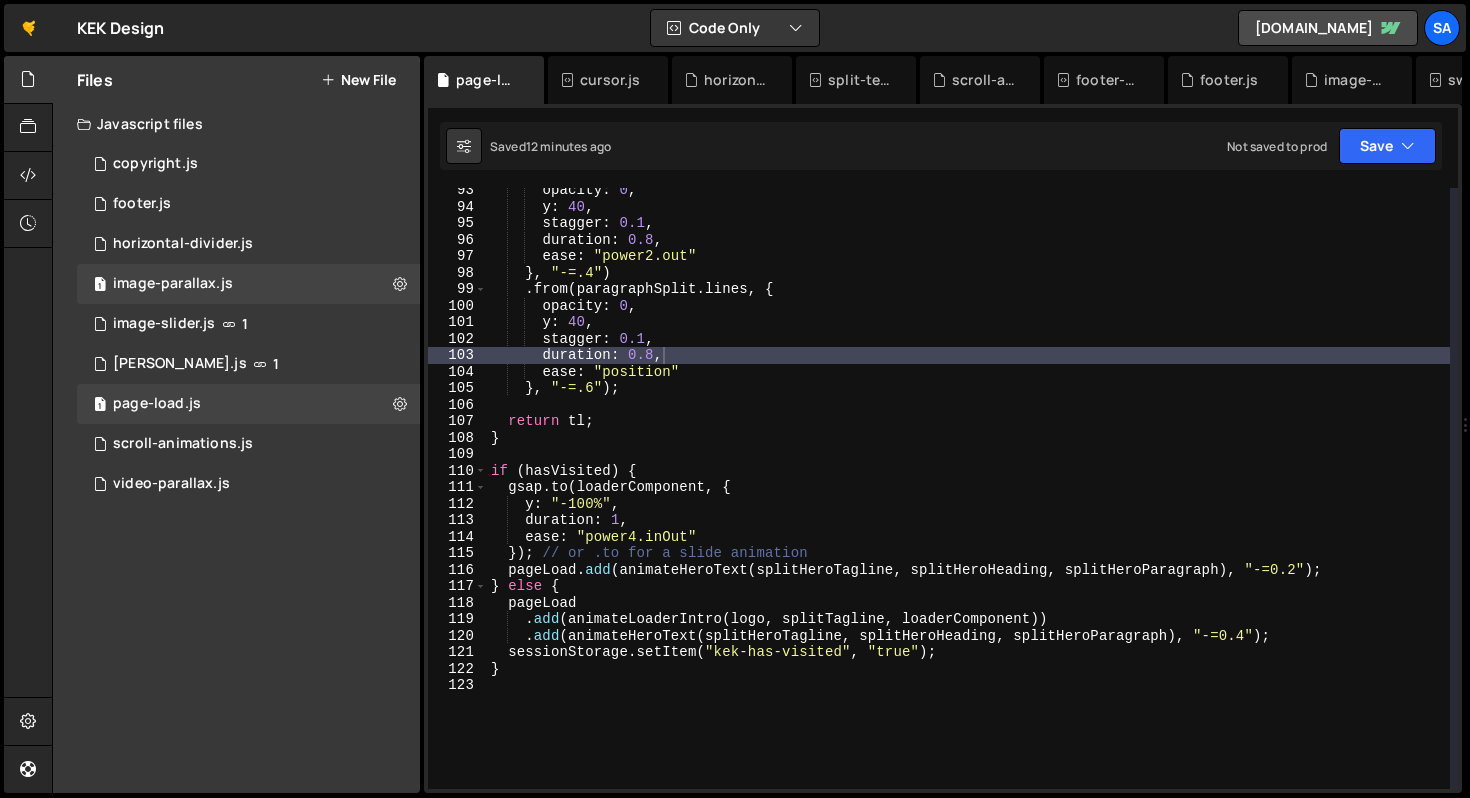 scroll, scrollTop: 0, scrollLeft: 0, axis: both 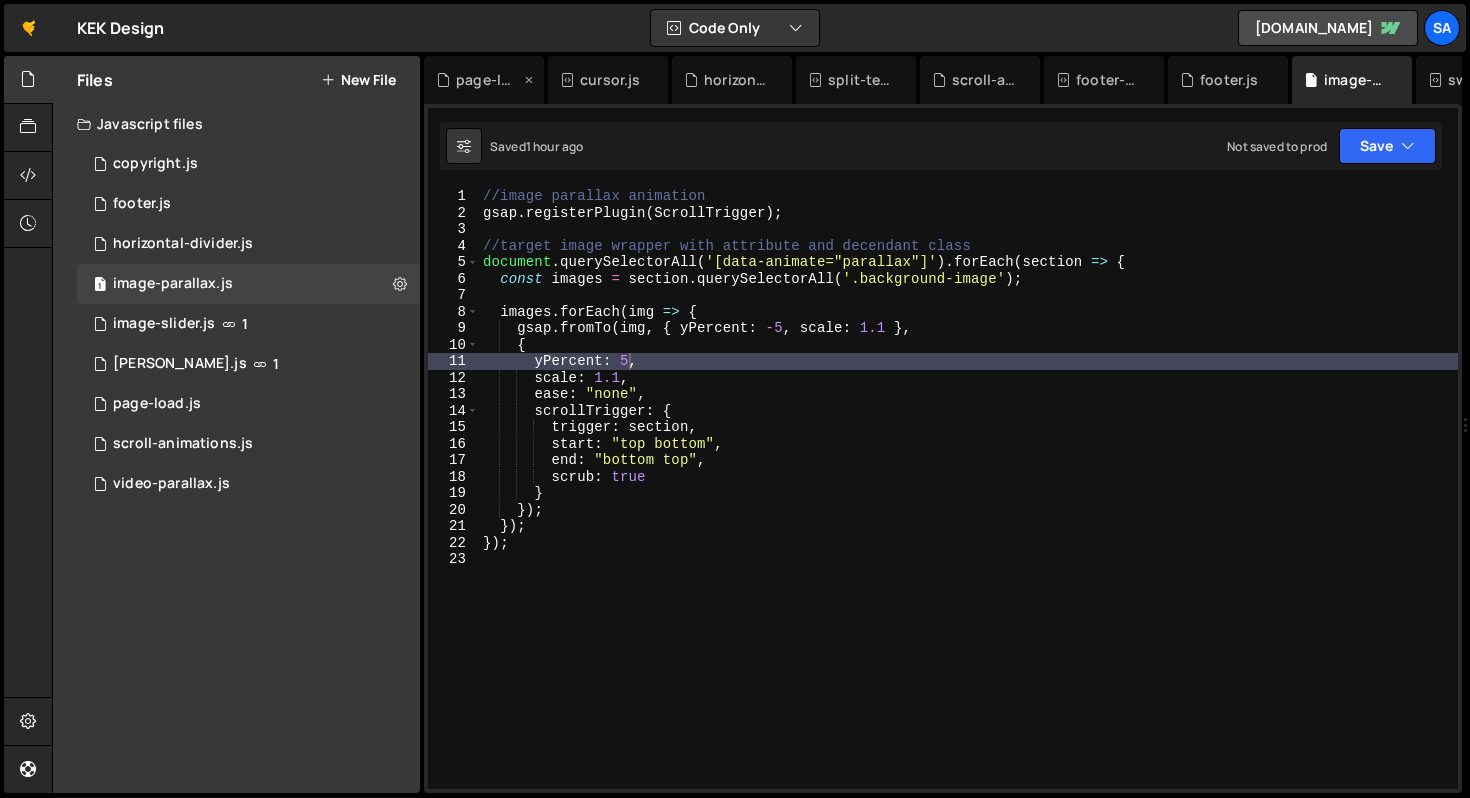 click on "page-load.js" at bounding box center [488, 80] 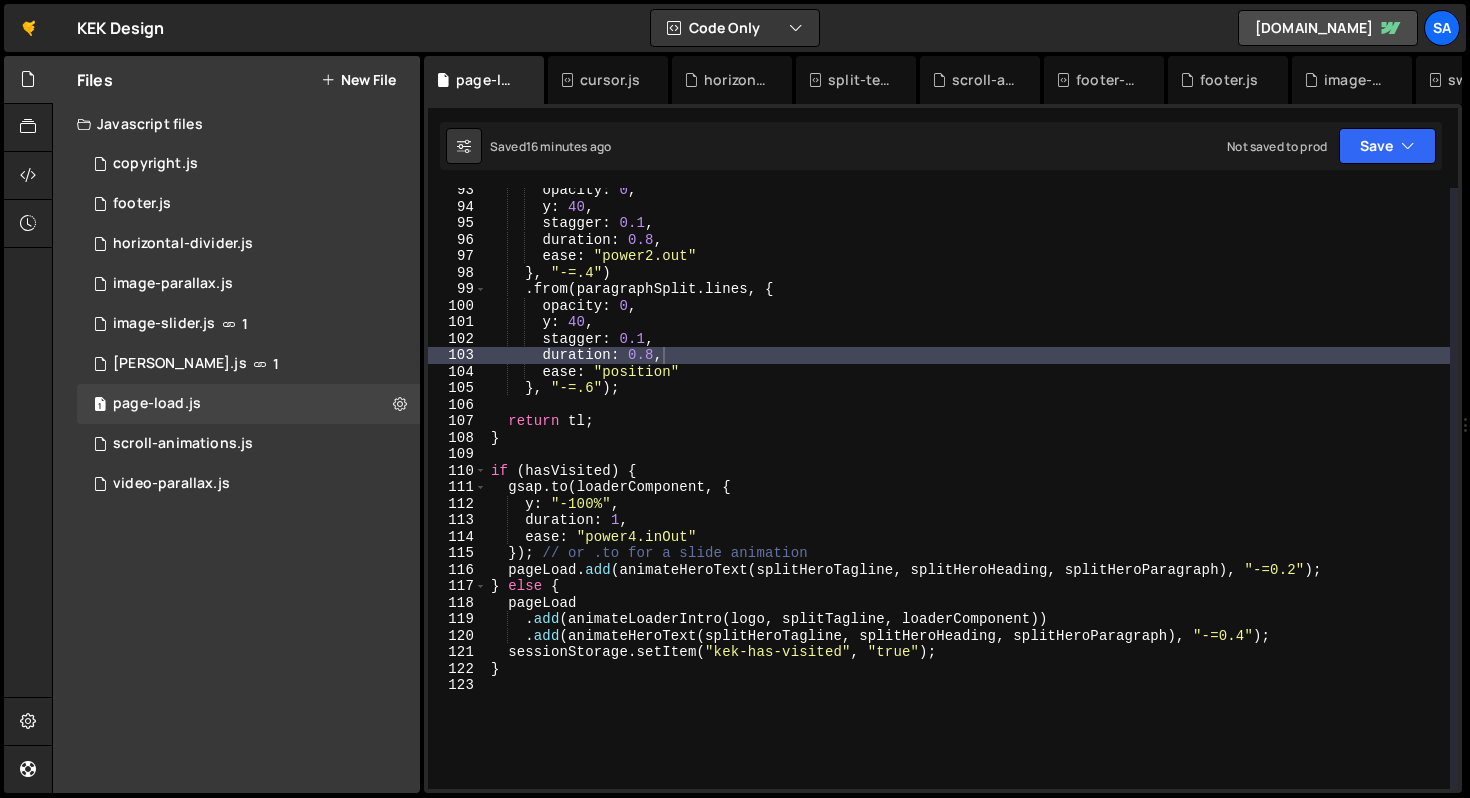 scroll, scrollTop: 2692, scrollLeft: 0, axis: vertical 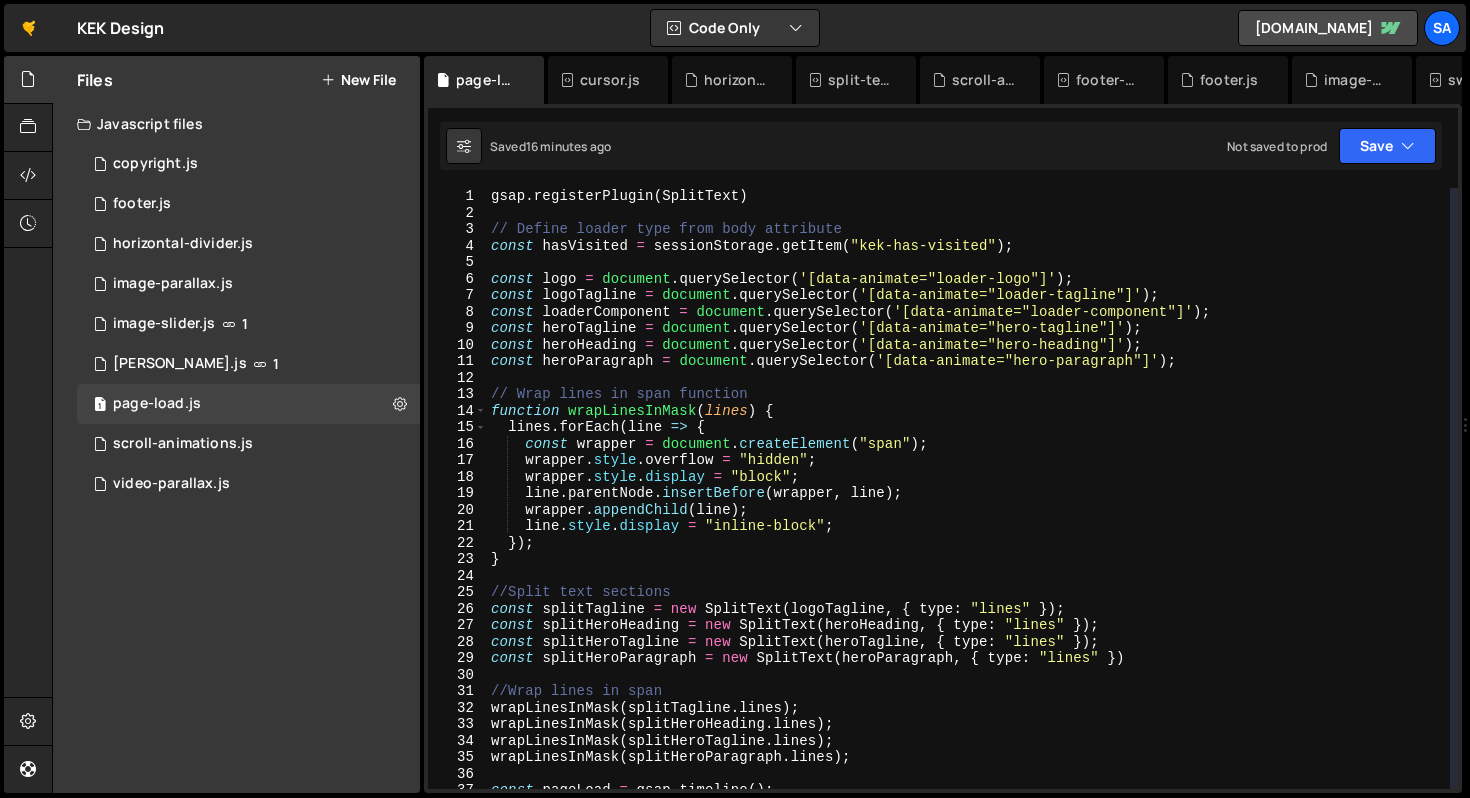 click on "gsap . registerPlugin ( SplitText ) // Define loader type from body attribute const   hasVisited   =   sessionStorage . getItem ( "kek-has-visited" ) ; const   logo   =   document . querySelector ( '[data-animate="loader-logo"]' ) ; const   logoTagline   =   document . querySelector ( '[data-animate="loader-tagline"]' ) ; const   loaderComponent   =   document . querySelector ( '[data-animate="loader-component"]' ) ; const   heroTagline   =   document . querySelector ( '[data-animate="hero-tagline"]' ) ; const   heroHeading   =   document . querySelector ( '[data-animate="hero-heading"]' ) ; const   heroParagraph   =   document . querySelector ( '[data-animate="hero-paragraph"]' ) ; // Wrap lines in span function function   wrapLinesInMask ( lines )   {    lines . forEach ( line   =>   {       const   wrapper   =   document . createElement ( "span" ) ;       wrapper . style . overflow   =   "hidden" ;       wrapper . style . display   =   "block" ;       line . parentNode . insertBefore ( wrapper ,   line ) ;" at bounding box center (968, 505) 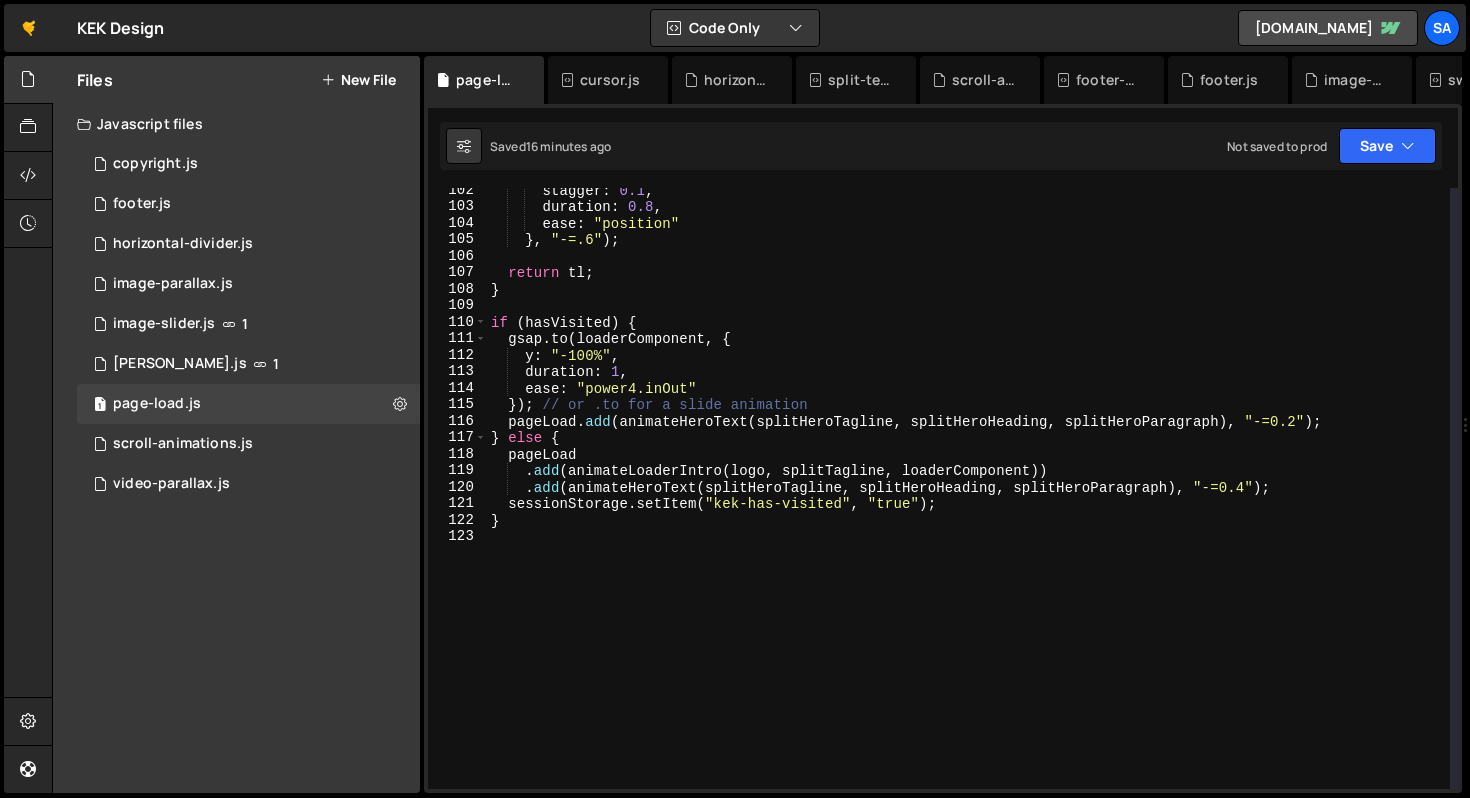 scroll, scrollTop: 1695, scrollLeft: 0, axis: vertical 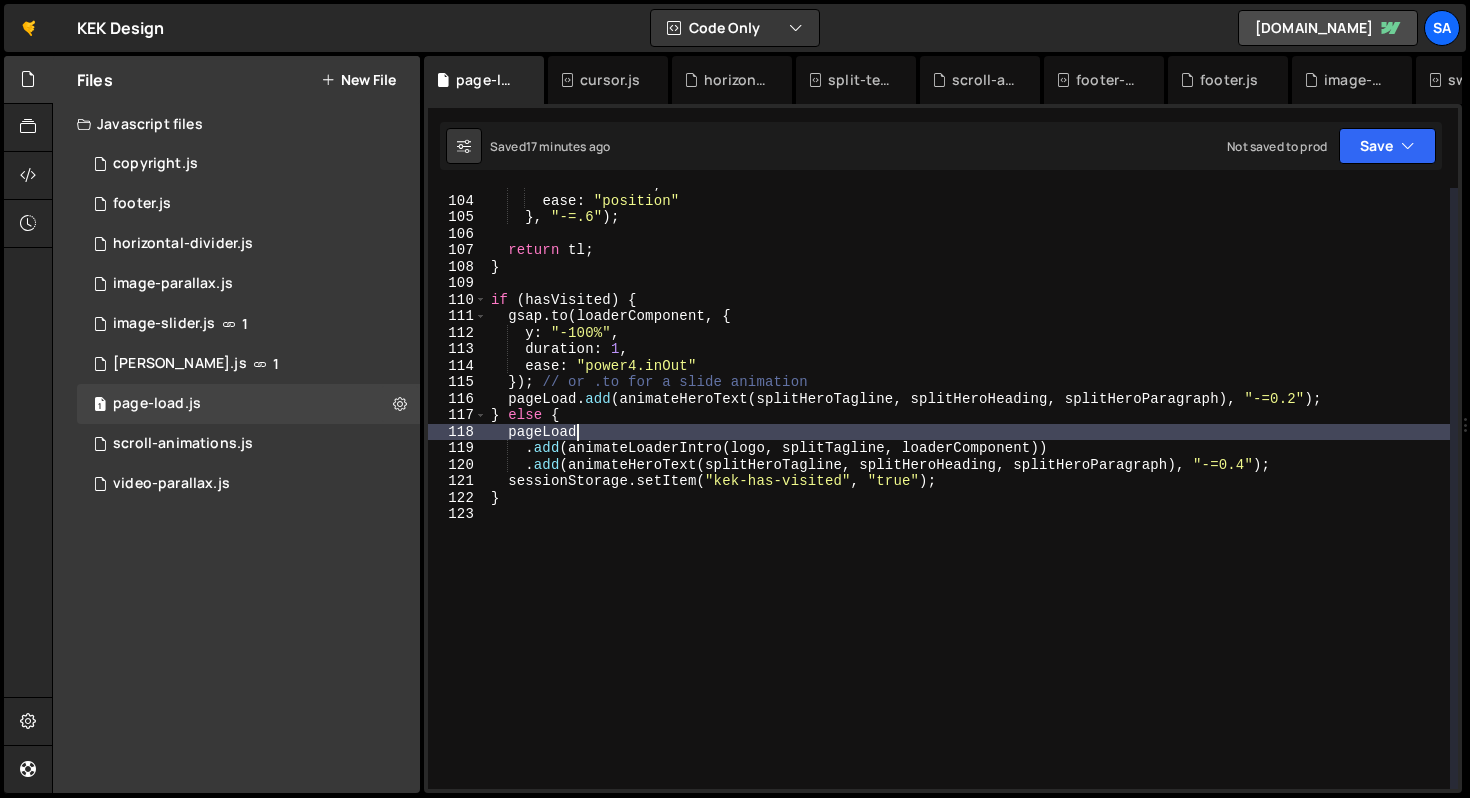 click on "duration :   0.8 ,          ease :   "position"       } ,   "-=.6" ) ;    return   tl ; } if   ( hasVisited )   {    gsap . to ( loaderComponent ,   {       y :   "-100%" ,       duration :   1 ,       ease :   "power4.inOut"    }) ;   // or .to for a slide animation    pageLoad . add ( animateHeroText ( splitHeroTagline ,   splitHeroHeading ,   splitHeroParagraph ) ,   "-=0.2" ) ; }   else   {    pageLoad       . add ( animateLoaderIntro ( logo ,   splitTagline ,   loaderComponent ))       . add ( animateHeroText ( splitHeroTagline ,   splitHeroHeading ,   splitHeroParagraph ) ,   "-=0.4" ) ;    sessionStorage . setItem ( "kek-has-visited" ,   "true" ) ; }" at bounding box center (968, 493) 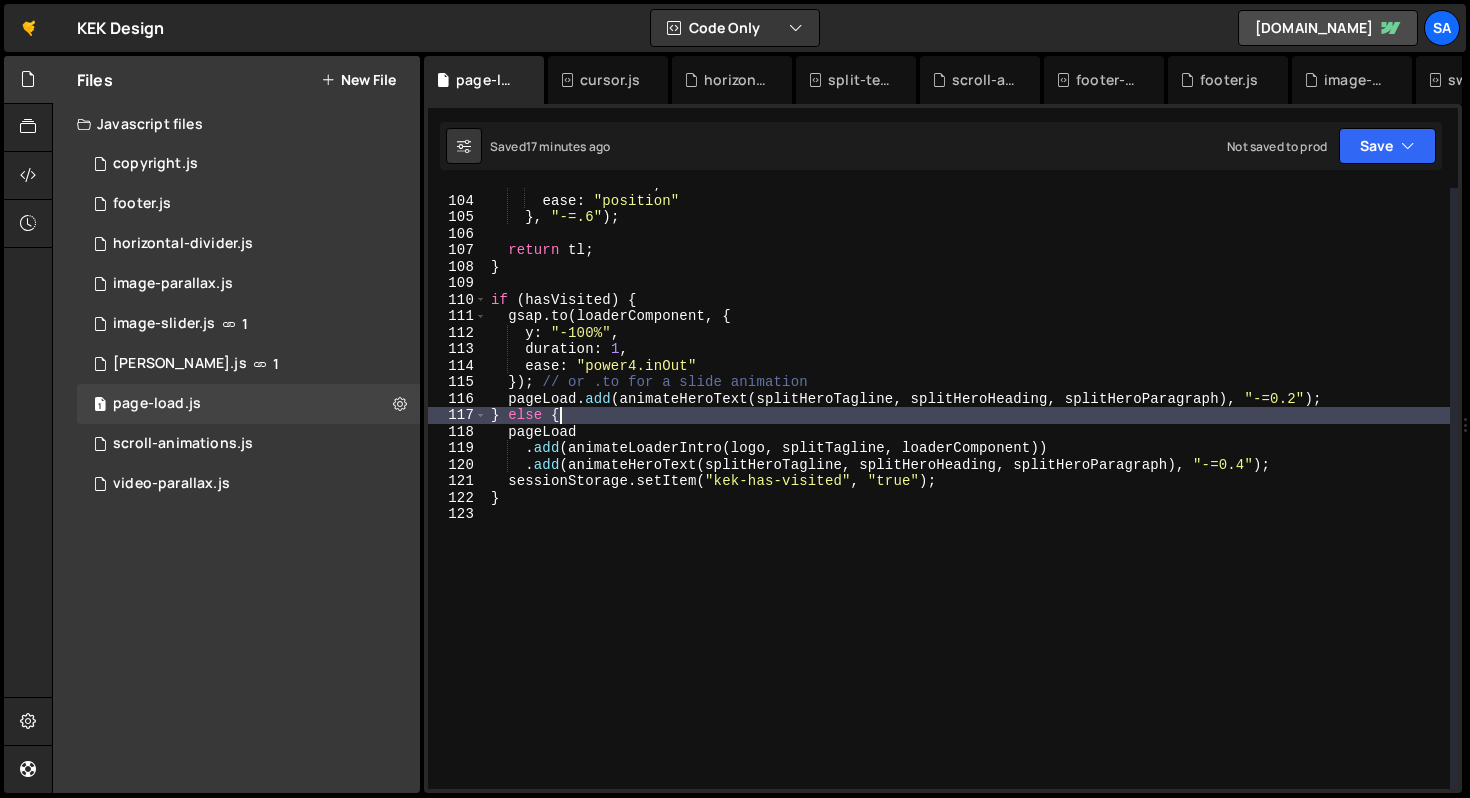 click on "duration :   0.8 ,          ease :   "position"       } ,   "-=.6" ) ;    return   tl ; } if   ( hasVisited )   {    gsap . to ( loaderComponent ,   {       y :   "-100%" ,       duration :   1 ,       ease :   "power4.inOut"    }) ;   // or .to for a slide animation    pageLoad . add ( animateHeroText ( splitHeroTagline ,   splitHeroHeading ,   splitHeroParagraph ) ,   "-=0.2" ) ; }   else   {    pageLoad       . add ( animateLoaderIntro ( logo ,   splitTagline ,   loaderComponent ))       . add ( animateHeroText ( splitHeroTagline ,   splitHeroHeading ,   splitHeroParagraph ) ,   "-=0.4" ) ;    sessionStorage . setItem ( "kek-has-visited" ,   "true" ) ; }" at bounding box center [968, 493] 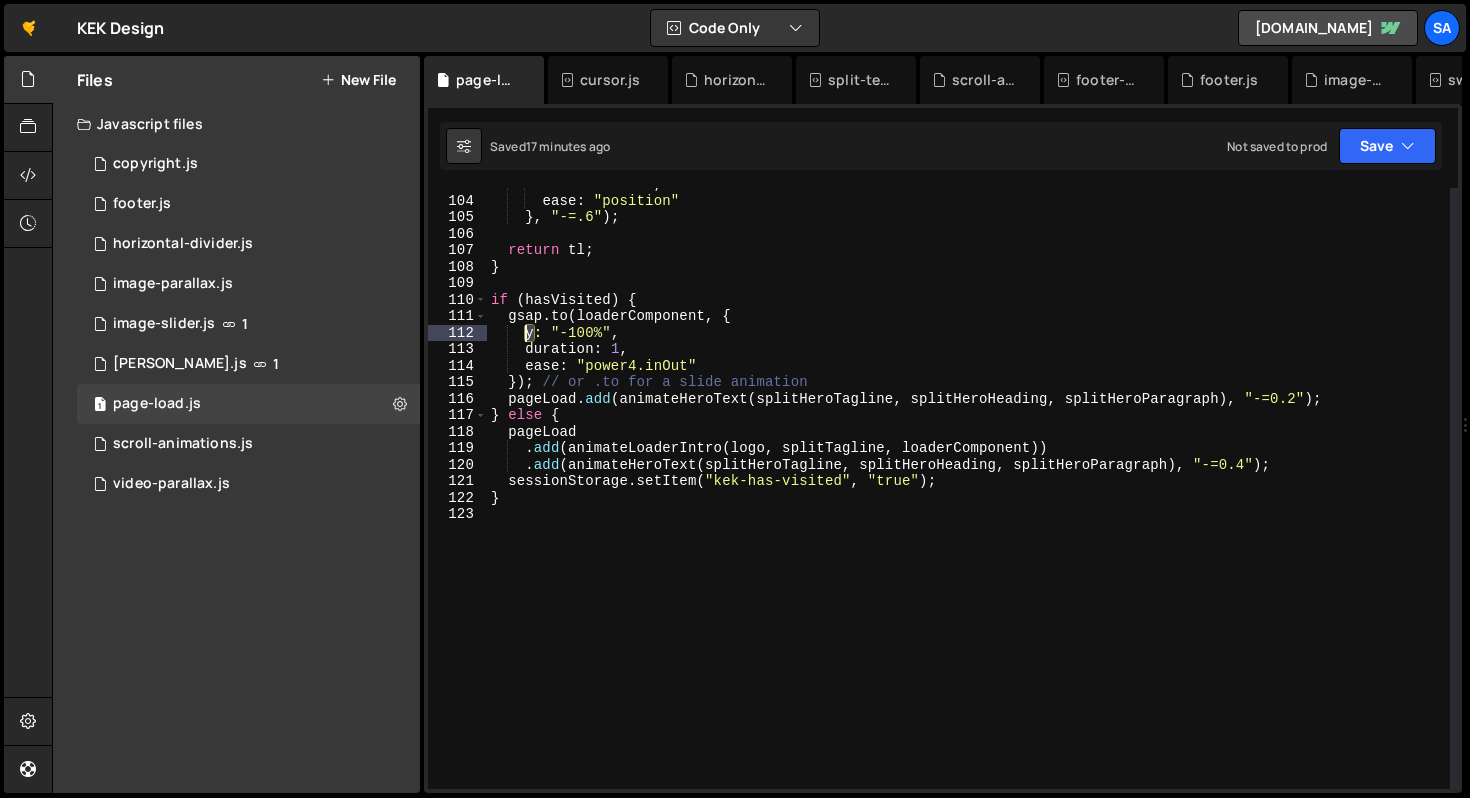 drag, startPoint x: 536, startPoint y: 334, endPoint x: 526, endPoint y: 336, distance: 10.198039 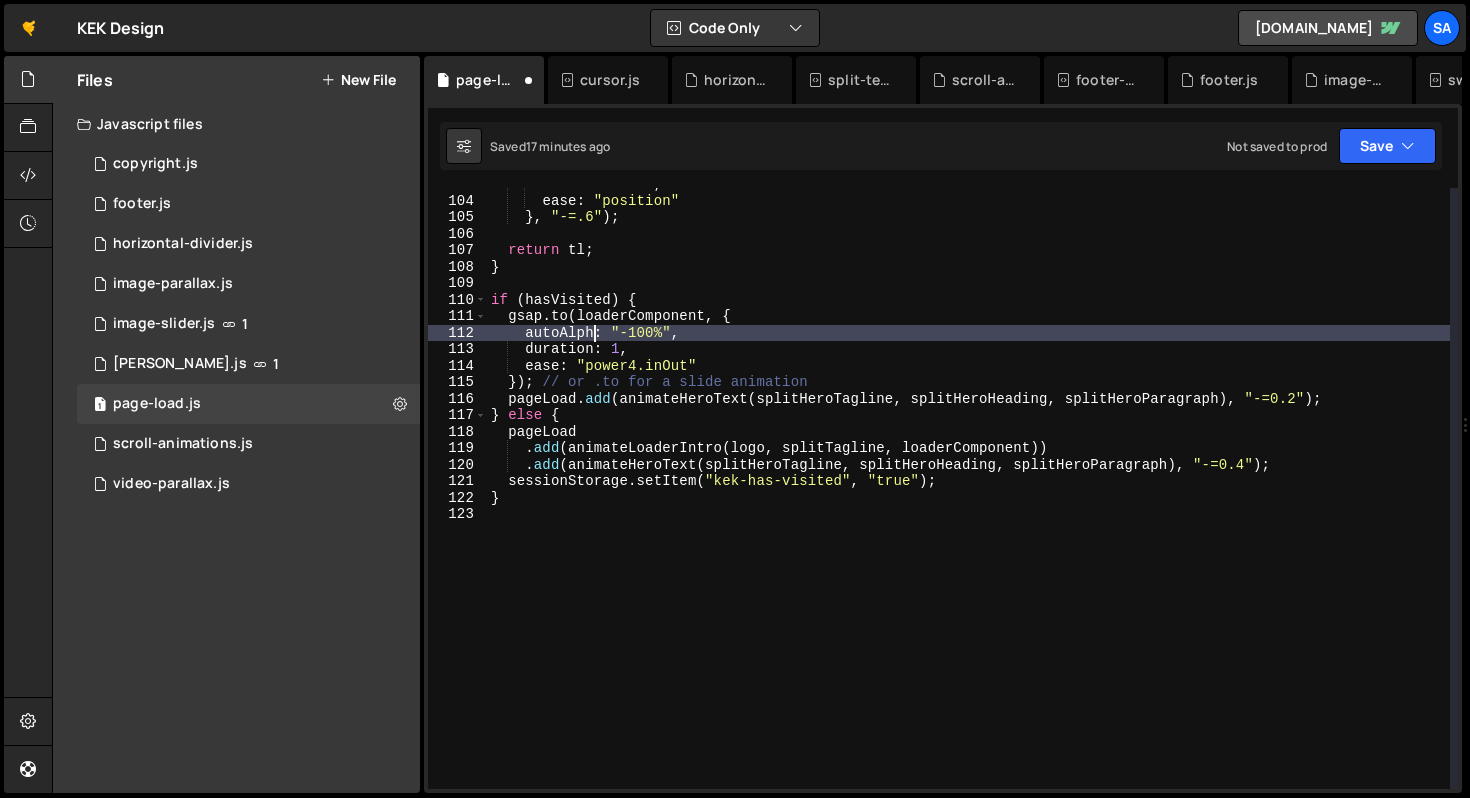 scroll, scrollTop: 0, scrollLeft: 7, axis: horizontal 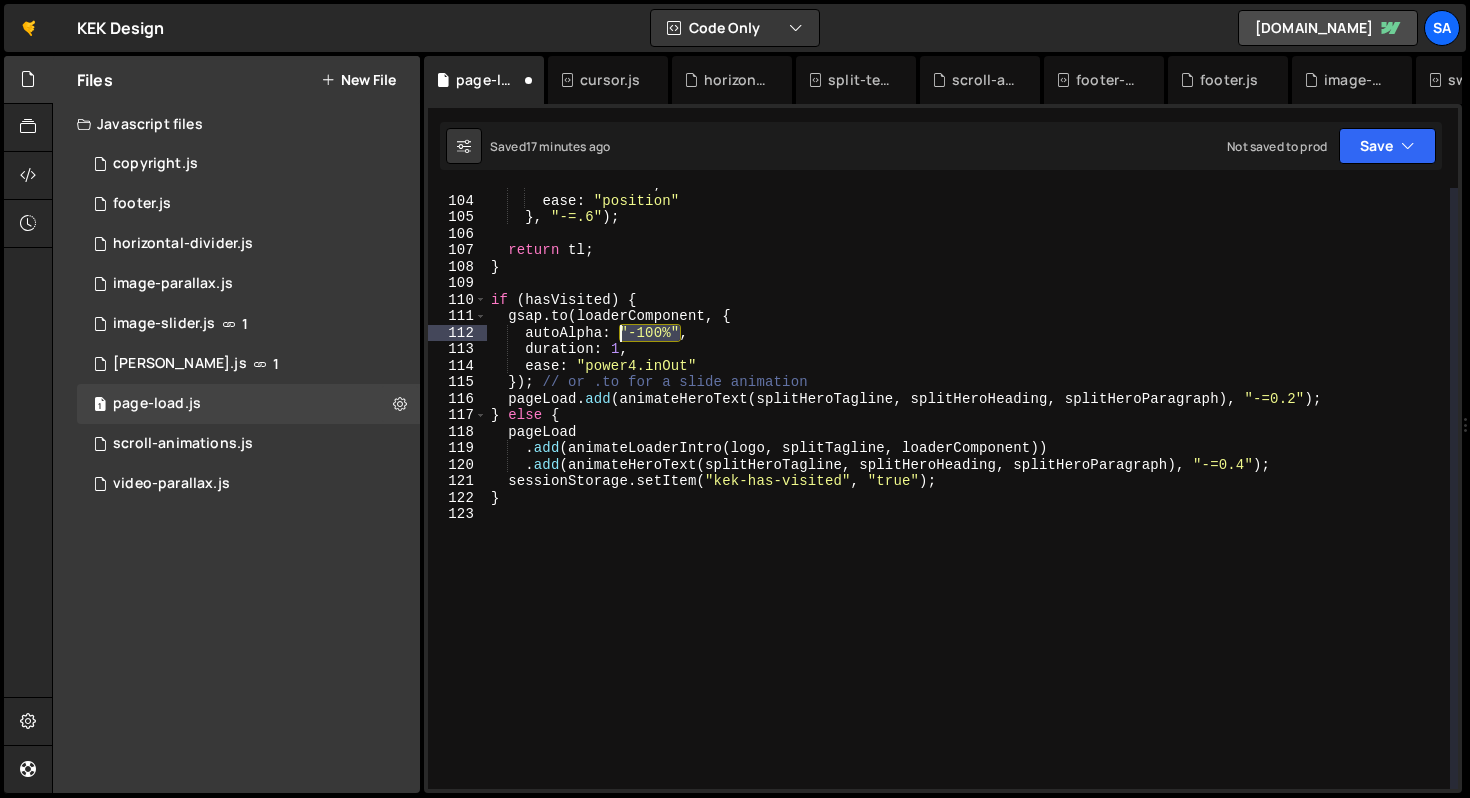 drag, startPoint x: 677, startPoint y: 331, endPoint x: 619, endPoint y: 332, distance: 58.00862 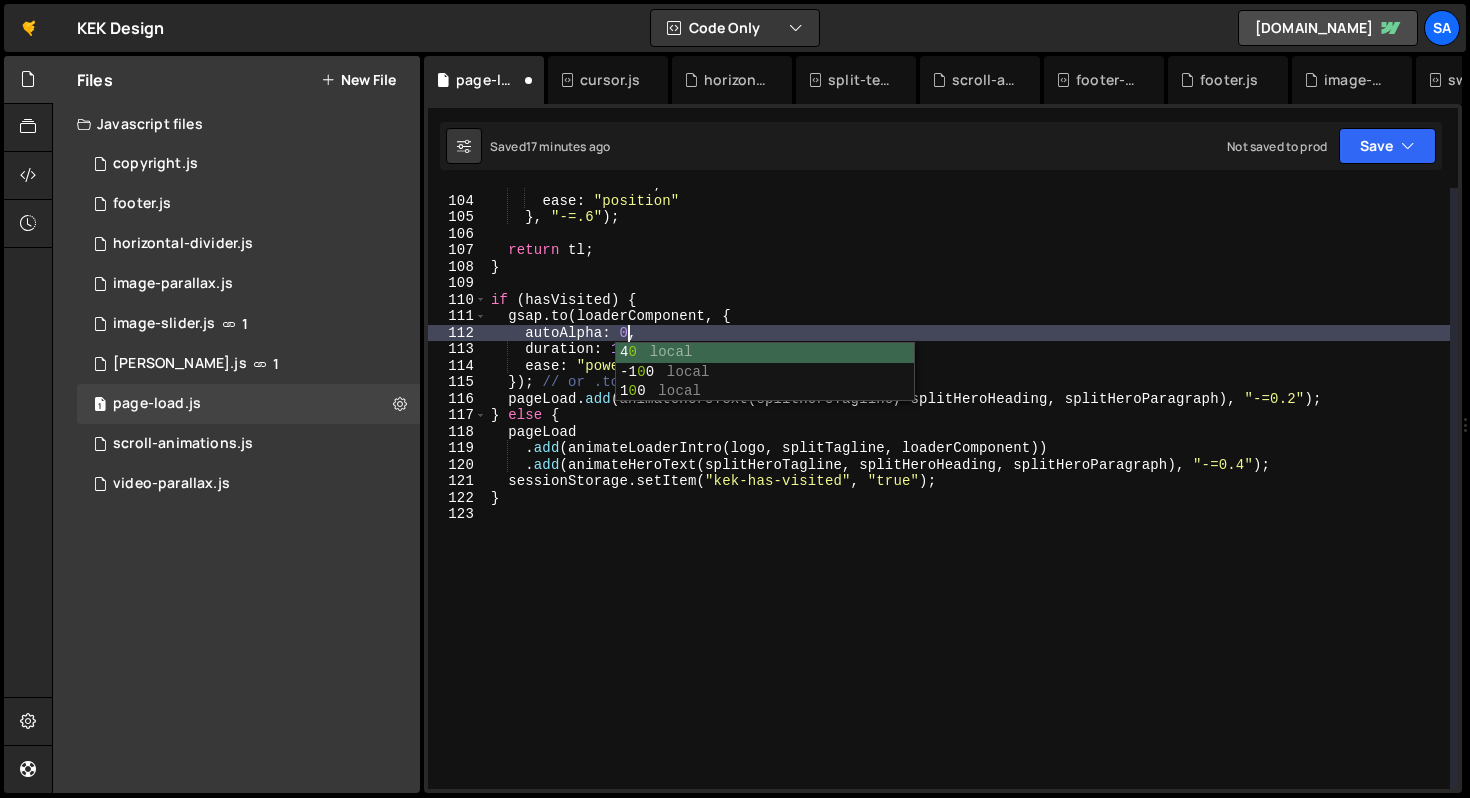 scroll, scrollTop: 0, scrollLeft: 9, axis: horizontal 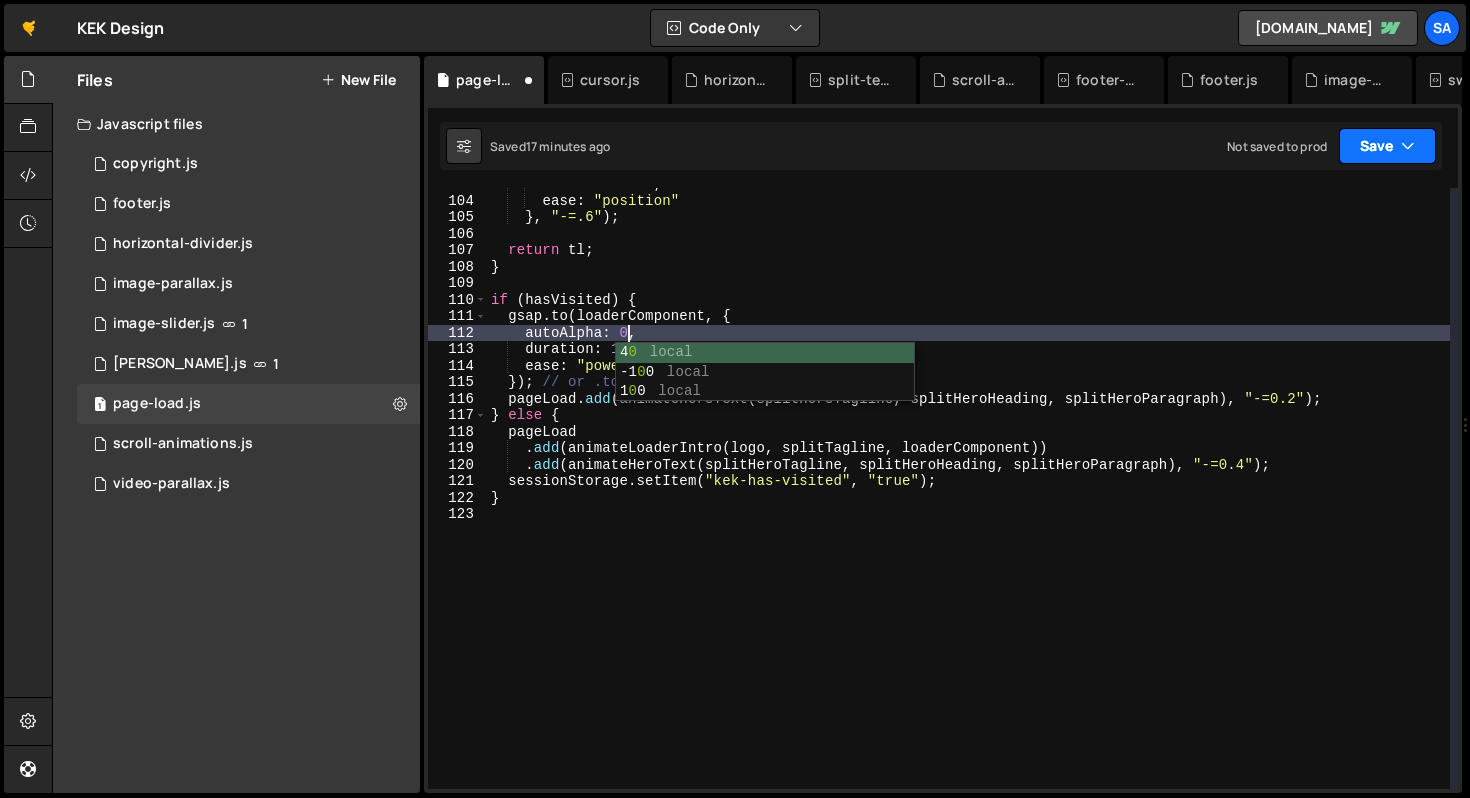 drag, startPoint x: 1356, startPoint y: 137, endPoint x: 1352, endPoint y: 165, distance: 28.284271 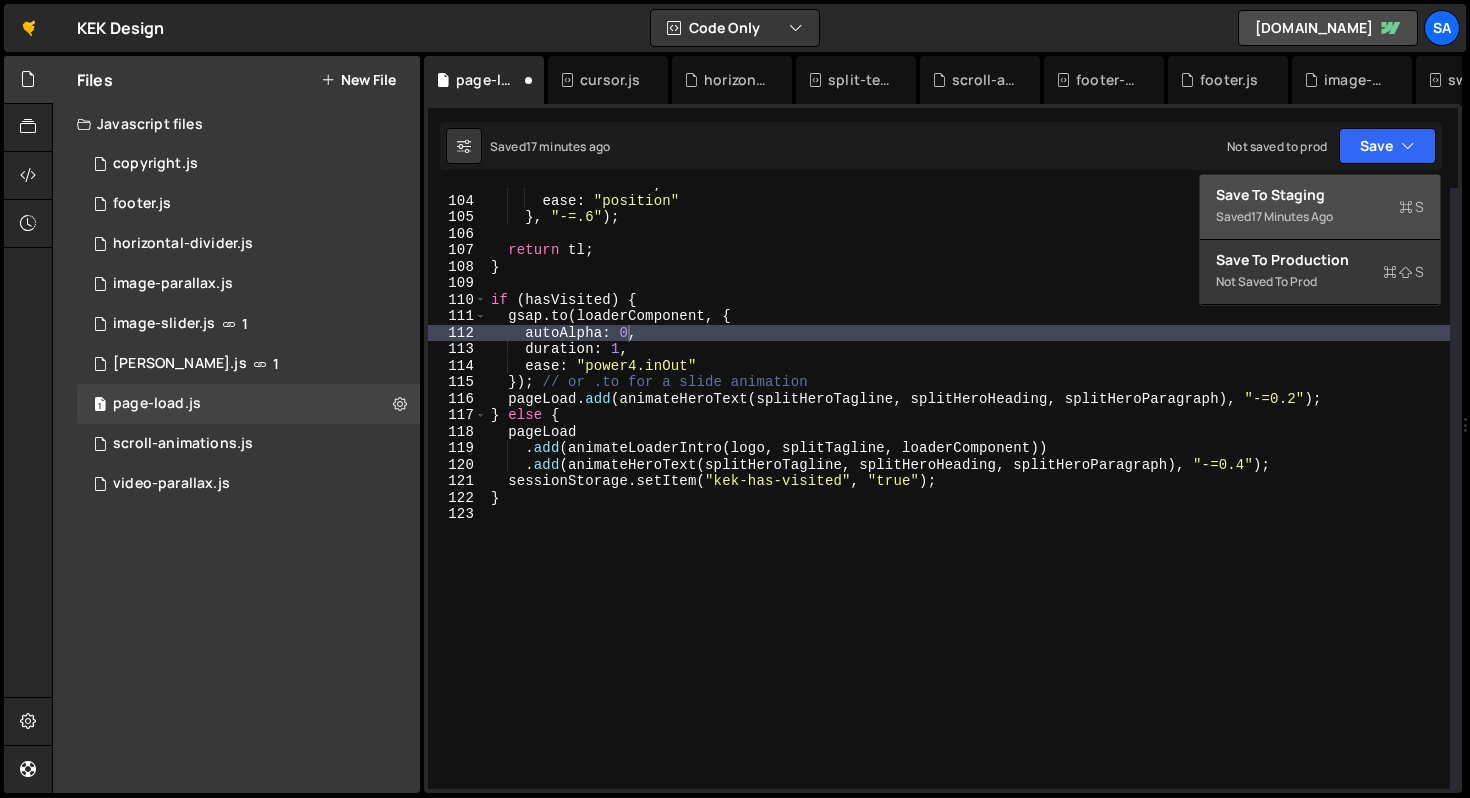 click on "Save to Staging
S" at bounding box center (1320, 195) 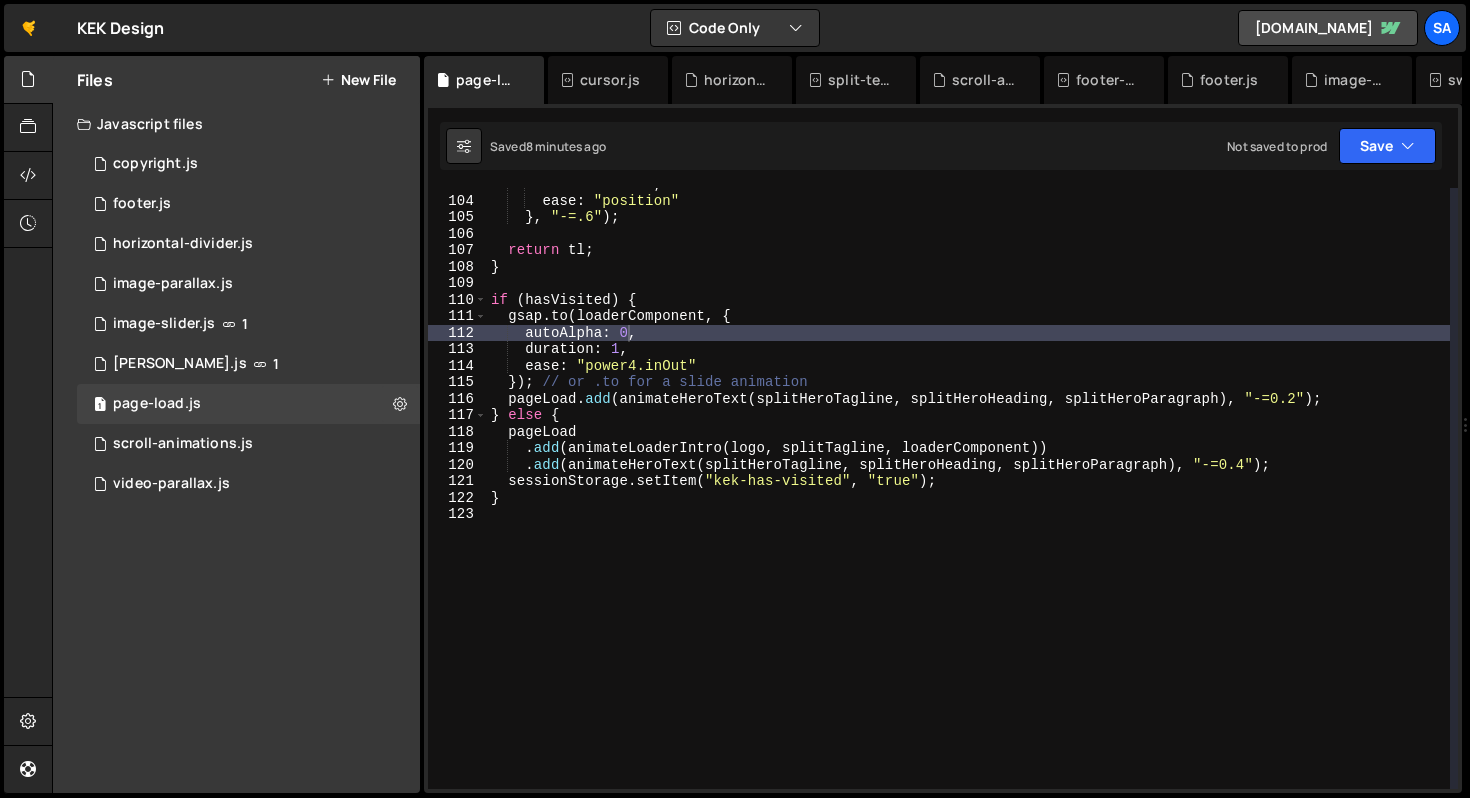 click on "duration :   0.8 ,          ease :   "position"       } ,   "-=.6" ) ;    return   tl ; } if   ( hasVisited )   {    gsap . to ( loaderComponent ,   {       autoAlpha :   0 ,       duration :   1 ,       ease :   "power4.inOut"    }) ;   // or .to for a slide animation    pageLoad . add ( animateHeroText ( splitHeroTagline ,   splitHeroHeading ,   splitHeroParagraph ) ,   "-=0.2" ) ; }   else   {    pageLoad       . add ( animateLoaderIntro ( logo ,   splitTagline ,   loaderComponent ))       . add ( animateHeroText ( splitHeroTagline ,   splitHeroHeading ,   splitHeroParagraph ) ,   "-=0.4" ) ;    sessionStorage . setItem ( "kek-has-visited" ,   "true" ) ; }" at bounding box center (968, 493) 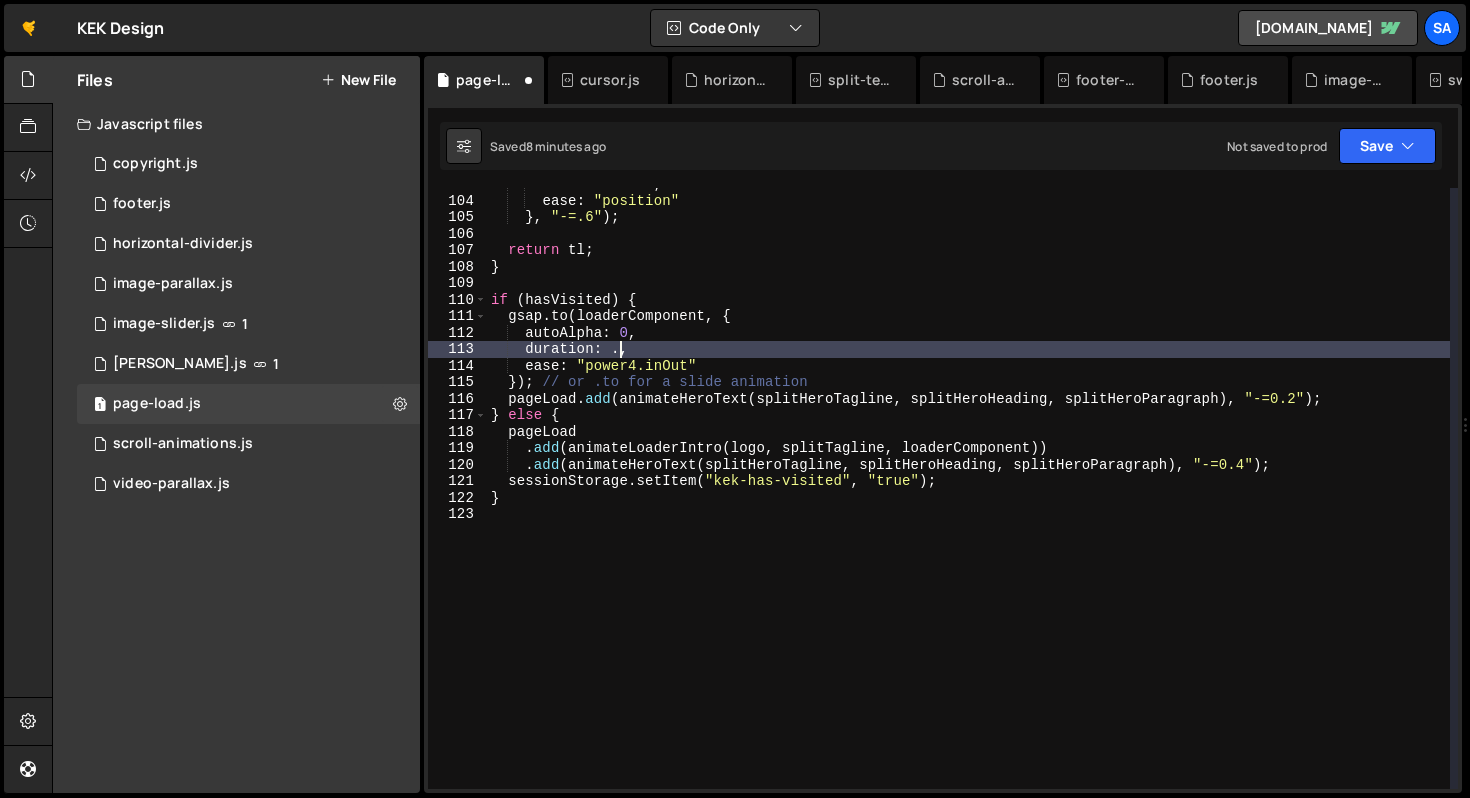 scroll, scrollTop: 0, scrollLeft: 9, axis: horizontal 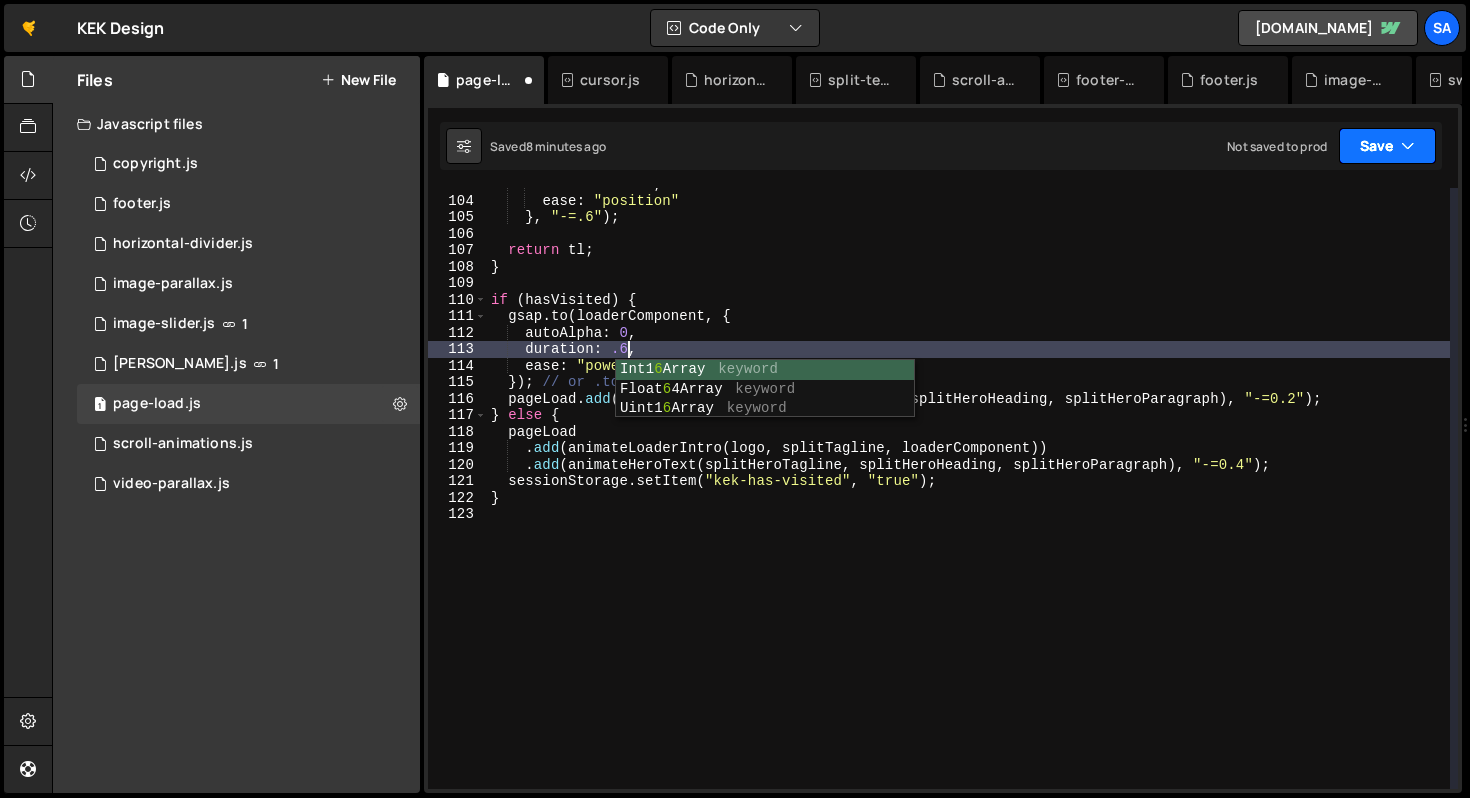 click at bounding box center [1408, 146] 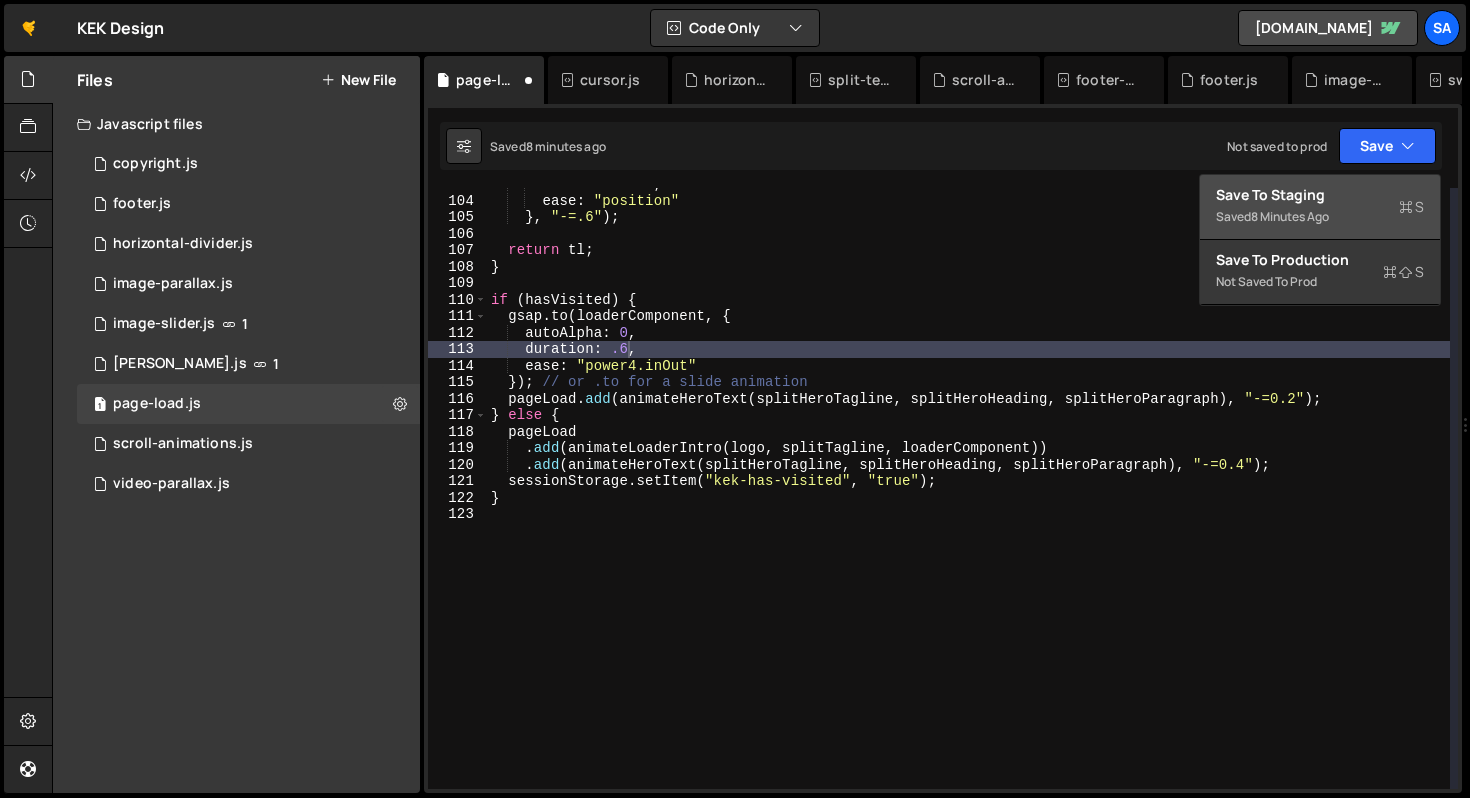 click on "Saved  8 minutes ago" at bounding box center (1320, 217) 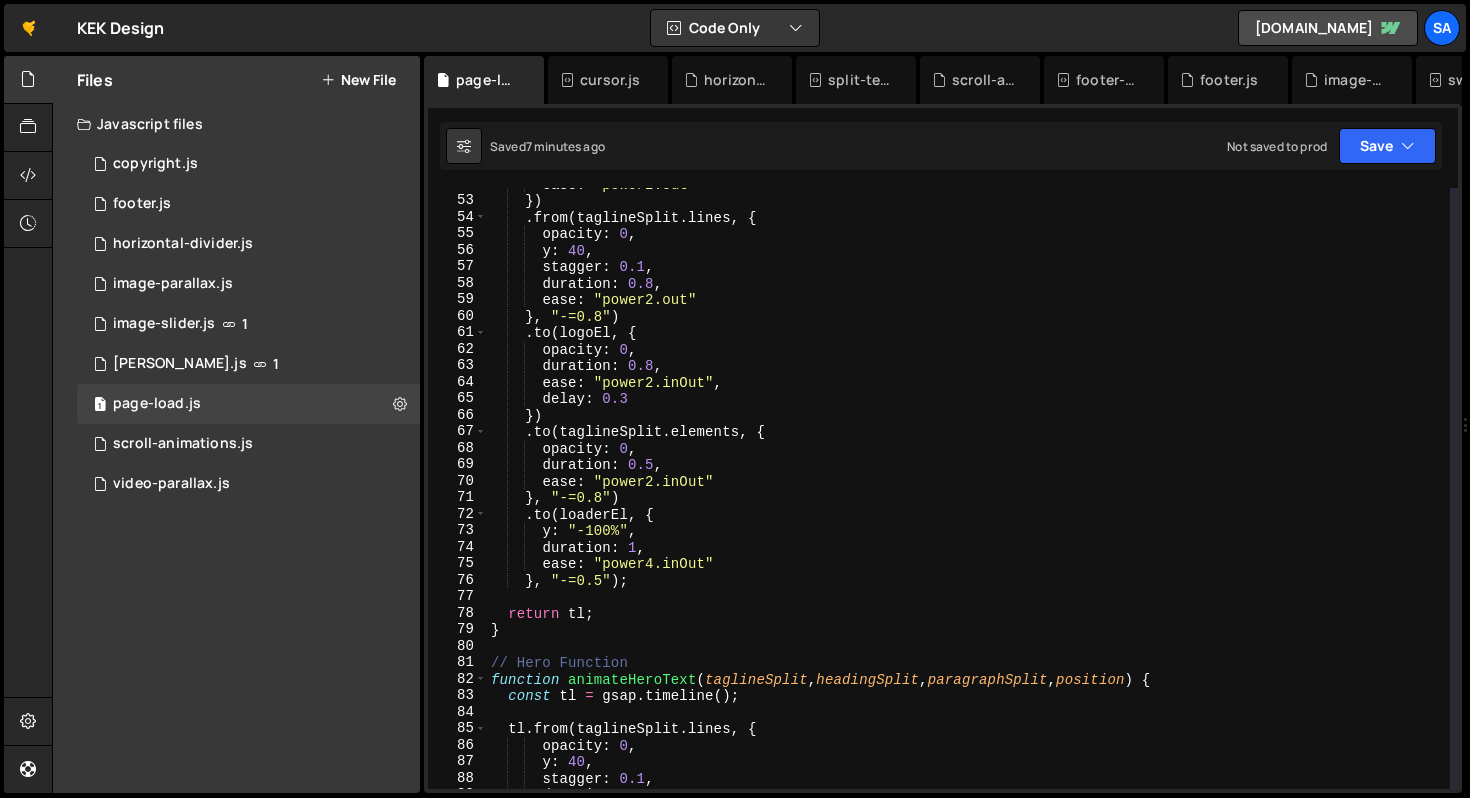 scroll, scrollTop: 853, scrollLeft: 0, axis: vertical 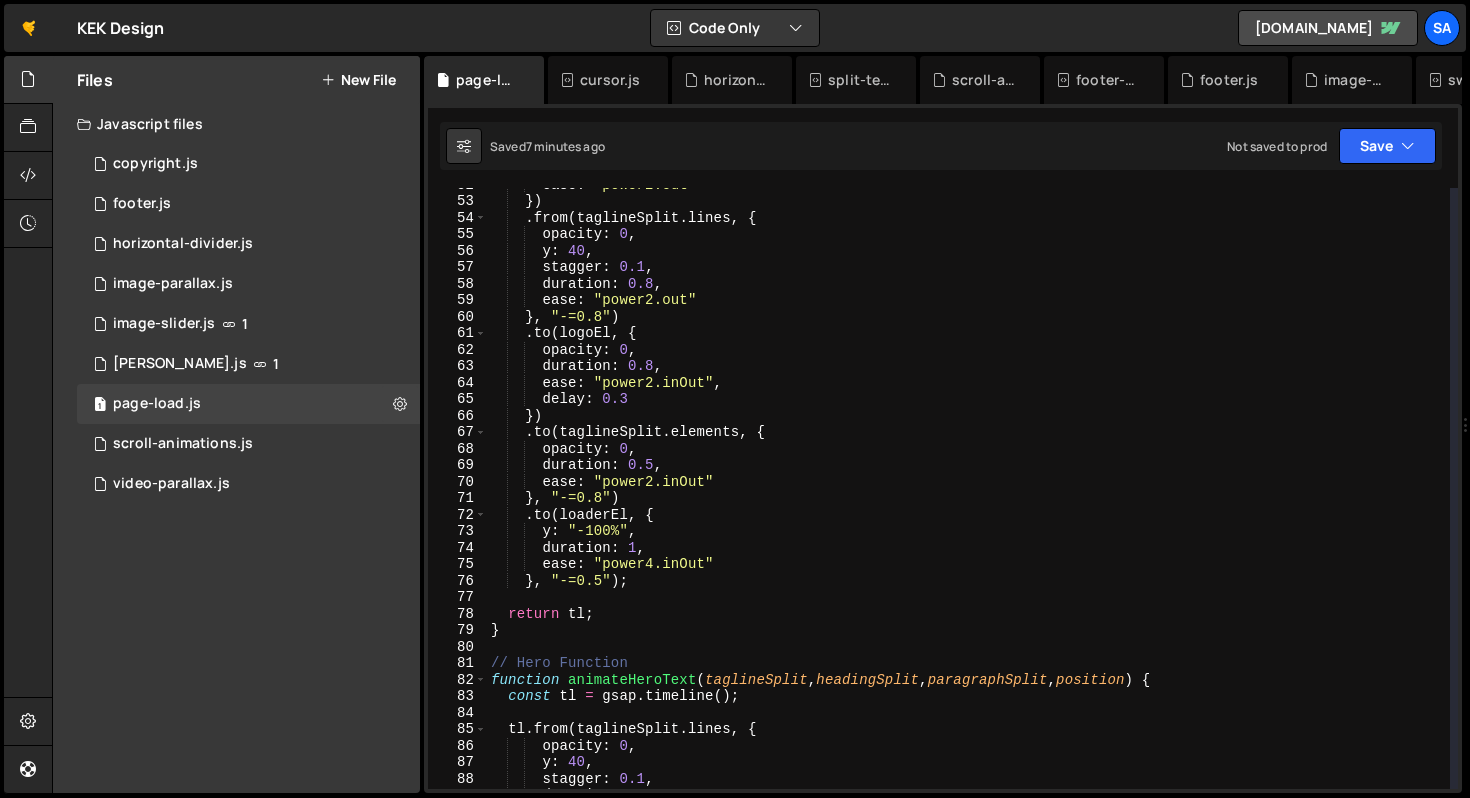 click on "ease :   "power2.out"       })       . from ( taglineSplit . lines ,   {          opacity :   0 ,          y :   40 ,          stagger :   0.1 ,          duration :   0.8 ,          ease :   "power2.out"       } ,   "-=0.8" )       . to ( logoEl ,   {          opacity :   0 ,          duration :   0.8 ,          ease :   "power2.inOut" ,          delay :   0.3       })       . to ( taglineSplit . elements ,   {          opacity :   0 ,          duration :   0.5 ,          ease :   "power2.inOut"       } ,   "-=0.8" )       . to ( loaderEl ,   {          y :   "-100%" ,          duration :   1 ,          ease :   "power4.inOut"       } ,   "-=0.5" ) ;    return   tl ; } // Hero Function function   animateHeroText ( taglineSplit ,  headingSplit ,  paragraphSplit ,  position )   {    const   tl   =   gsap . timeline ( ) ;    tl . from ( taglineSplit . lines ,   {          opacity :   0 ,          y :   40 ,          stagger :   0.1 ,          duration :   0.8 ," at bounding box center (968, 493) 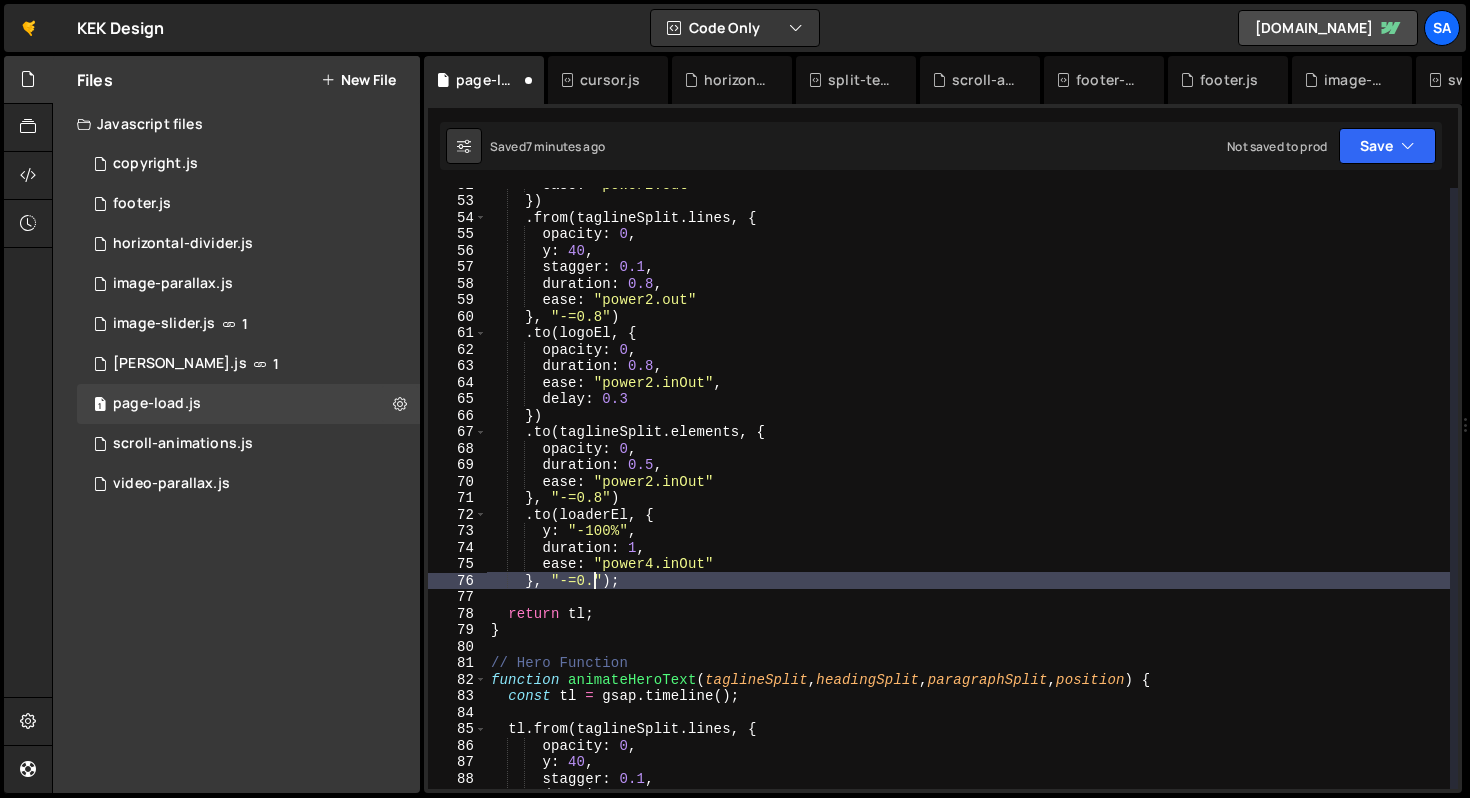 scroll, scrollTop: 0, scrollLeft: 8, axis: horizontal 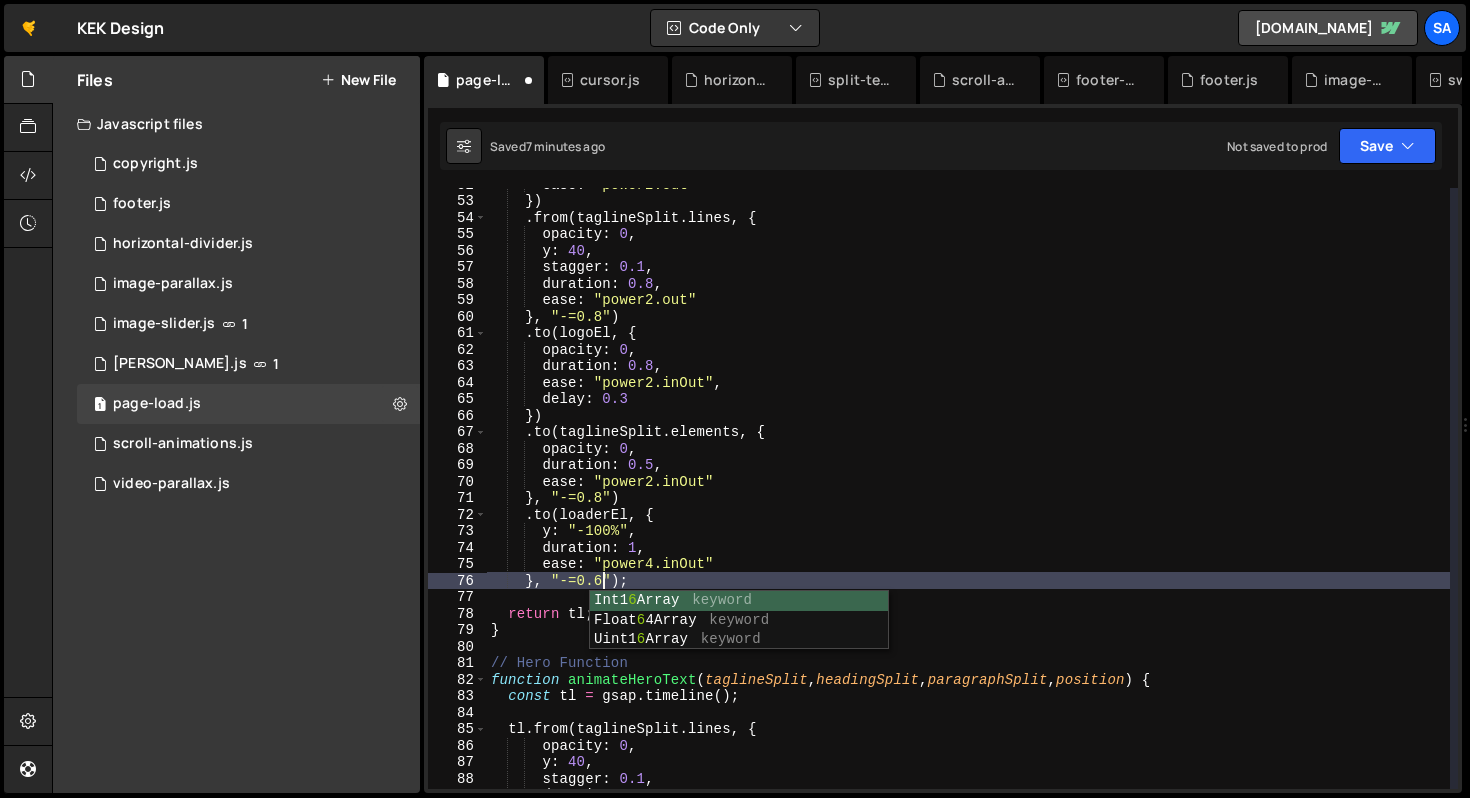 click on "1 Type cmd + s to save your Javascript file.     הההההההההההההההההההההההההההההההההההההההההההההההההההההההההההההההההההההההההההההההההההההההההההההההההההההההההההההההההההההההההההההההההההההההההההההההההההההההההההההההההההההההההההההההההההההההההההההההההההההההההההההההההההההההההההההההההההההההההההההההההההההההההה XXXXXXXXXXXXXXXXXXXXXXXXXXXXXXXXXXXXXXXXXXXXXXXXXXXXXXXXXXXXXXXXXXXXXXXXXXXXXXXXXXXXXXXXXXXXXXXXXXXXXXXXXXXXXXXXXXXXXXXXXXXXXXXXXXXXXXXXXXXXXXXXXXXXXXXXXXXXXXXXXXXXXXXXXXXXXXXXXXXXXXXXXXXXXXXXXXXXXXXXXXXXXXXXXXXXXXXXXXXXXXXXXXXXXXXXXXXXXXXXXXXXXXXXXX
slidesPerView: 1, // Allow custom widths via CSS 1 2 3 4 5 6 7 8 9 10 11 12 13 14 15 16 17 18 19 20 21 22 23 24 25 26 27 28 29 30 31 32 33 $ ( ".gallery22_swiper" ) . each (   (" at bounding box center (943, 448) 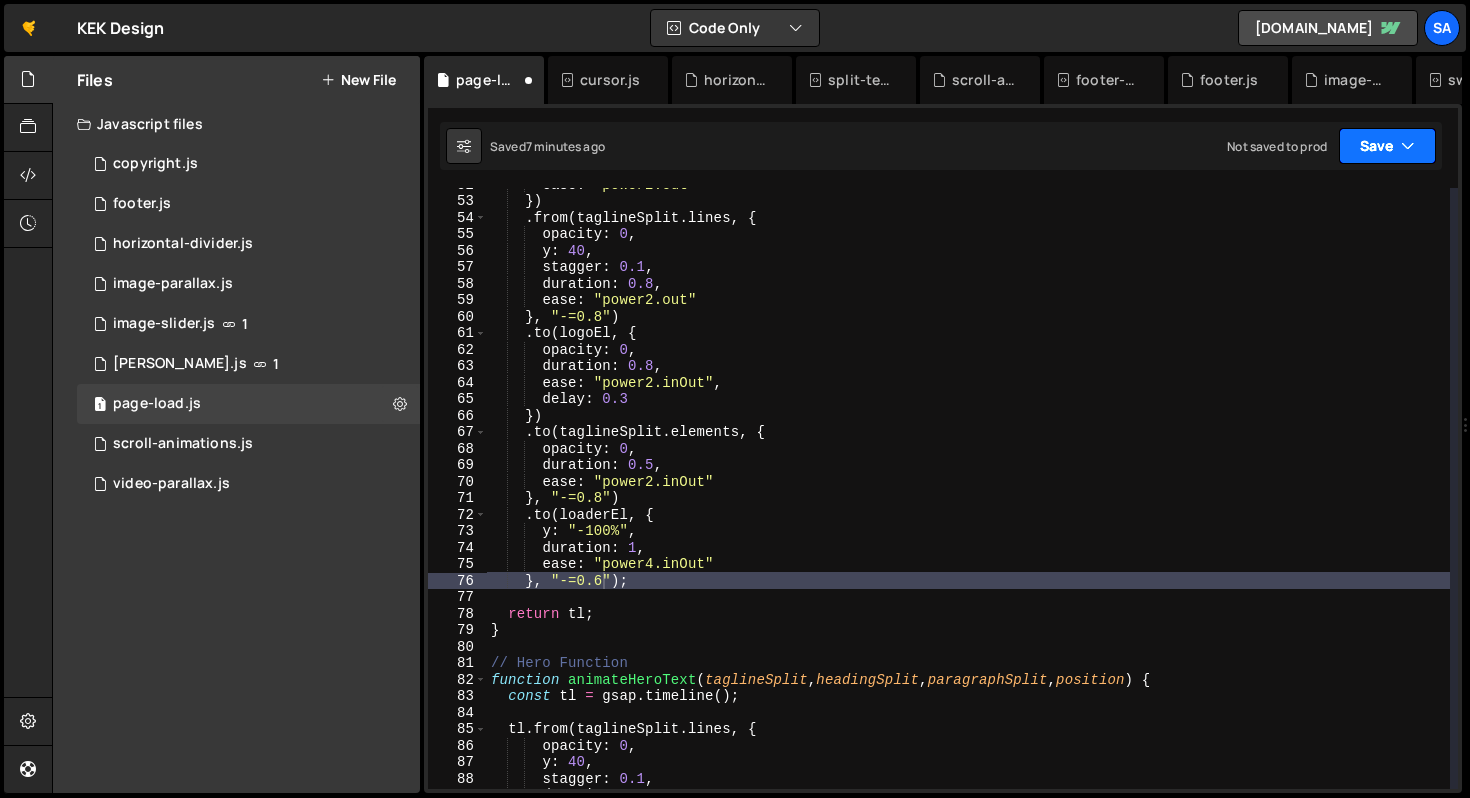 click on "Save" at bounding box center [1387, 146] 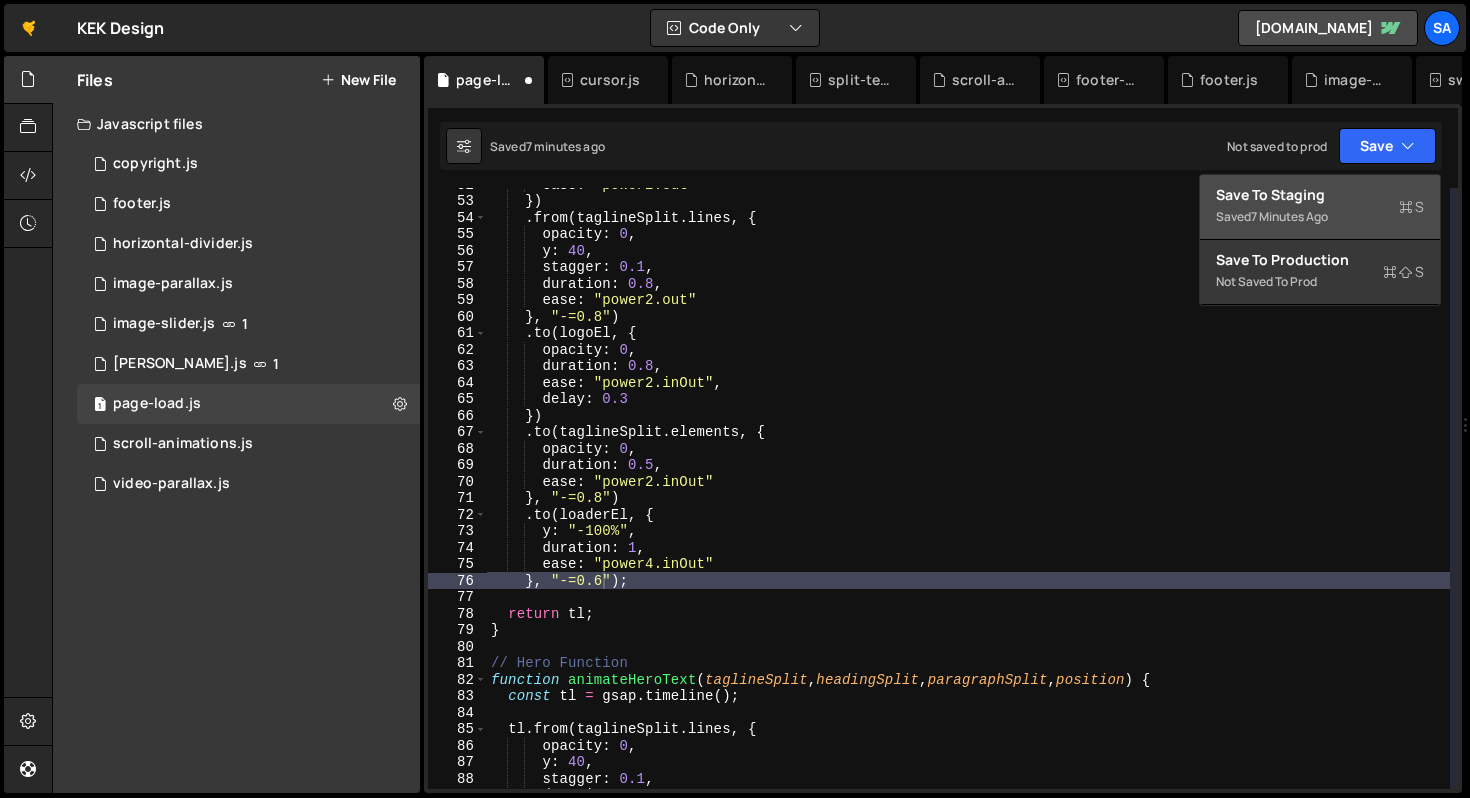 click on "Saved  7 minutes ago" at bounding box center (1320, 217) 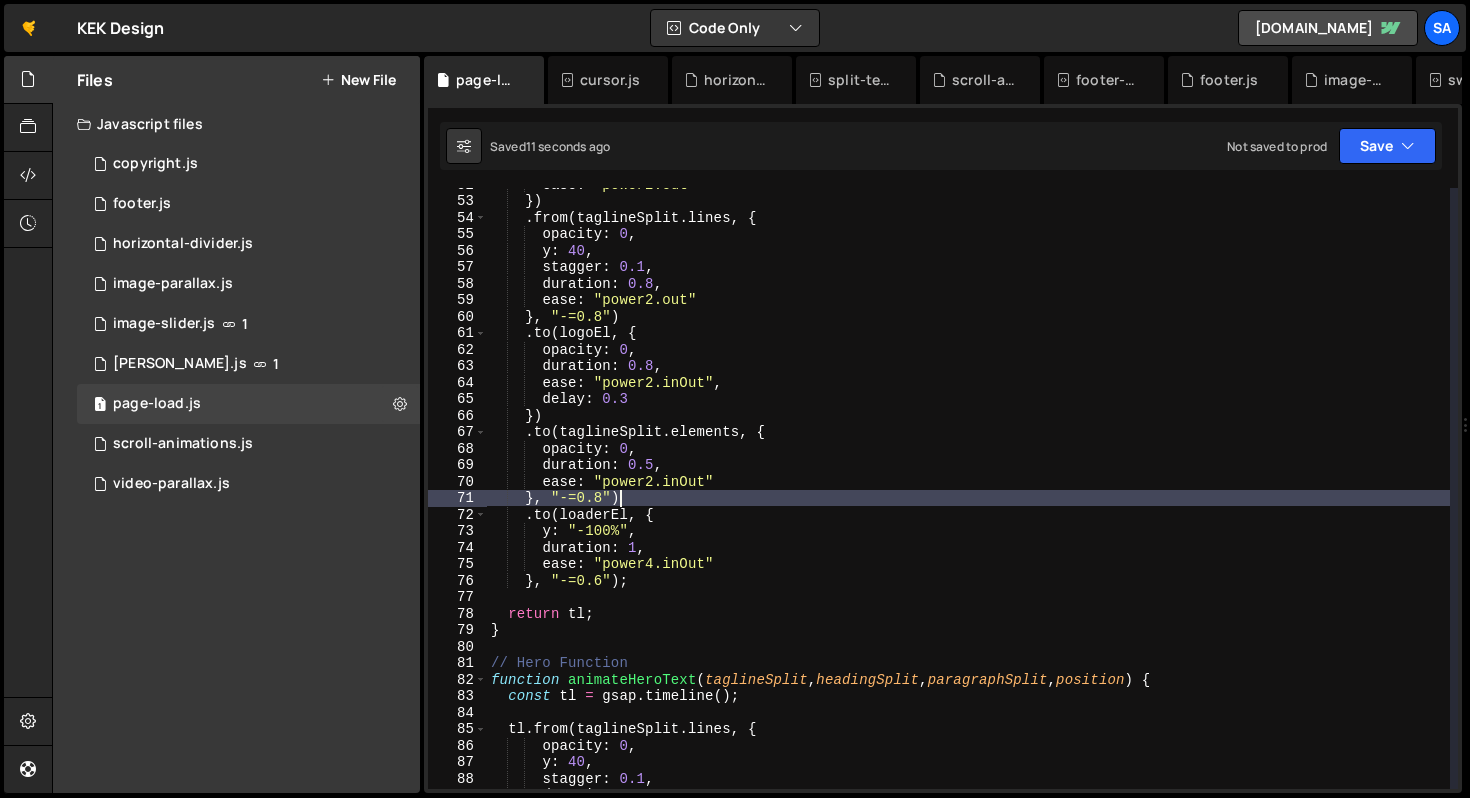 click on "ease :   "power2.out"       })       . from ( taglineSplit . lines ,   {          opacity :   0 ,          y :   40 ,          stagger :   0.1 ,          duration :   0.8 ,          ease :   "power2.out"       } ,   "-=0.8" )       . to ( logoEl ,   {          opacity :   0 ,          duration :   0.8 ,          ease :   "power2.inOut" ,          delay :   0.3       })       . to ( taglineSplit . elements ,   {          opacity :   0 ,          duration :   0.5 ,          ease :   "power2.inOut"       } ,   "-=0.8" )       . to ( loaderEl ,   {          y :   "-100%" ,          duration :   1 ,          ease :   "power4.inOut"       } ,   "-=0.6" ) ;    return   tl ; } // Hero Function function   animateHeroText ( taglineSplit ,  headingSplit ,  paragraphSplit ,  position )   {    const   tl   =   gsap . timeline ( ) ;    tl . from ( taglineSplit . lines ,   {          opacity :   0 ,          y :   40 ,          stagger :   0.1 ,          duration :   0.8 ," at bounding box center (968, 493) 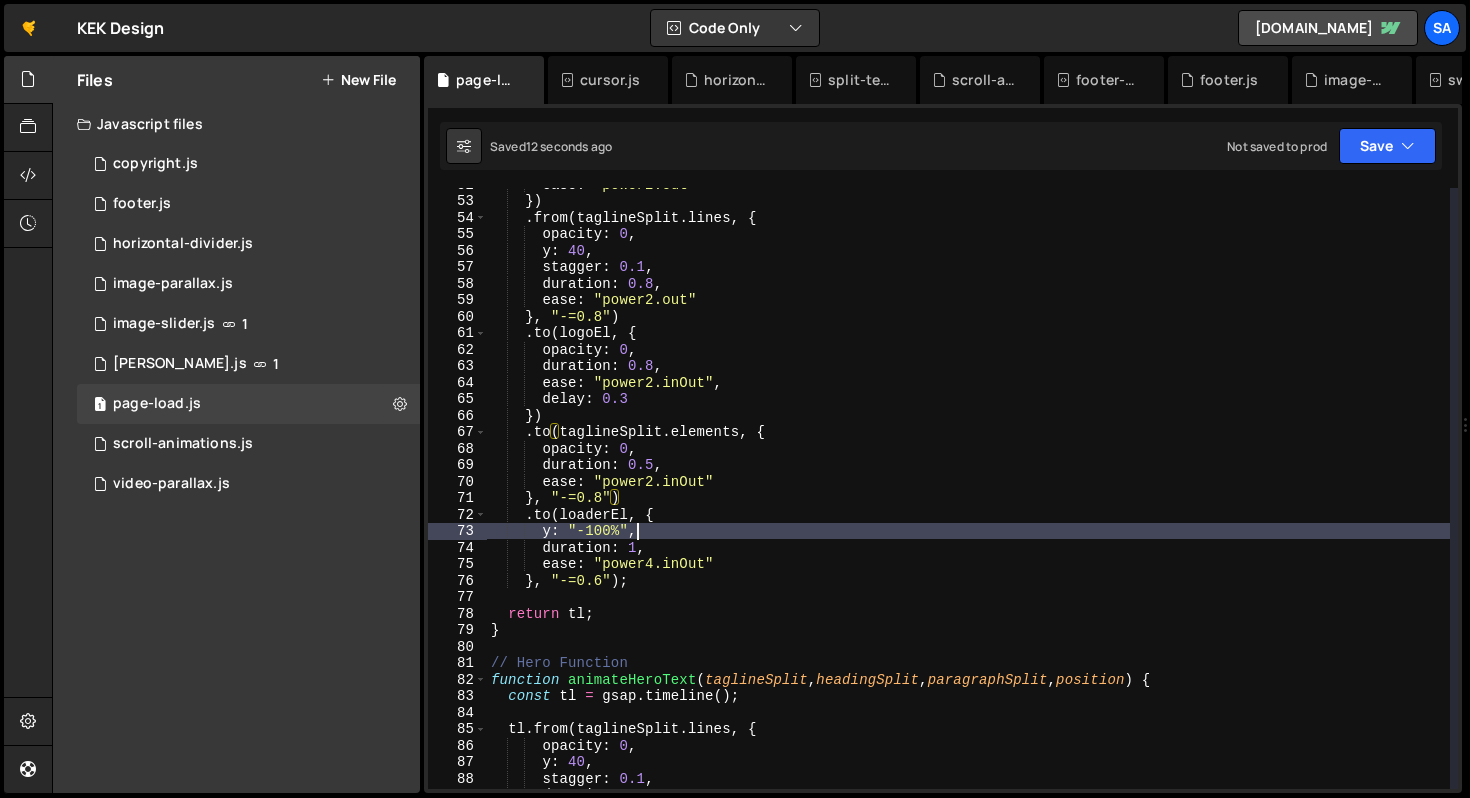 click on "ease :   "power2.out"       })       . from ( taglineSplit . lines ,   {          opacity :   0 ,          y :   40 ,          stagger :   0.1 ,          duration :   0.8 ,          ease :   "power2.out"       } ,   "-=0.8" )       . to ( logoEl ,   {          opacity :   0 ,          duration :   0.8 ,          ease :   "power2.inOut" ,          delay :   0.3       })       . to ( taglineSplit . elements ,   {          opacity :   0 ,          duration :   0.5 ,          ease :   "power2.inOut"       } ,   "-=0.8" )       . to ( loaderEl ,   {          y :   "-100%" ,          duration :   1 ,          ease :   "power4.inOut"       } ,   "-=0.6" ) ;    return   tl ; } // Hero Function function   animateHeroText ( taglineSplit ,  headingSplit ,  paragraphSplit ,  position )   {    const   tl   =   gsap . timeline ( ) ;    tl . from ( taglineSplit . lines ,   {          opacity :   0 ,          y :   40 ,          stagger :   0.1 ,          duration :   0.8 ," at bounding box center [968, 493] 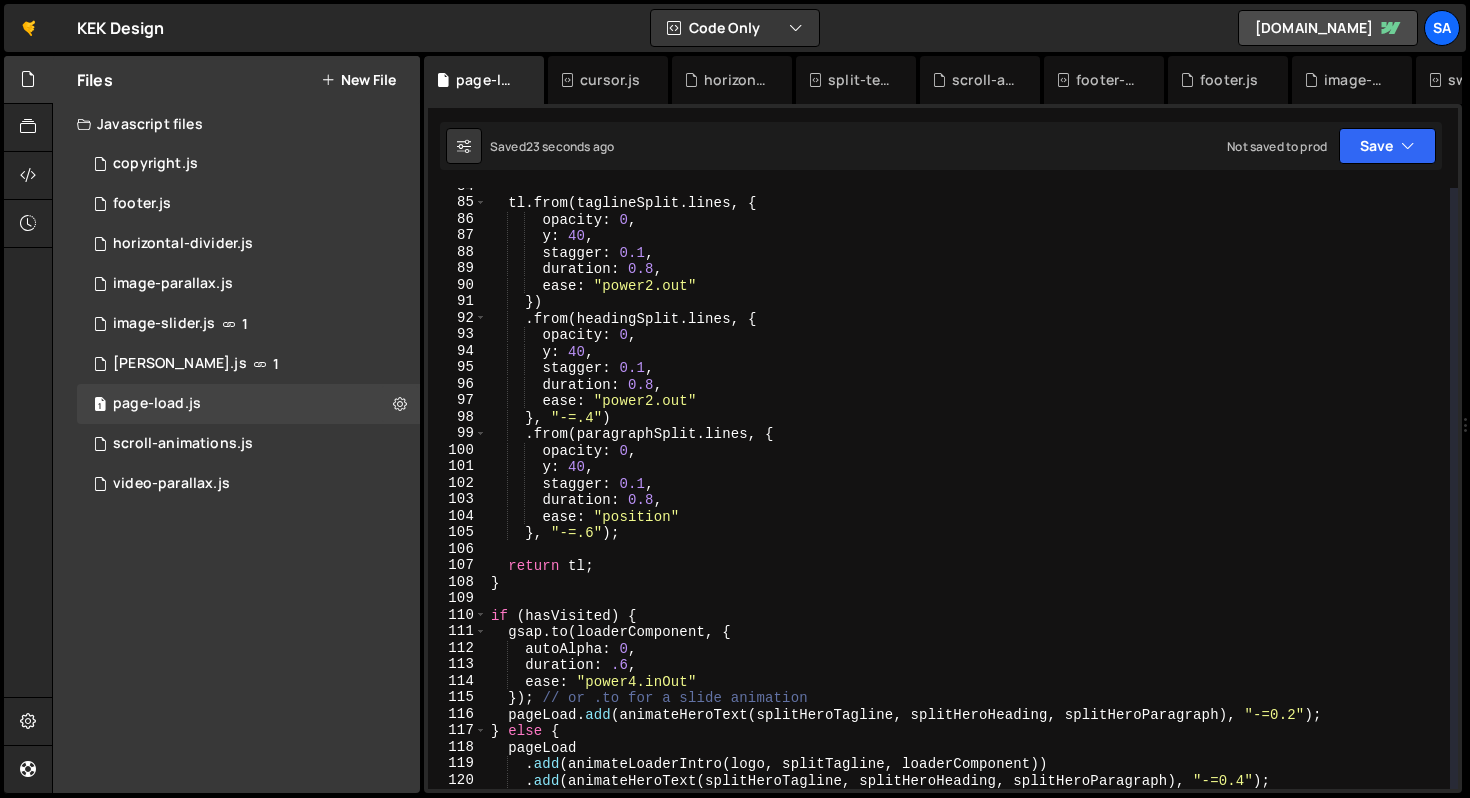 scroll, scrollTop: 1393, scrollLeft: 0, axis: vertical 